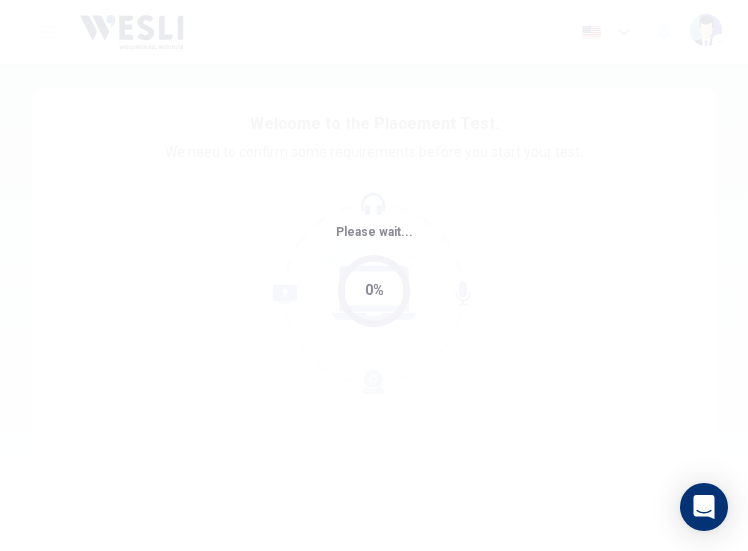 scroll, scrollTop: 0, scrollLeft: 0, axis: both 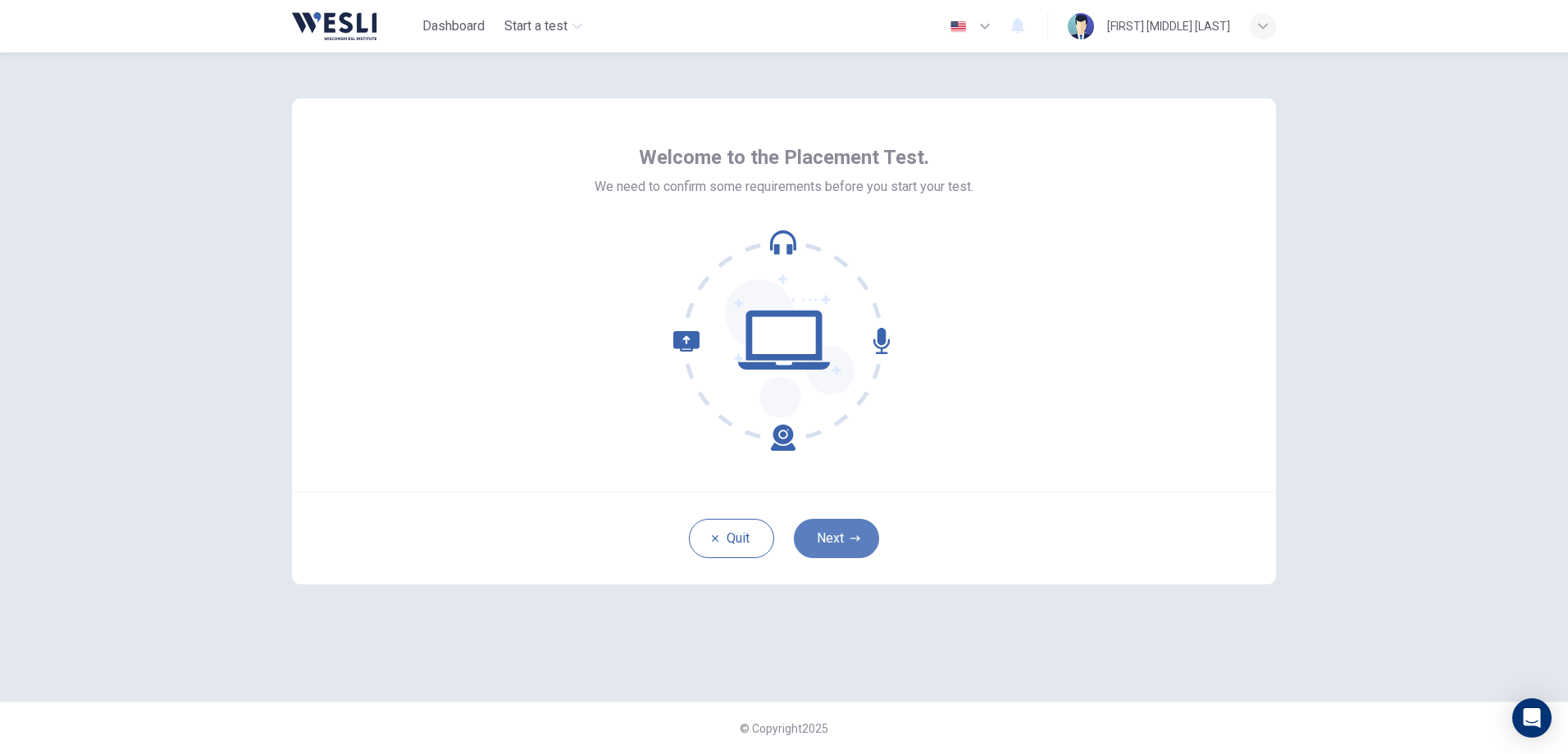 click on "Next" at bounding box center [836, 538] 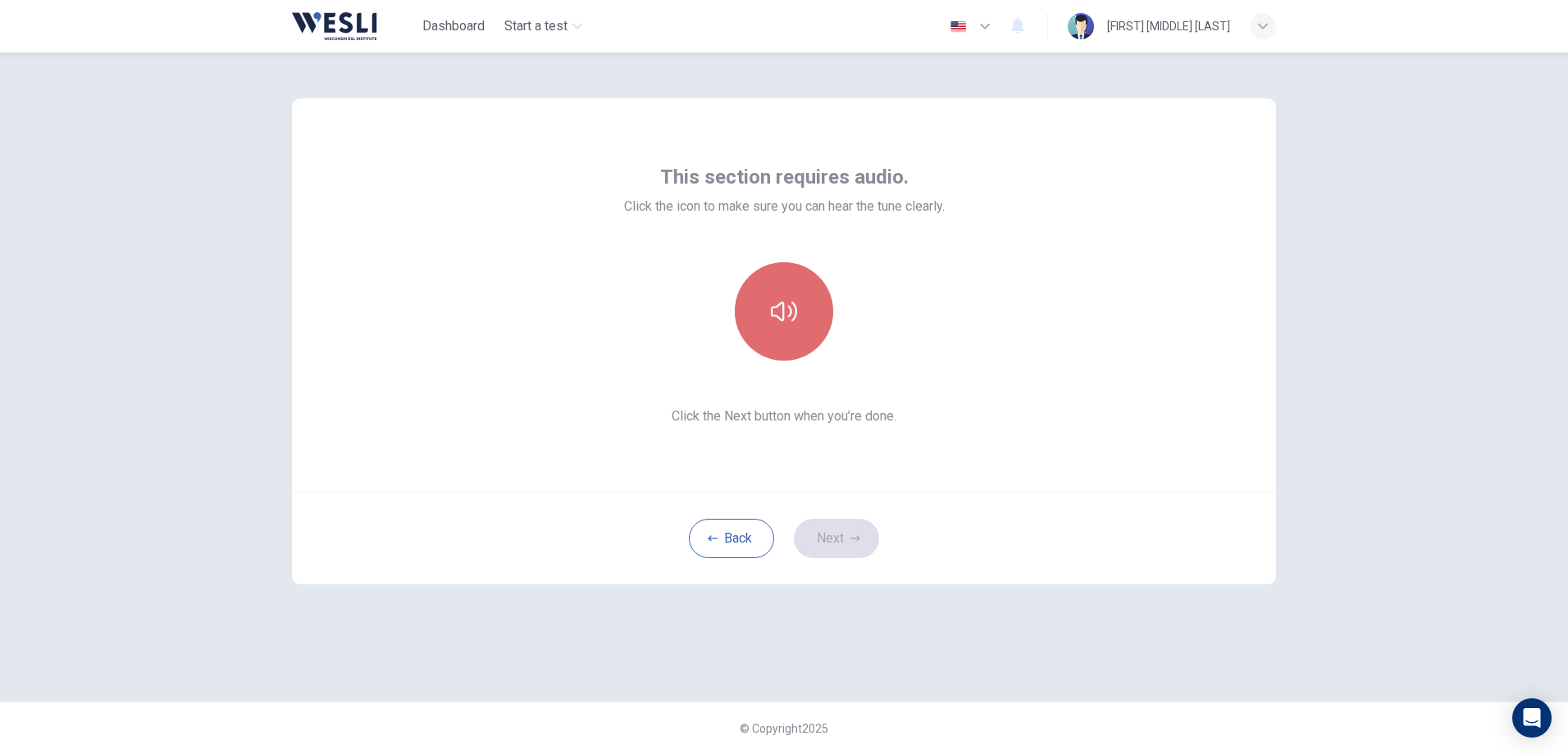 click at bounding box center (784, 311) 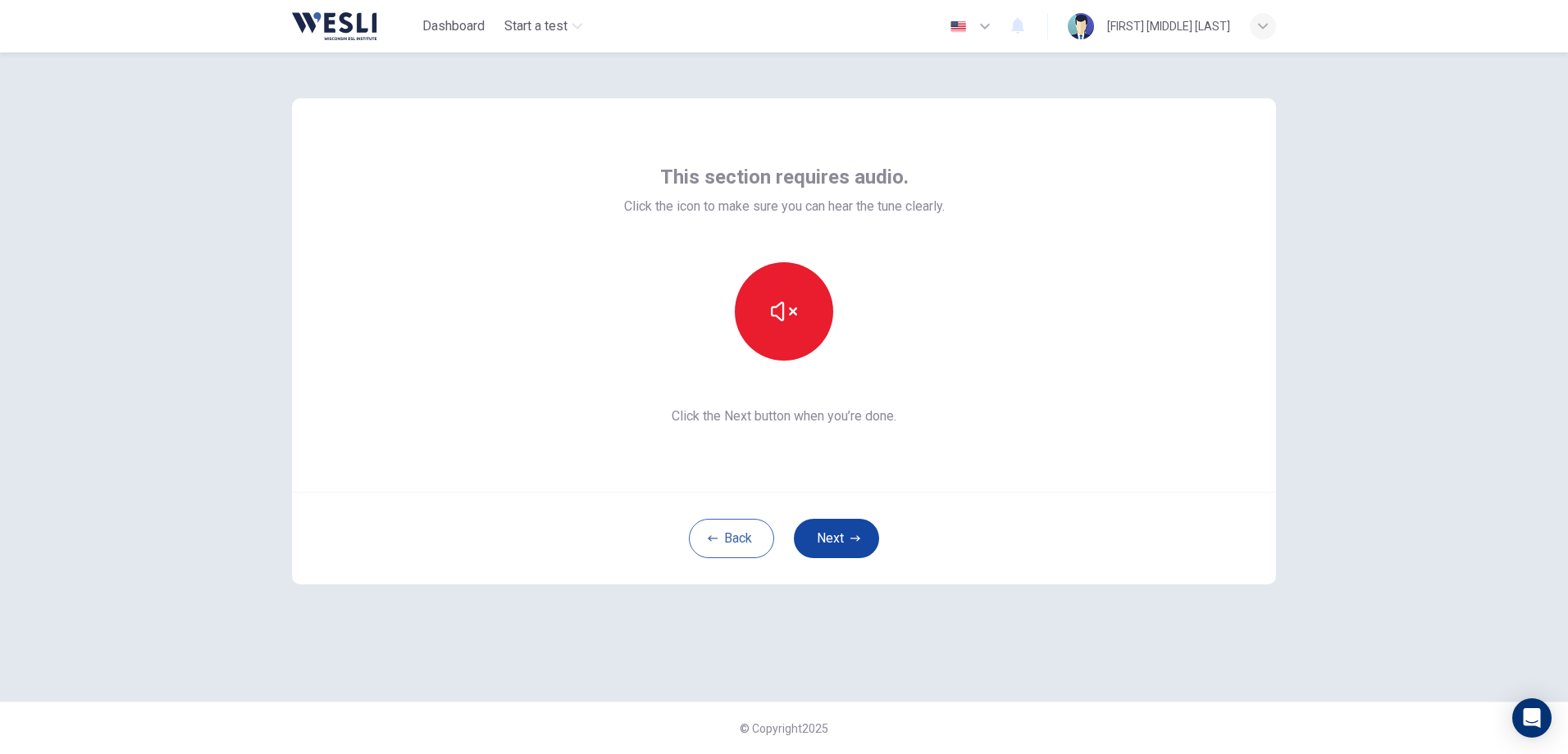 click on "Next" at bounding box center [836, 538] 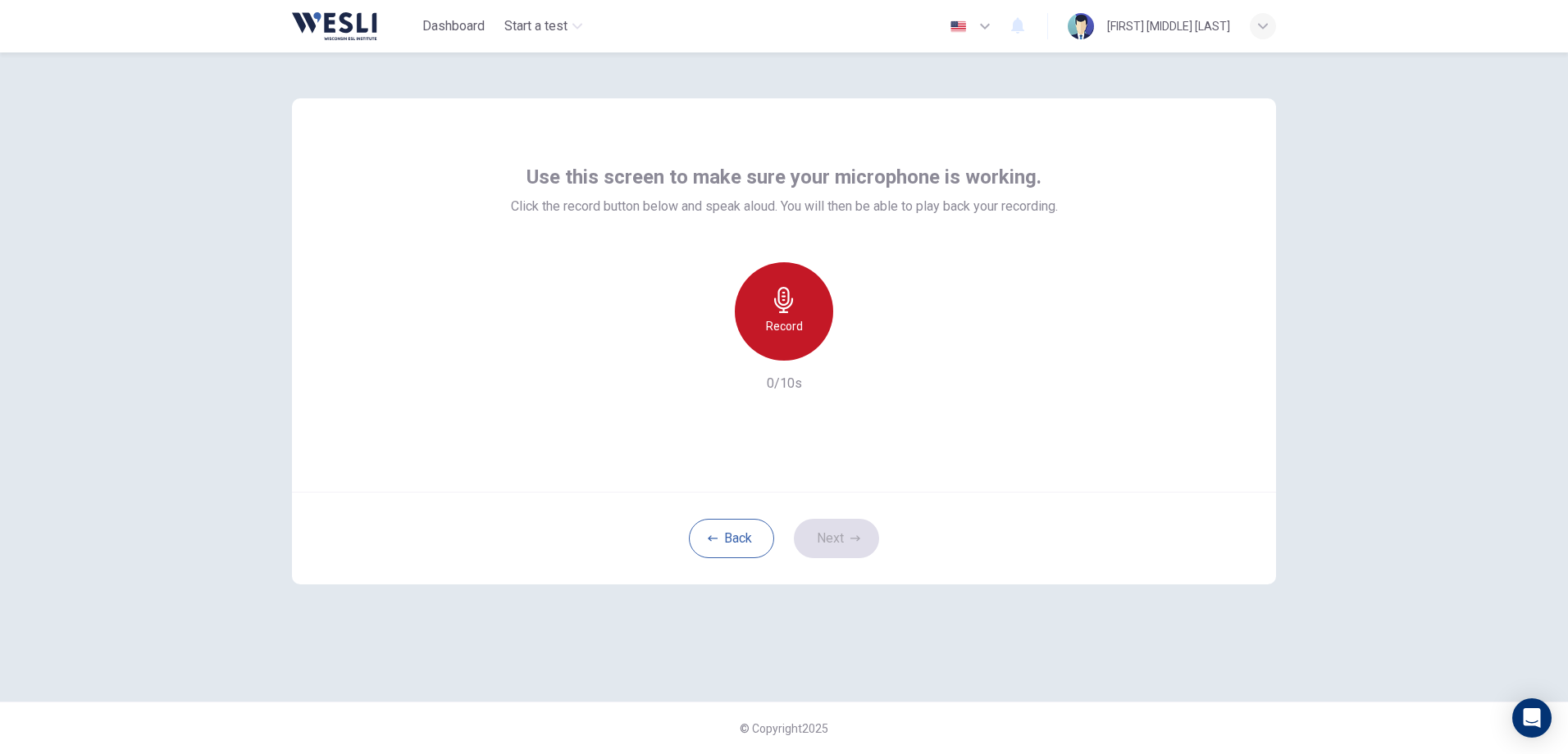 click on "Record" at bounding box center [784, 311] 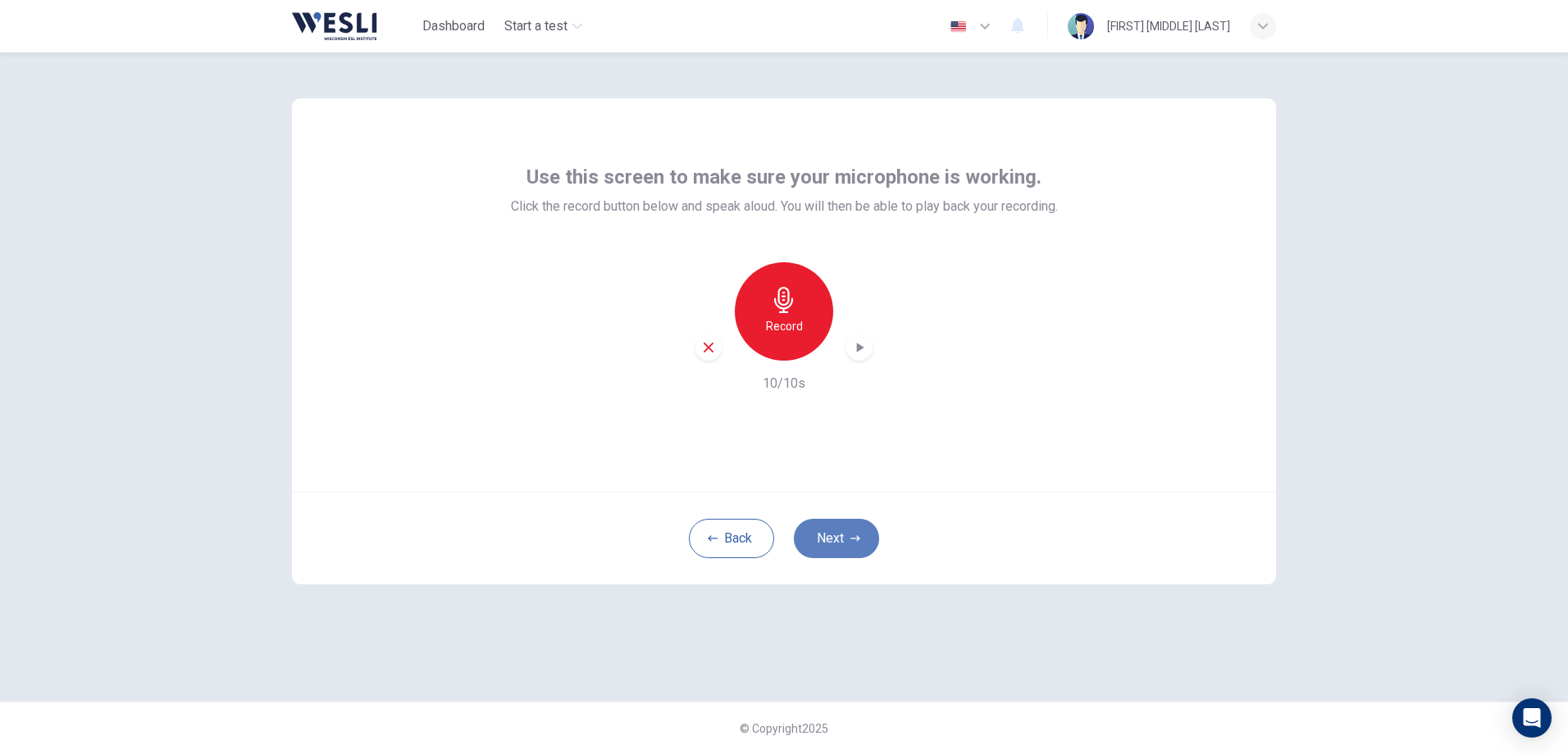 click on "Next" at bounding box center [836, 538] 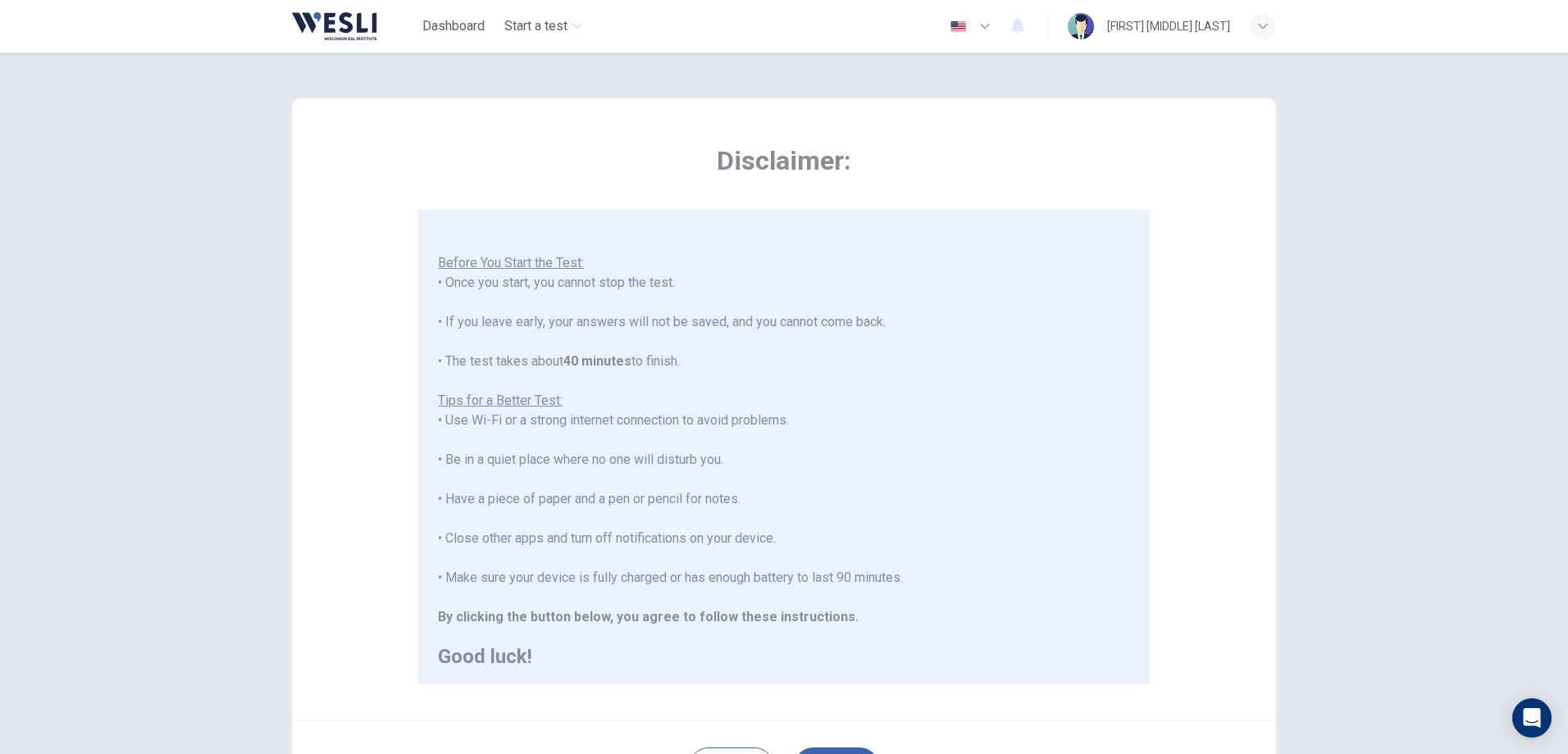 scroll, scrollTop: 19, scrollLeft: 0, axis: vertical 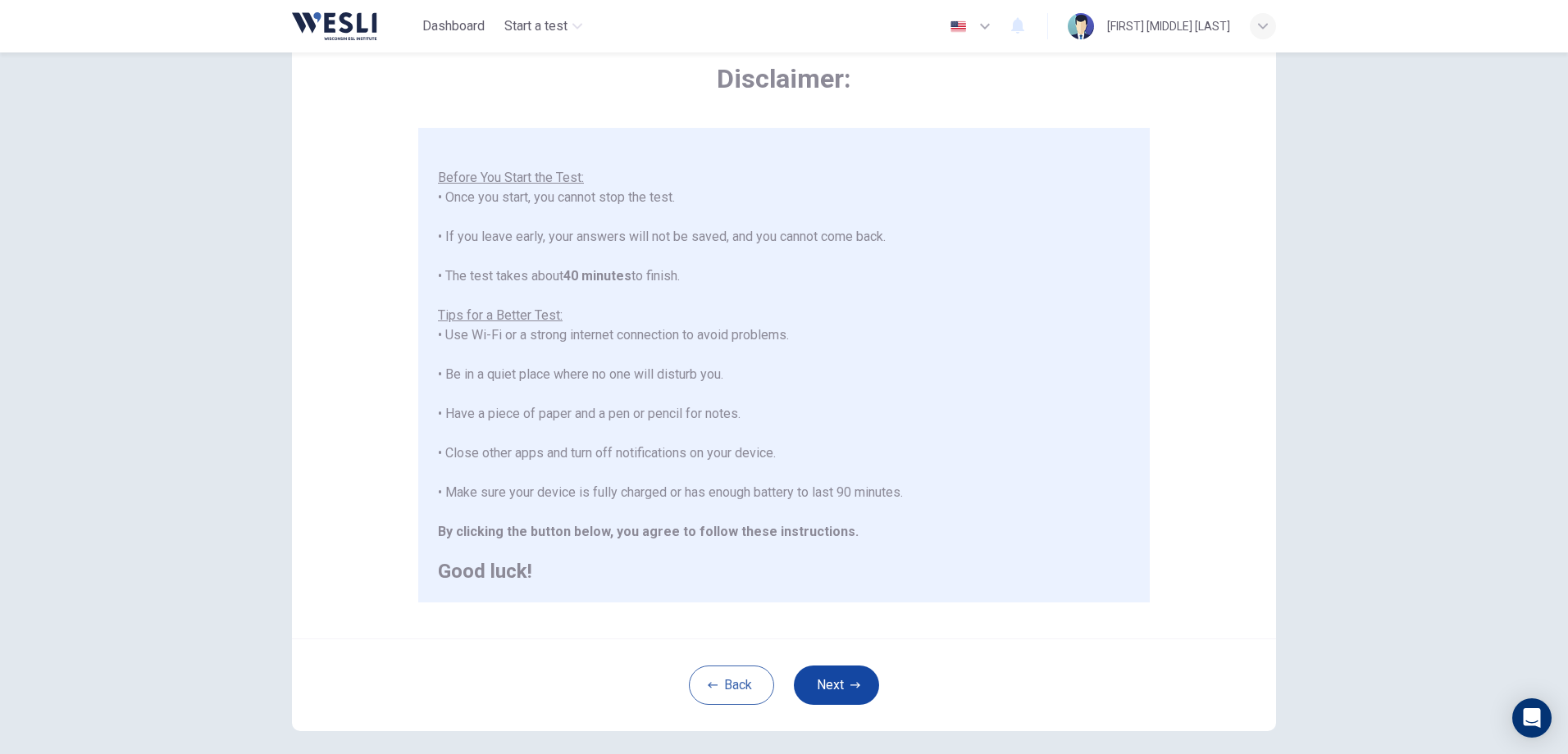 click on "Next" at bounding box center (836, 685) 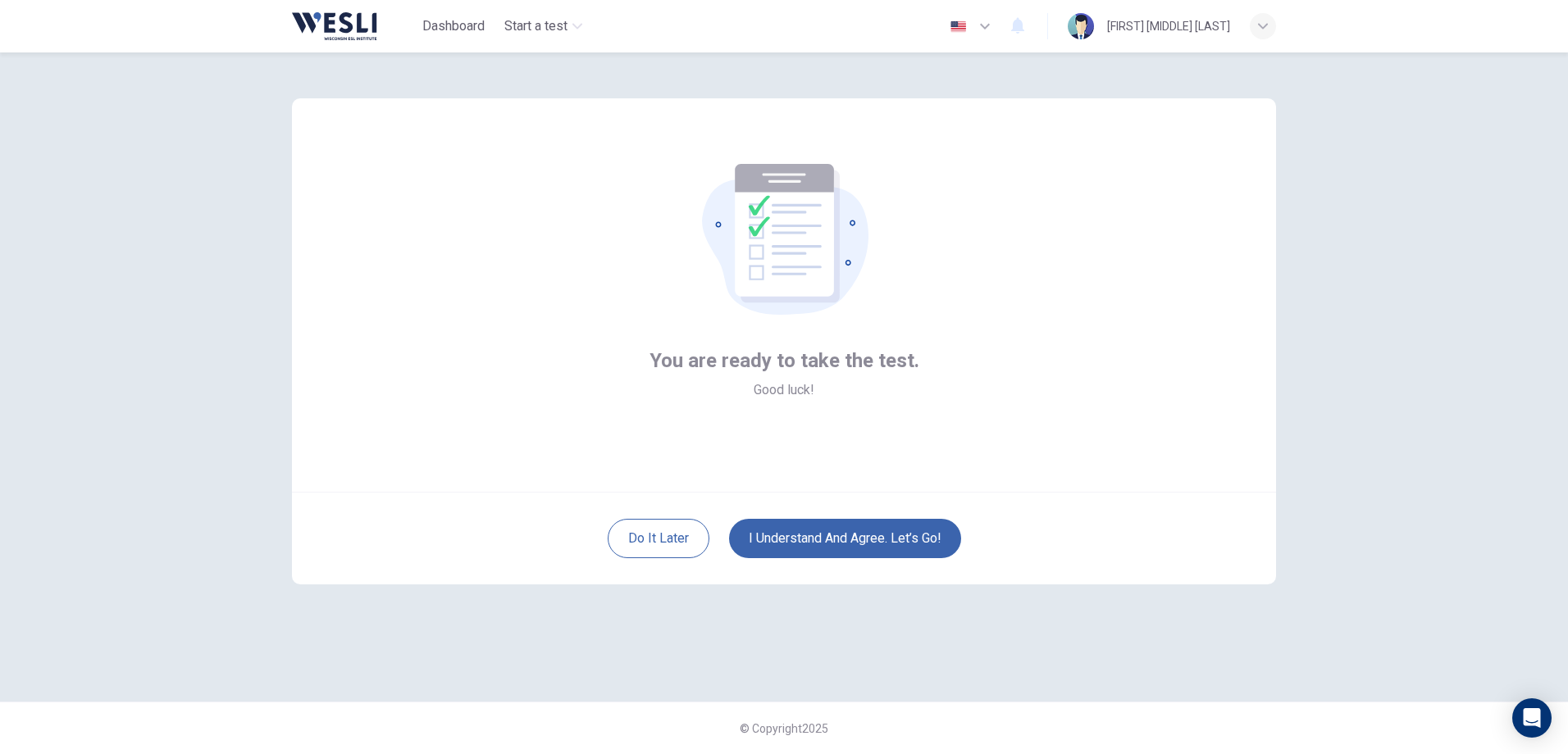 scroll, scrollTop: 0, scrollLeft: 0, axis: both 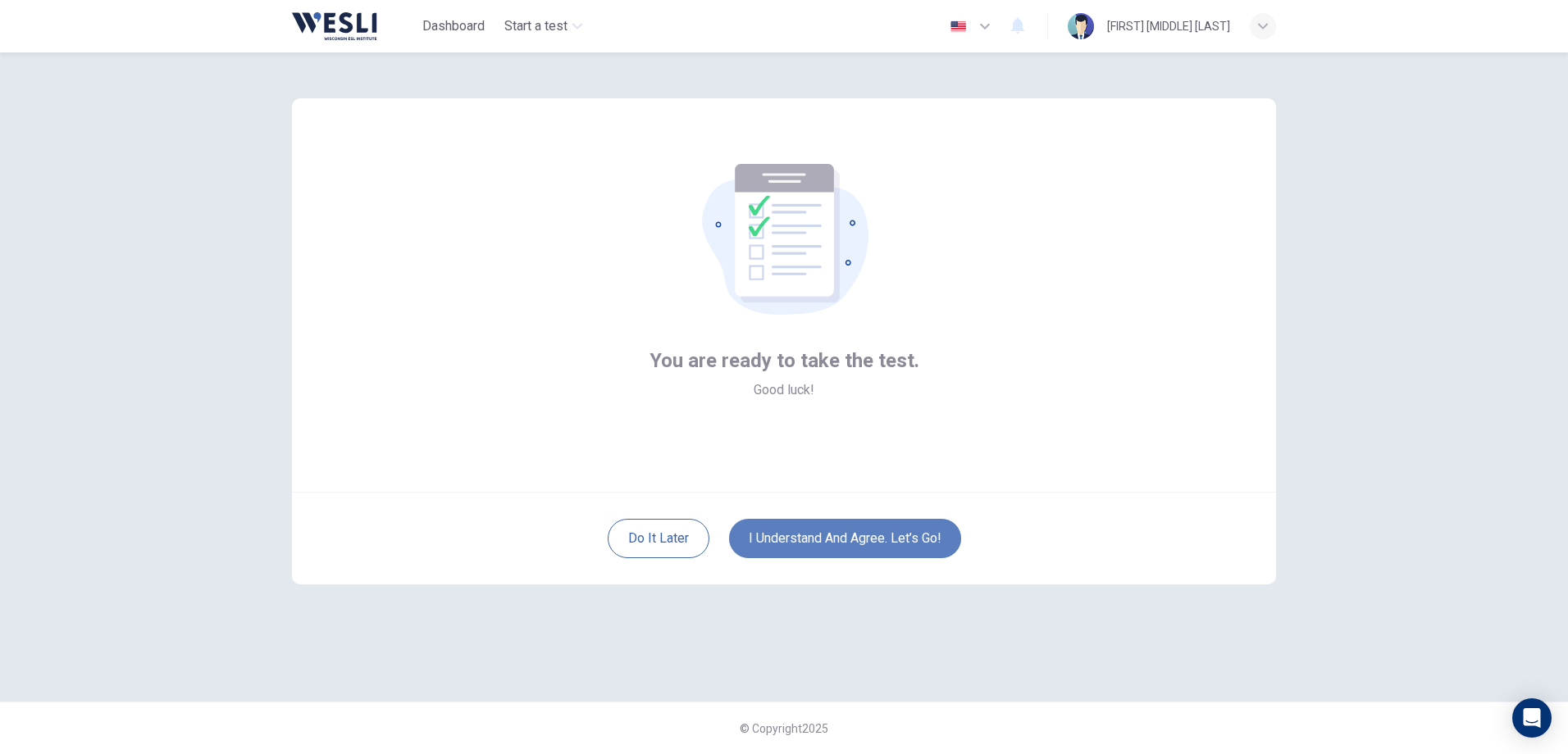 click on "I understand and agree. Let’s go!" at bounding box center (845, 538) 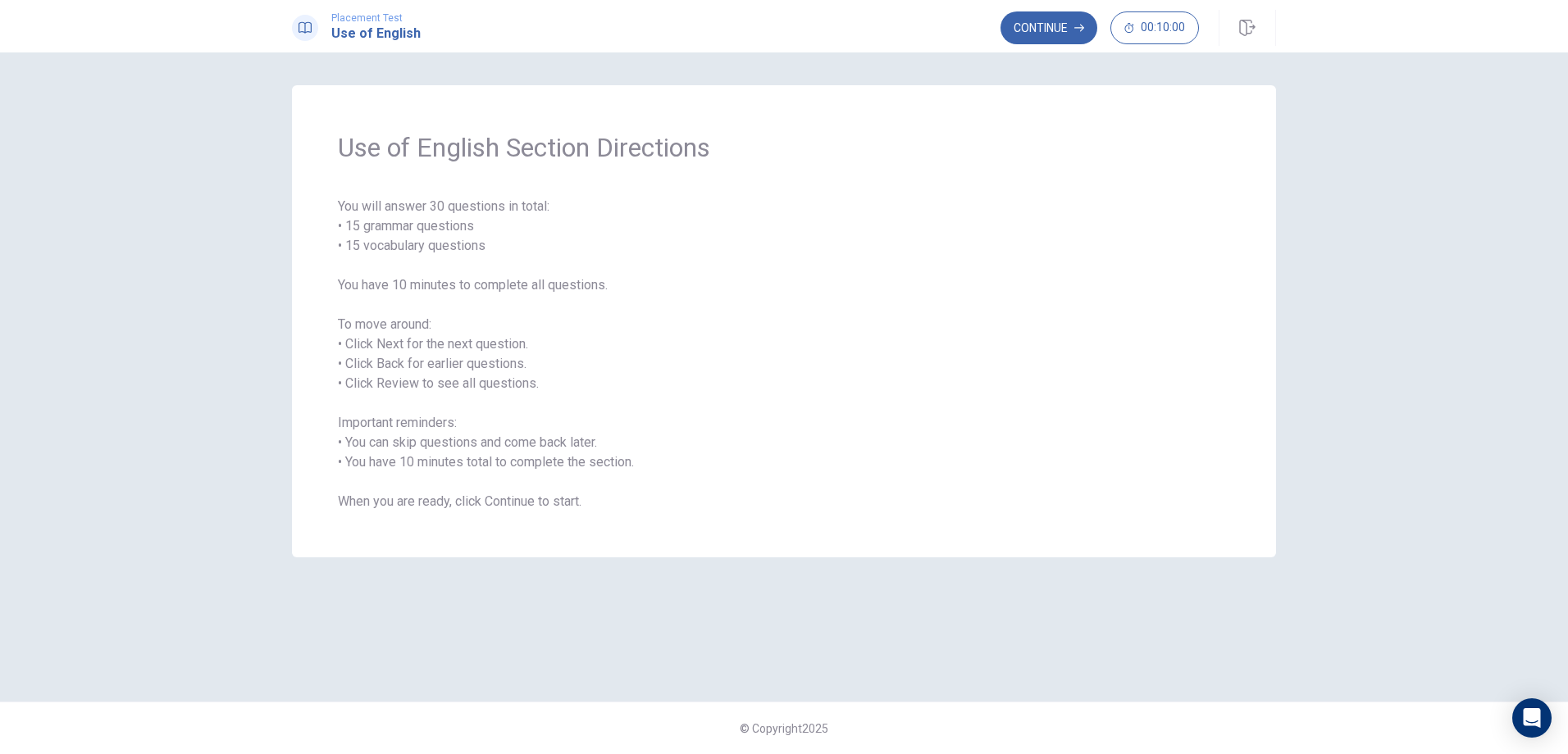 drag, startPoint x: 430, startPoint y: 443, endPoint x: 499, endPoint y: 443, distance: 69 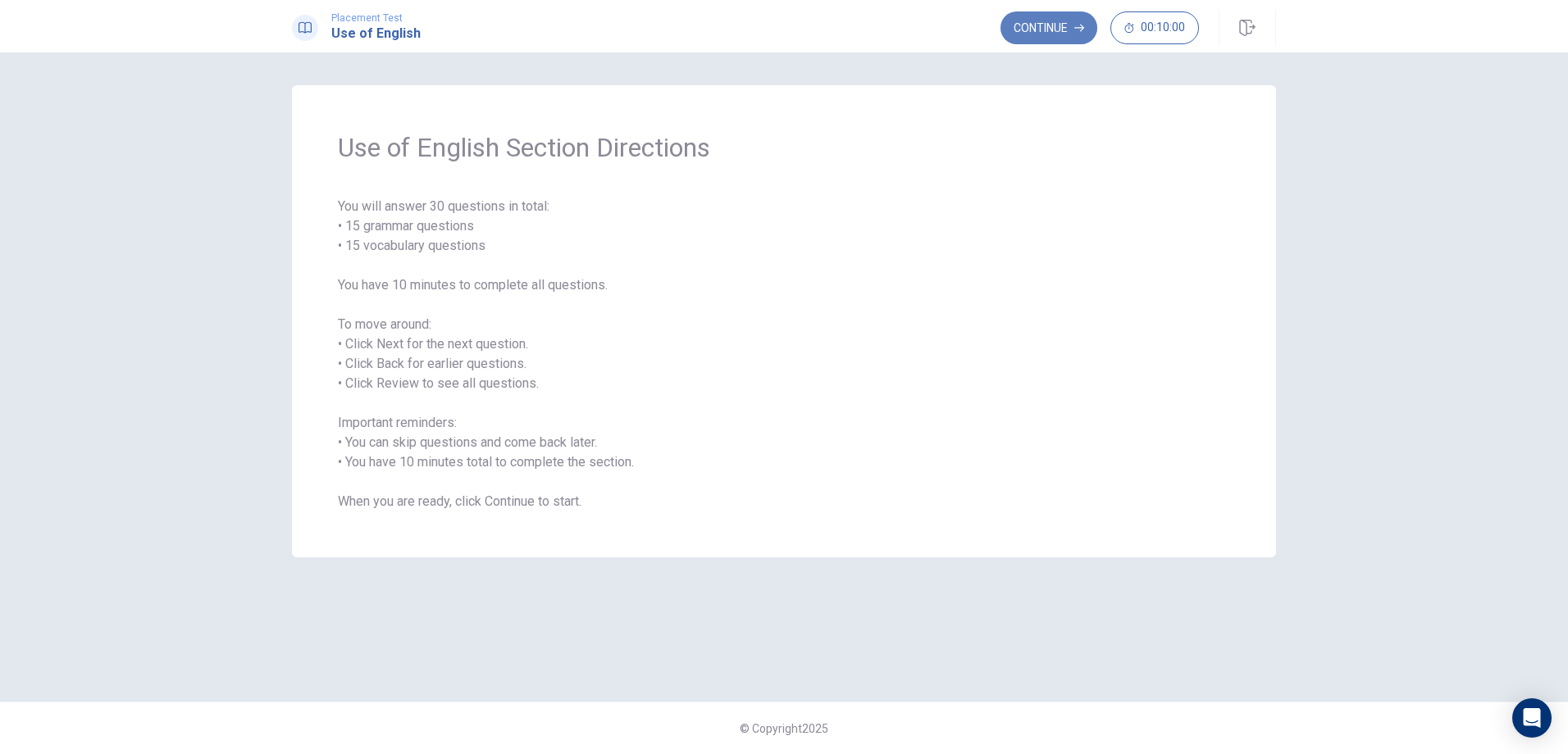 click on "Continue" at bounding box center (1049, 28) 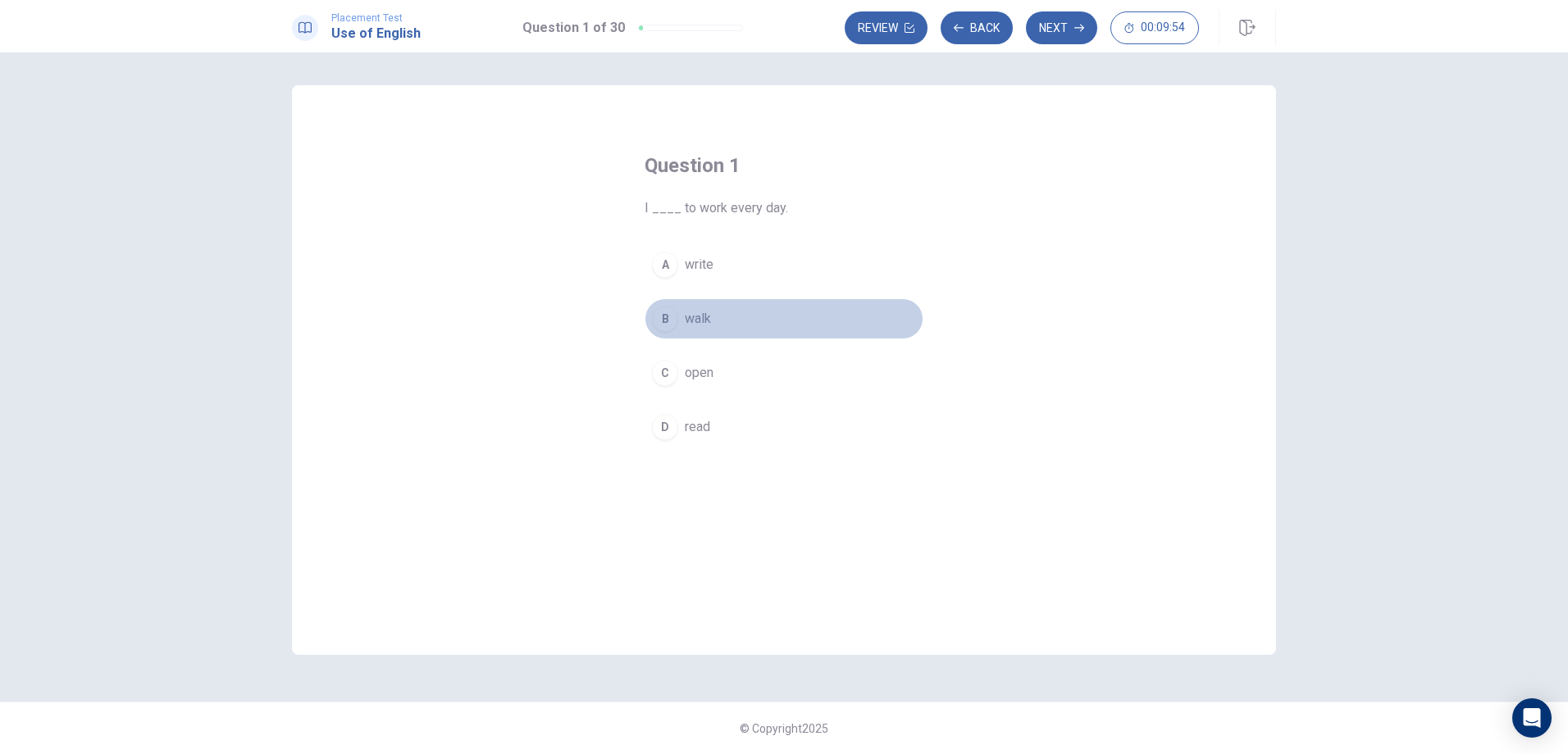 click on "walk" at bounding box center (698, 319) 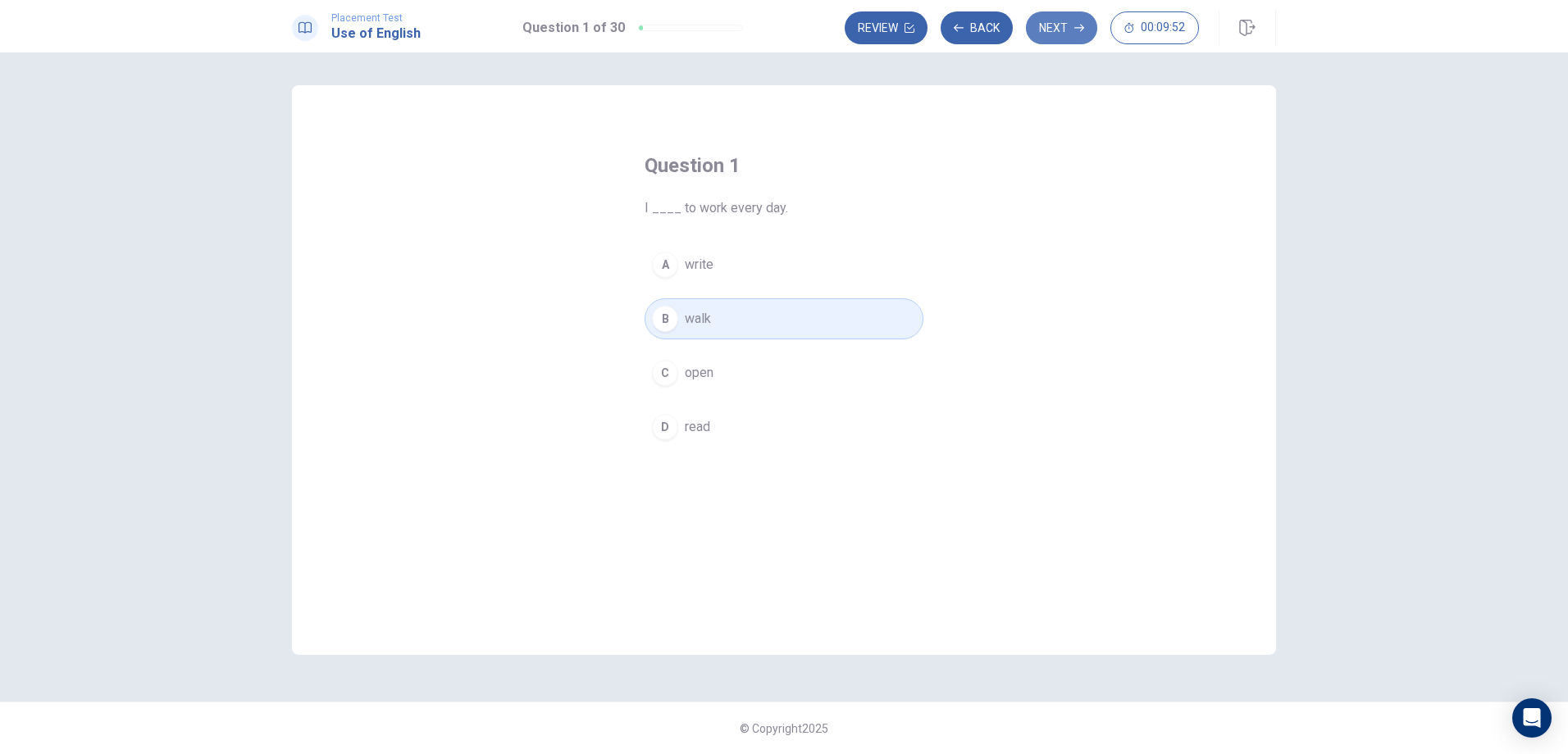 click on "Next" at bounding box center [1061, 28] 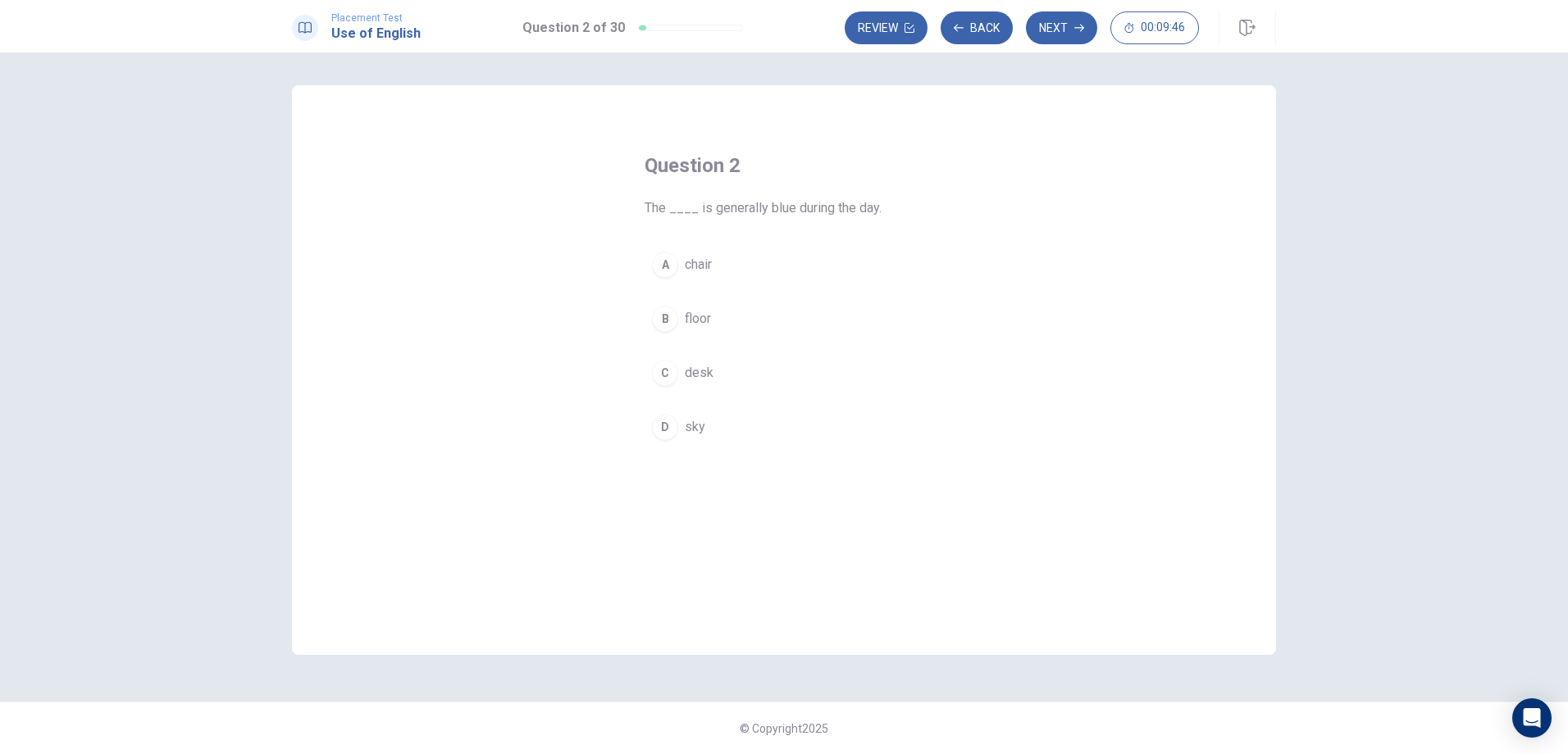 click on "sky" at bounding box center (695, 427) 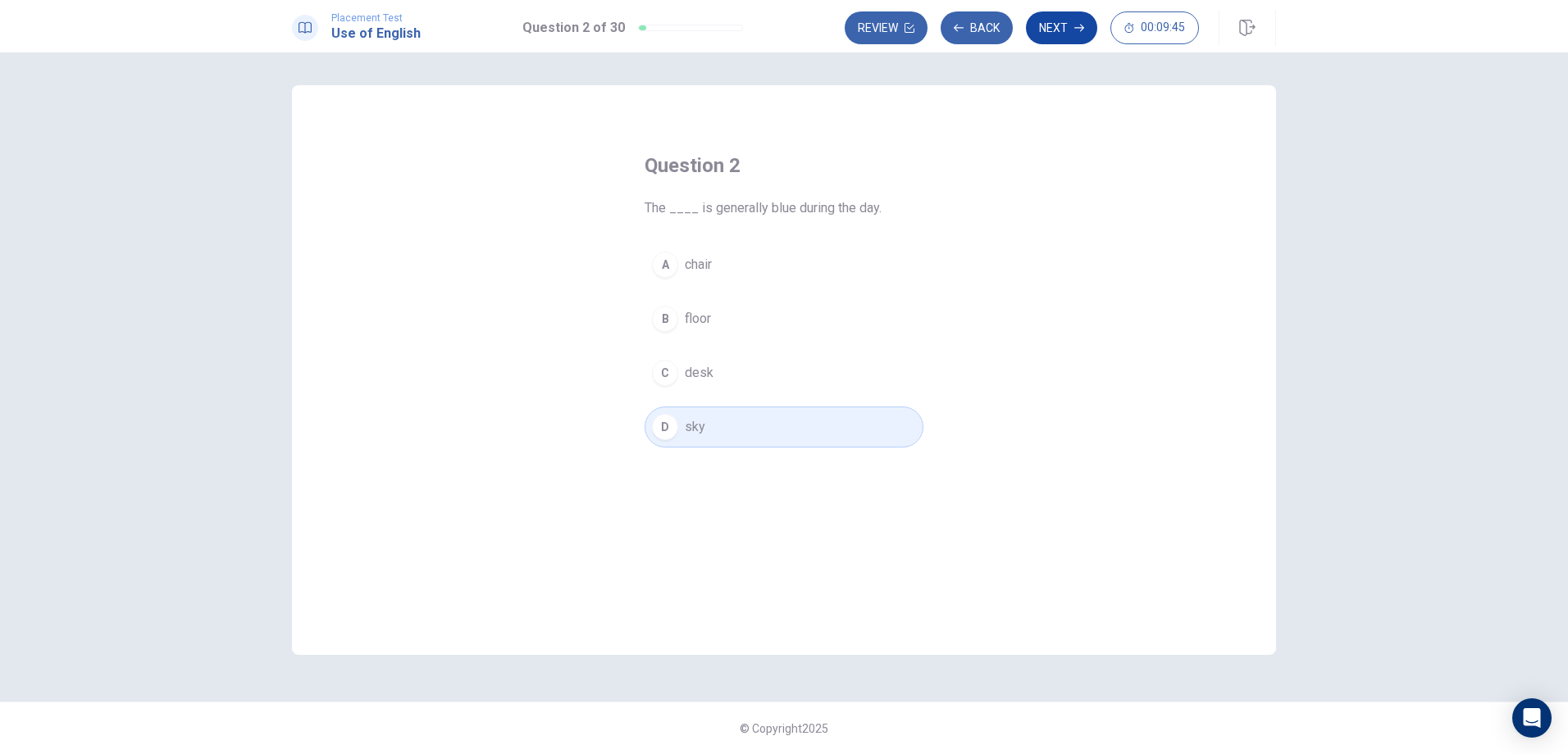 click on "Next" at bounding box center (1061, 28) 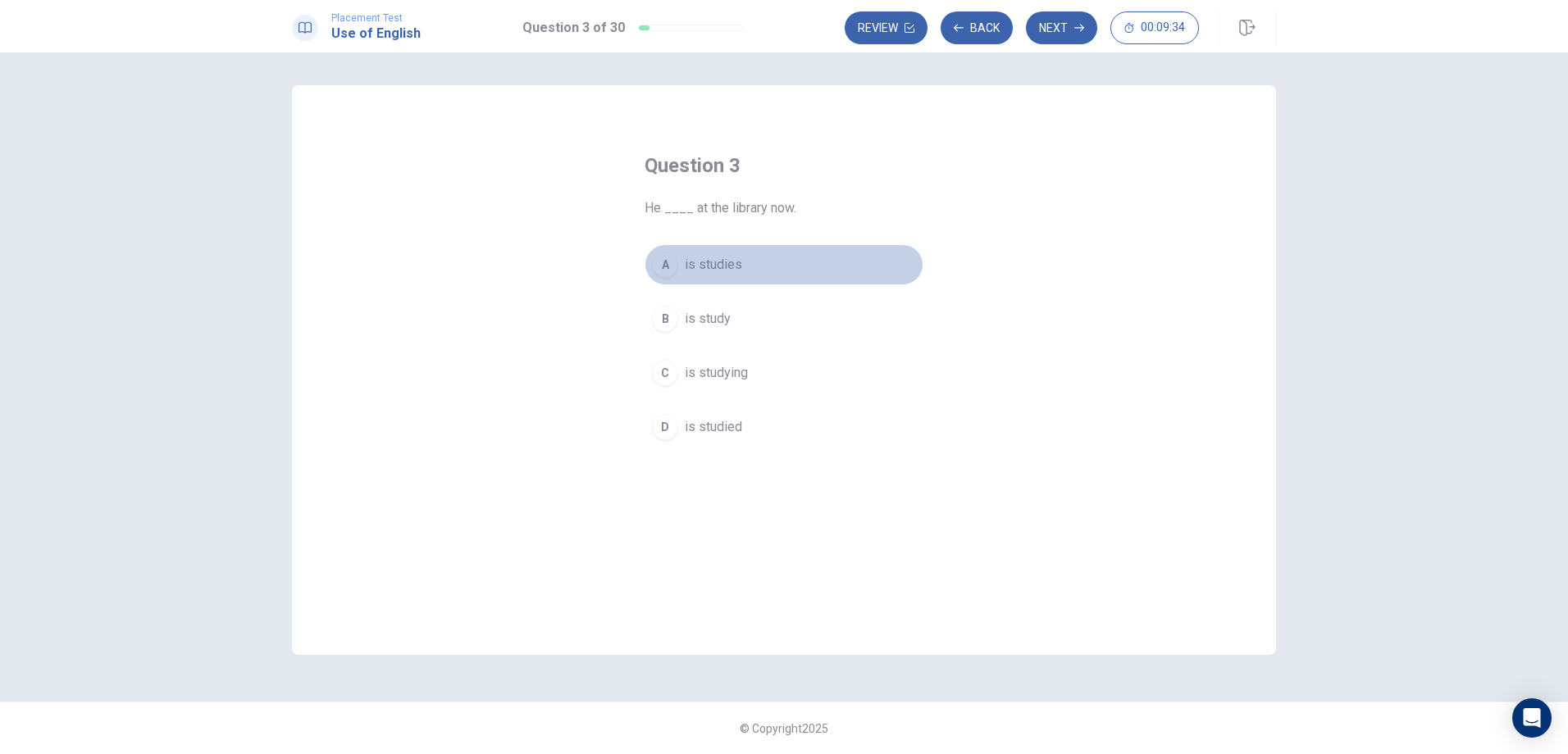 click on "A" at bounding box center (665, 265) 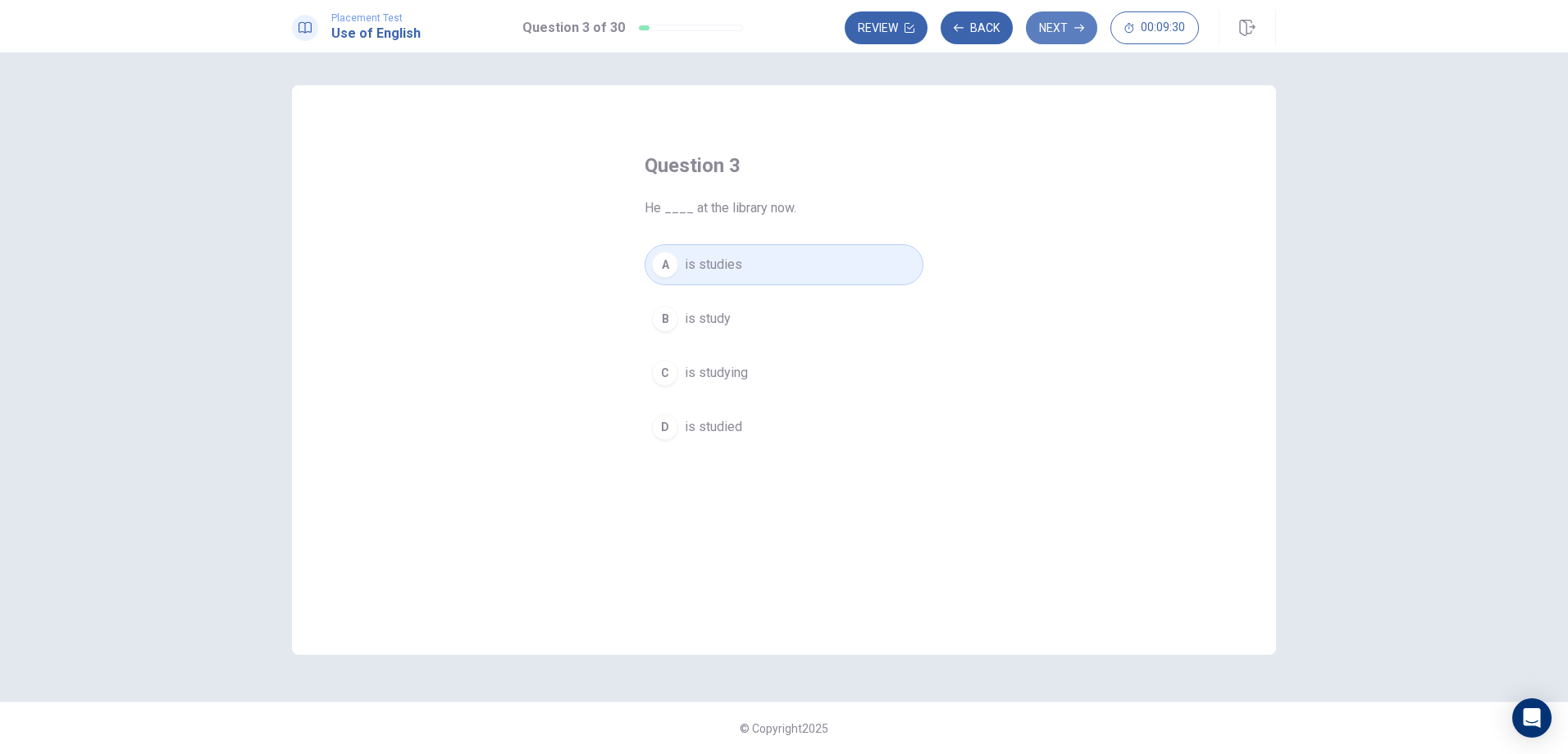 click on "Next" at bounding box center [1061, 28] 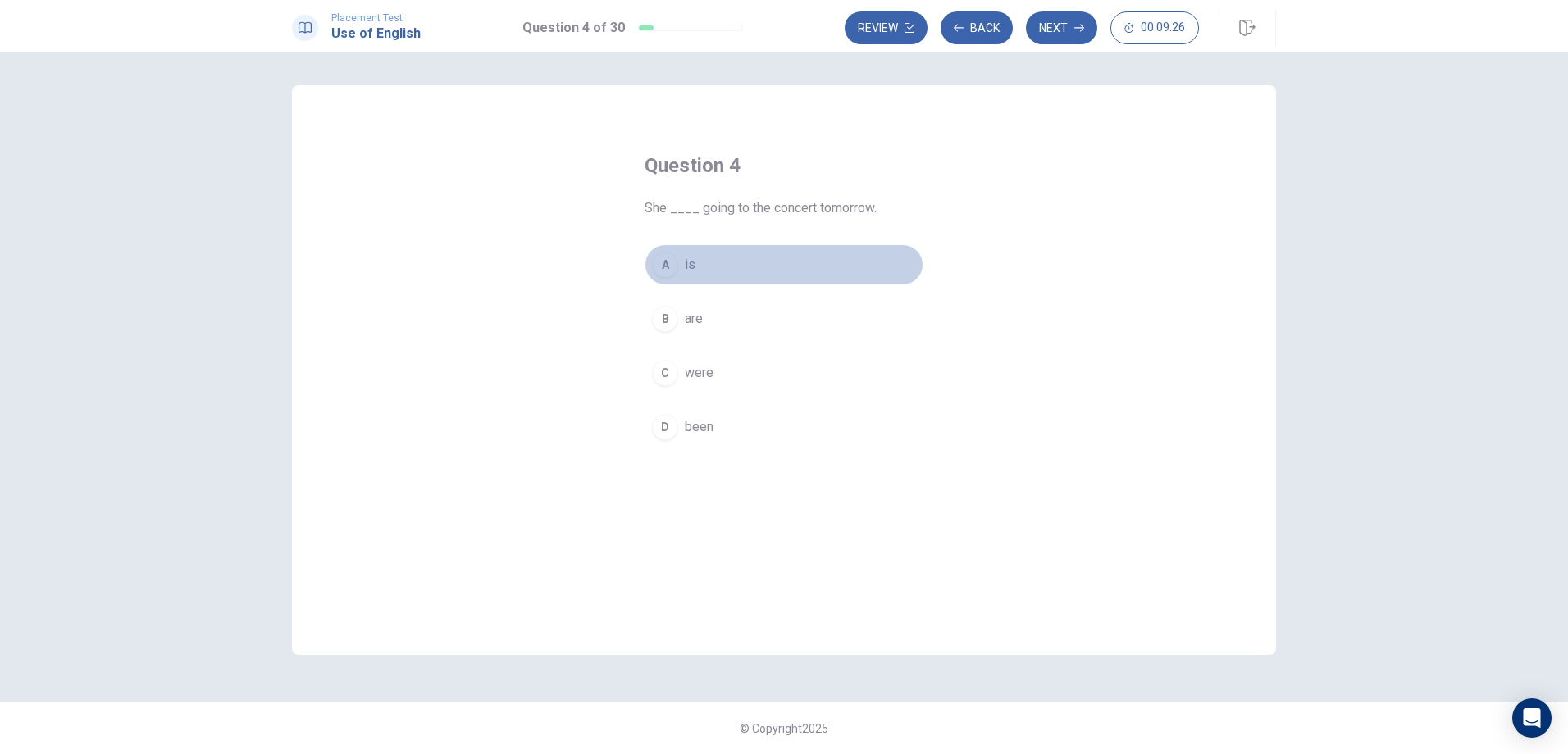 click on "A" at bounding box center (665, 265) 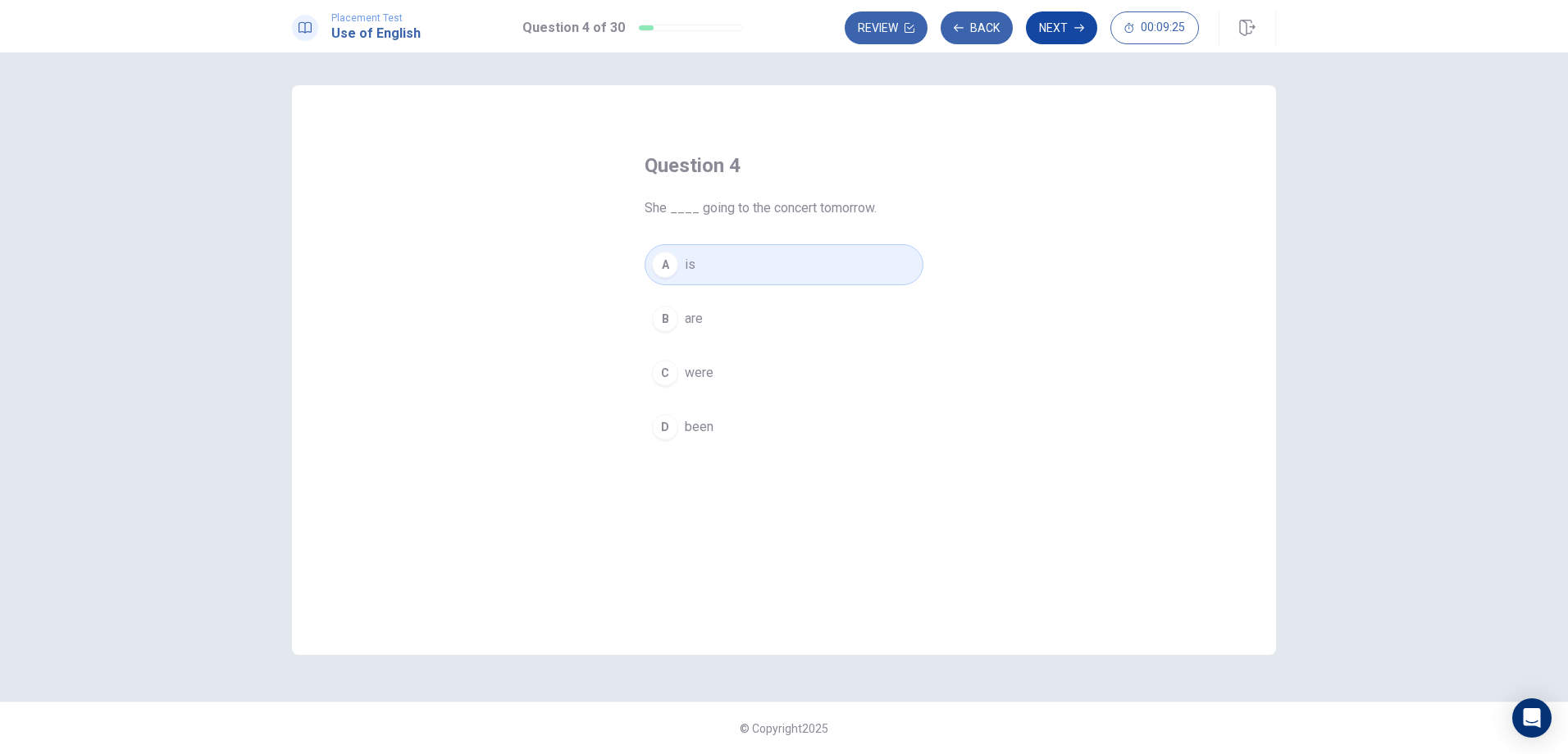 click on "Next" at bounding box center [1061, 28] 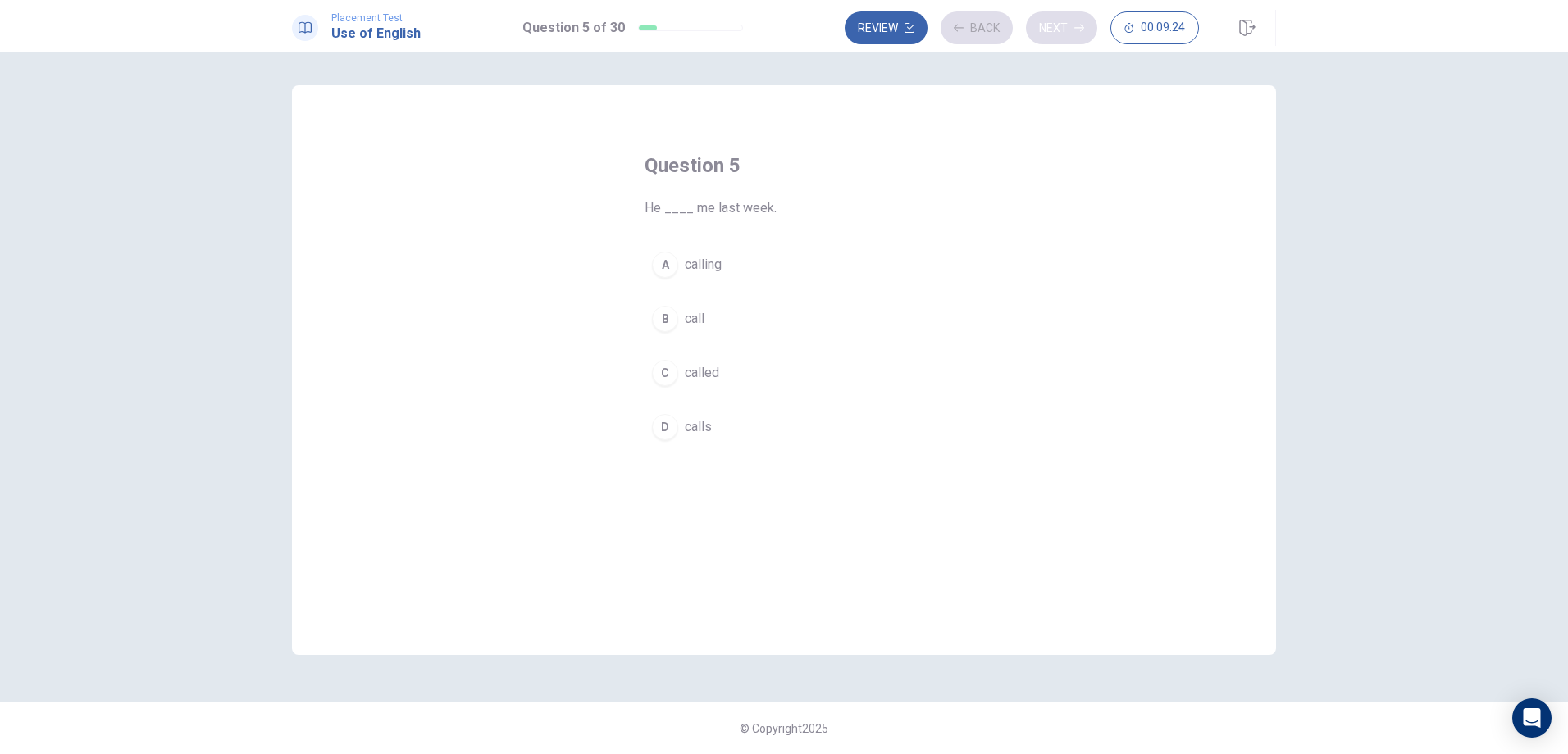 click on "Review Back Next 00:09:24" at bounding box center [1022, 28] 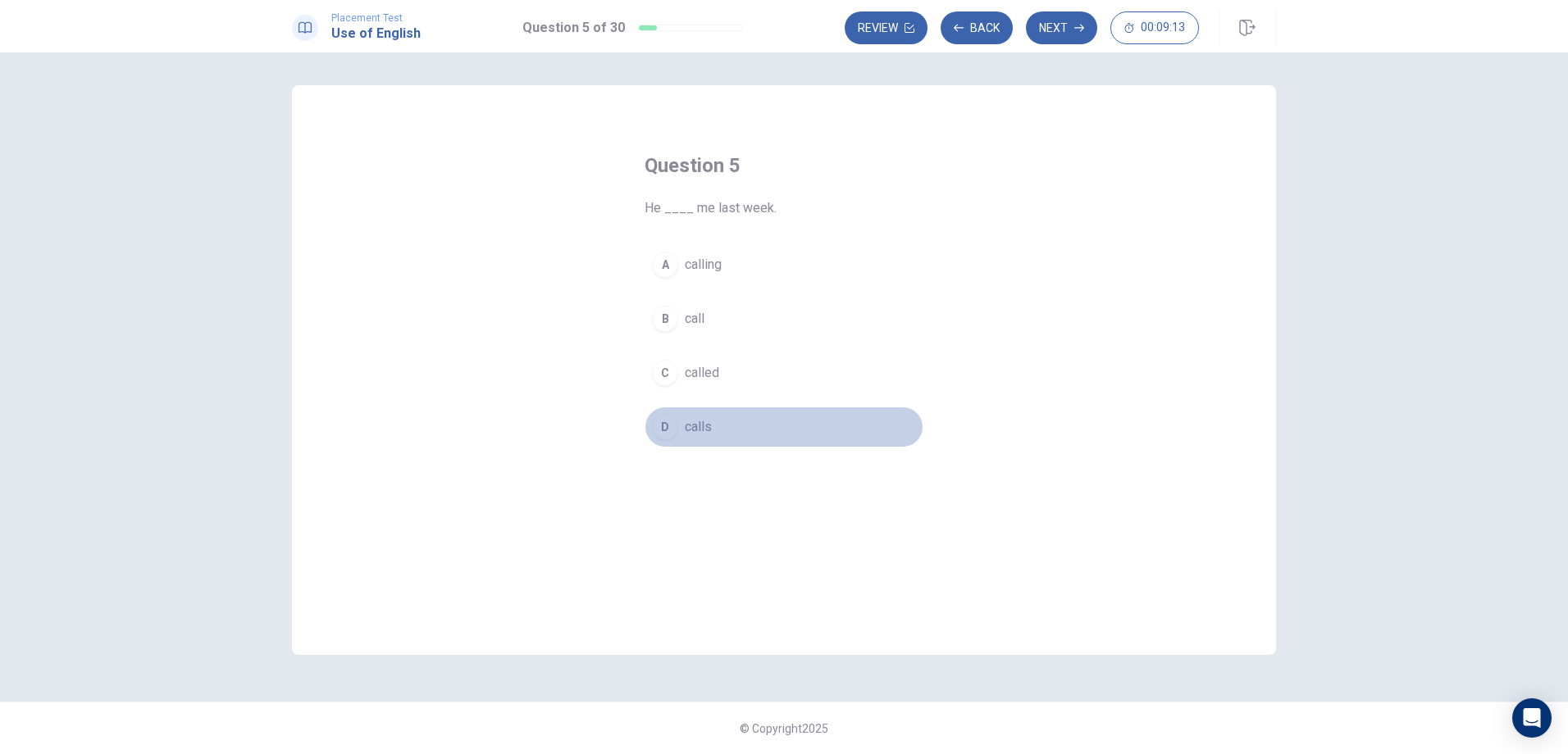 click on "D" at bounding box center [665, 427] 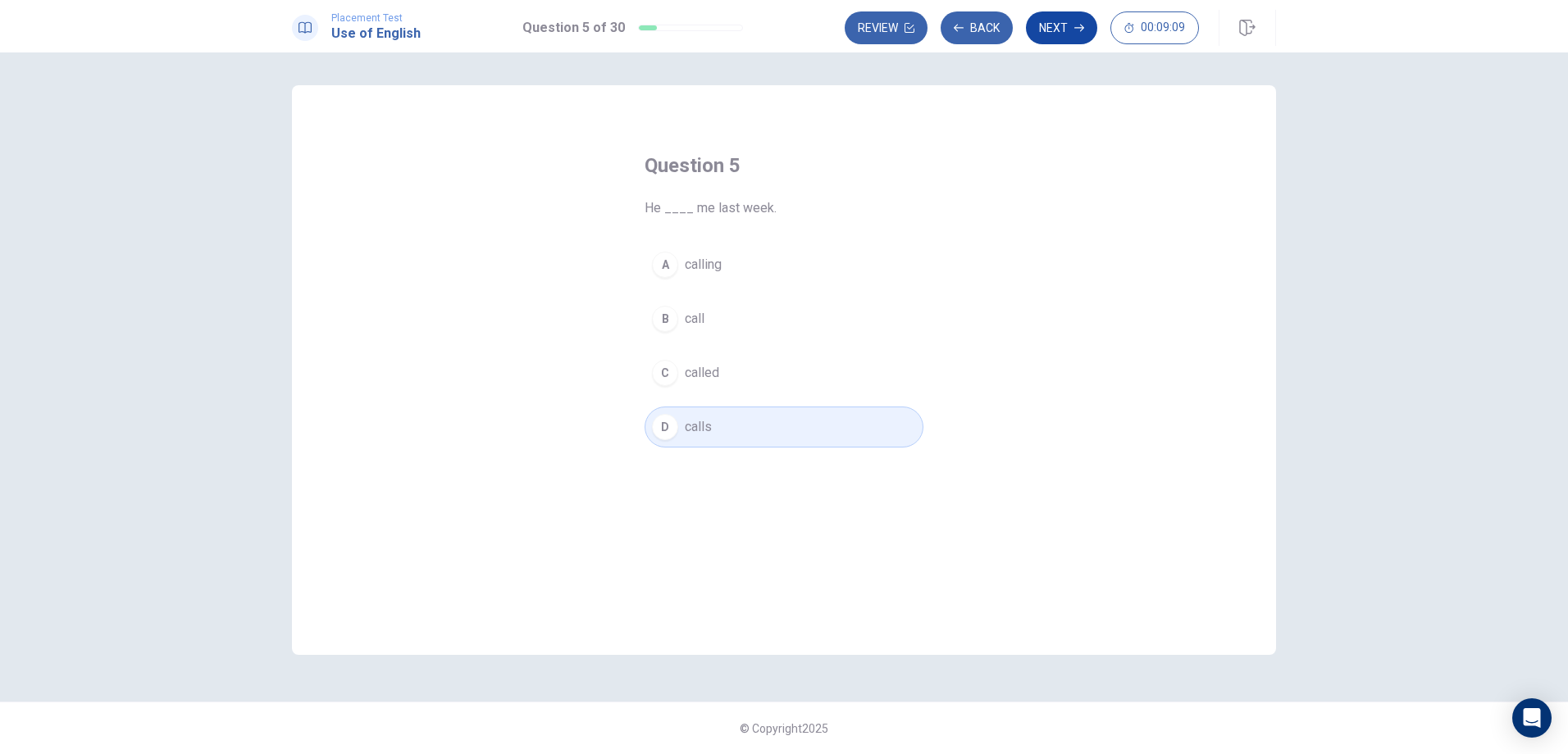 click on "Next" at bounding box center [1061, 28] 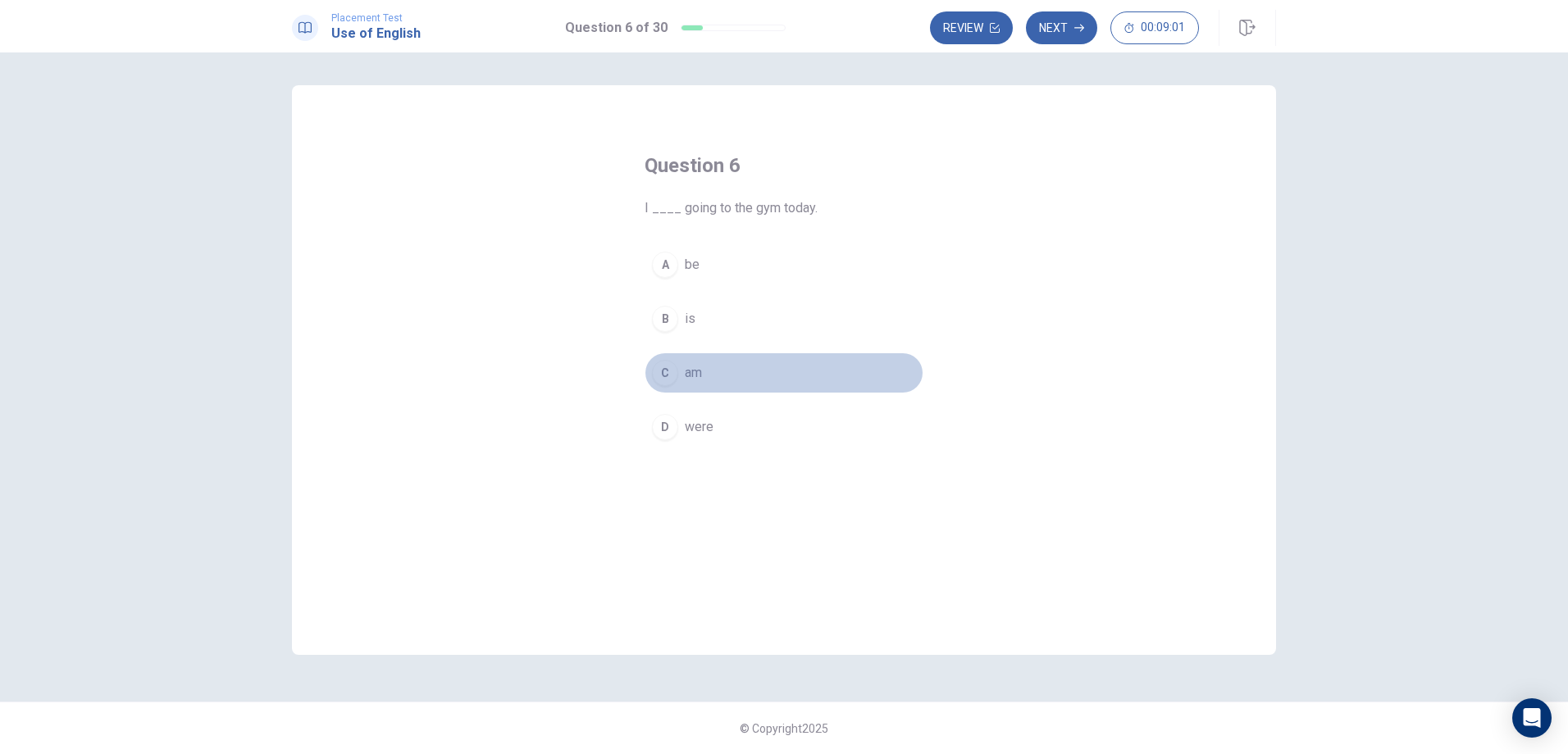 click on "C" at bounding box center [665, 373] 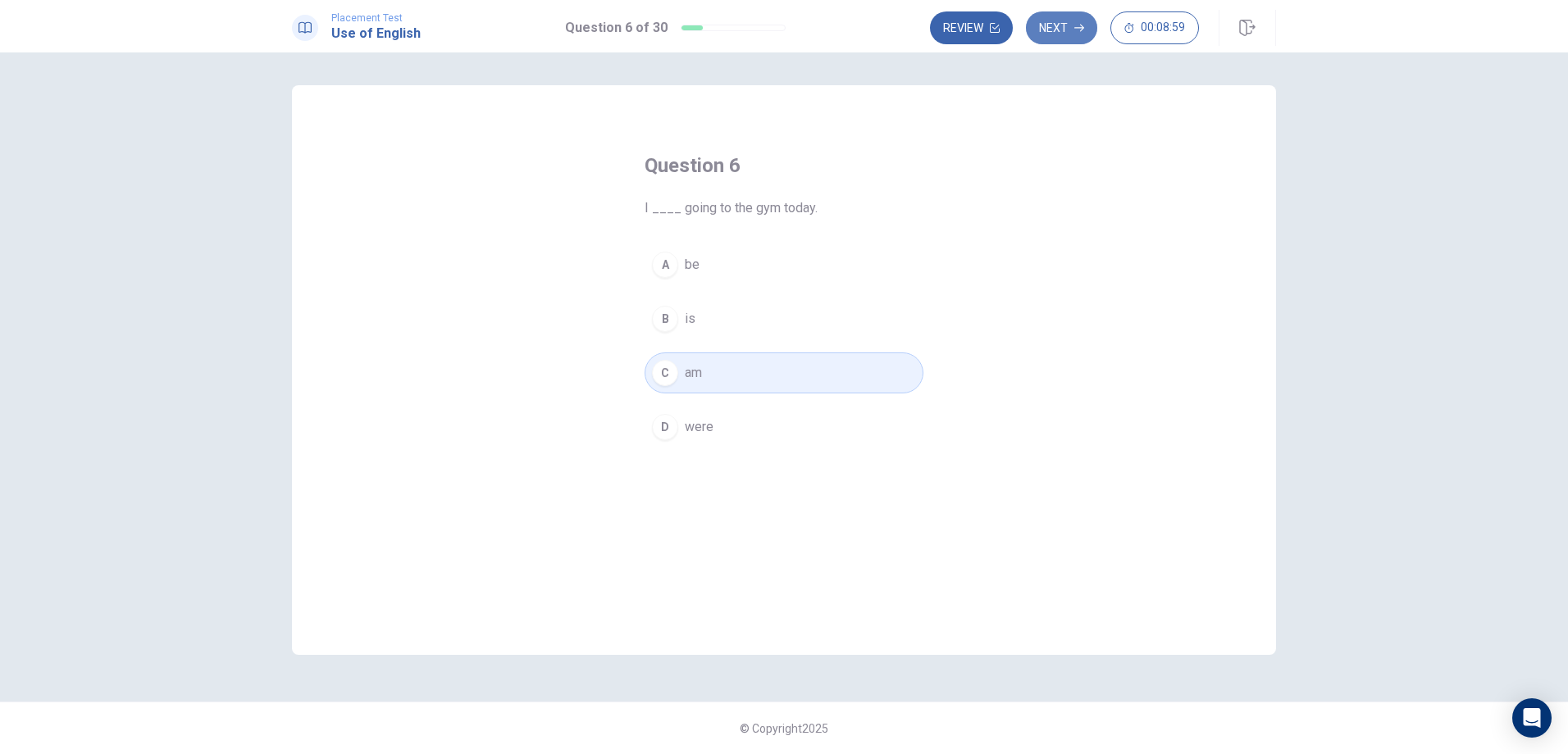 click on "Next" at bounding box center (1061, 28) 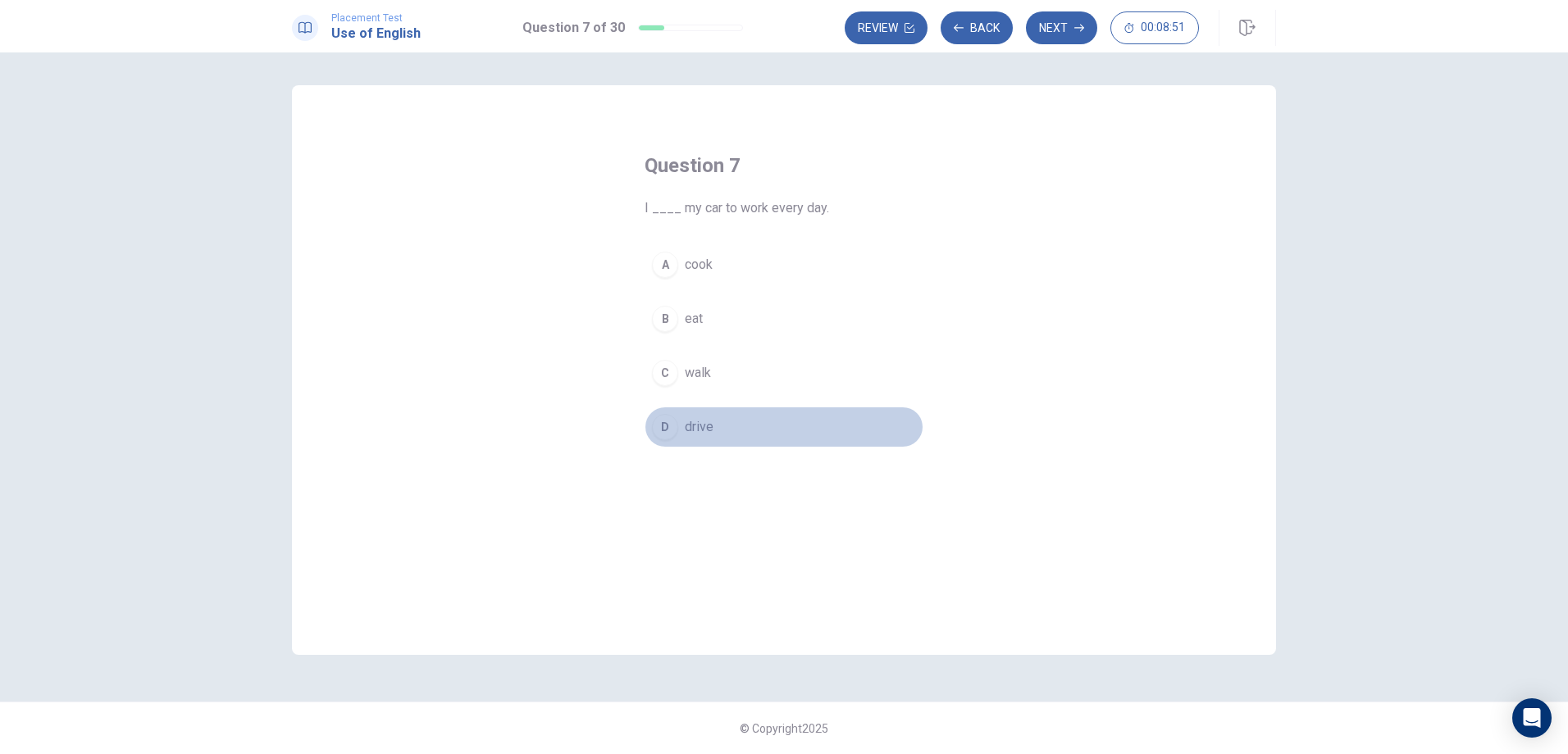 click on "D" at bounding box center (665, 427) 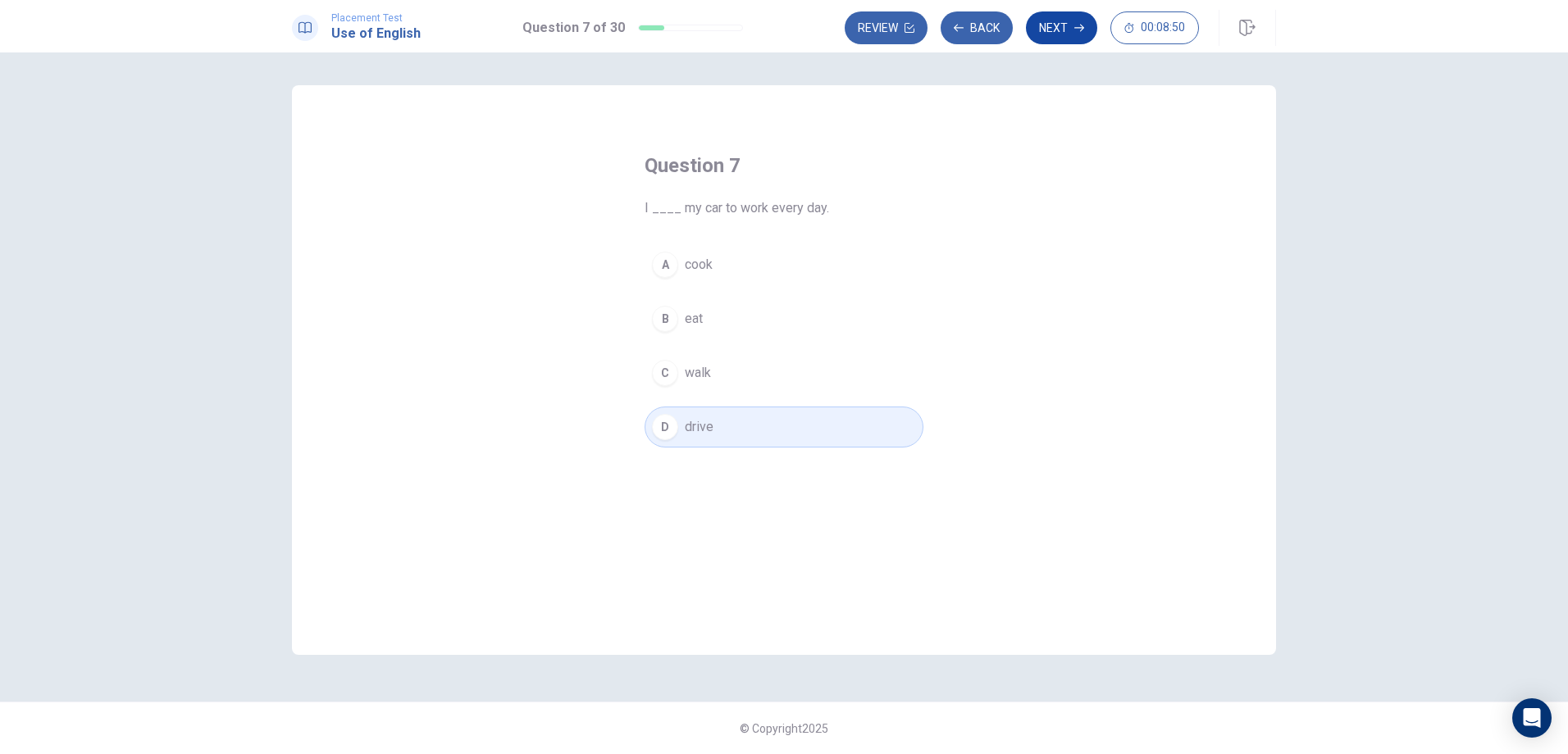 click on "Next" at bounding box center (1061, 28) 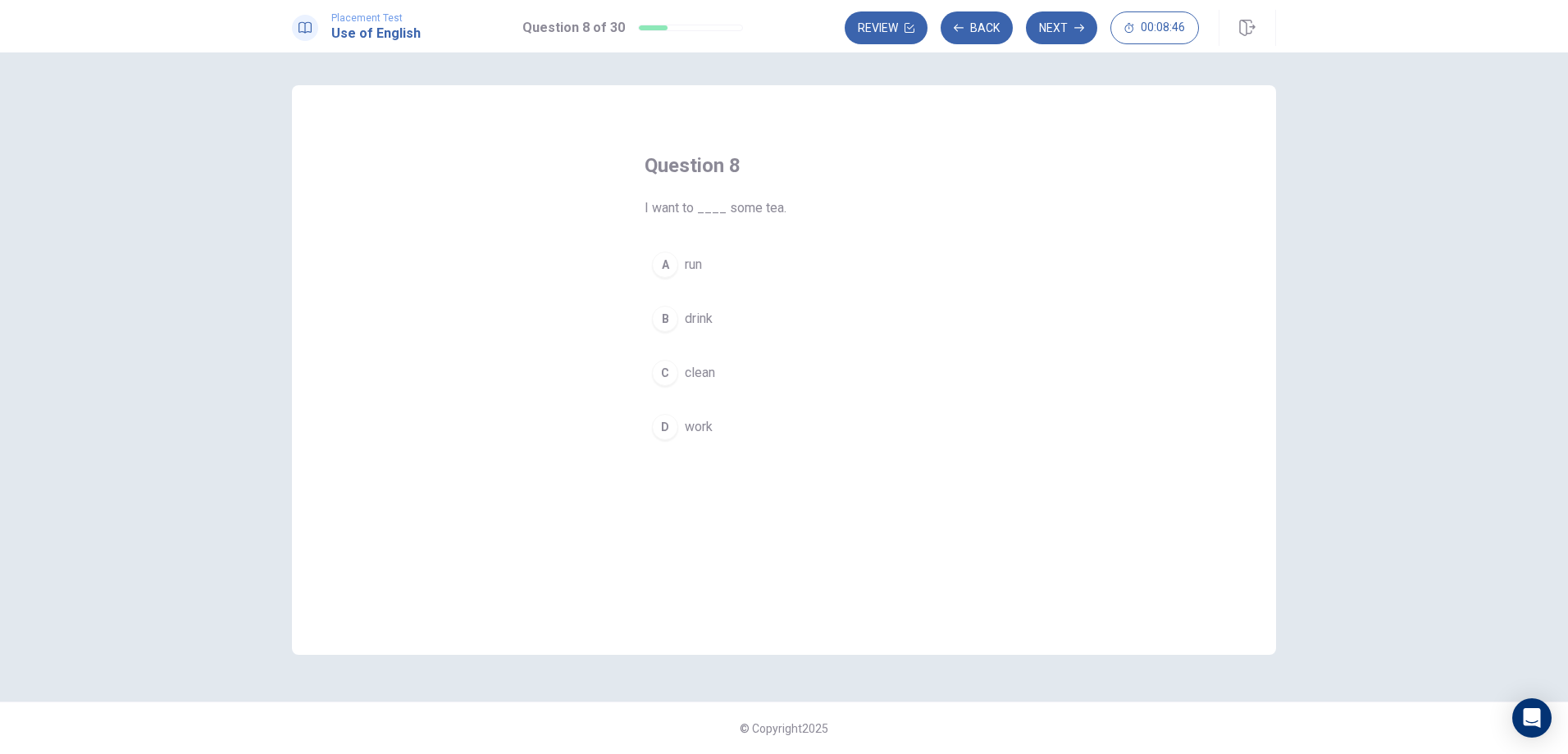 click on "B" at bounding box center (665, 319) 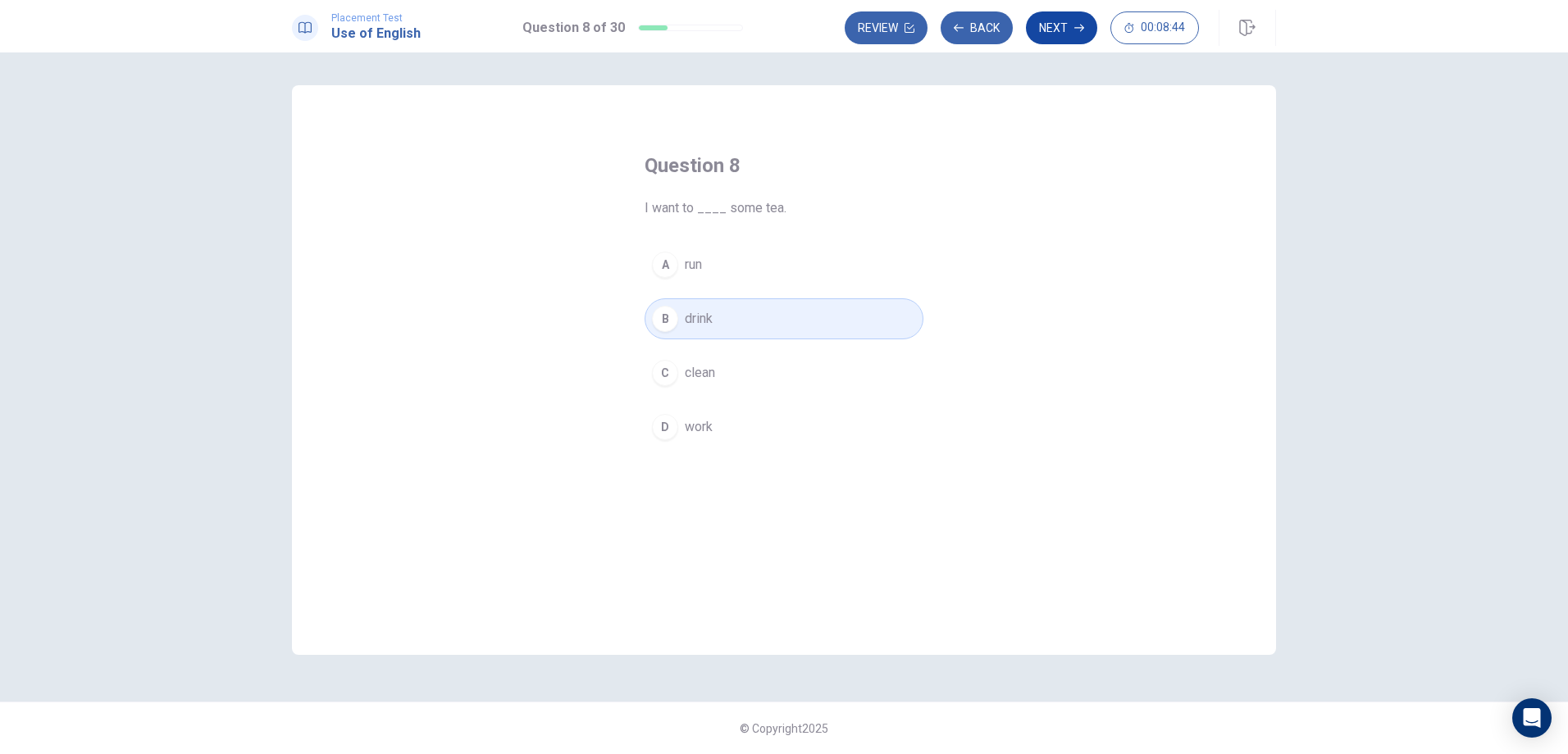 click on "Next" at bounding box center (1061, 28) 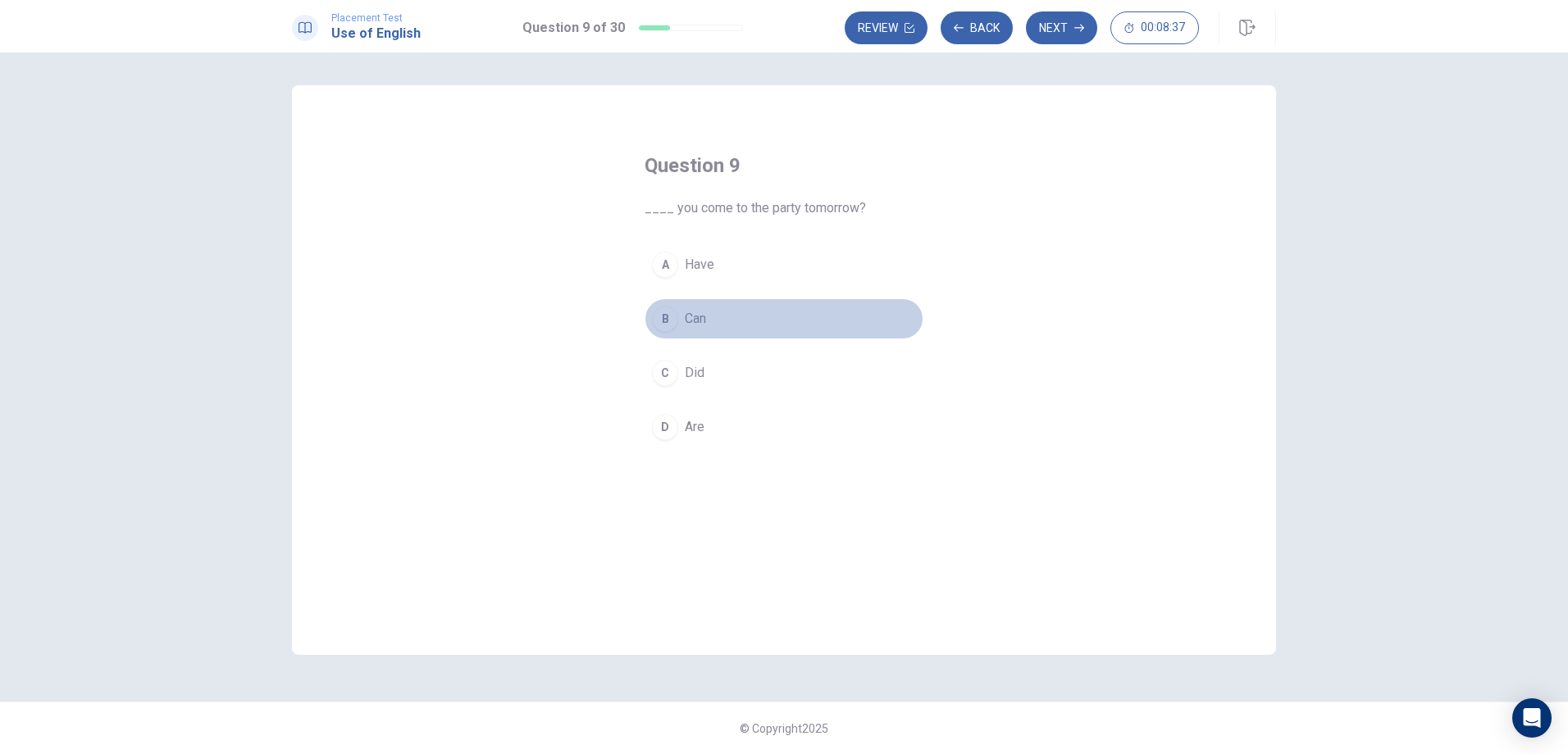 click on "B" at bounding box center (665, 319) 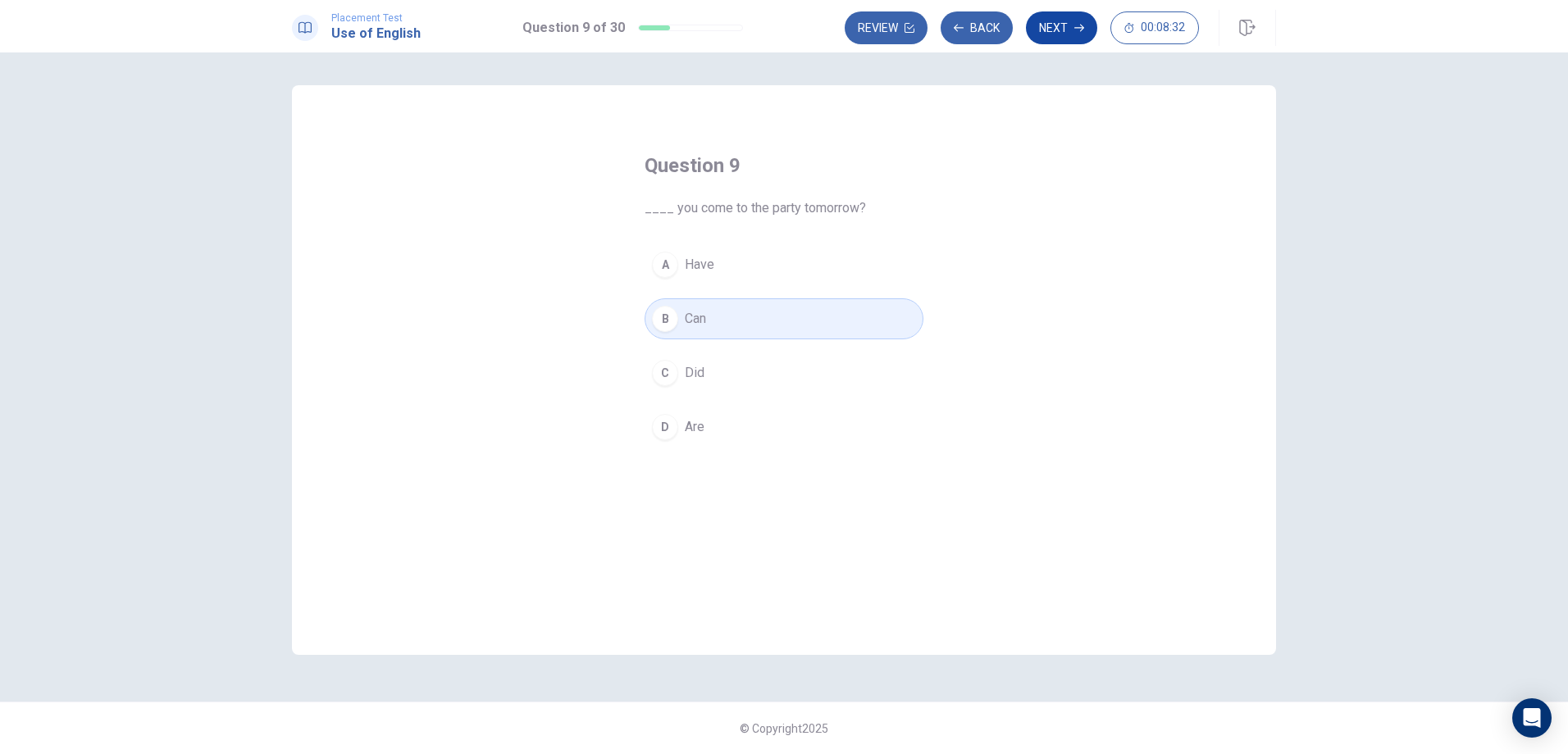 click on "Next" at bounding box center (1061, 28) 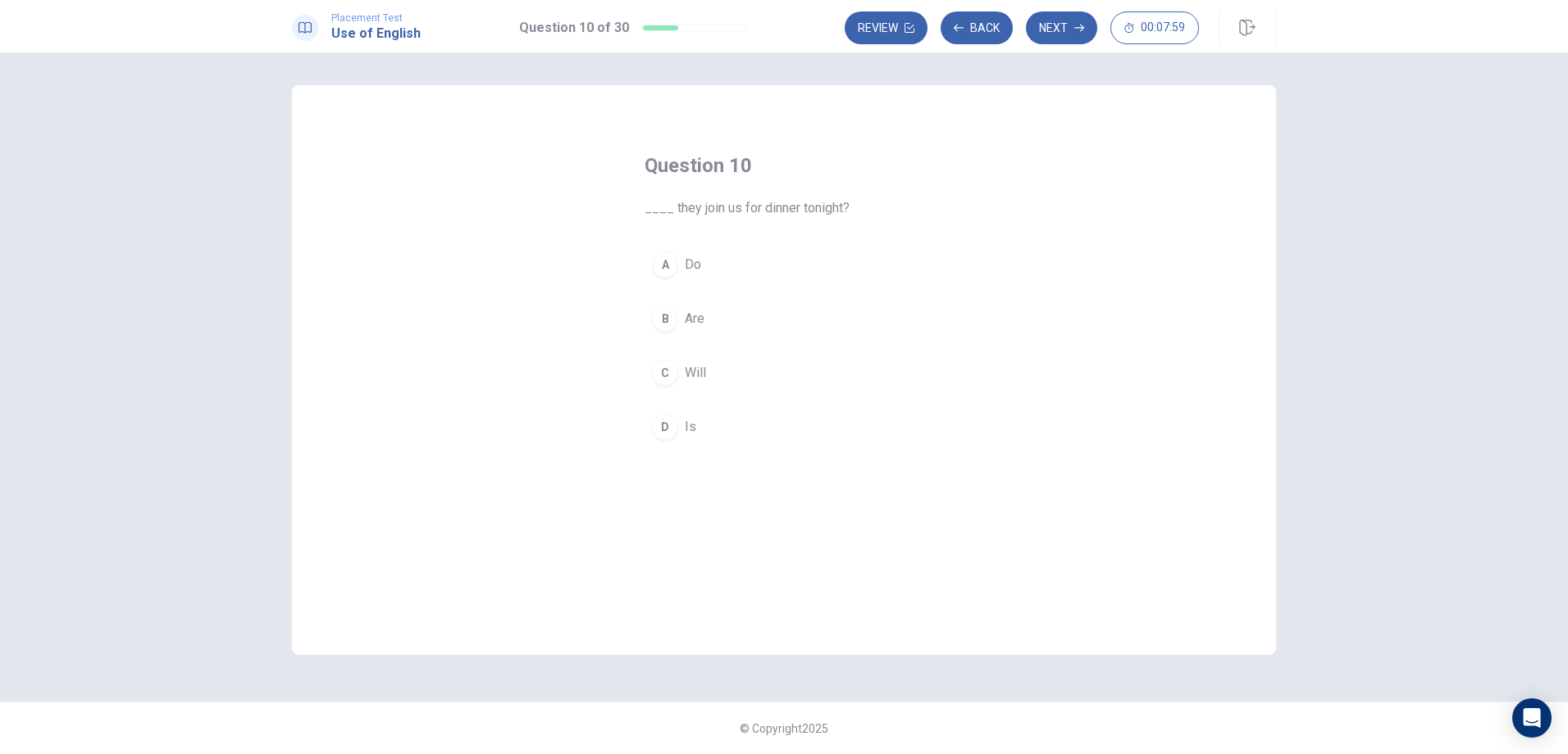 click on "C" at bounding box center (665, 373) 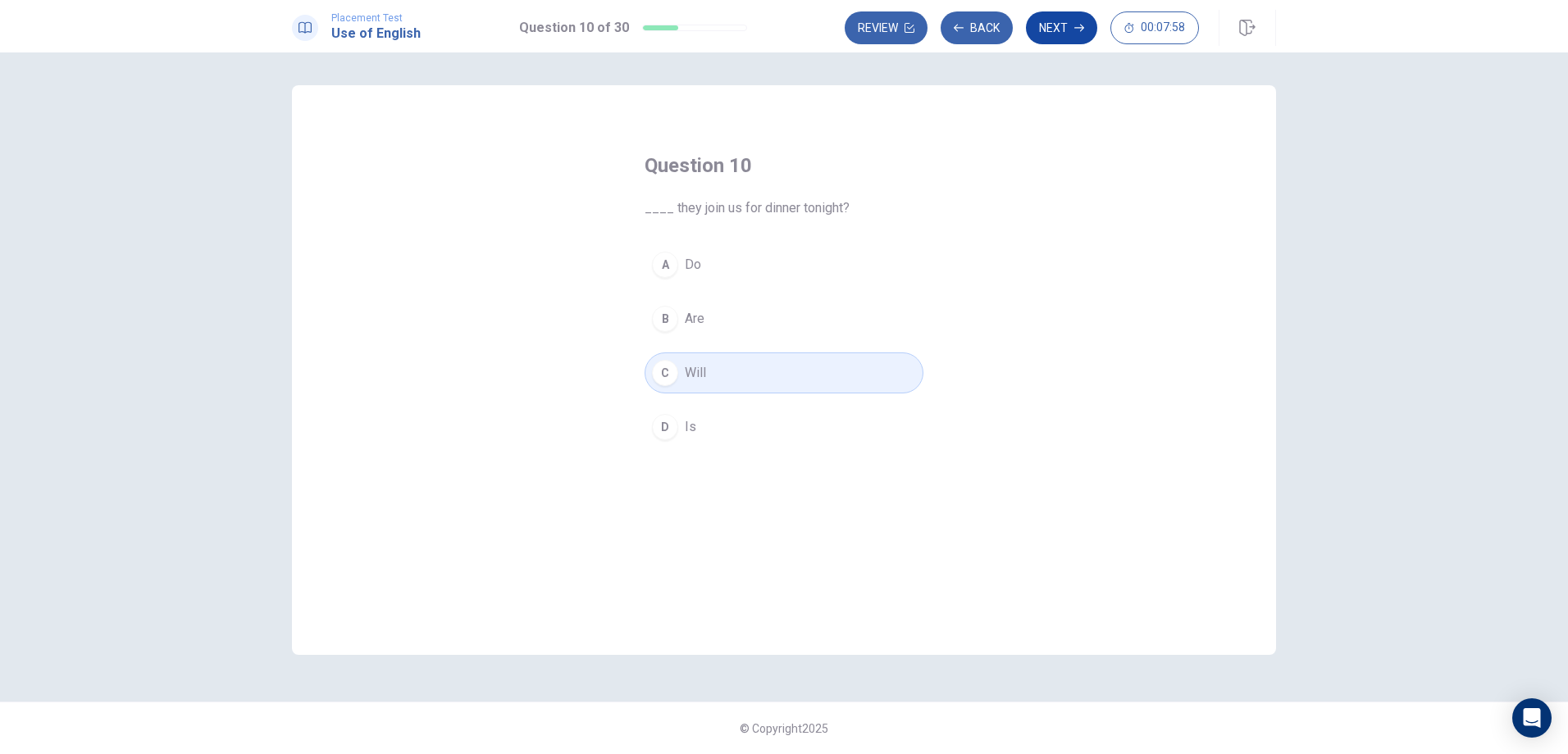 click on "Next" at bounding box center (1061, 28) 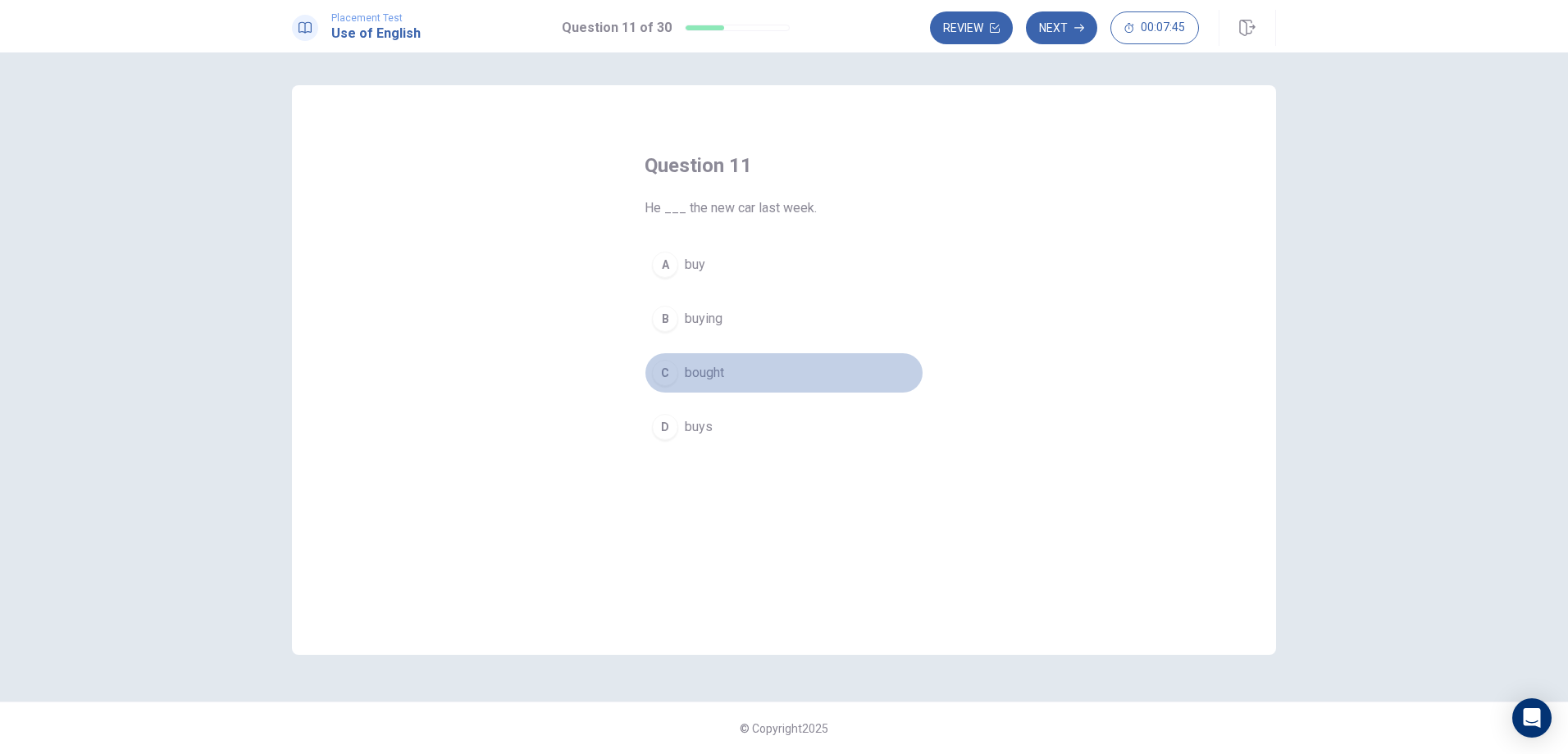 click on "C" at bounding box center (665, 373) 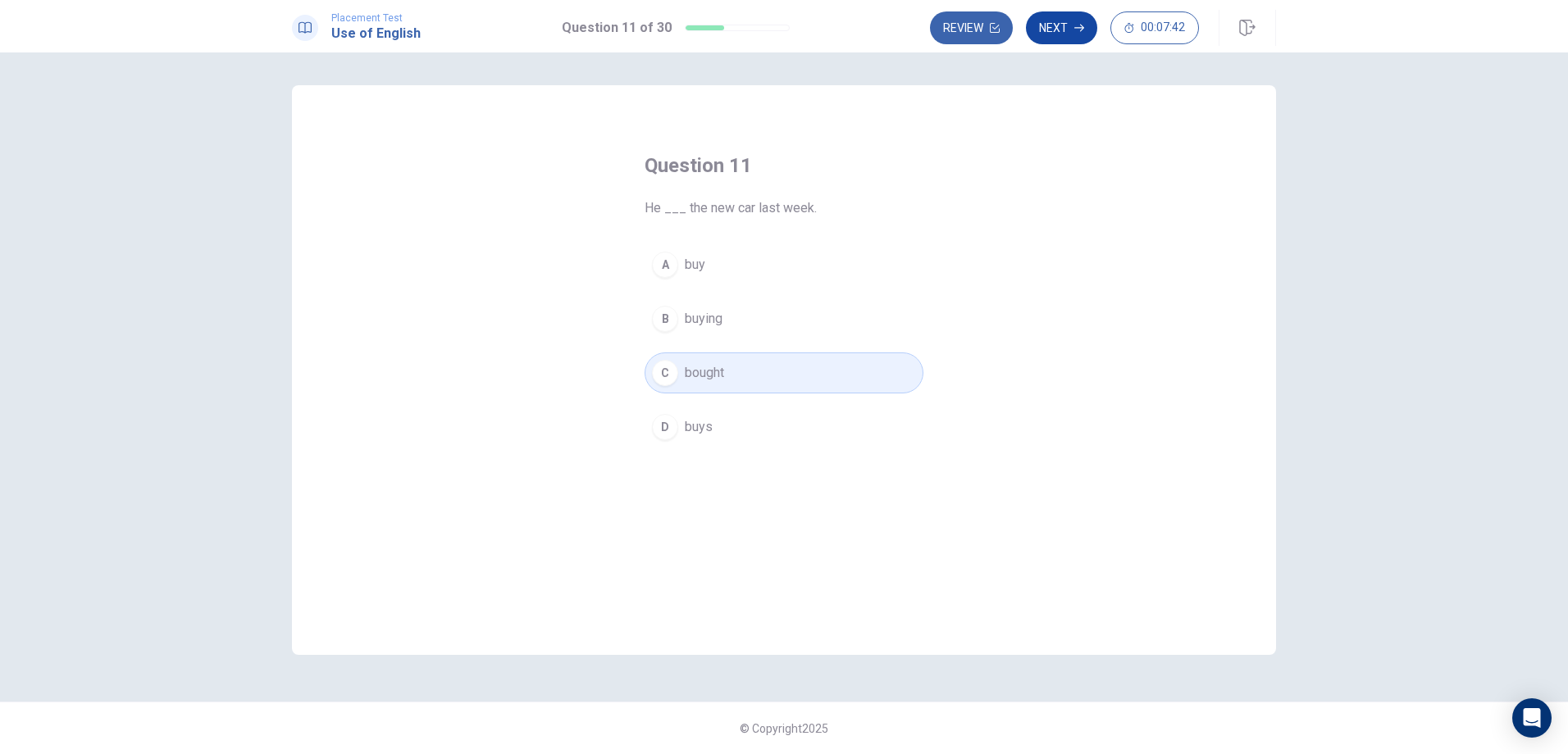 click on "Next" at bounding box center (1061, 28) 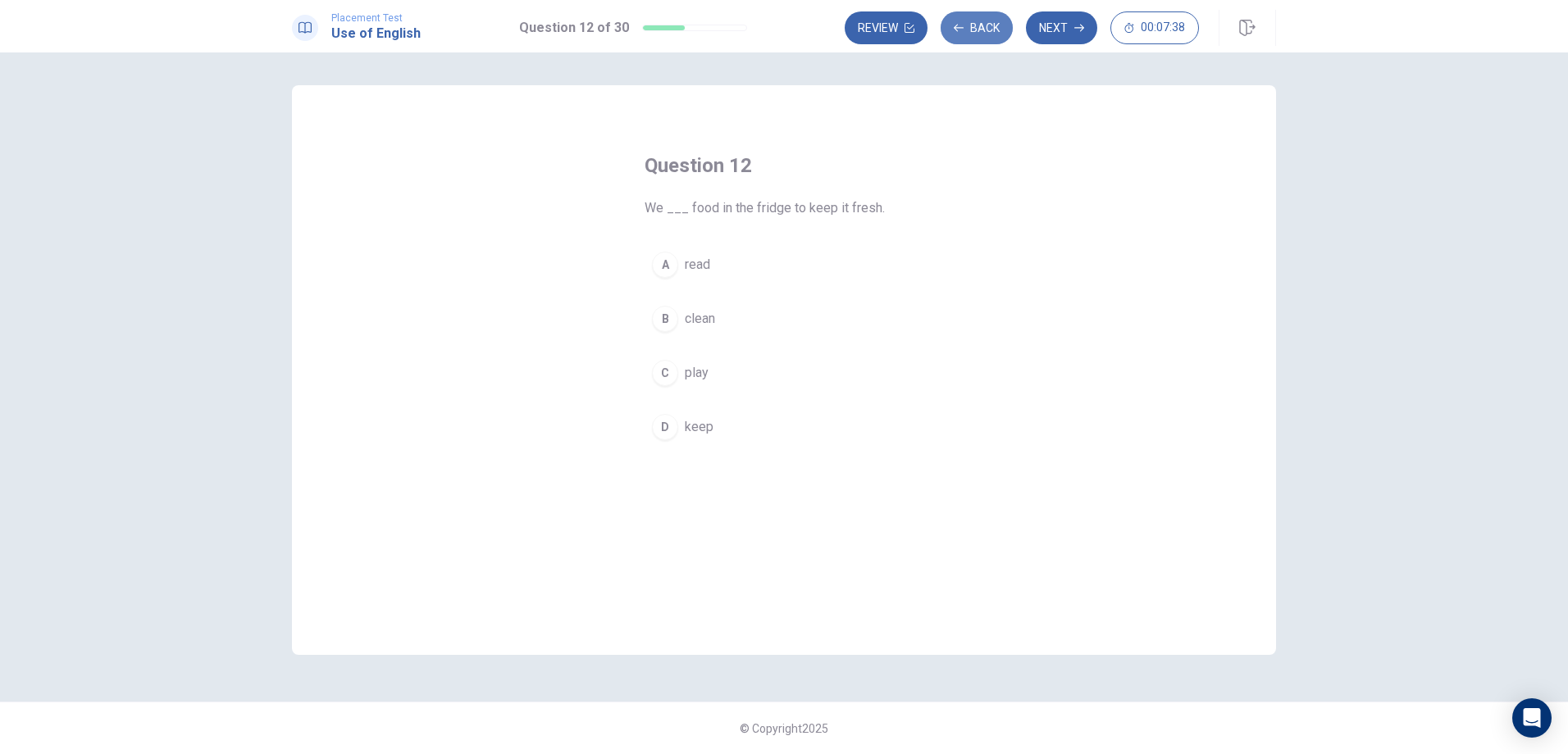 click on "Back" at bounding box center [977, 28] 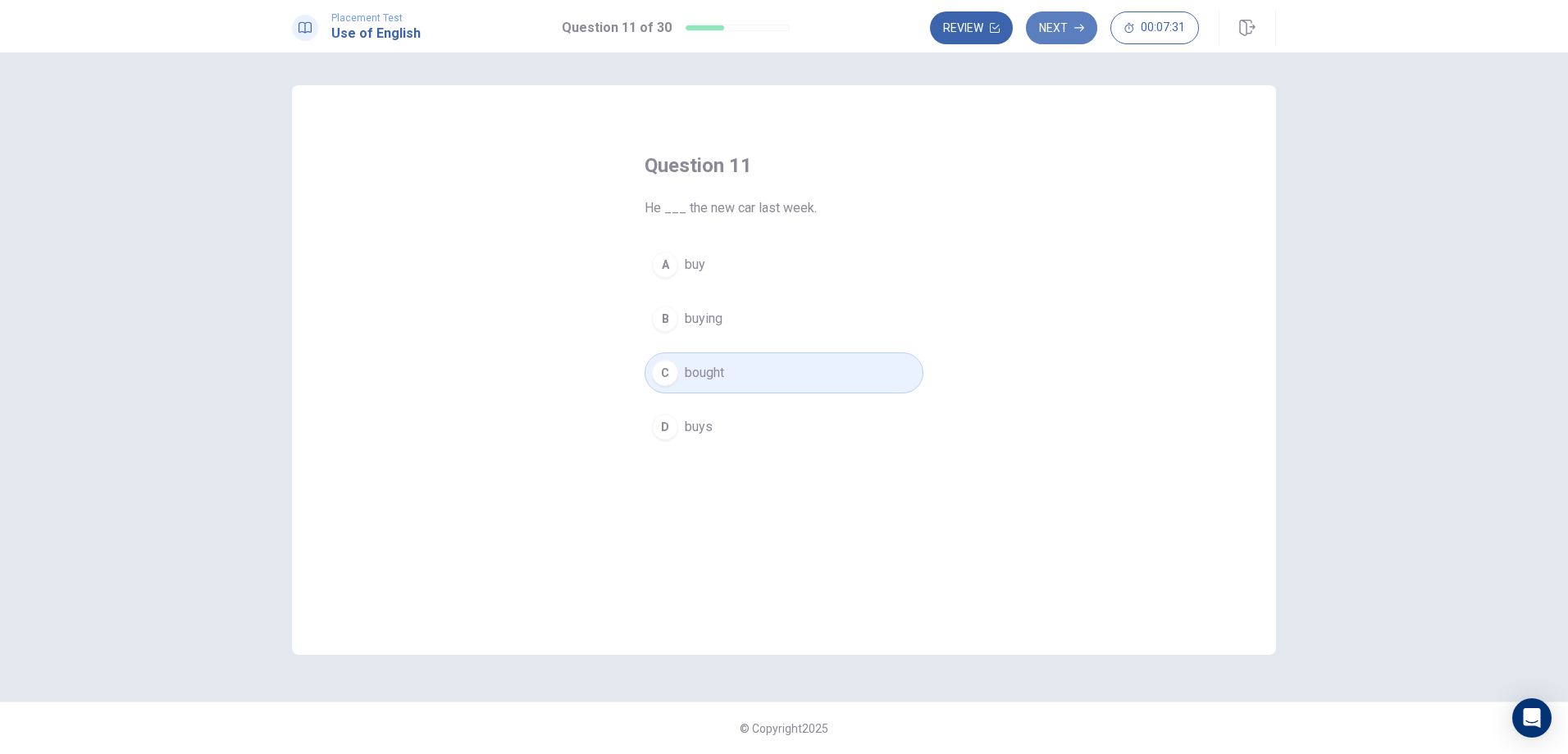 click on "Next" at bounding box center [1061, 28] 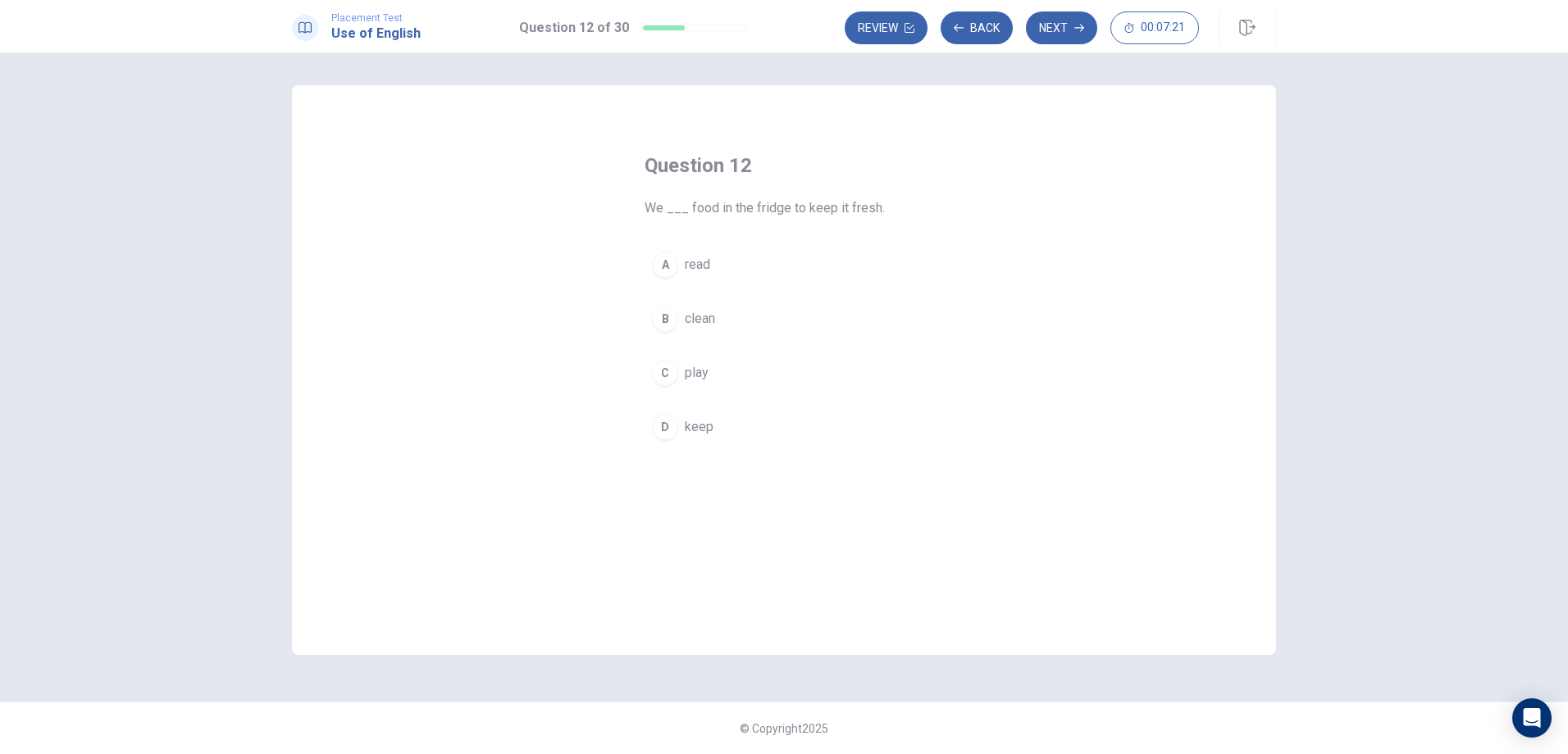 click on "D" at bounding box center (665, 427) 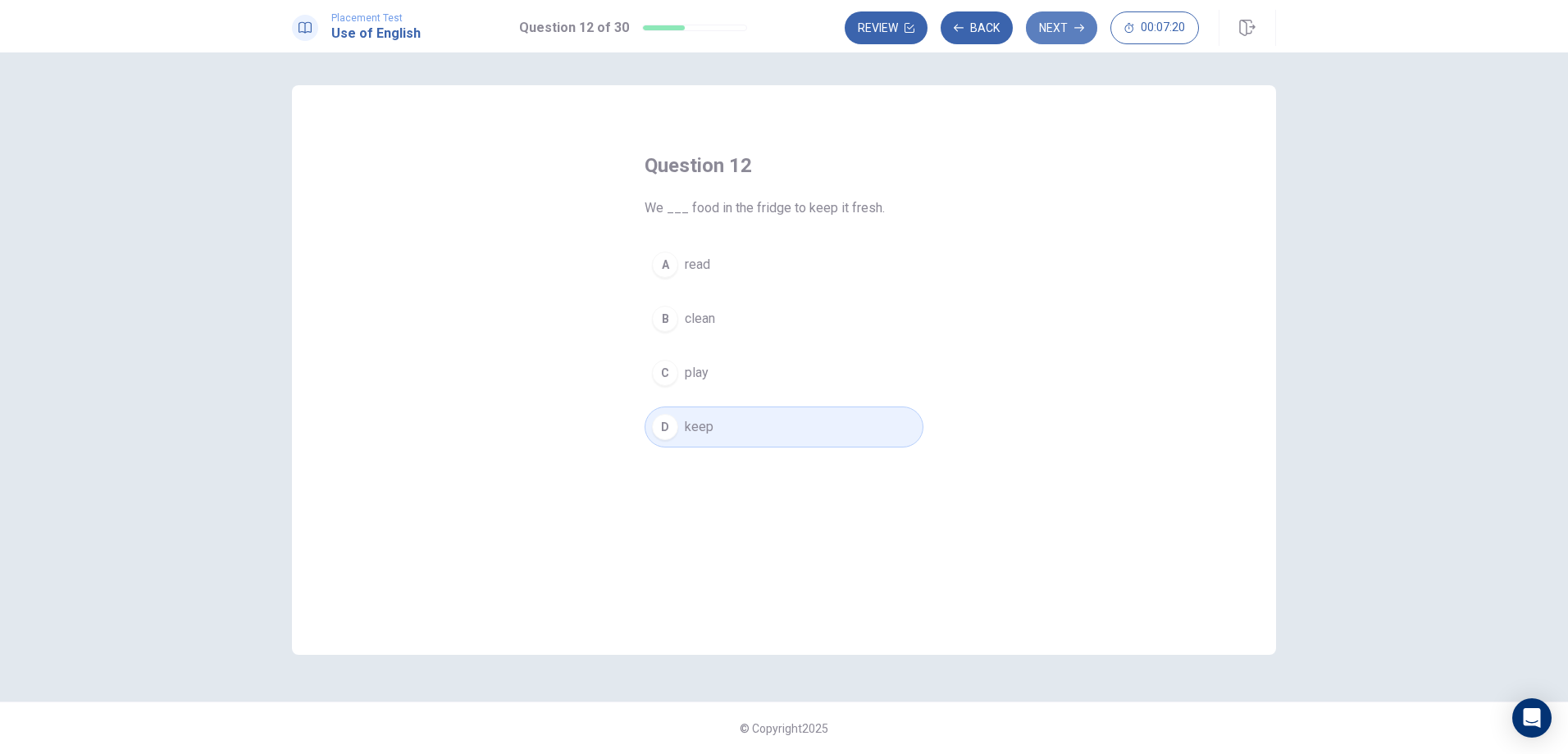 click on "Next" at bounding box center (1061, 28) 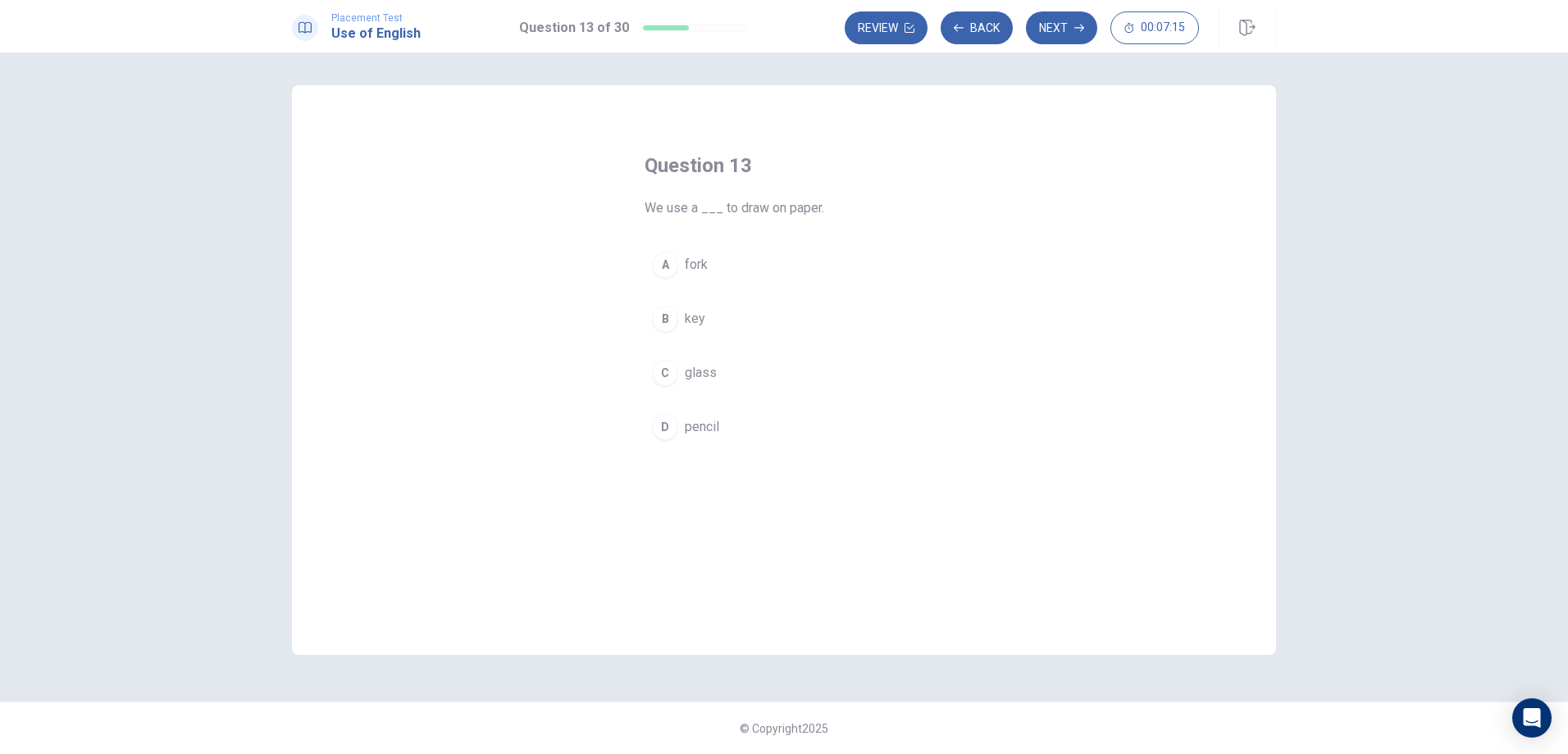 click on "D" at bounding box center (665, 427) 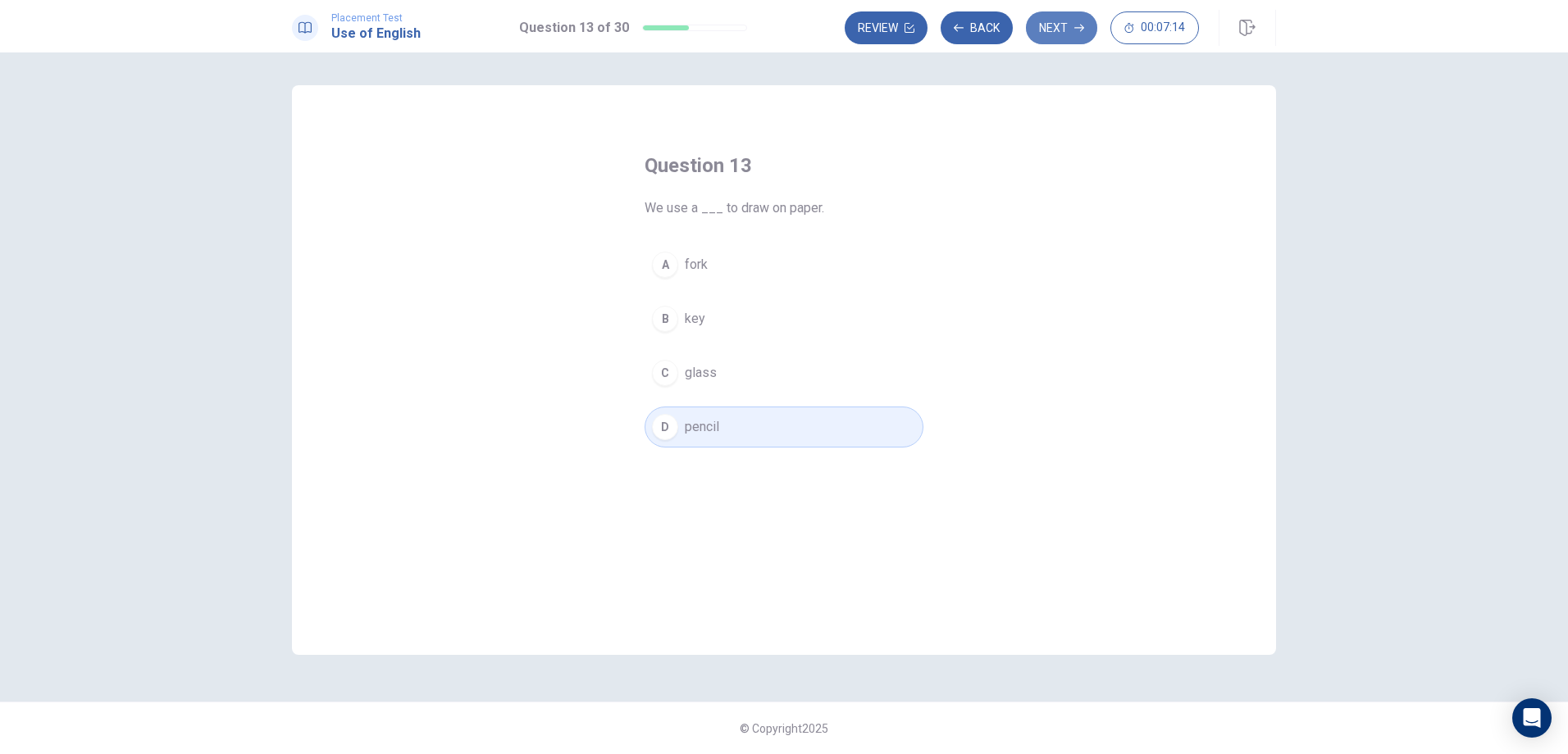 click on "Next" at bounding box center (1061, 28) 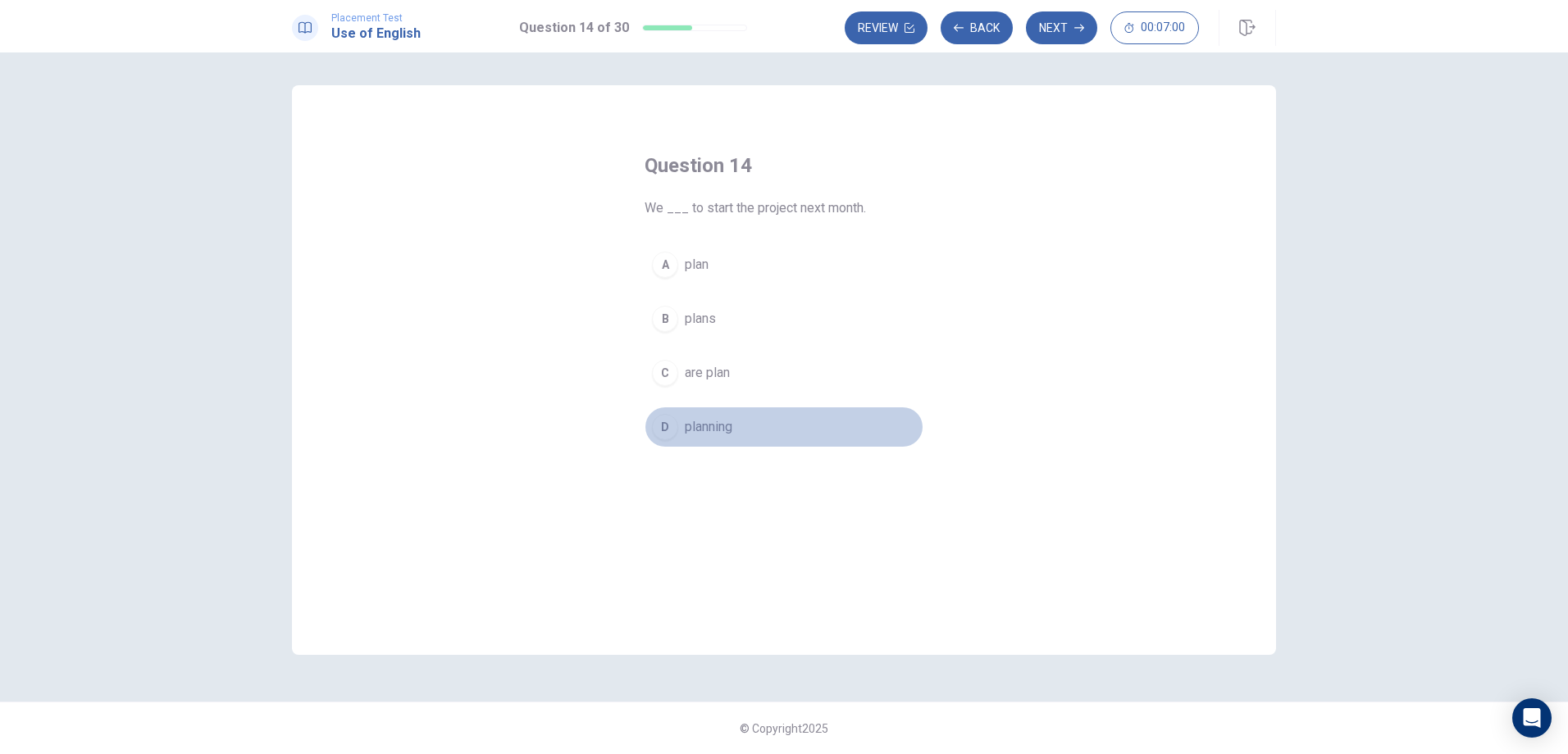 click on "D" at bounding box center (665, 427) 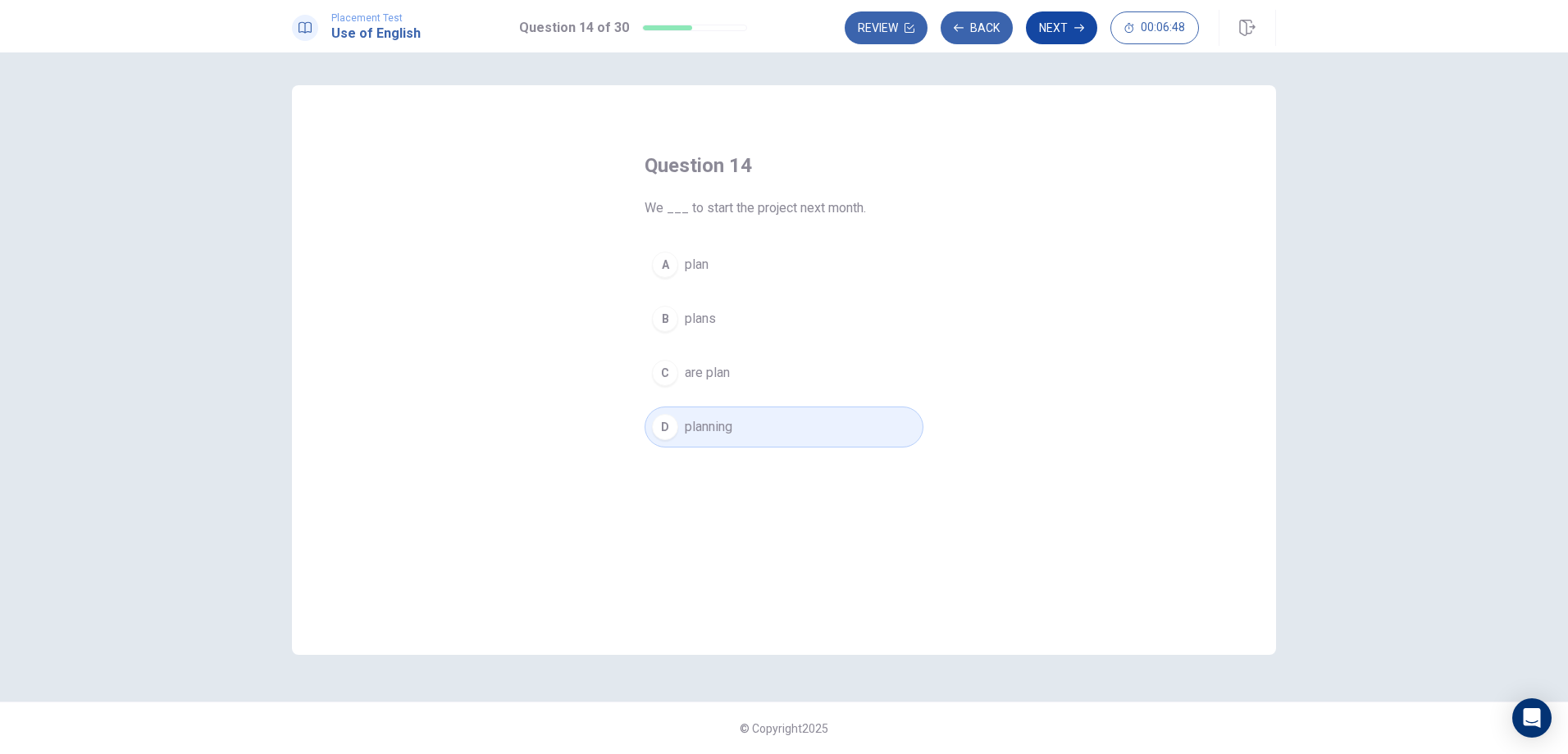 click on "Next" at bounding box center (1061, 28) 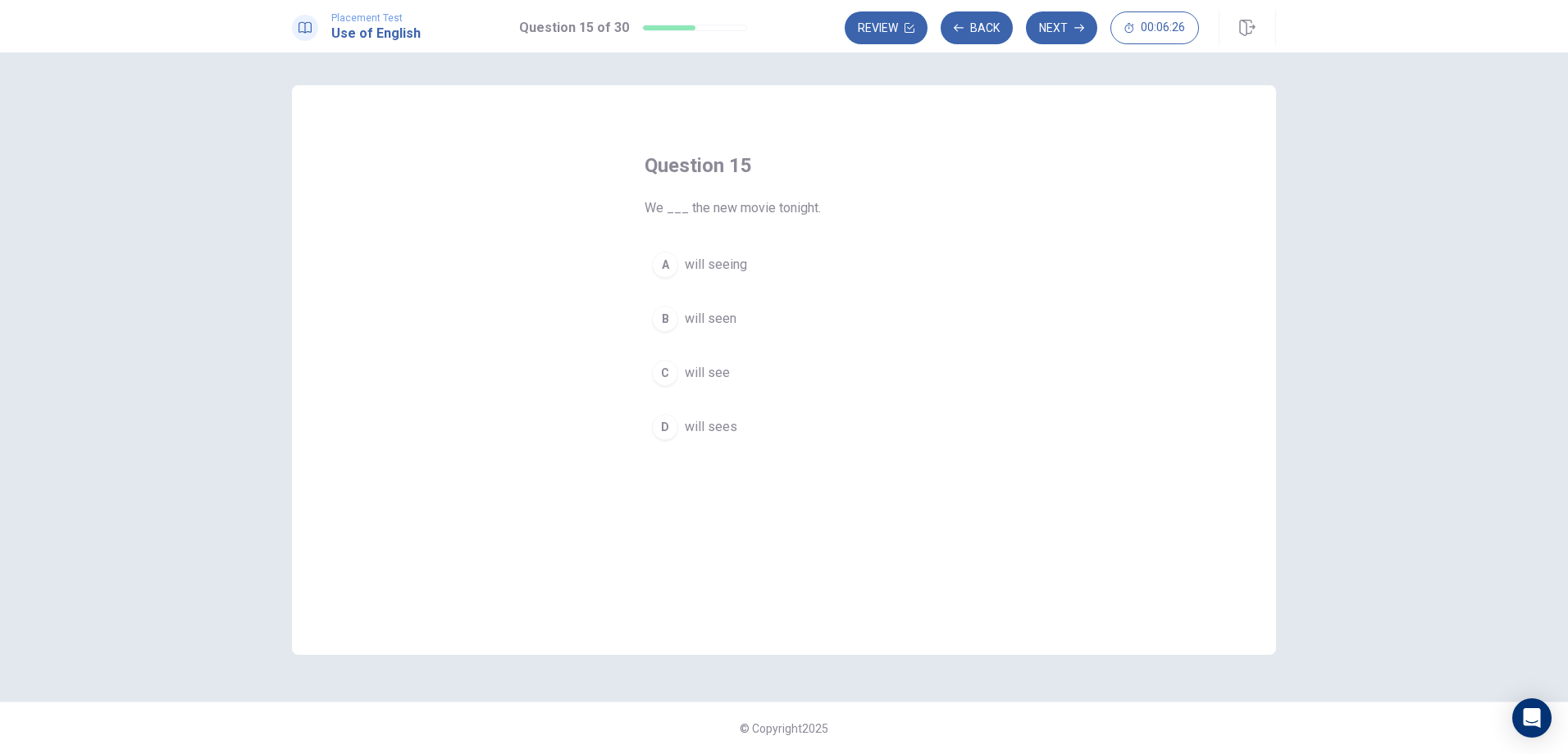 drag, startPoint x: 665, startPoint y: 381, endPoint x: 587, endPoint y: 359, distance: 81.043198 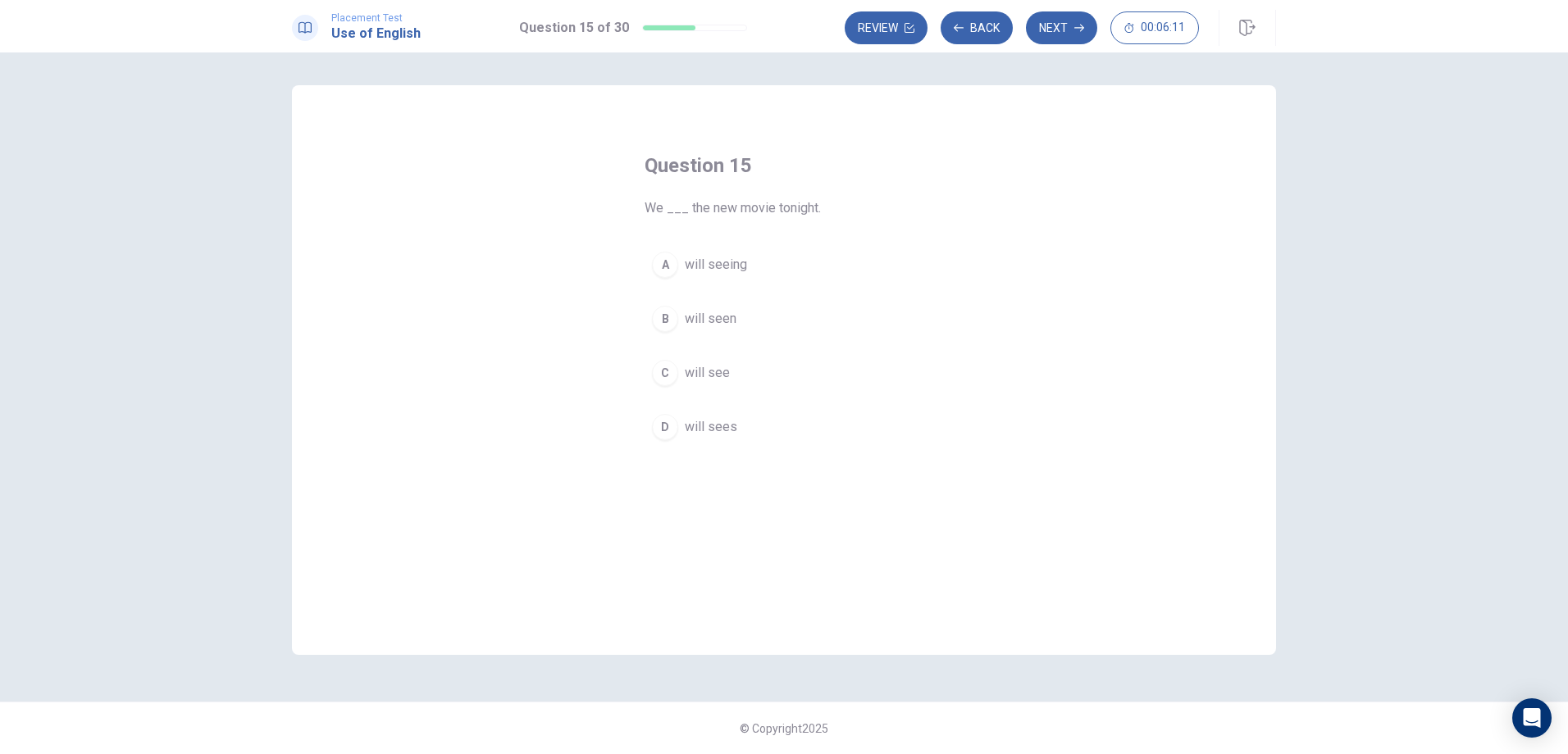 click on "C" at bounding box center [665, 373] 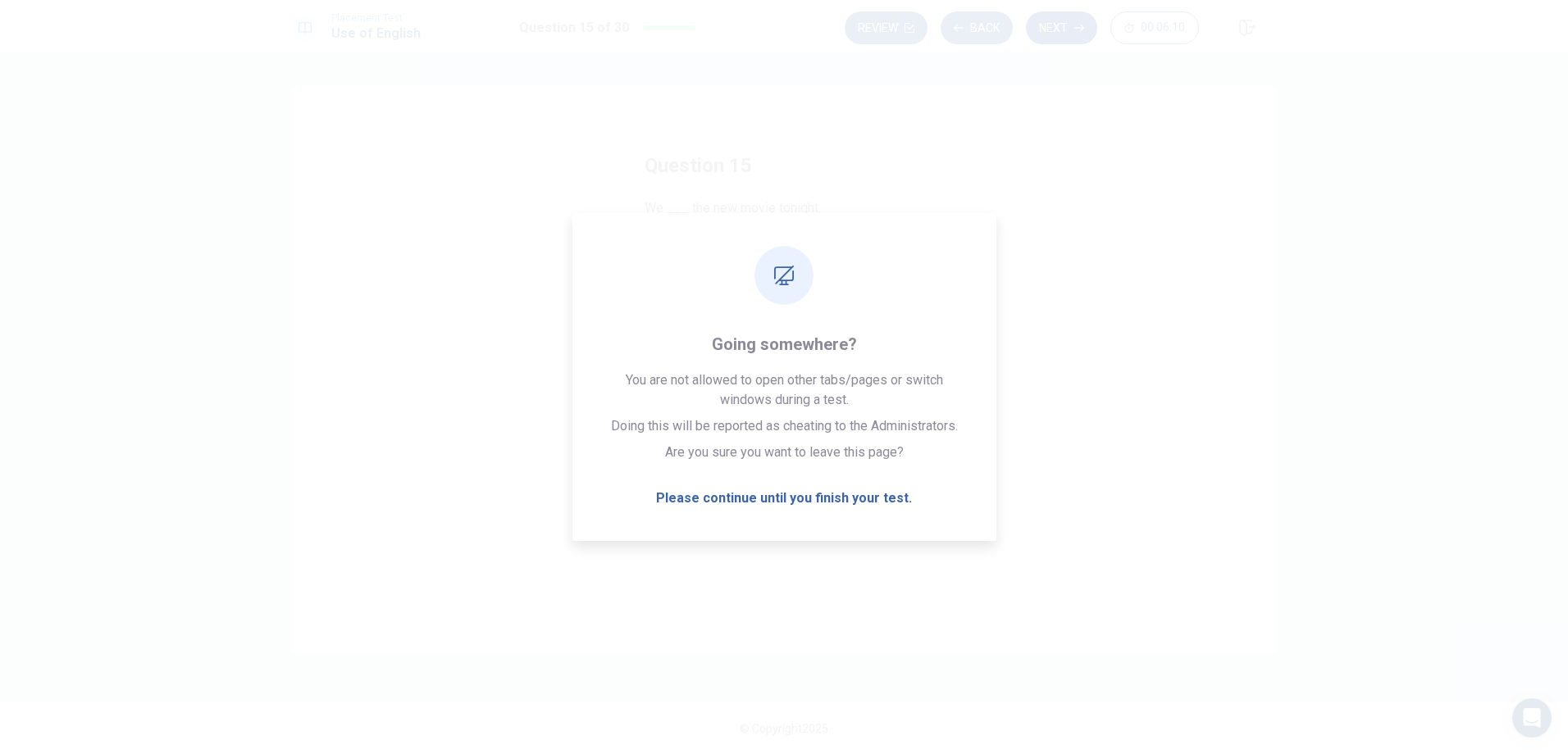 click on "Next" at bounding box center [1061, 28] 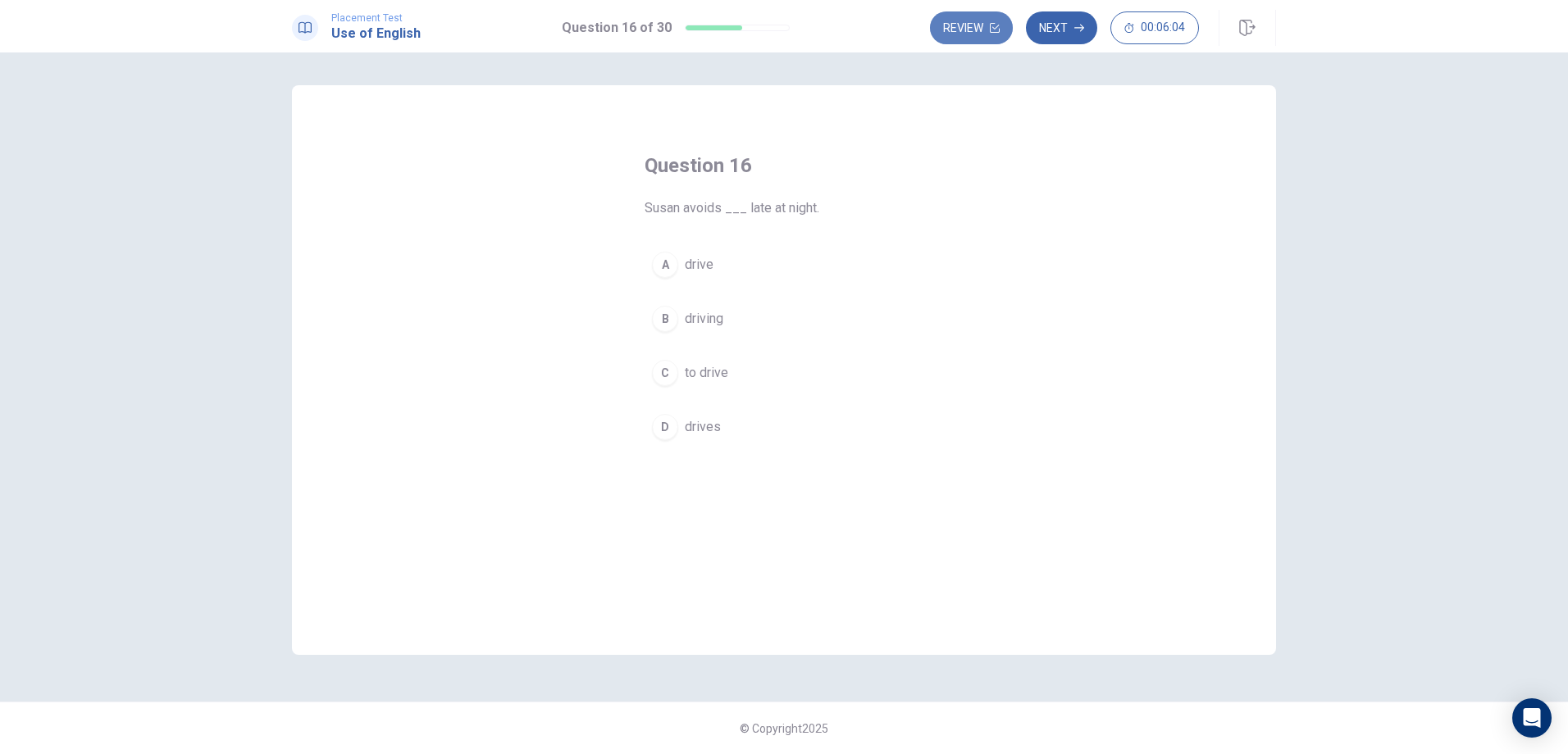 click on "Review" at bounding box center [971, 28] 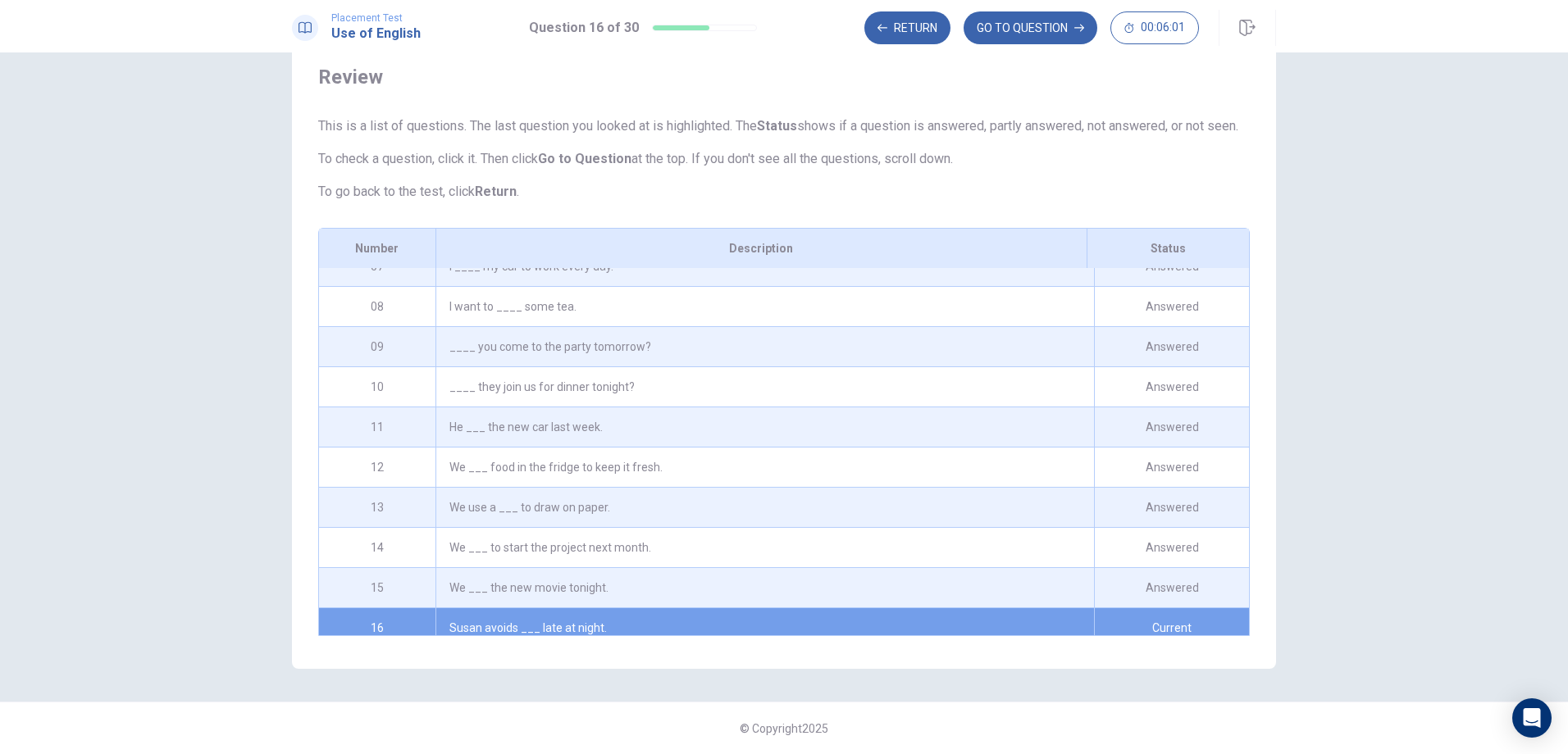 scroll, scrollTop: 443, scrollLeft: 0, axis: vertical 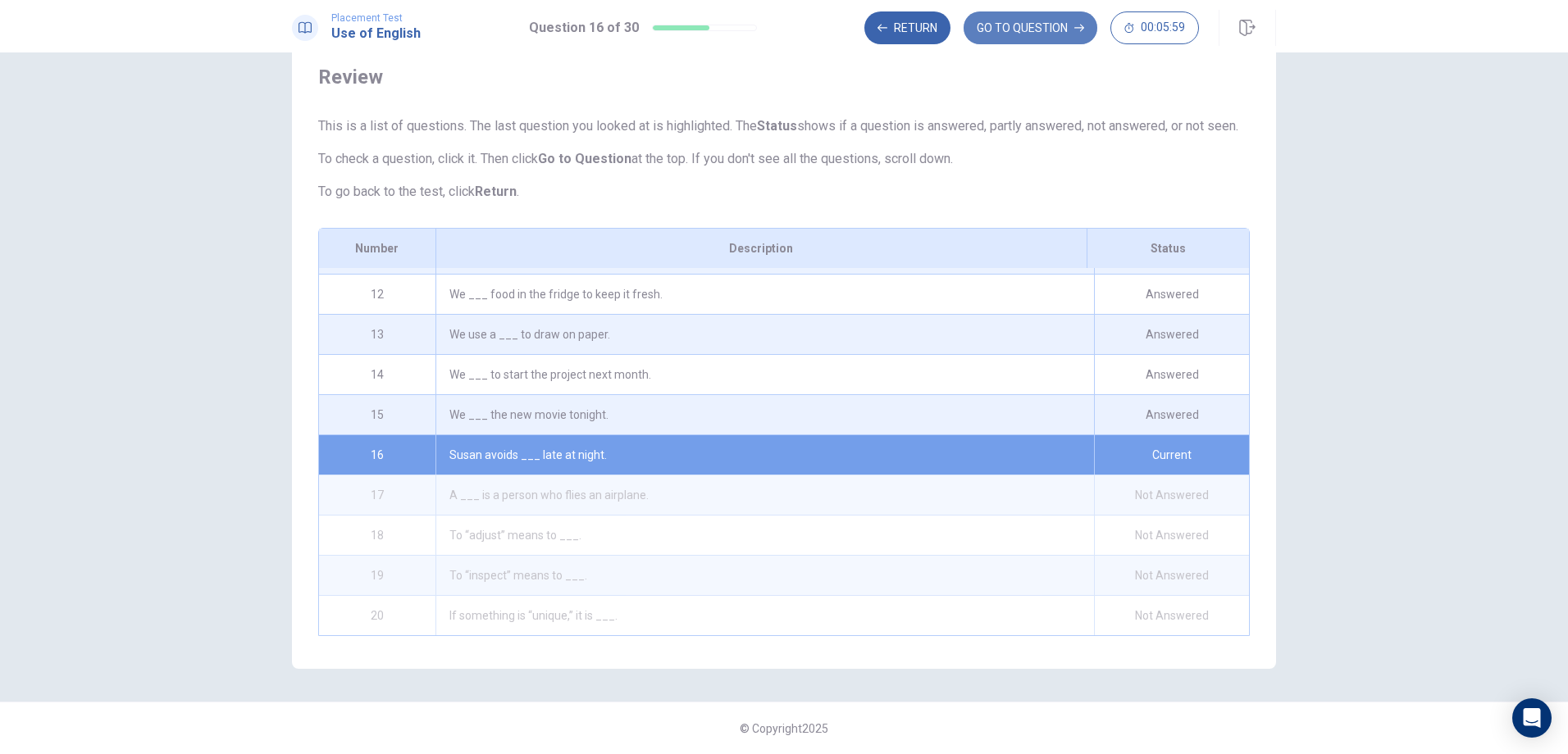 click on "GO TO QUESTION" at bounding box center [1030, 28] 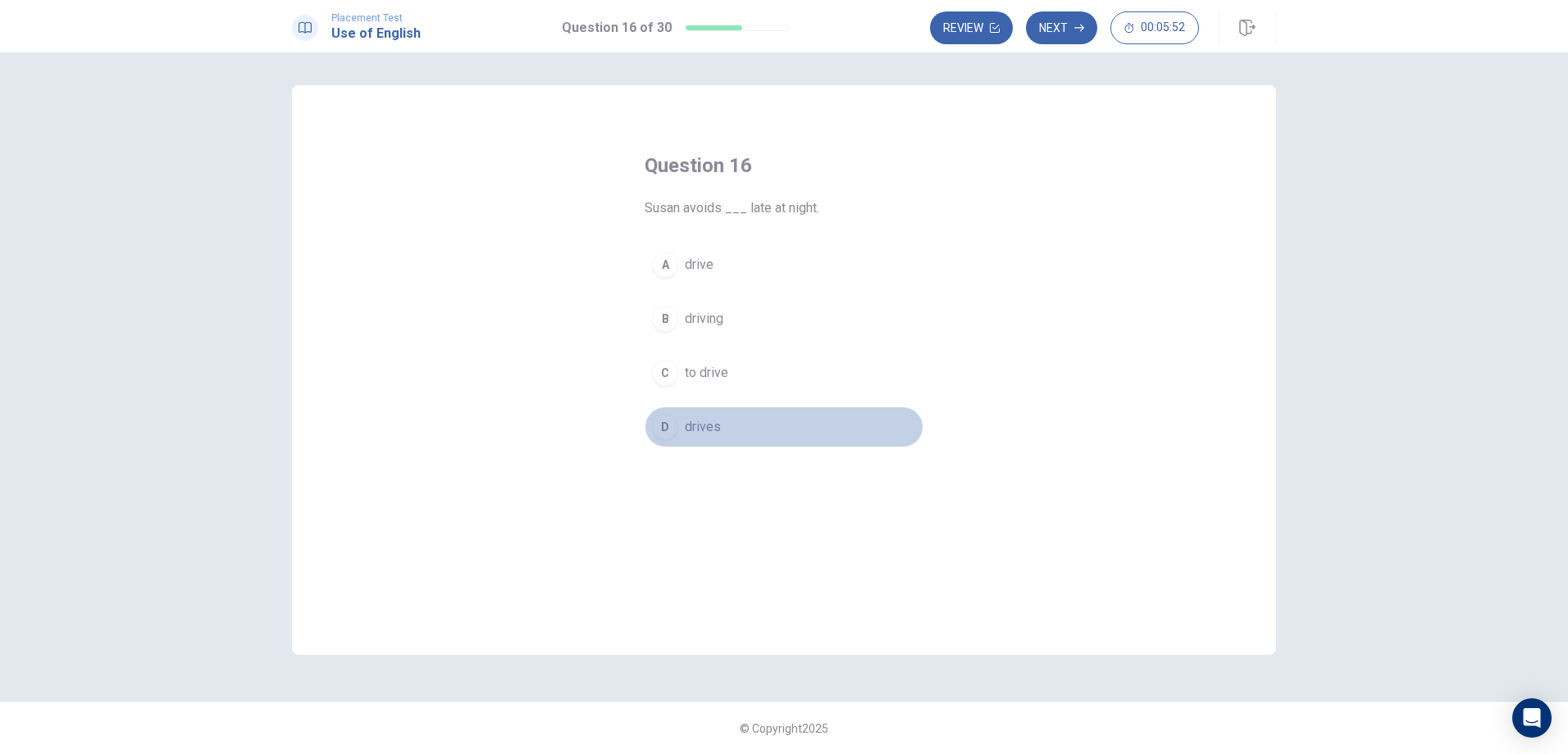 click on "D" at bounding box center [665, 427] 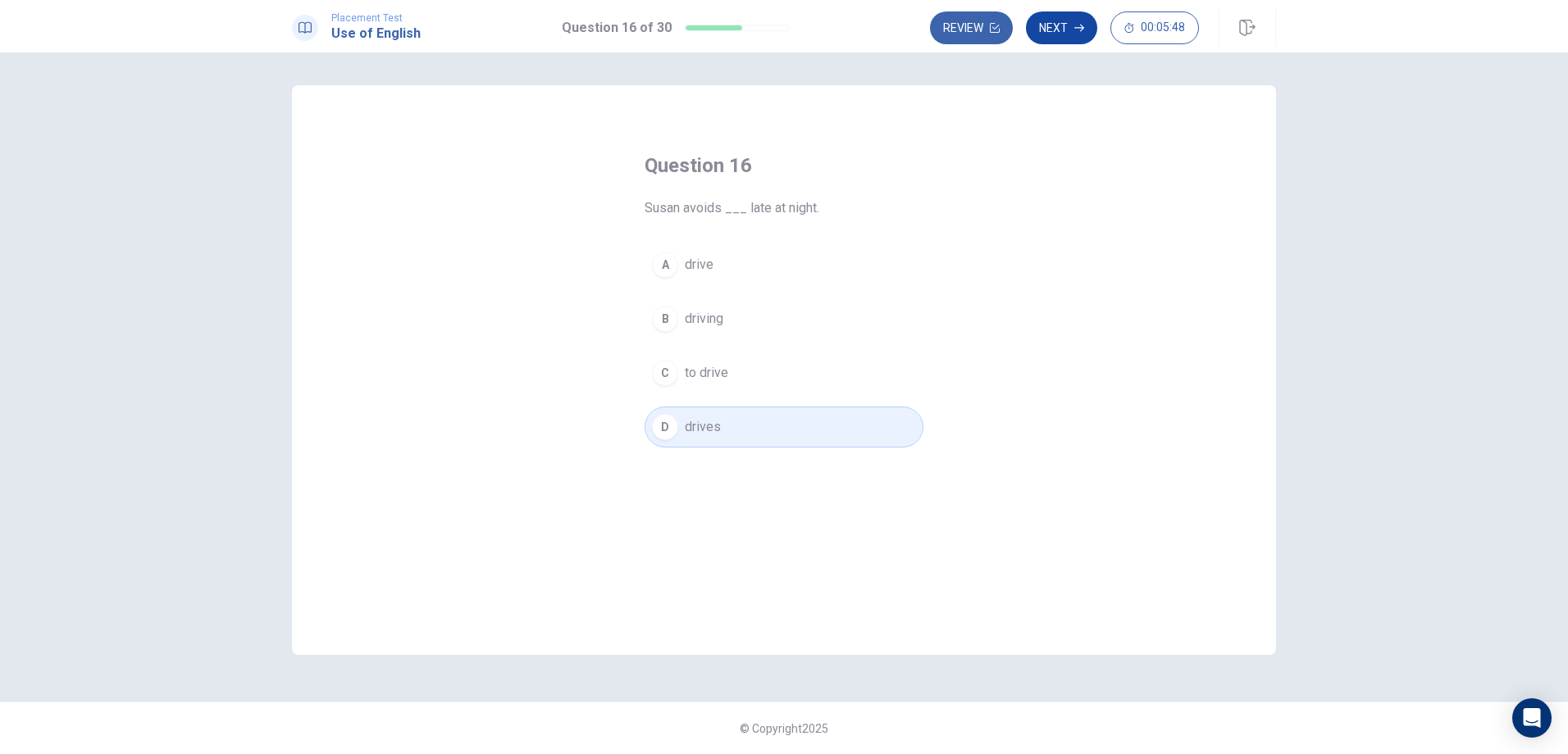 click on "Next" at bounding box center [1061, 28] 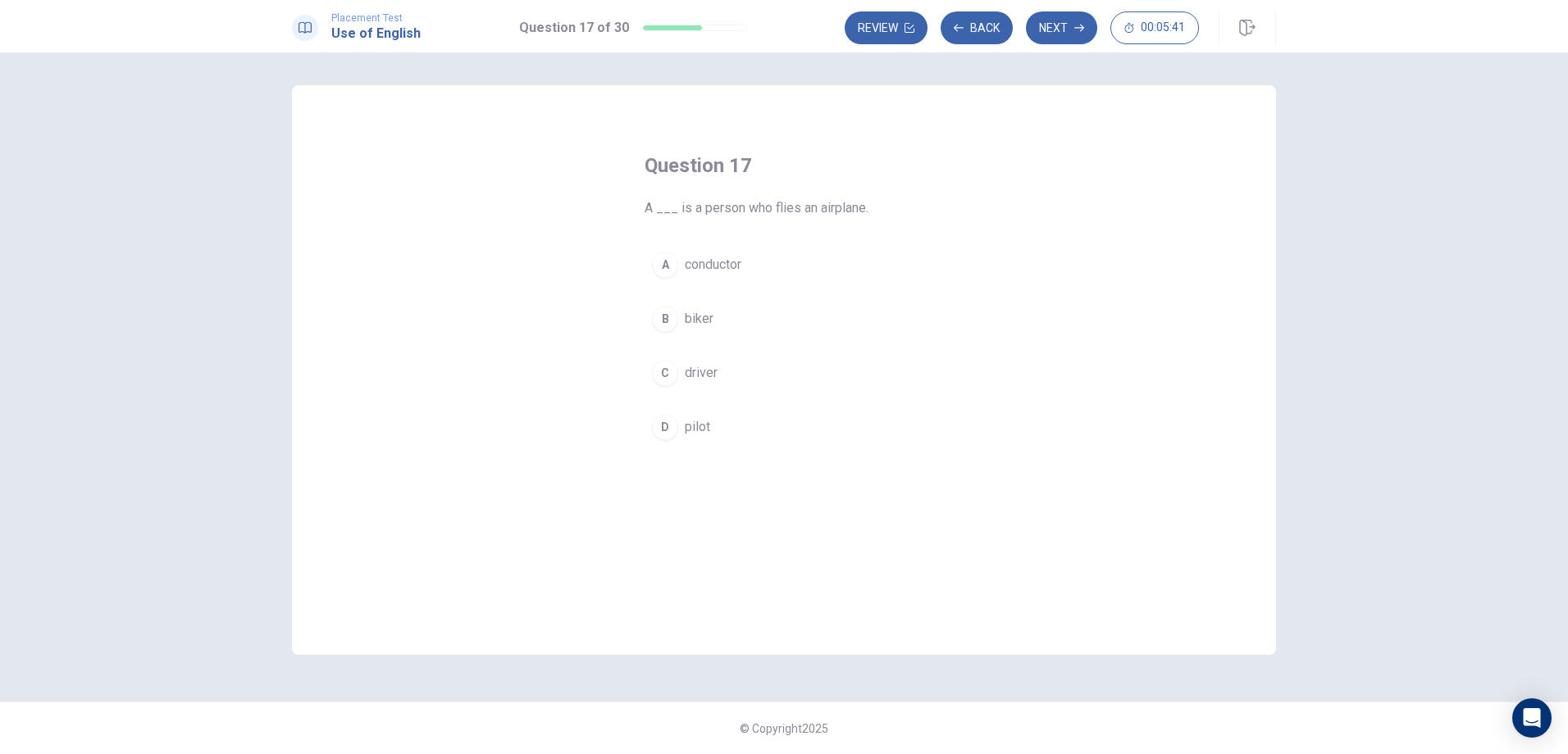 click on "D" at bounding box center [665, 427] 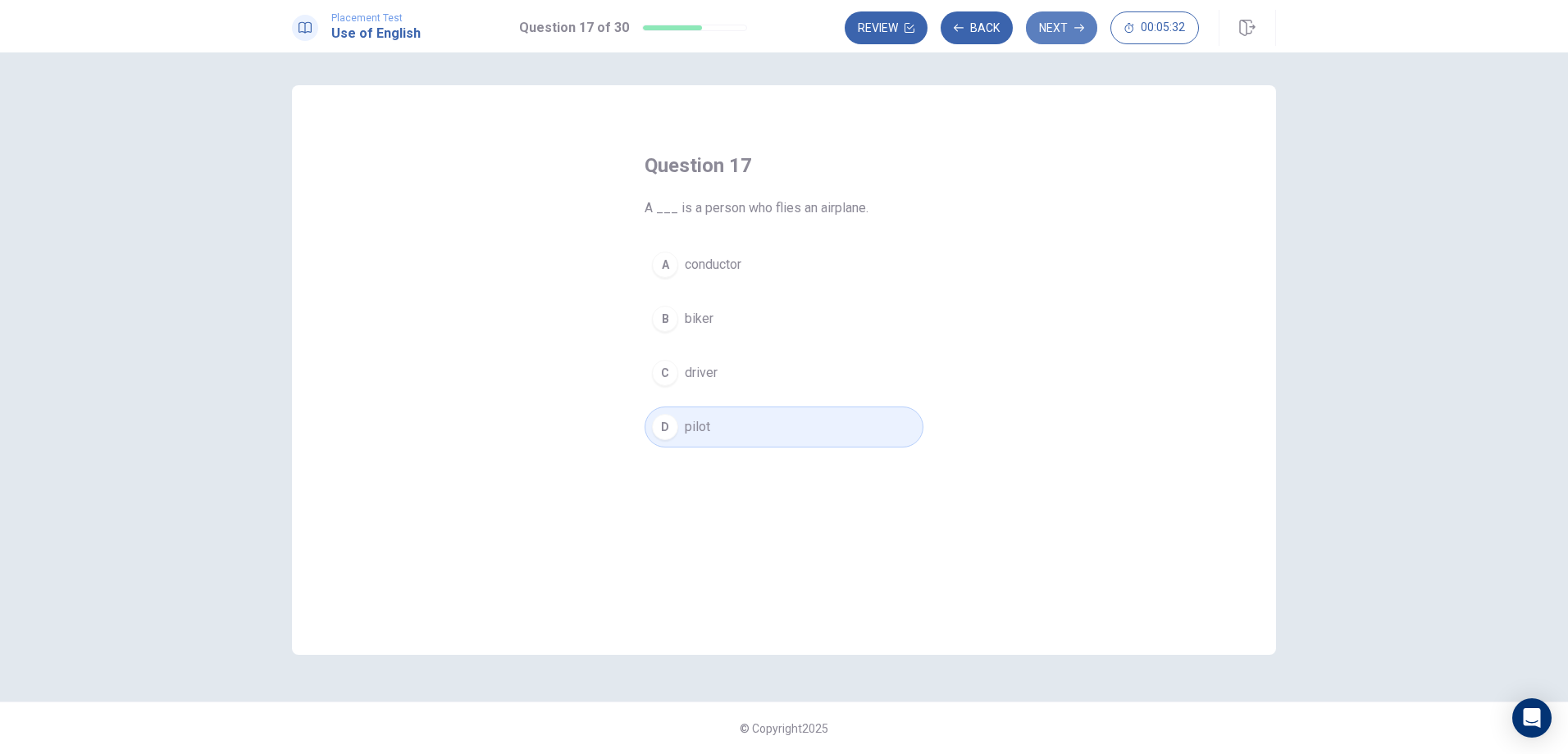 click on "Next" at bounding box center (1061, 28) 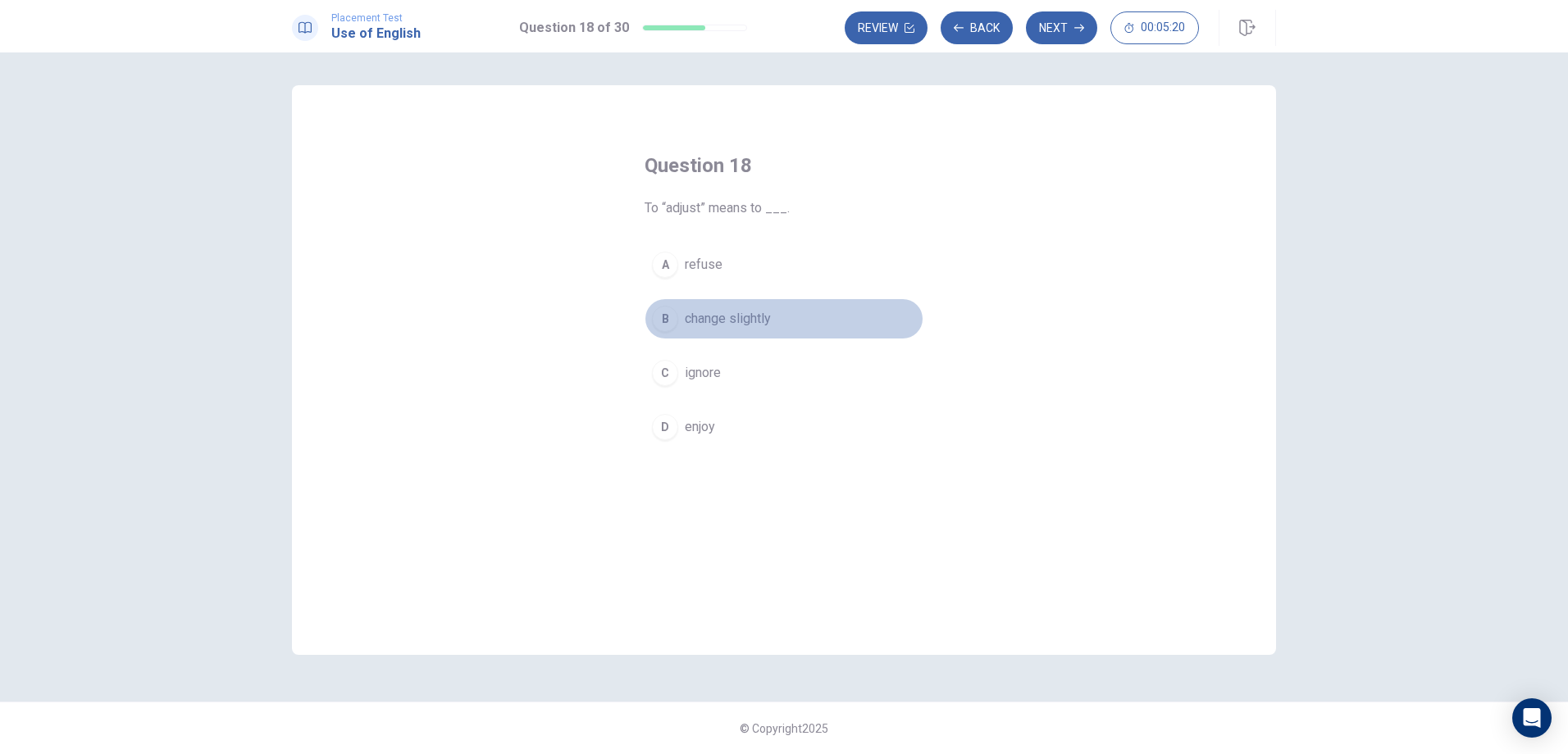 click on "B" at bounding box center [665, 319] 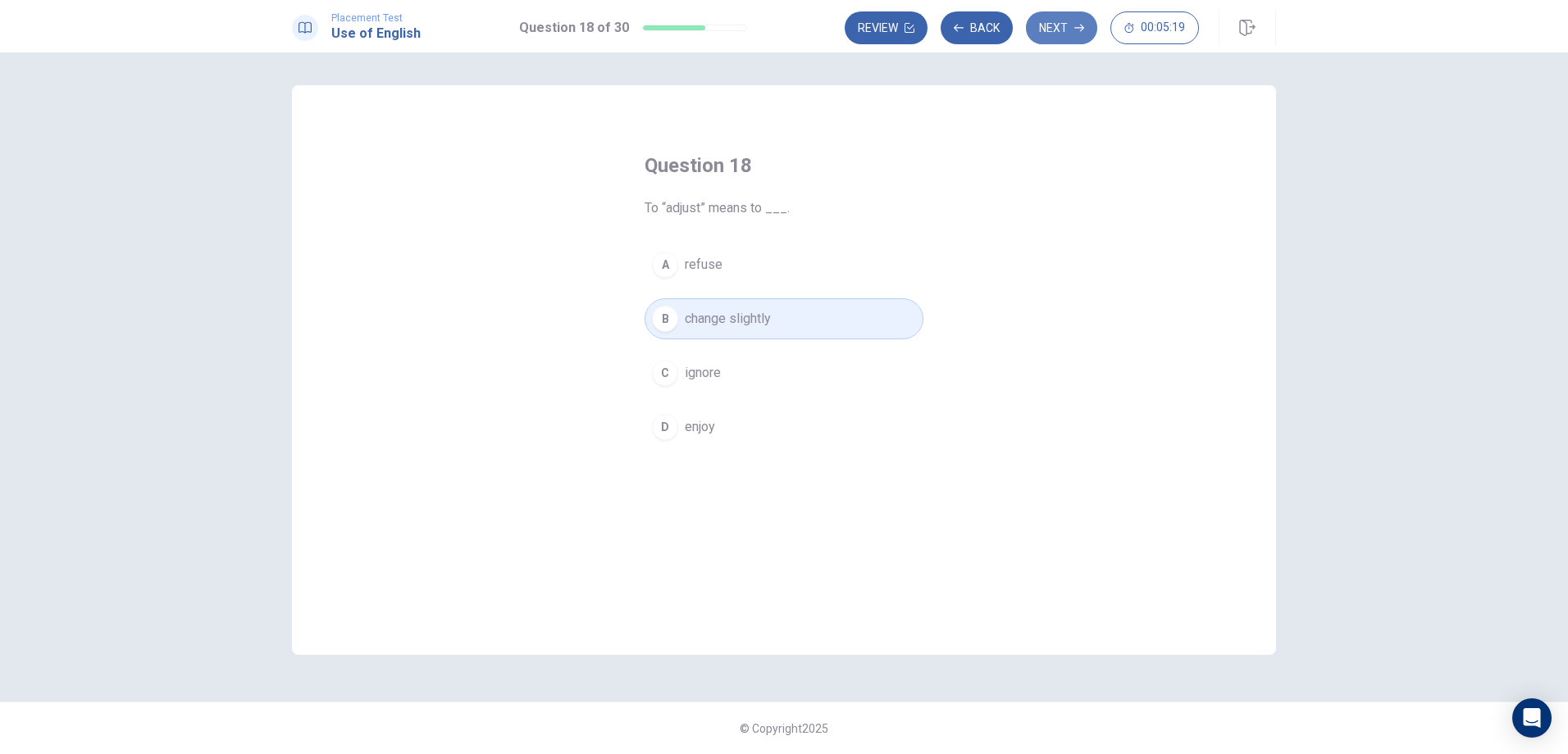 click on "Next" at bounding box center (1061, 28) 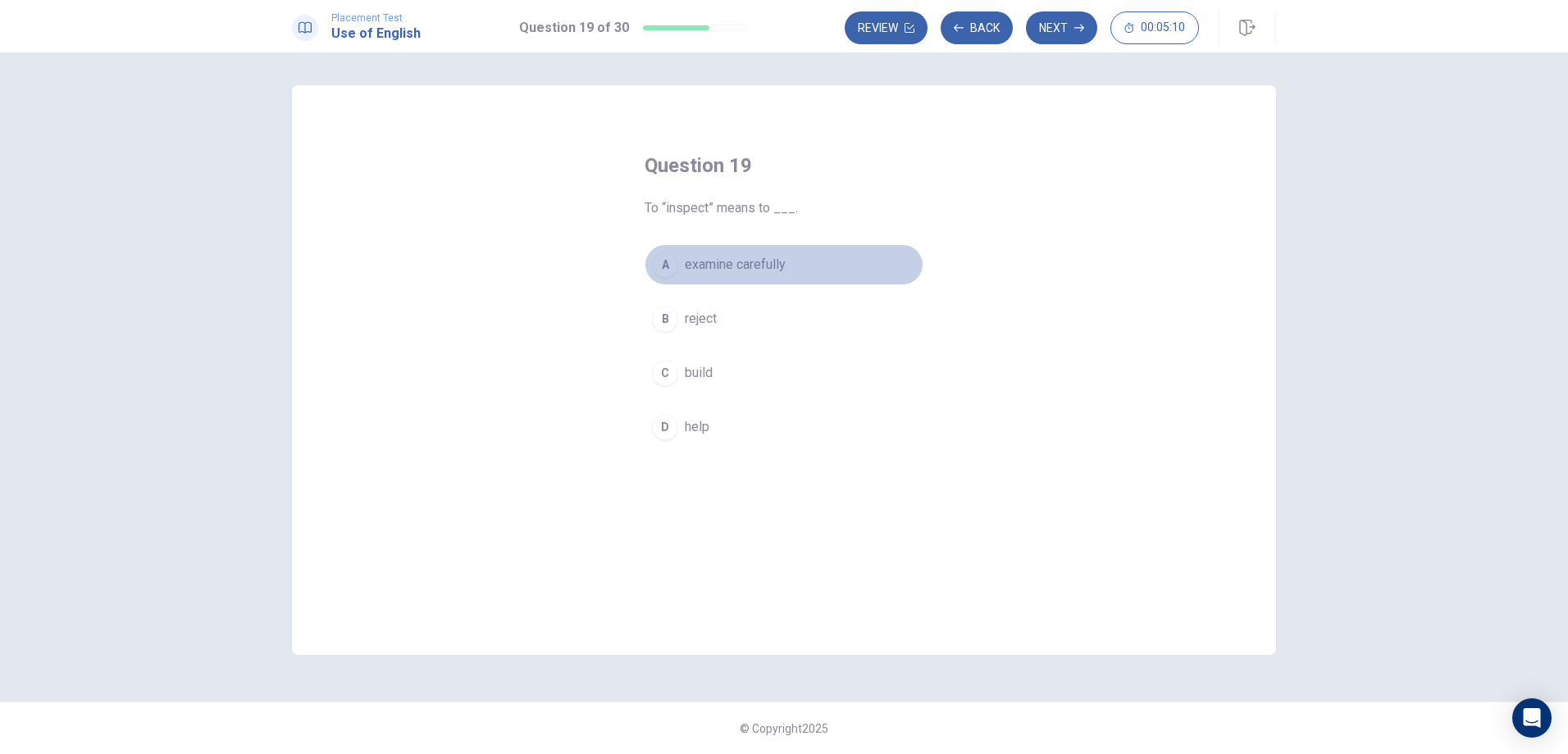 click on "A" at bounding box center [665, 265] 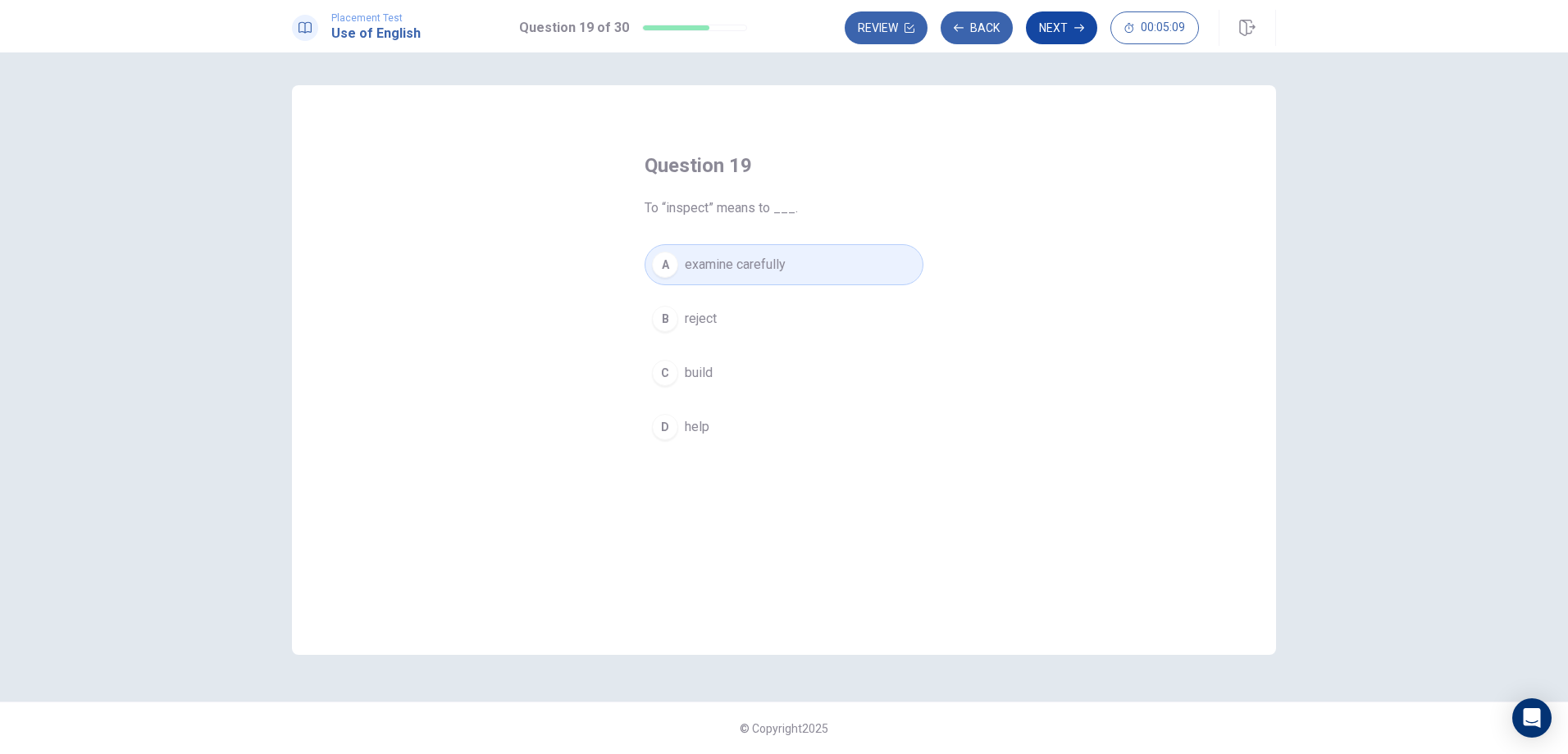 click on "Next" at bounding box center (1061, 28) 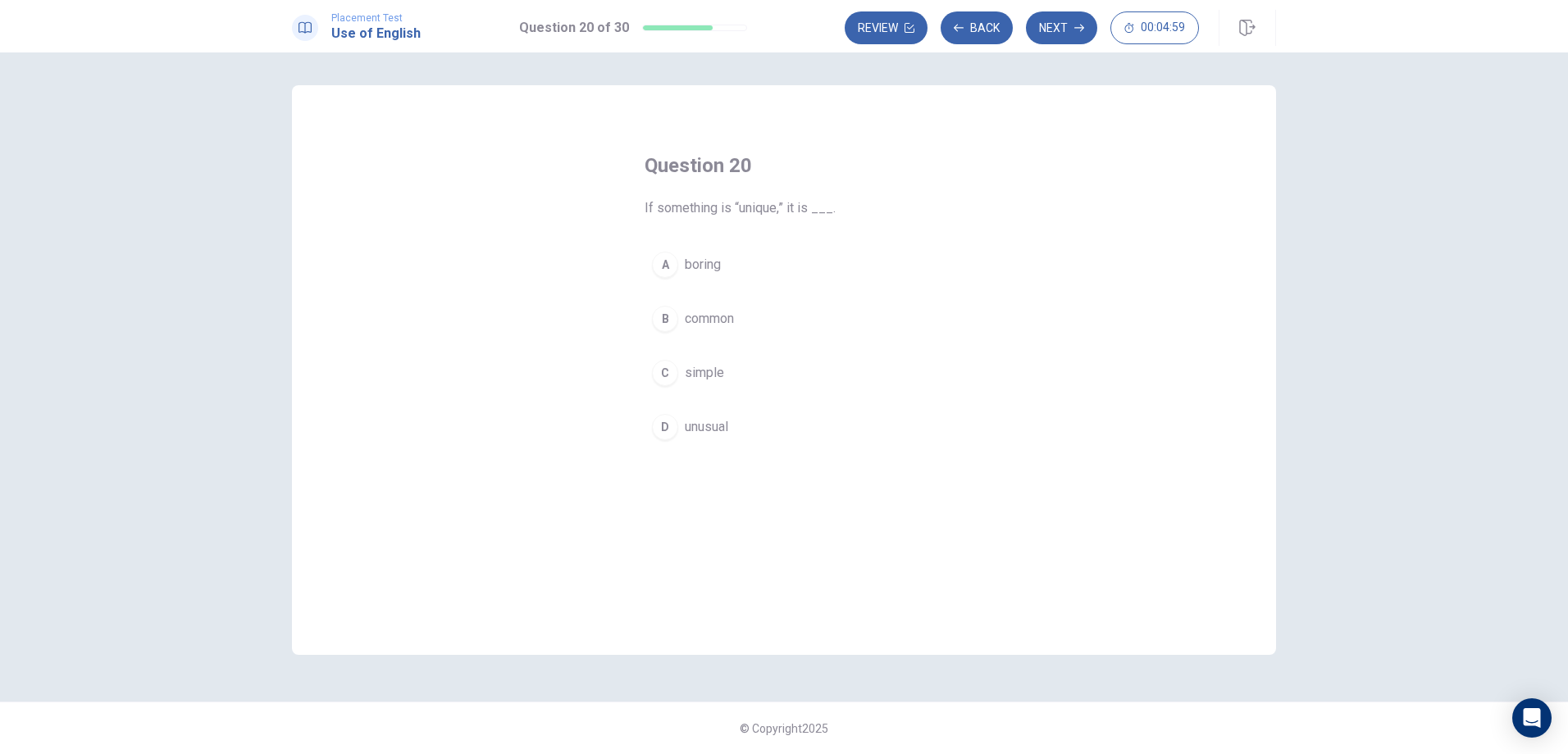 click on "D" at bounding box center (665, 427) 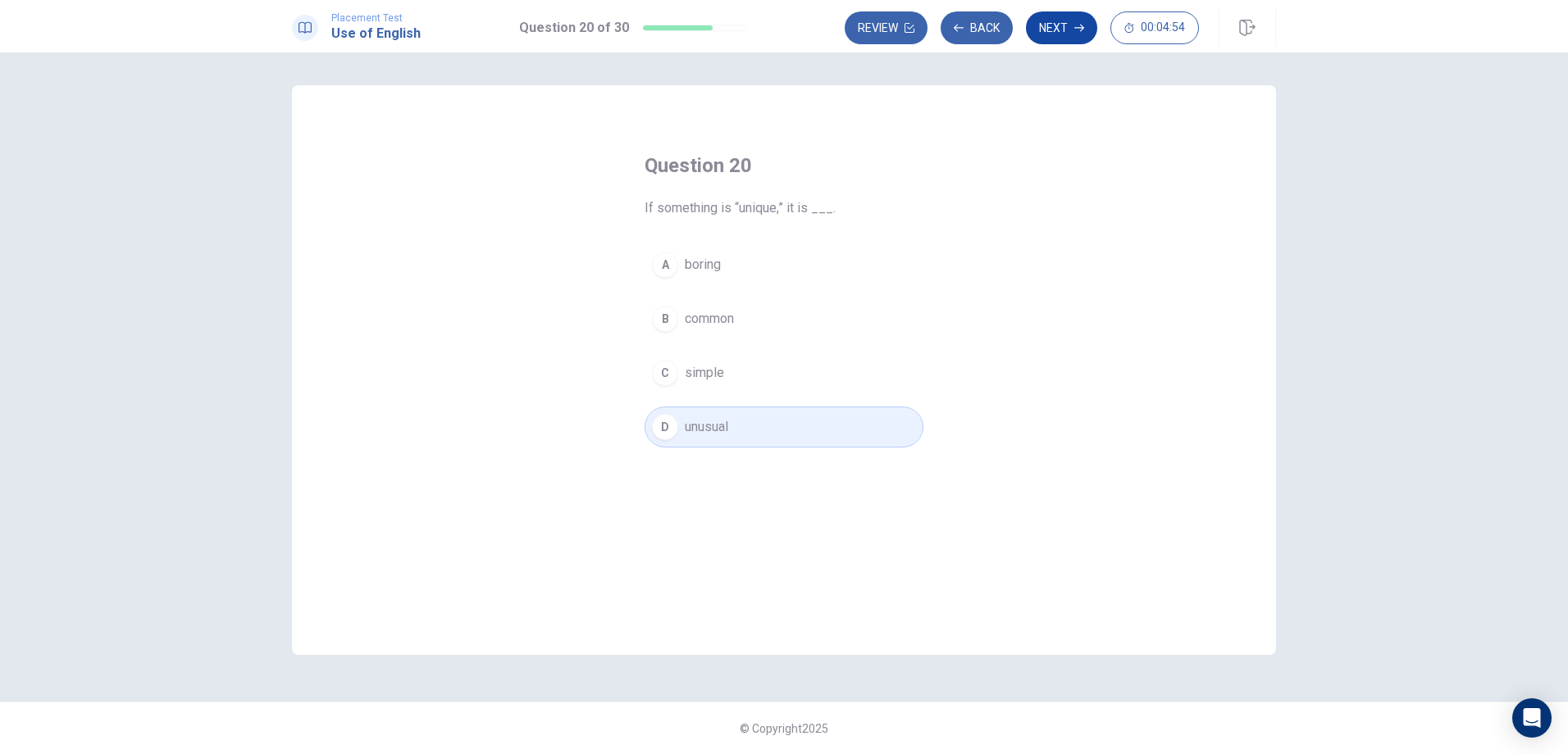 click on "Next" at bounding box center (1061, 28) 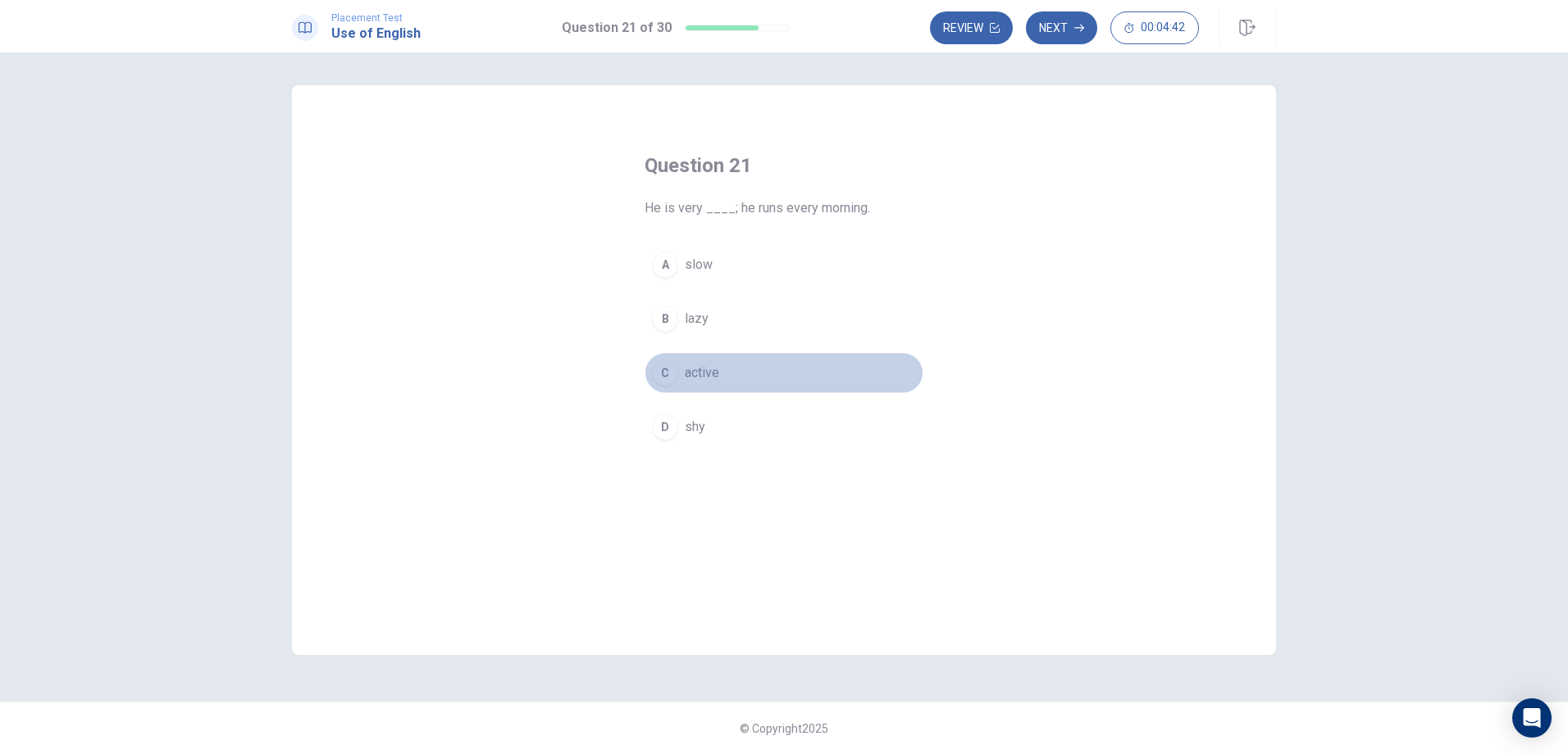 click on "C" at bounding box center [665, 373] 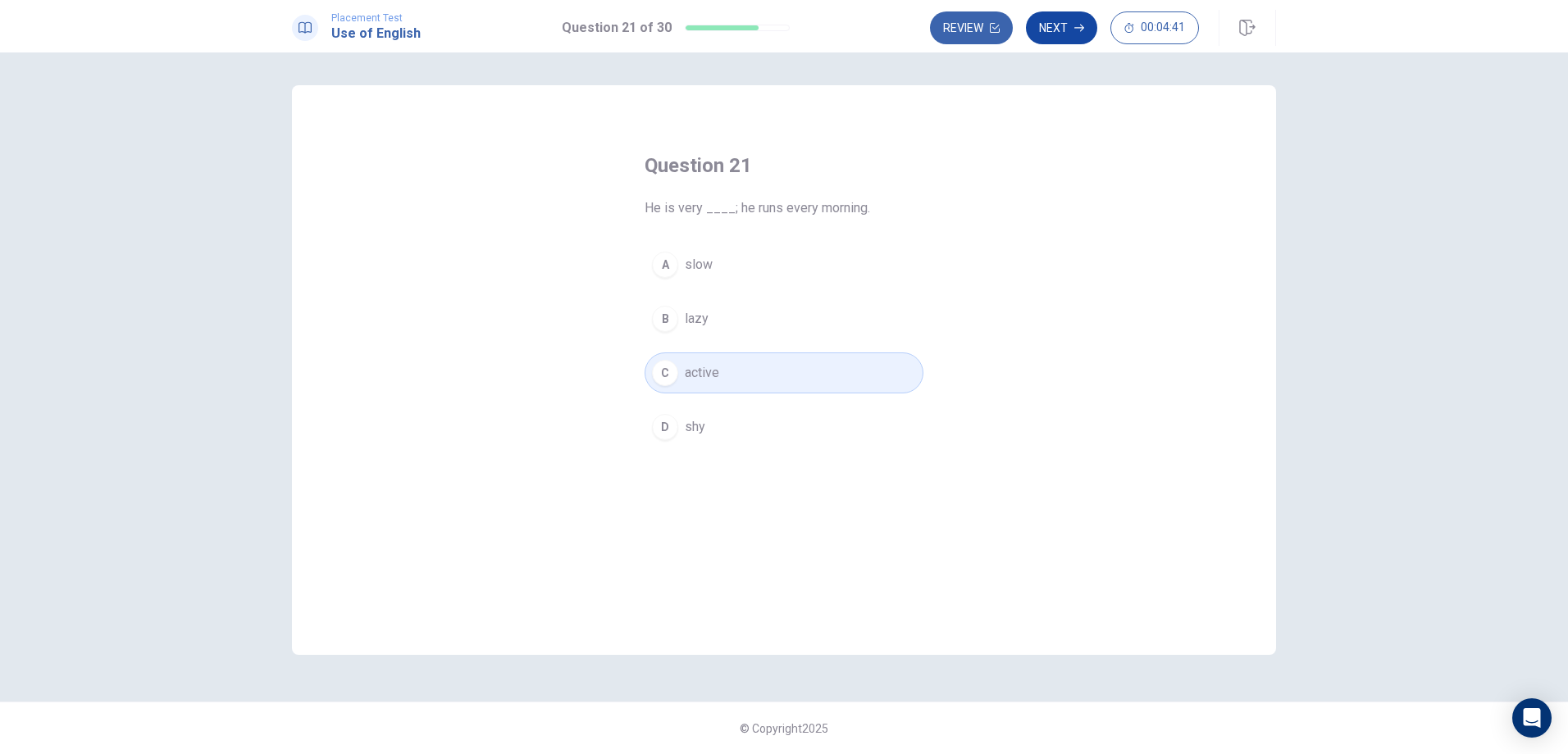 click on "Next" at bounding box center [1061, 28] 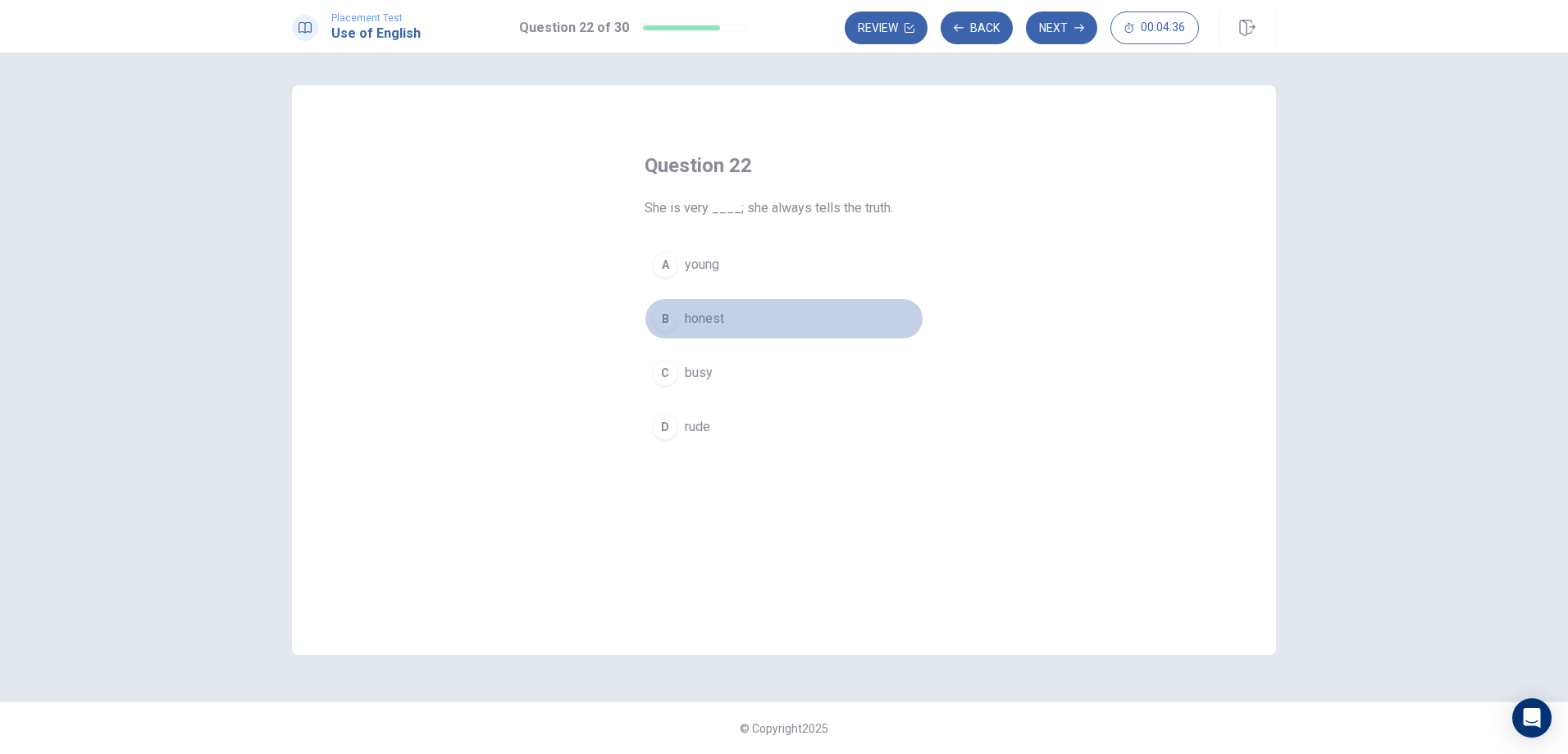 click on "B" at bounding box center [665, 319] 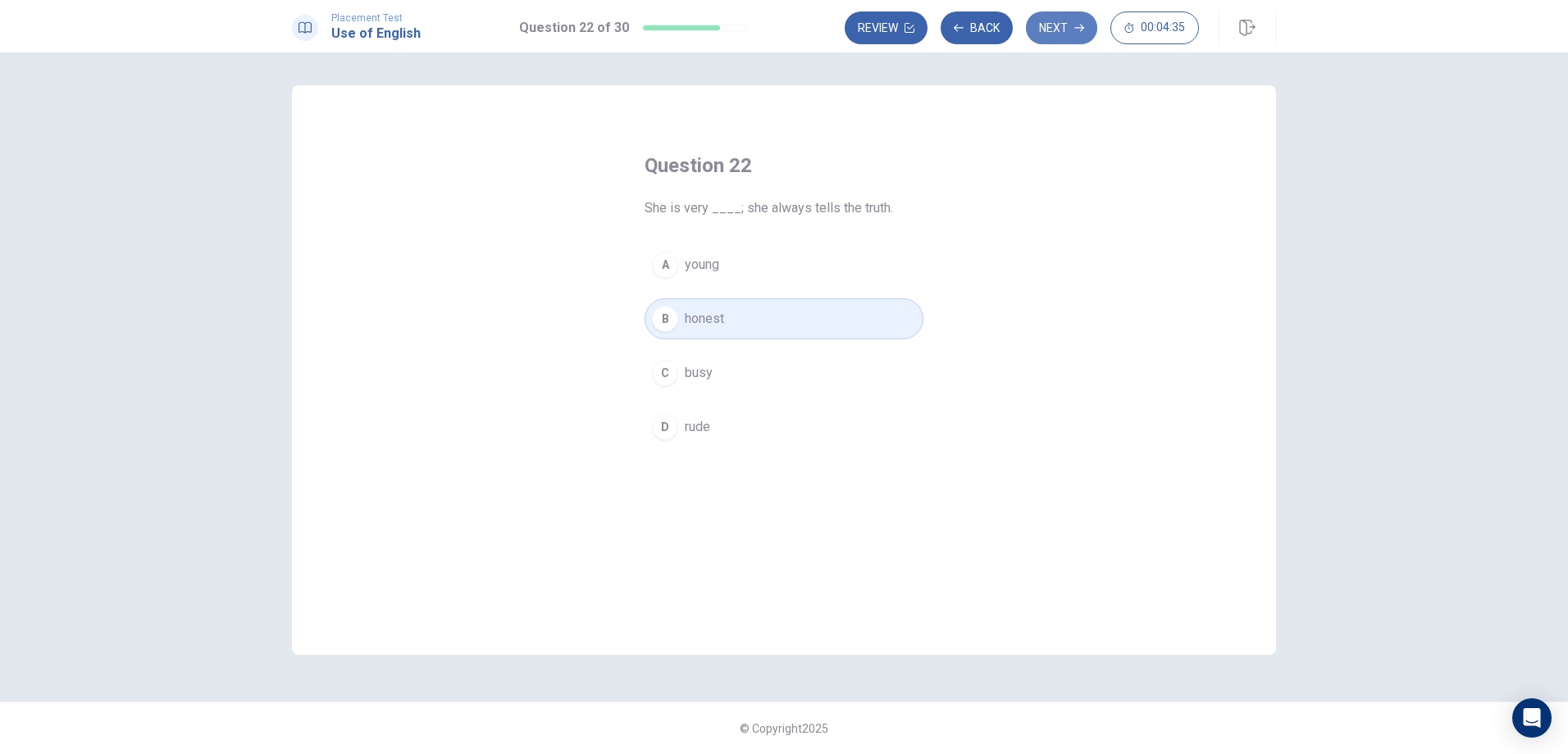 click on "Next" at bounding box center [1061, 28] 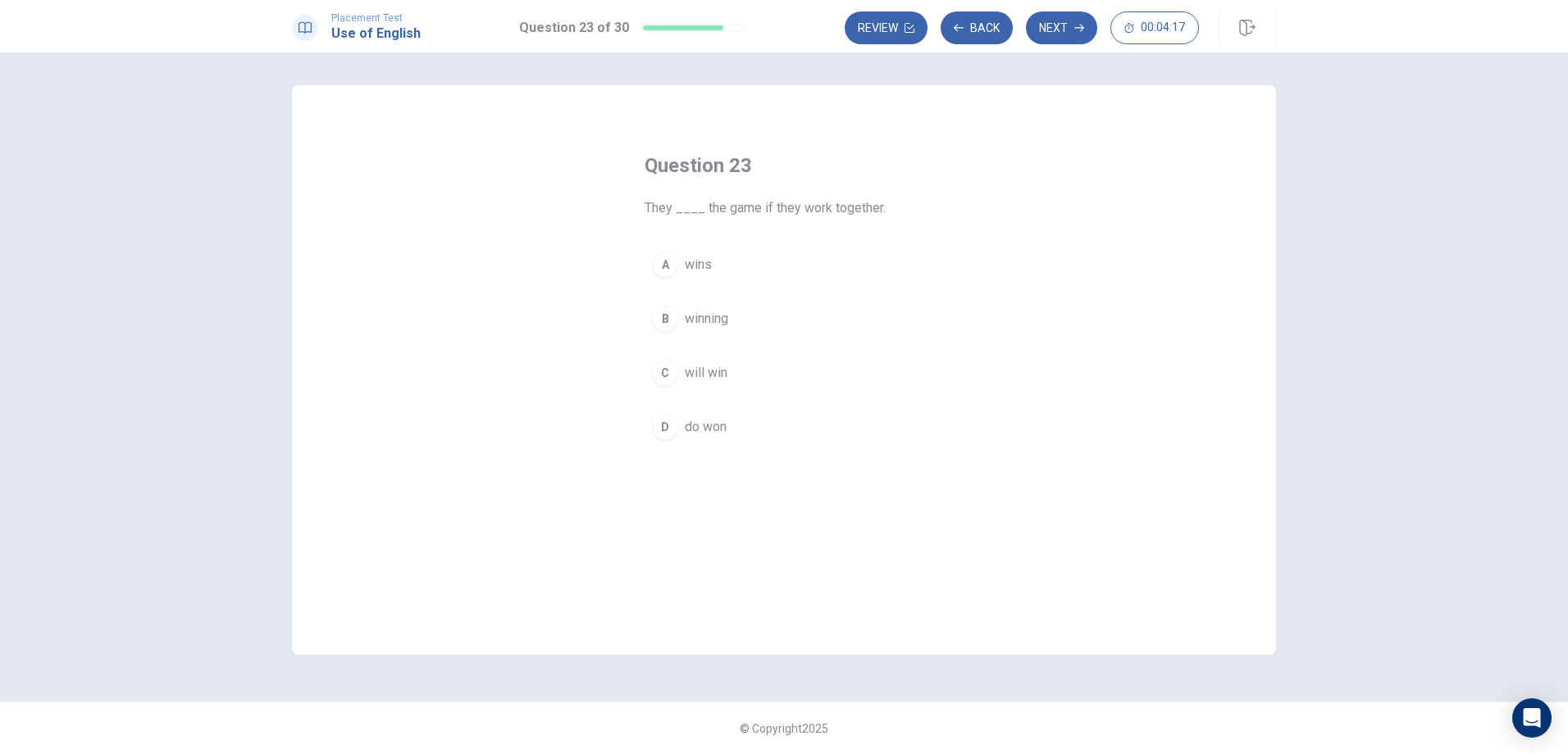 click on "A" at bounding box center (665, 265) 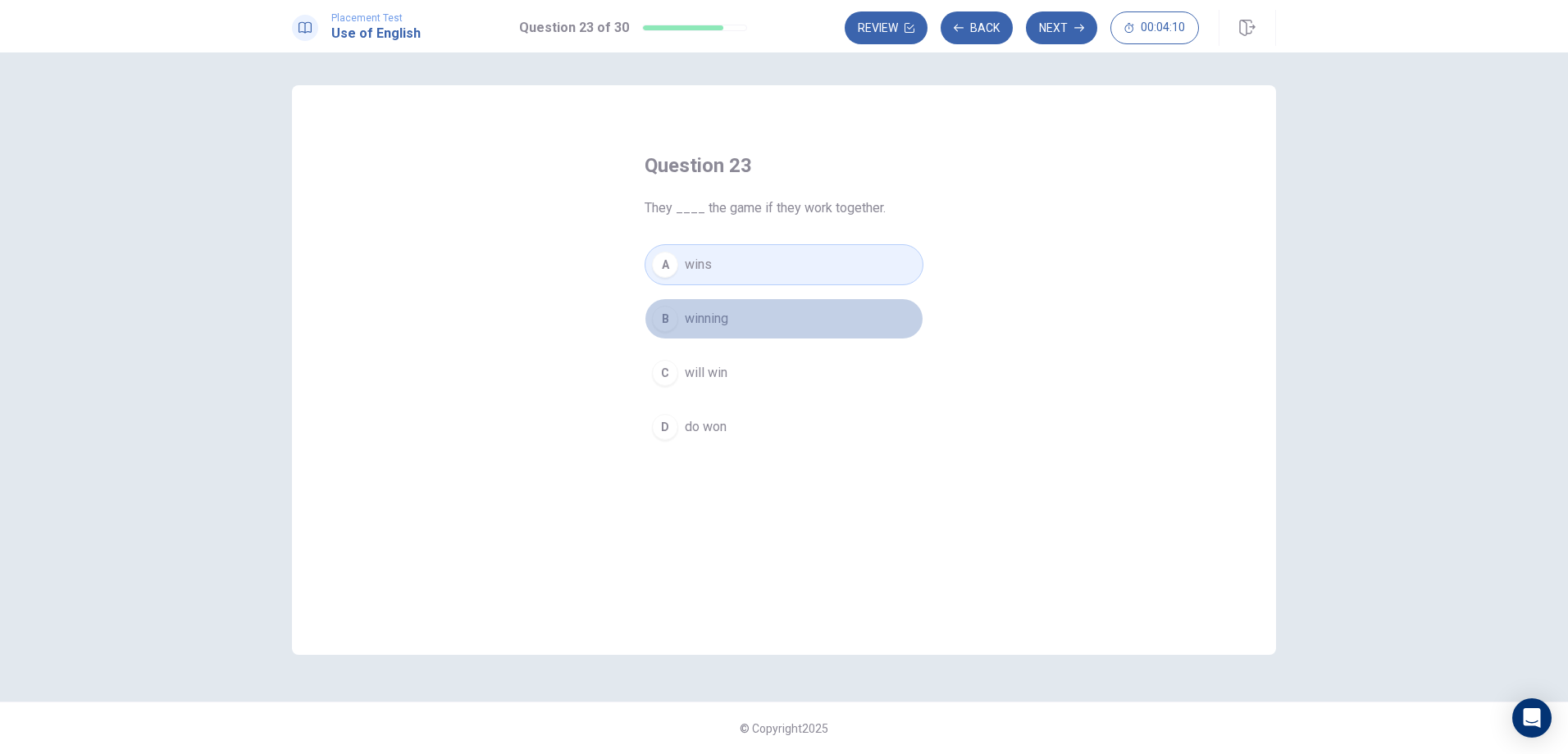 click on "winning" at bounding box center (706, 319) 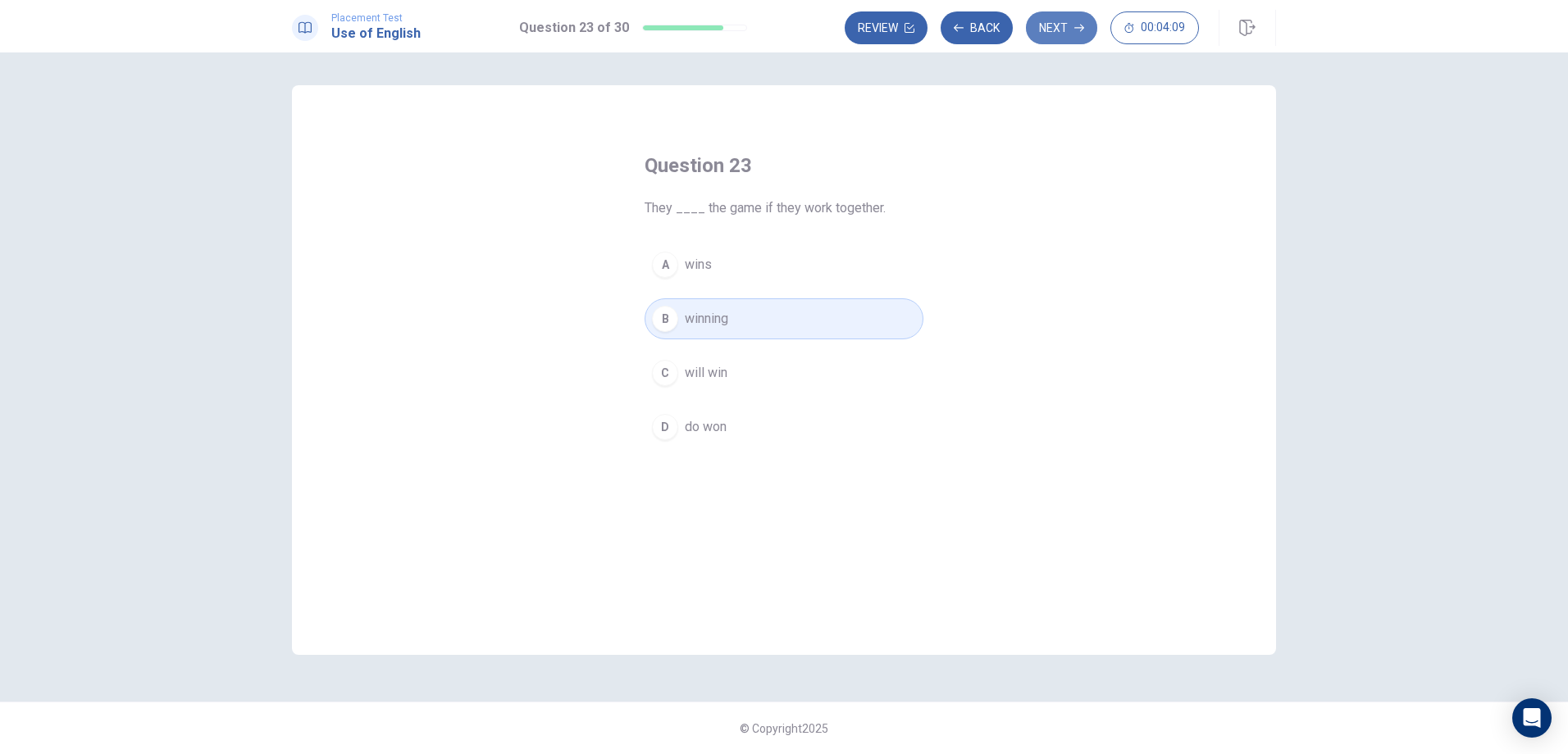 click on "Next" at bounding box center (1061, 28) 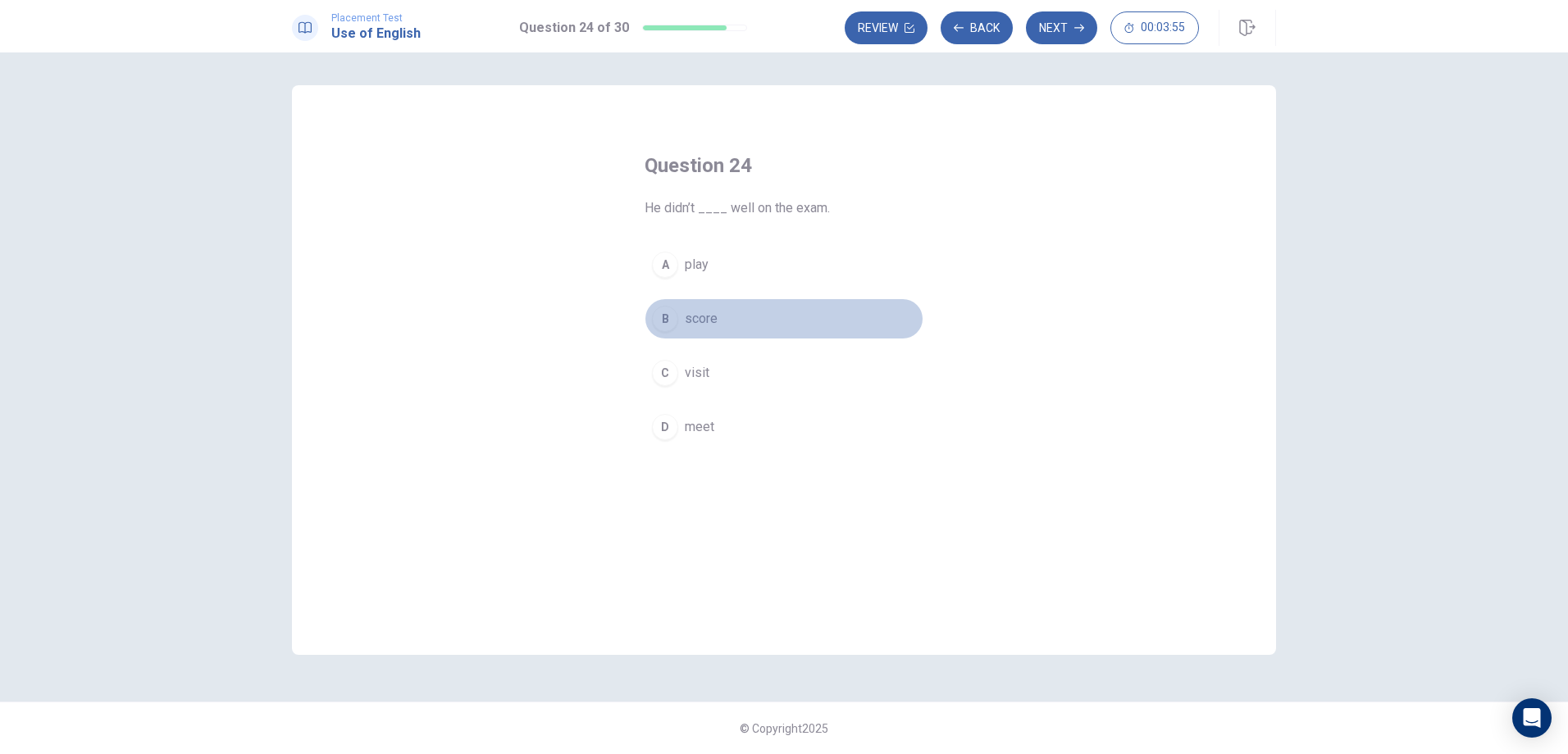click on "B" at bounding box center [665, 319] 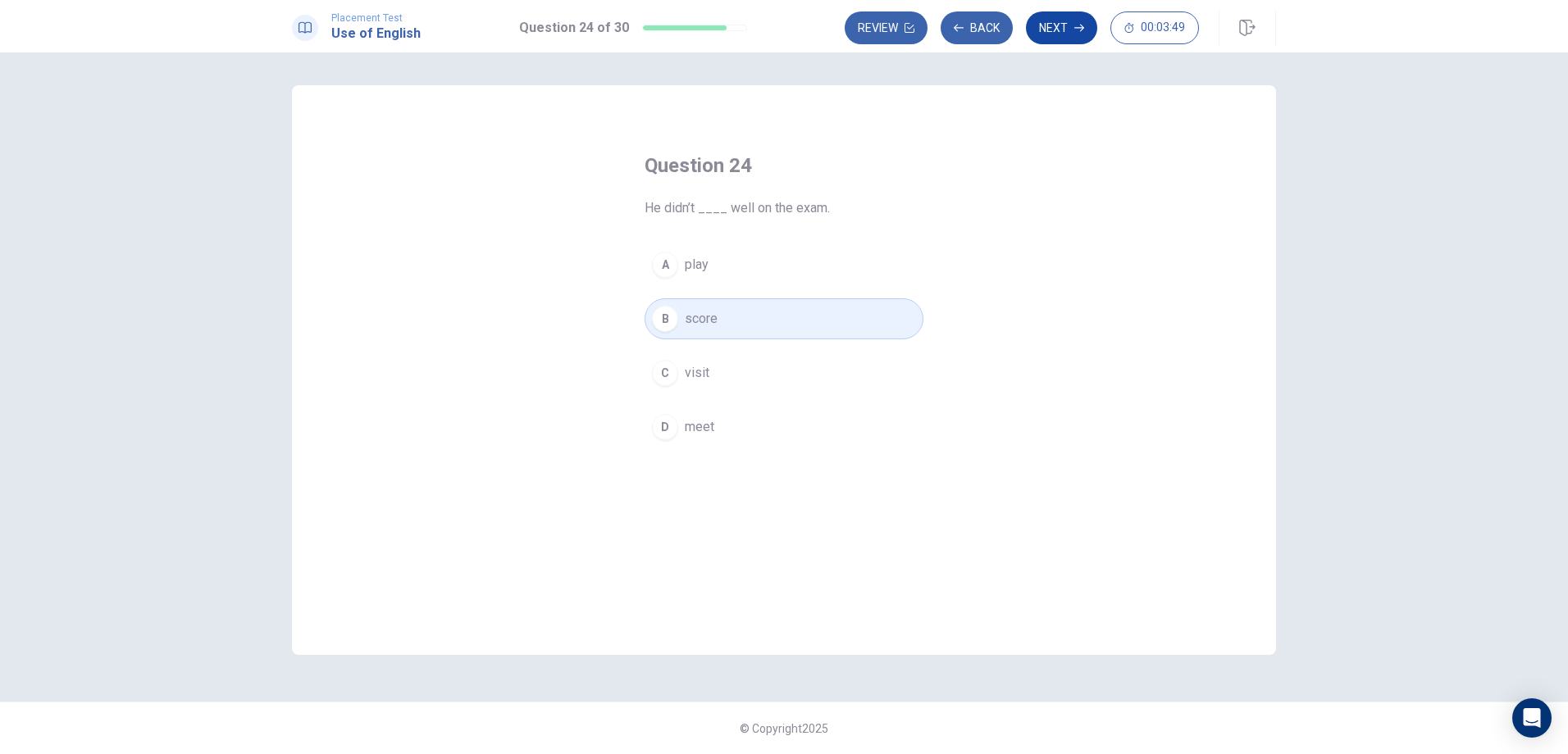 click on "Next" at bounding box center [1061, 28] 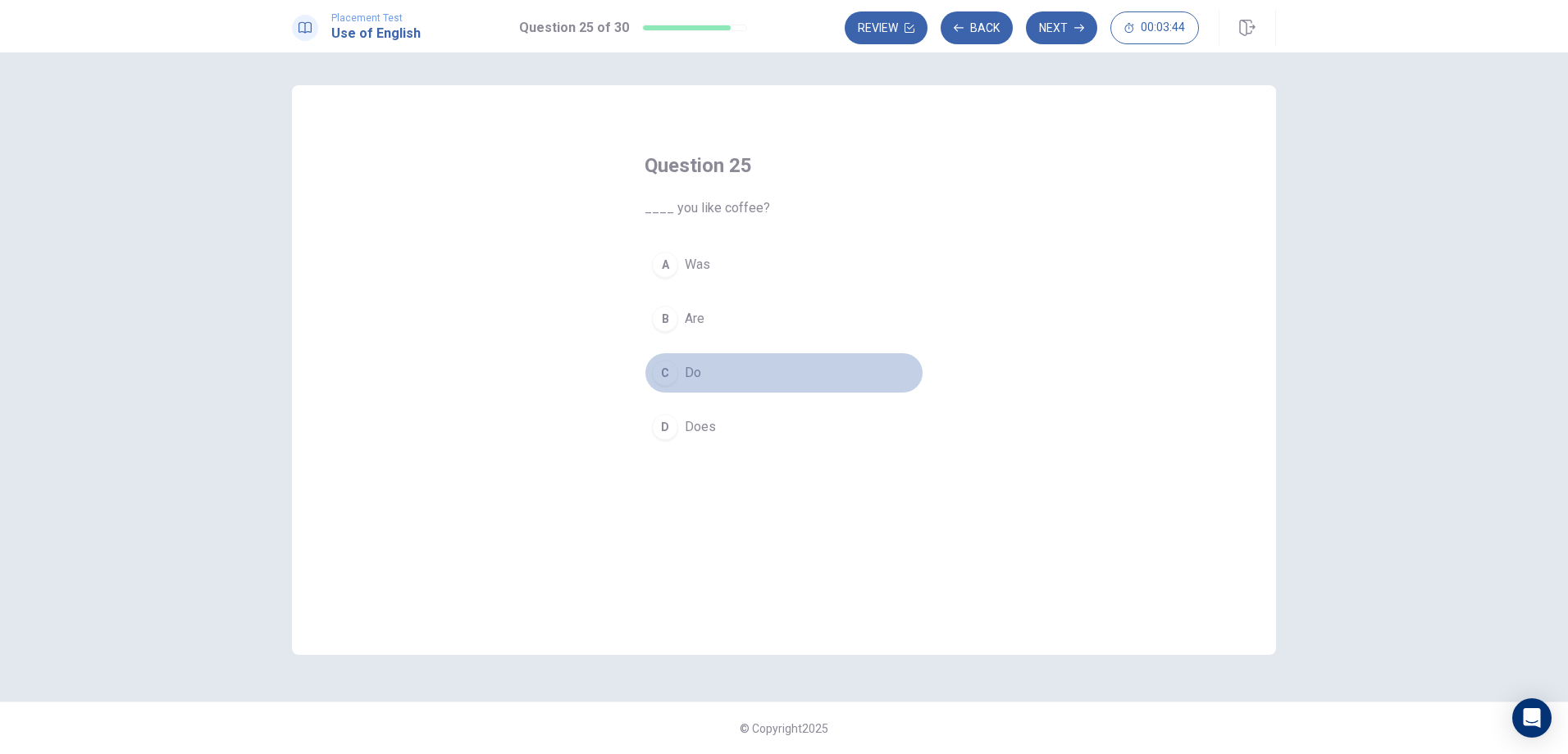 click on "C" at bounding box center [665, 373] 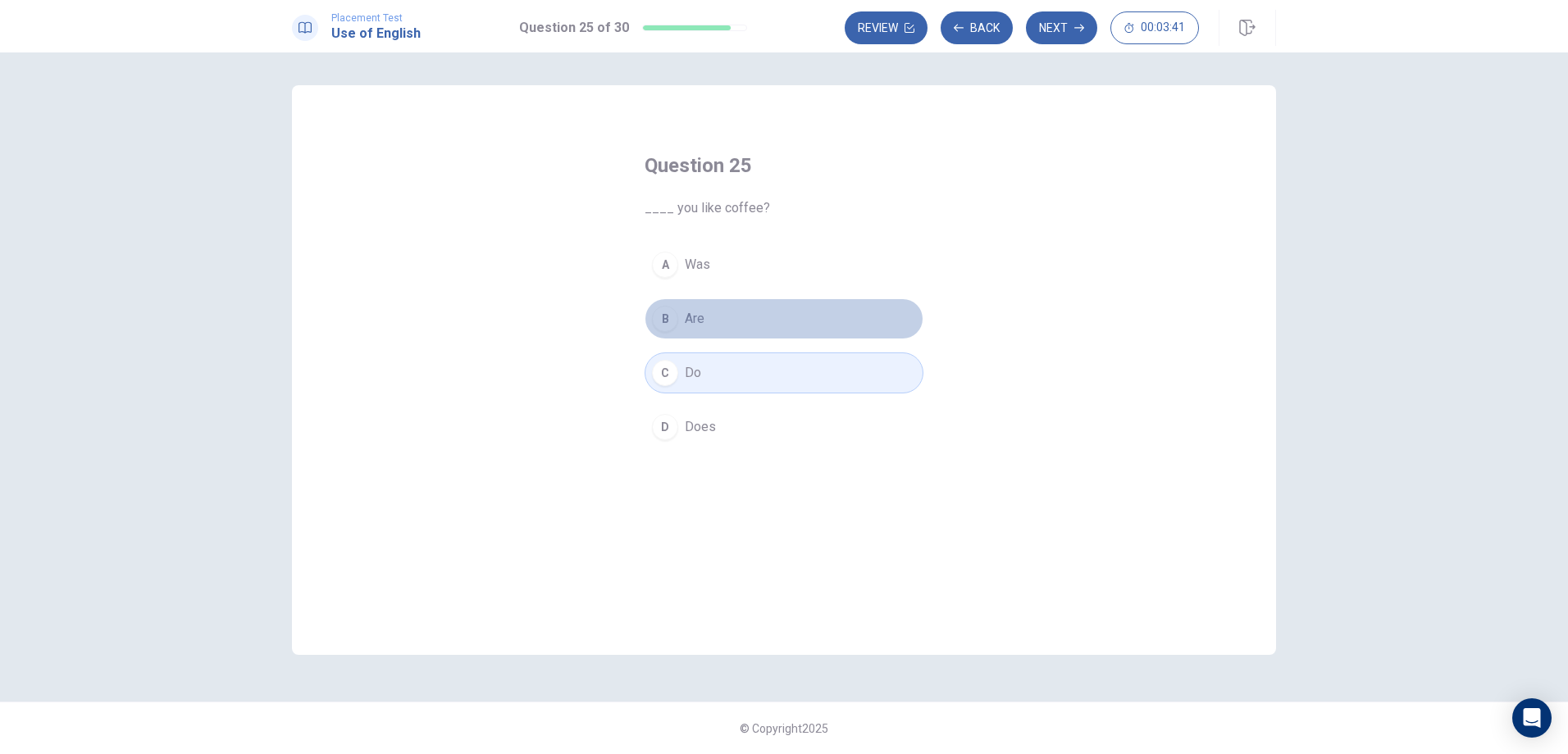 click on "B" at bounding box center [665, 319] 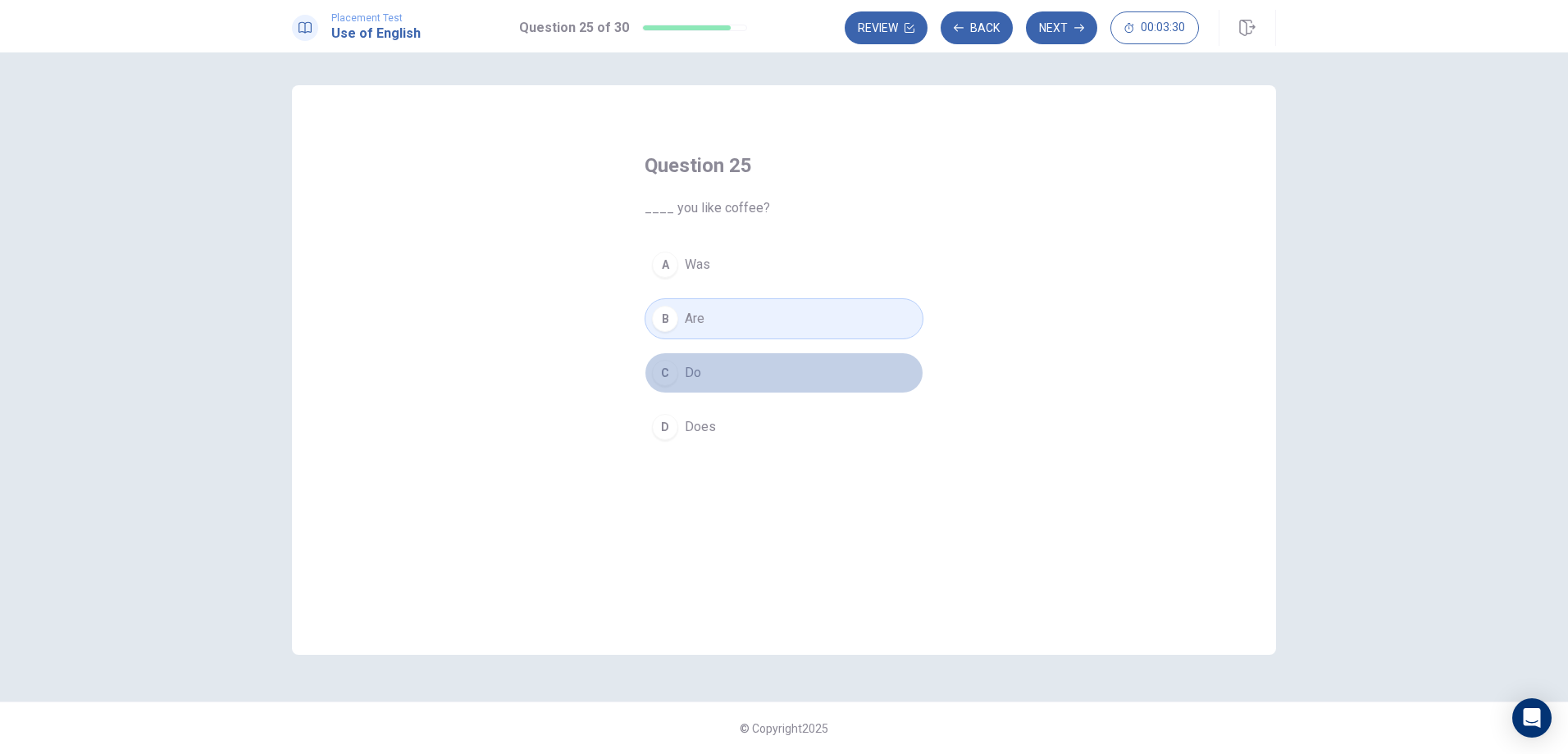 click on "C Do" at bounding box center [784, 373] 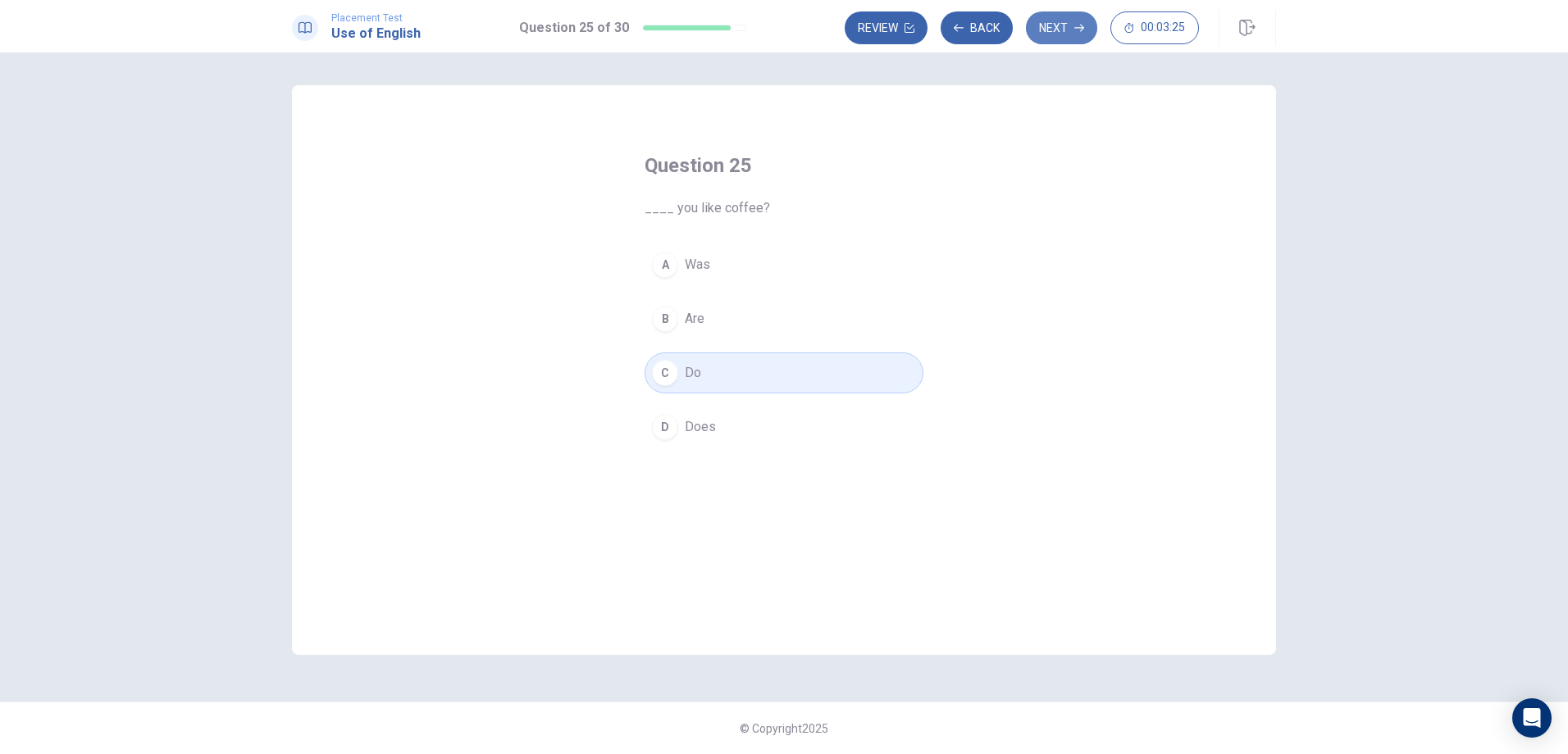 click on "Next" at bounding box center (1061, 28) 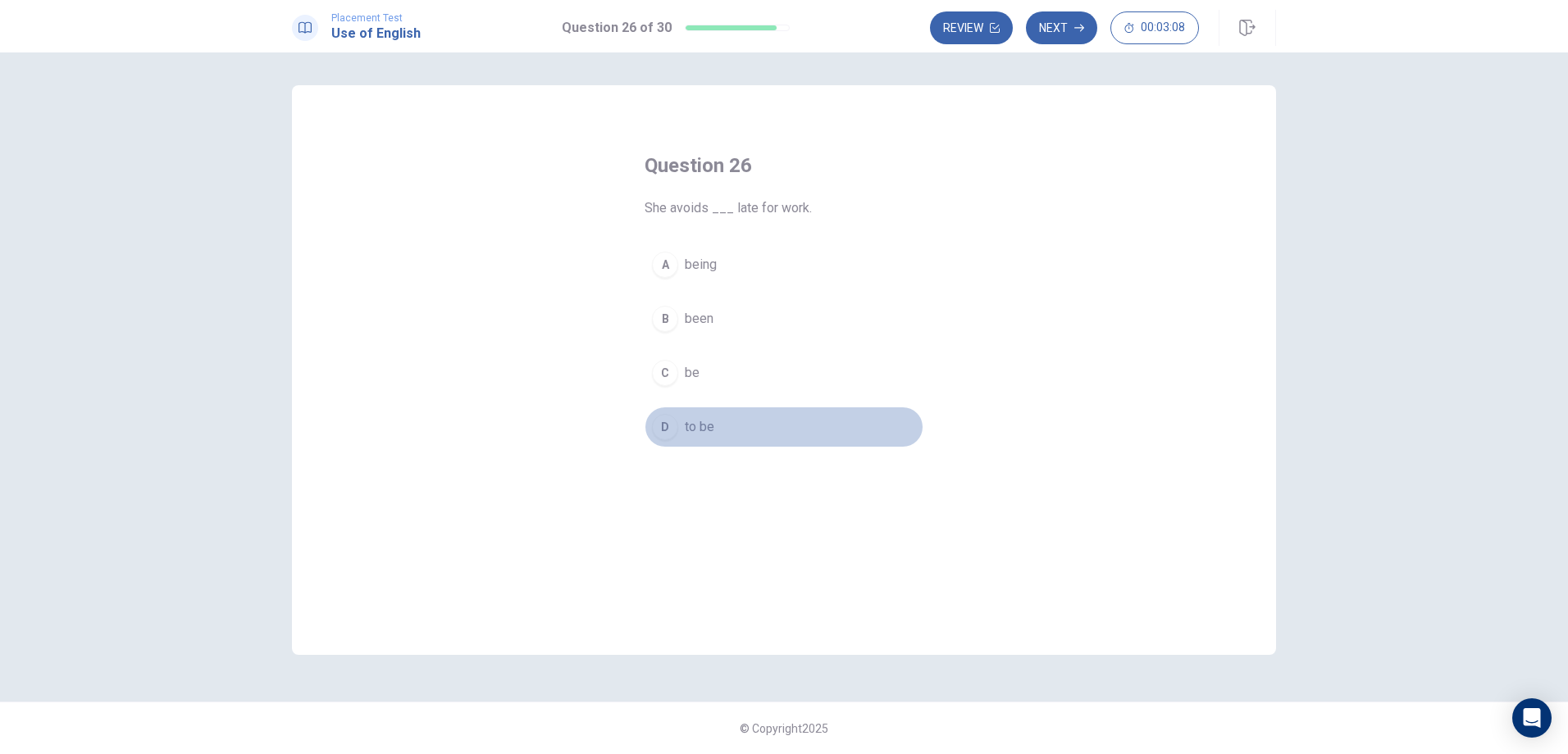 click on "D" at bounding box center [665, 427] 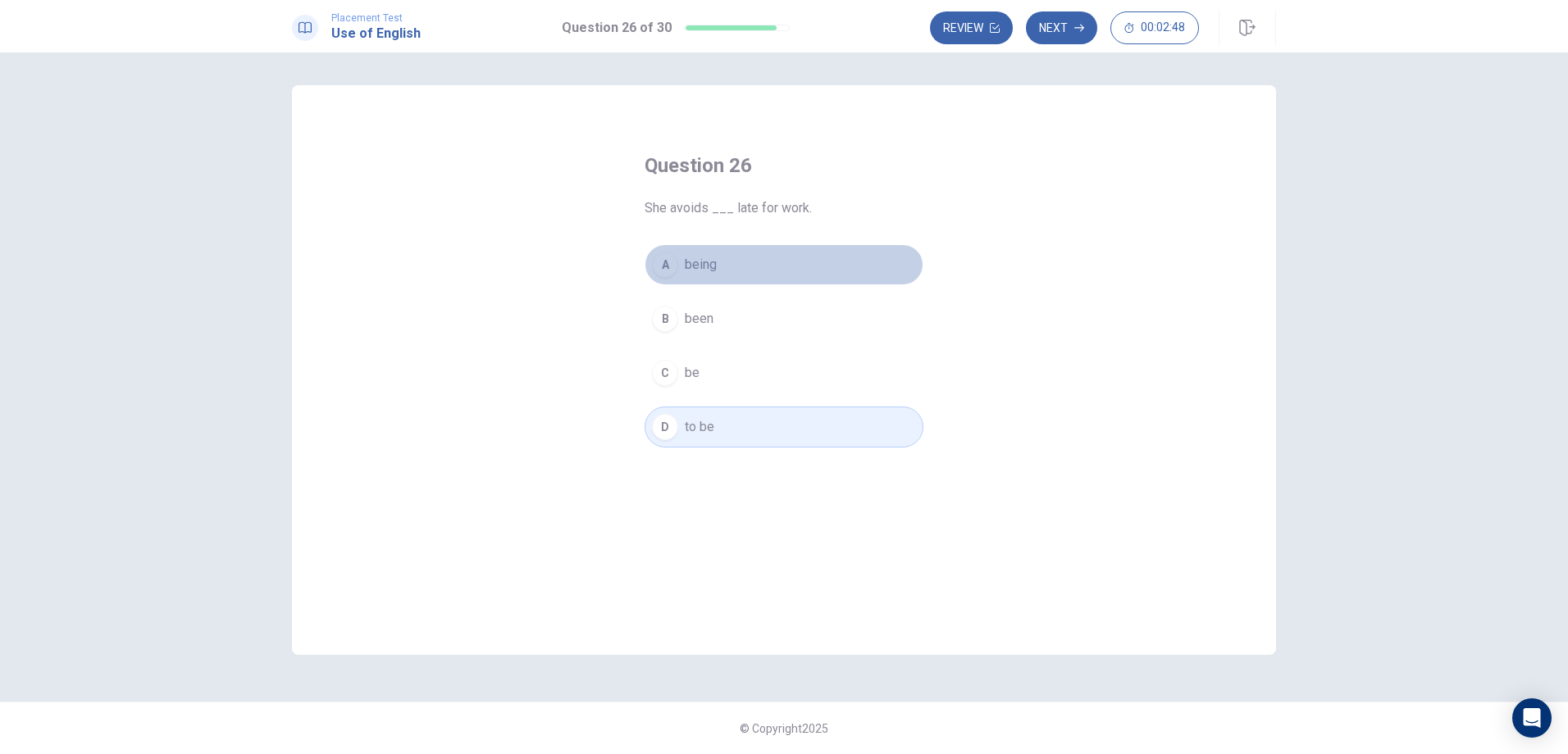 click on "being" at bounding box center (700, 265) 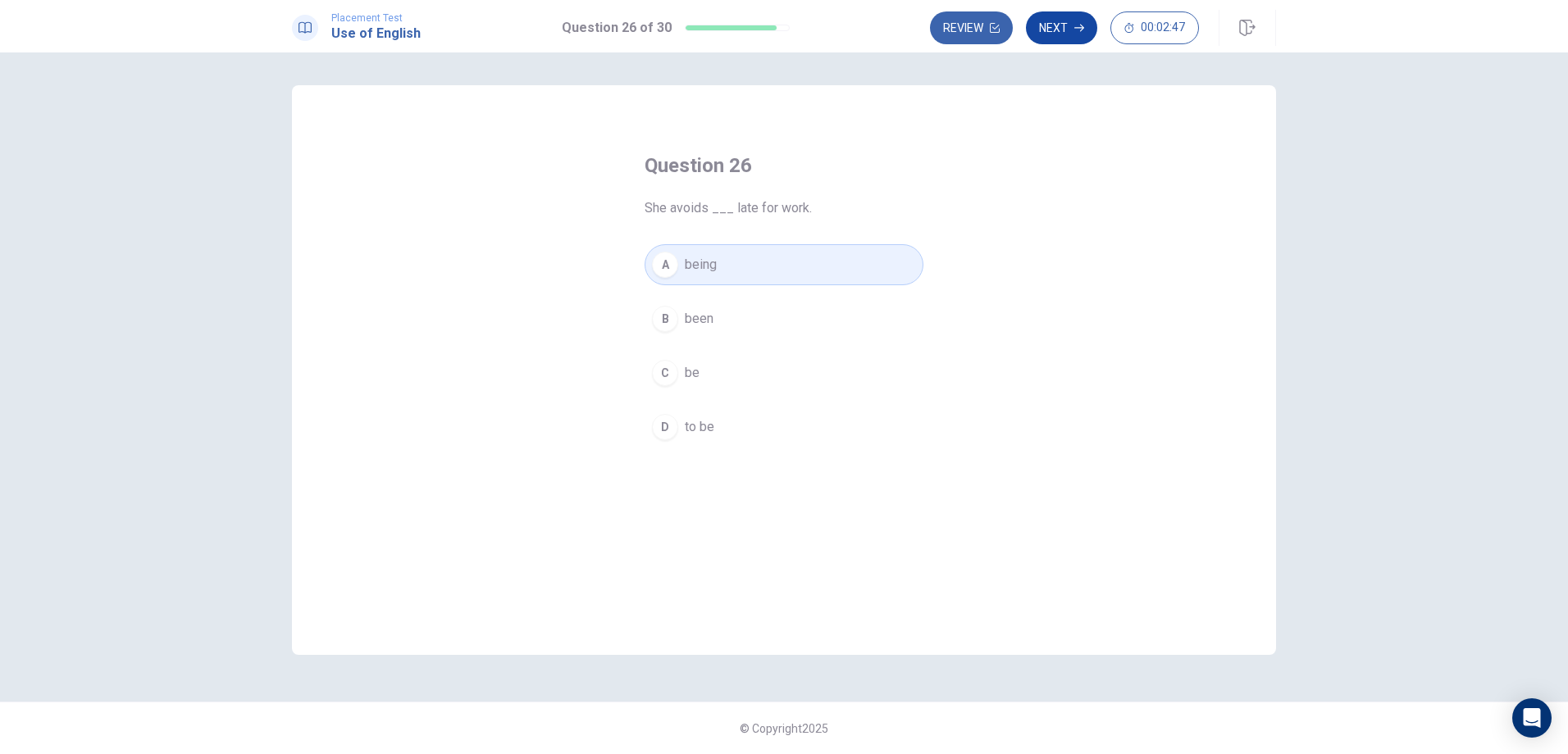 click on "Next" at bounding box center (1061, 28) 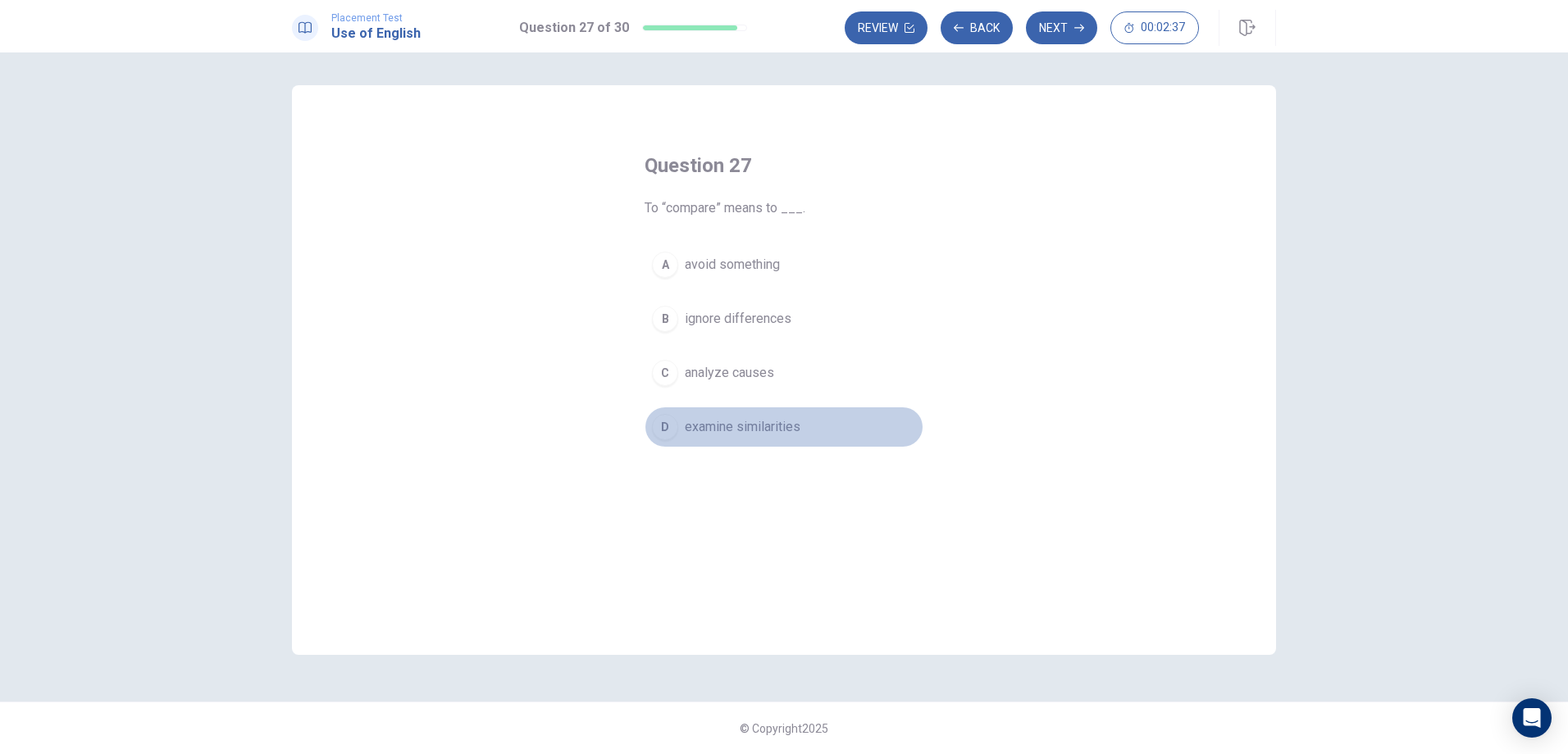 click on "D" at bounding box center (665, 427) 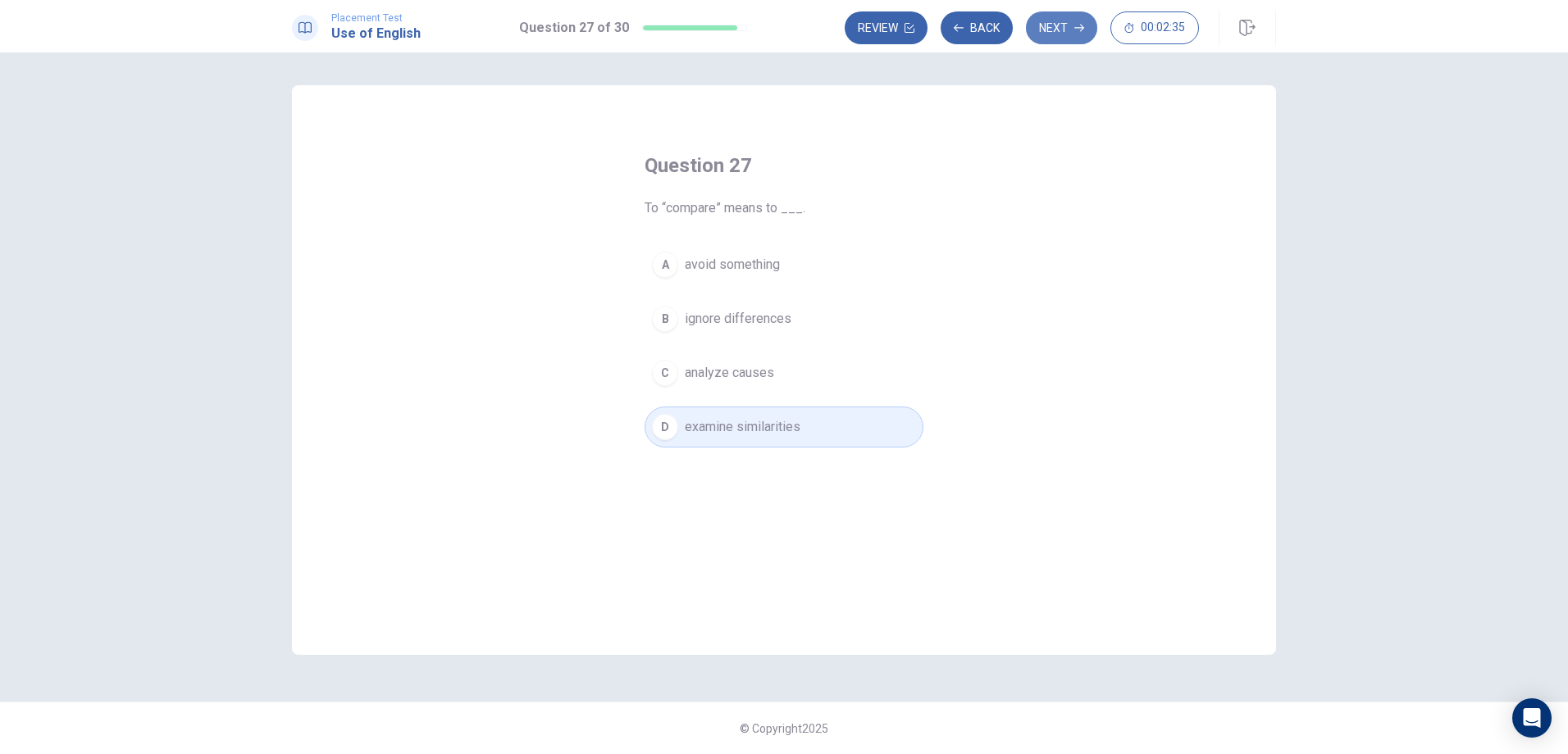 click on "Next" at bounding box center (1061, 28) 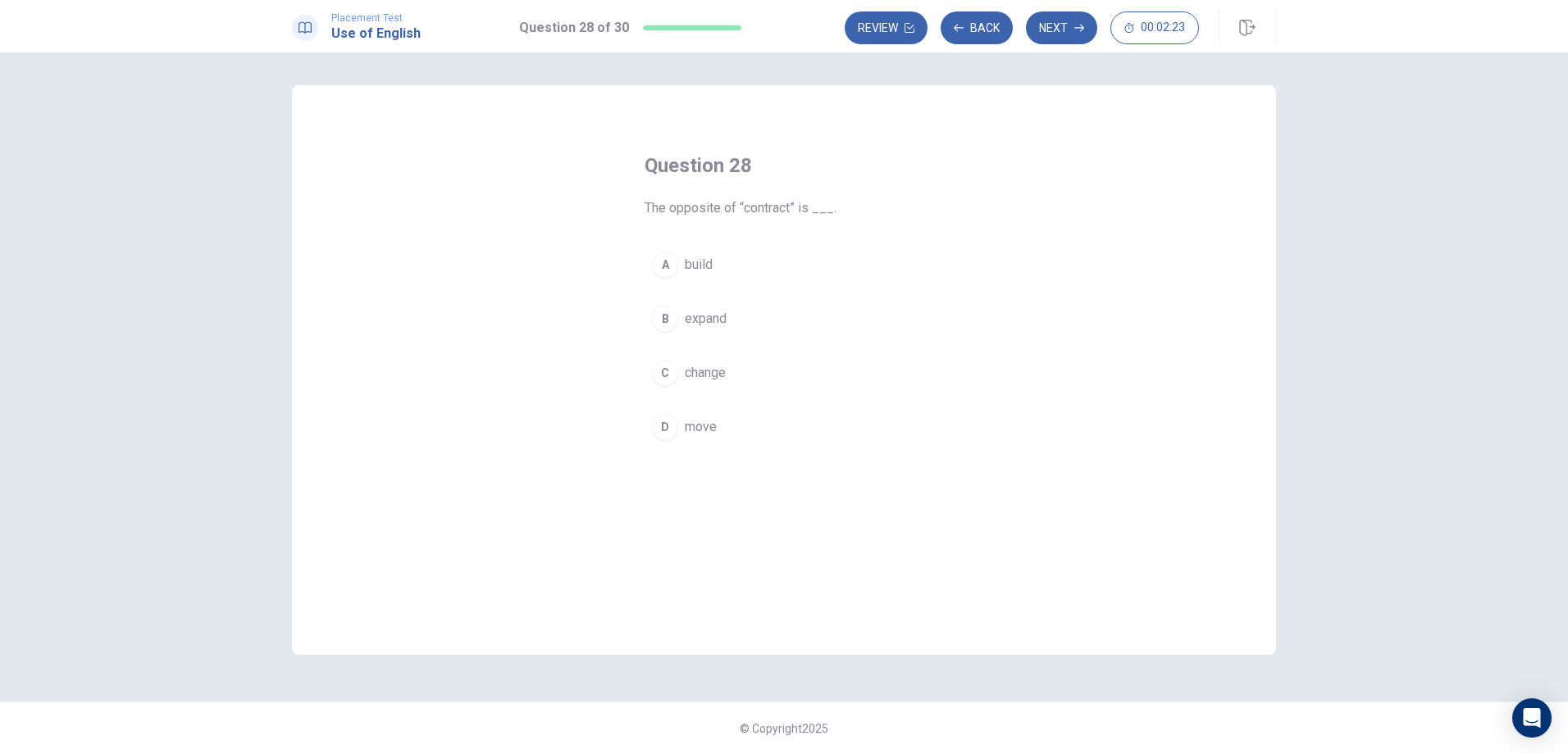 click on "B" at bounding box center (665, 319) 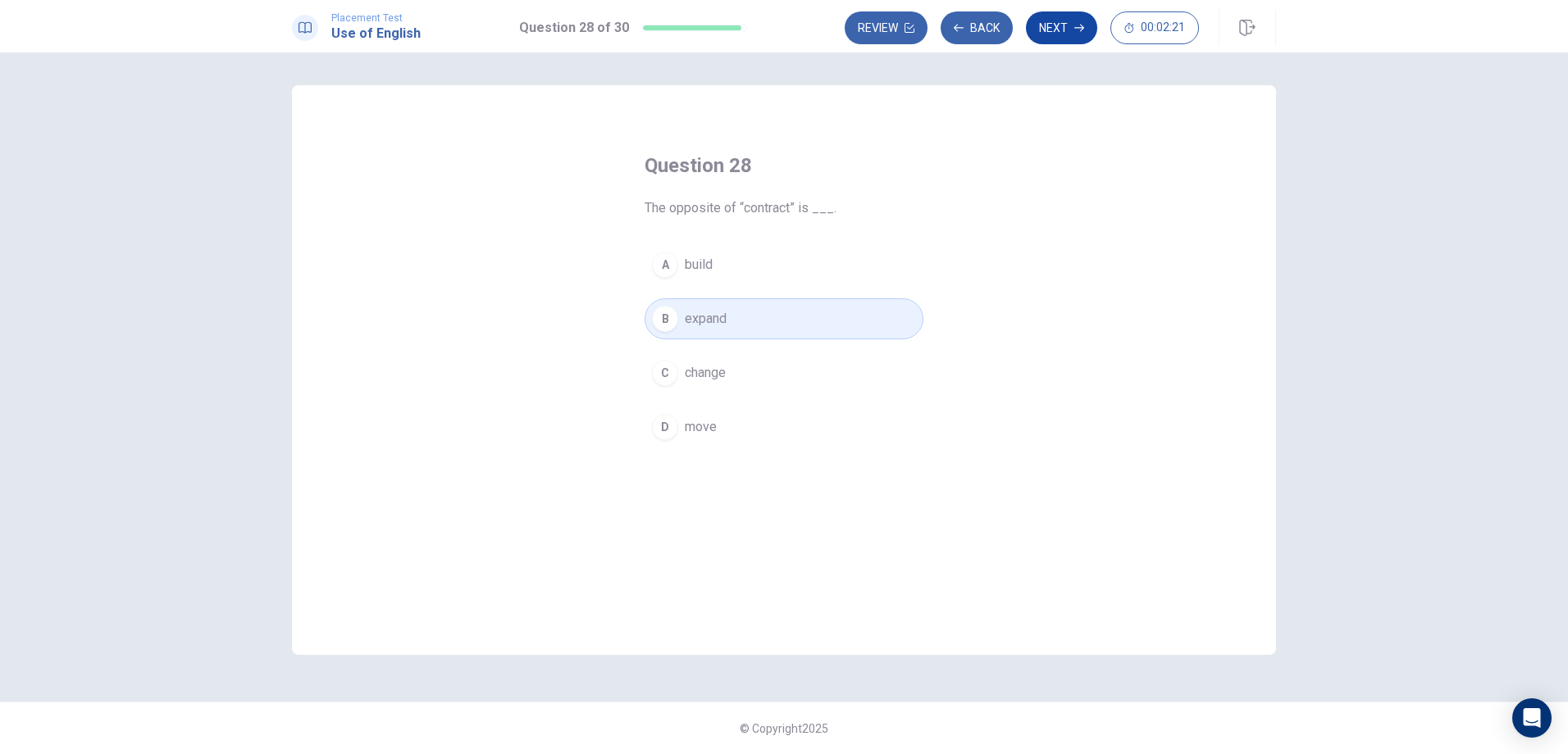 click on "Next" at bounding box center (1061, 28) 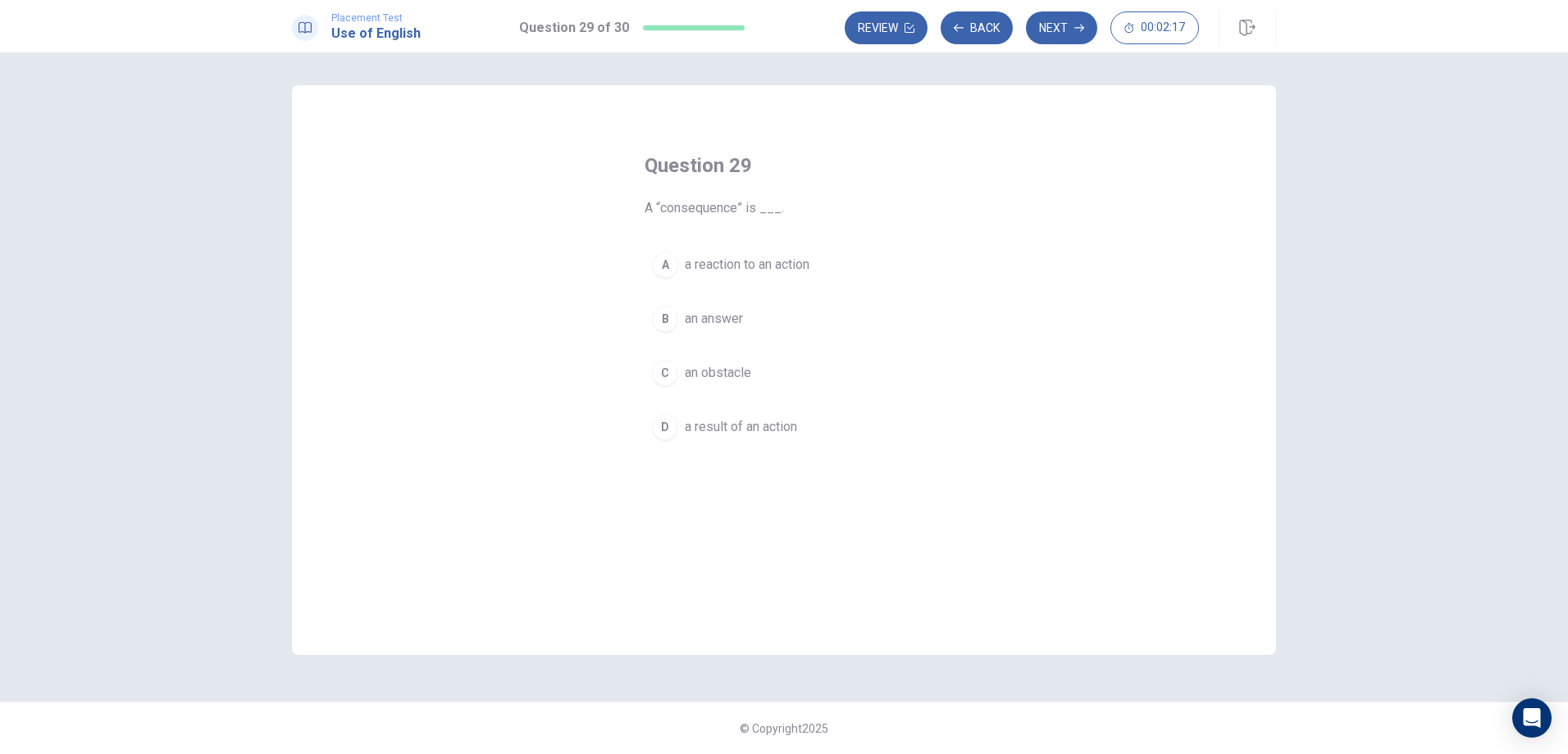 click on "A" at bounding box center (665, 265) 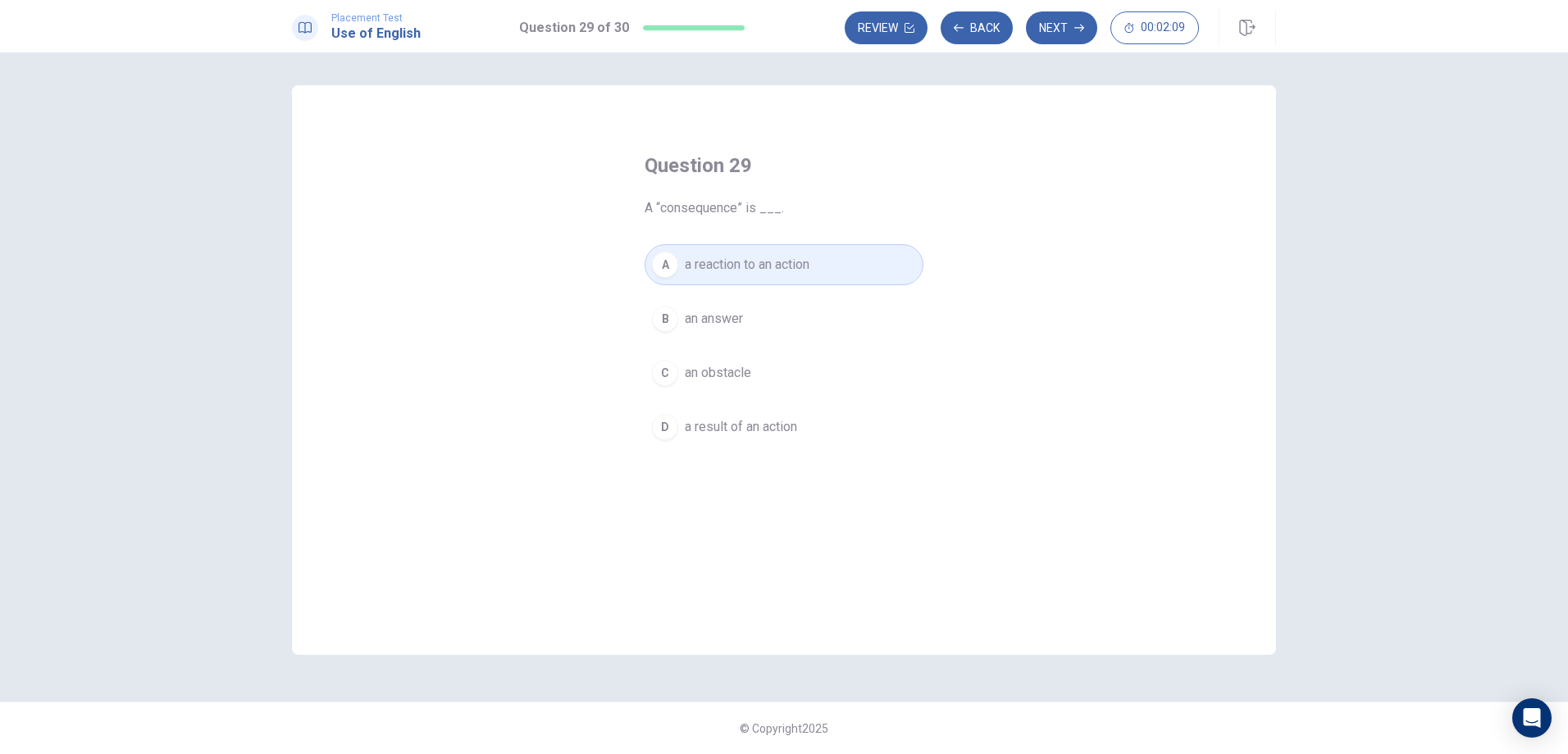 click on "D a result of an action" at bounding box center [784, 427] 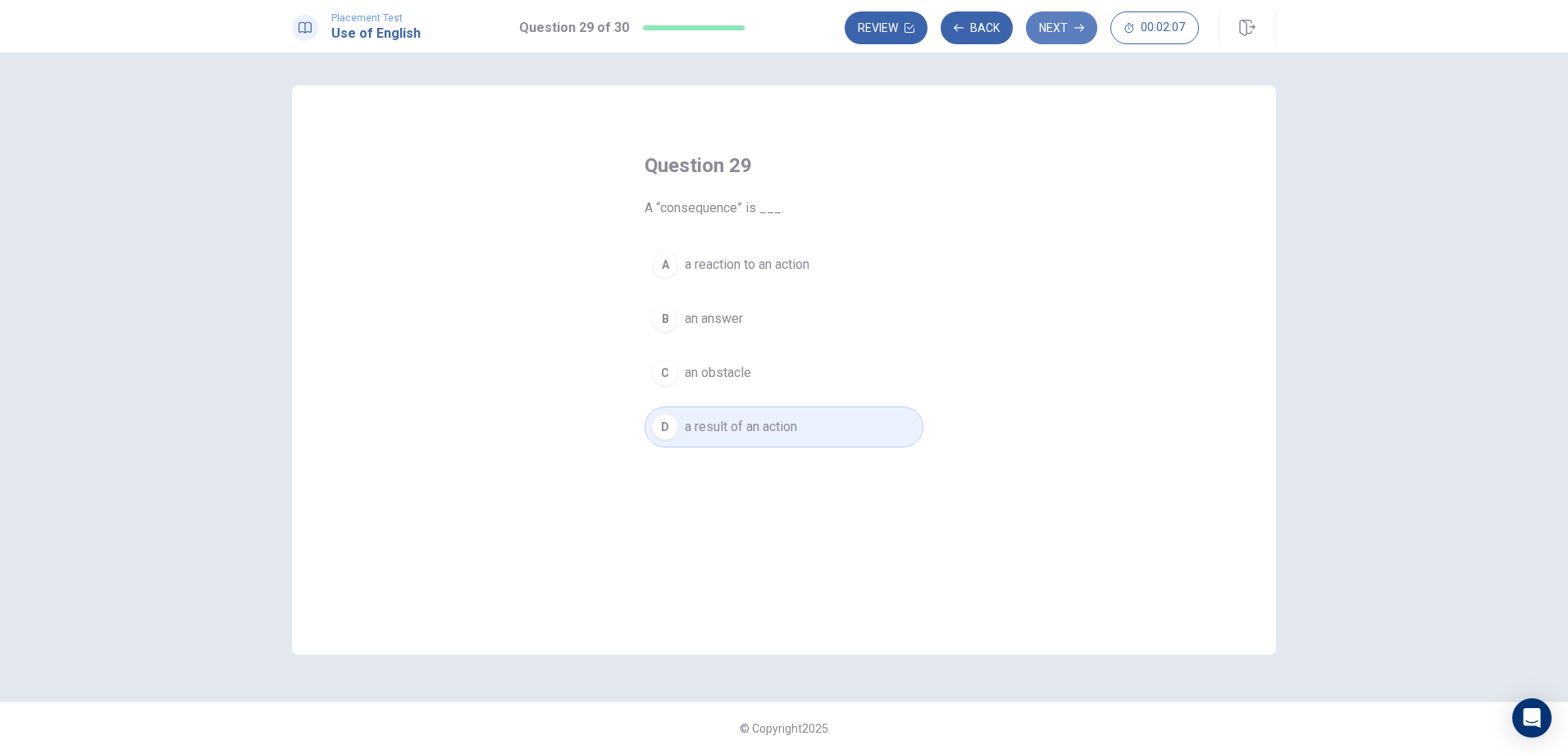 click on "Next" at bounding box center [1061, 28] 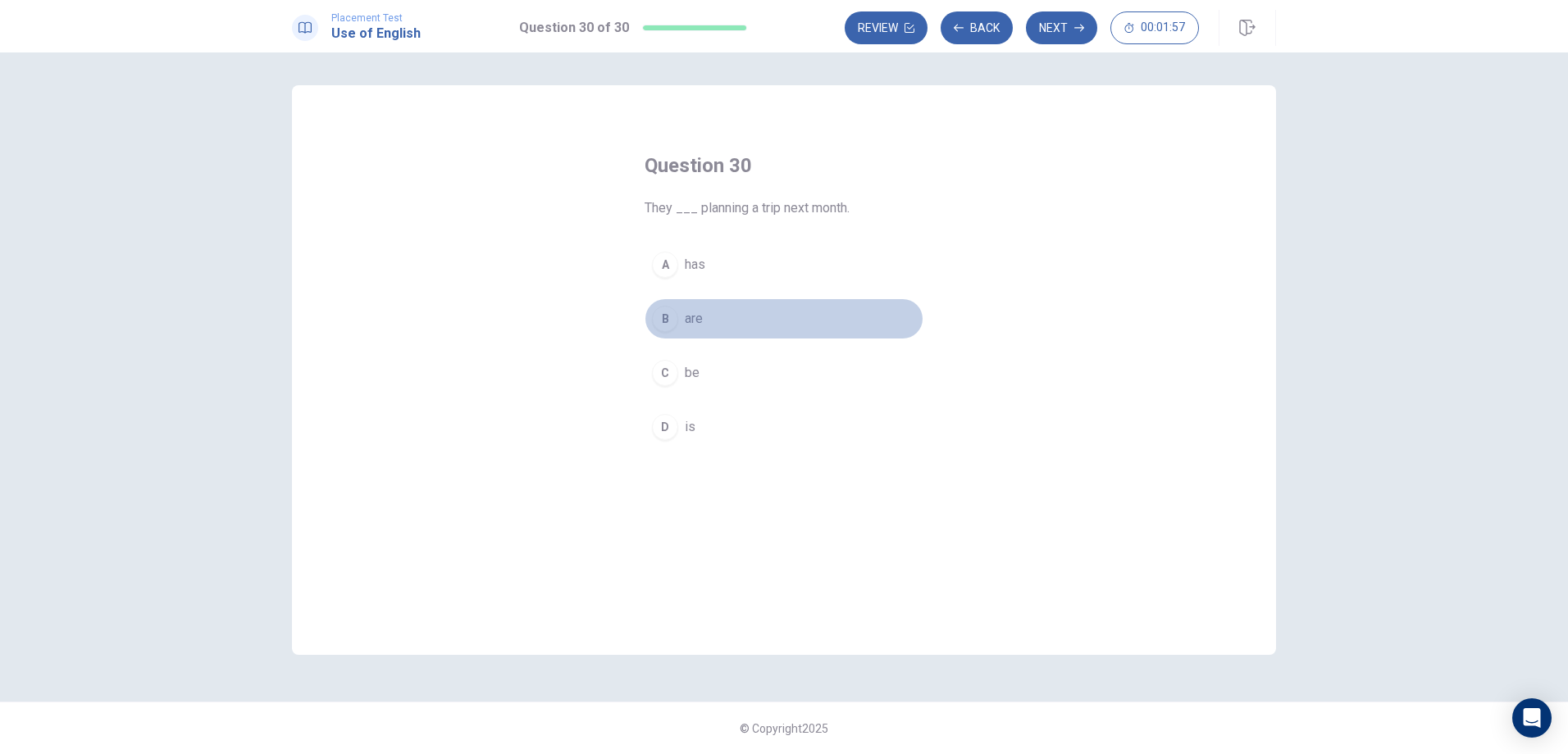 click on "B" at bounding box center [665, 319] 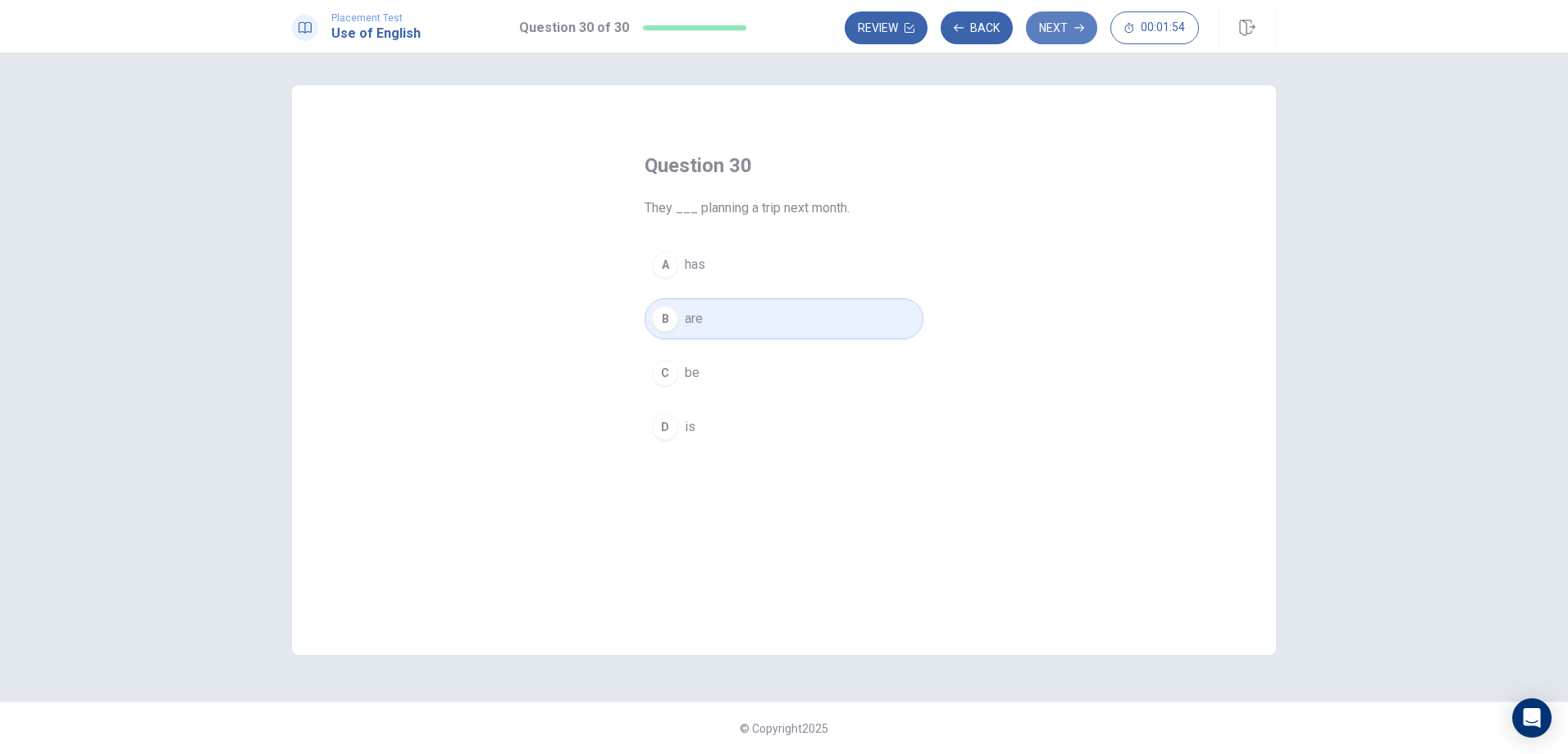 click on "Next" at bounding box center (1061, 28) 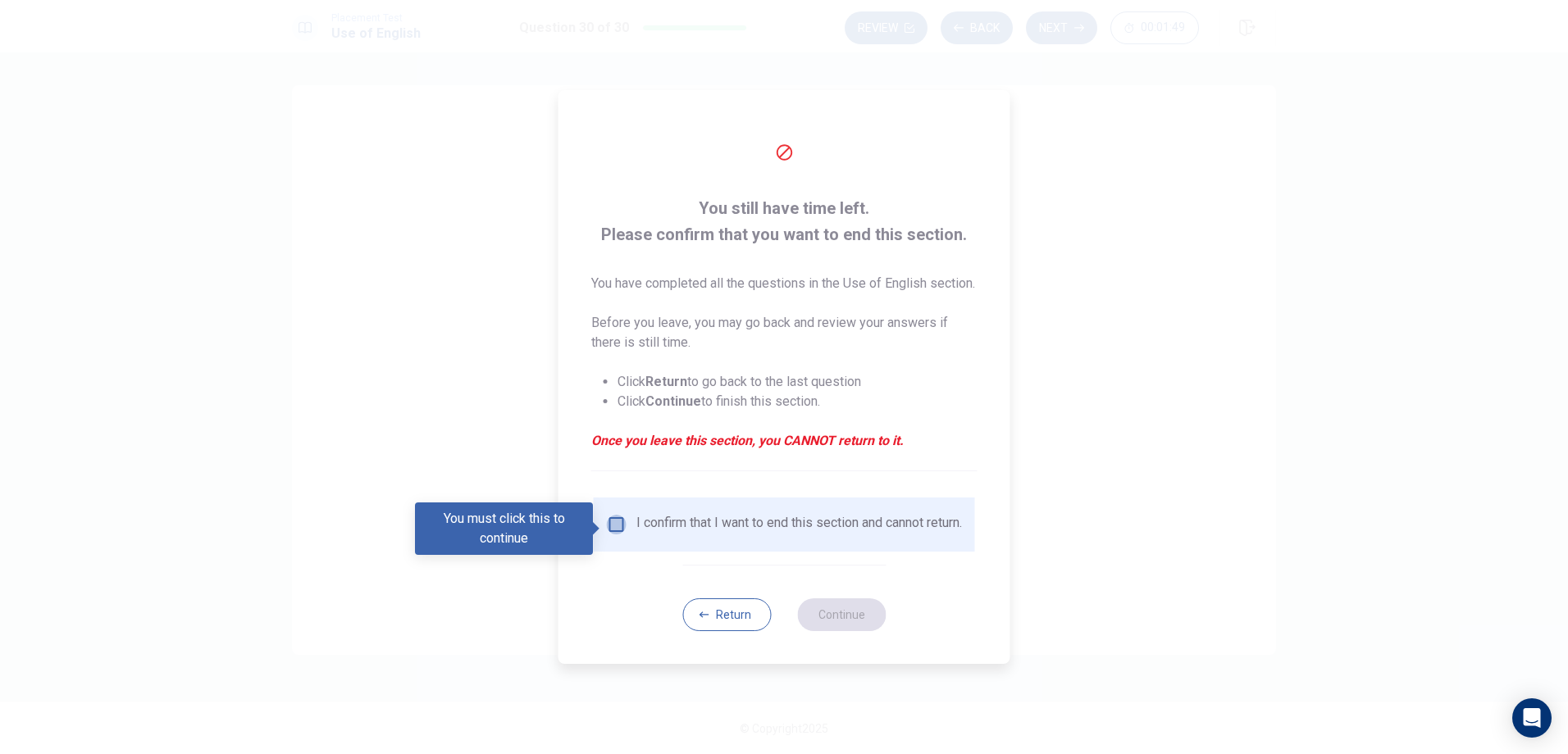 click at bounding box center (617, 525) 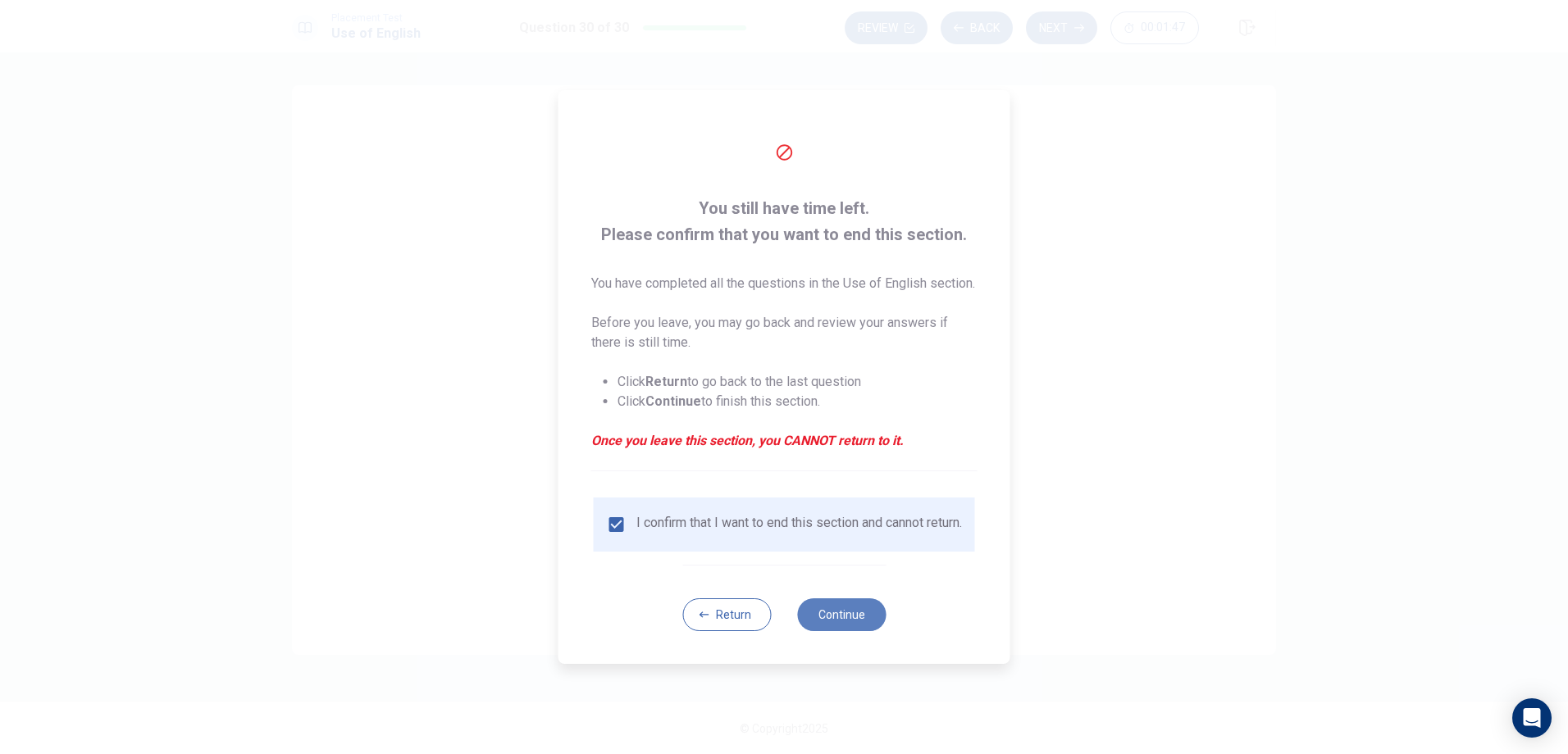 click on "Continue" at bounding box center [841, 615] 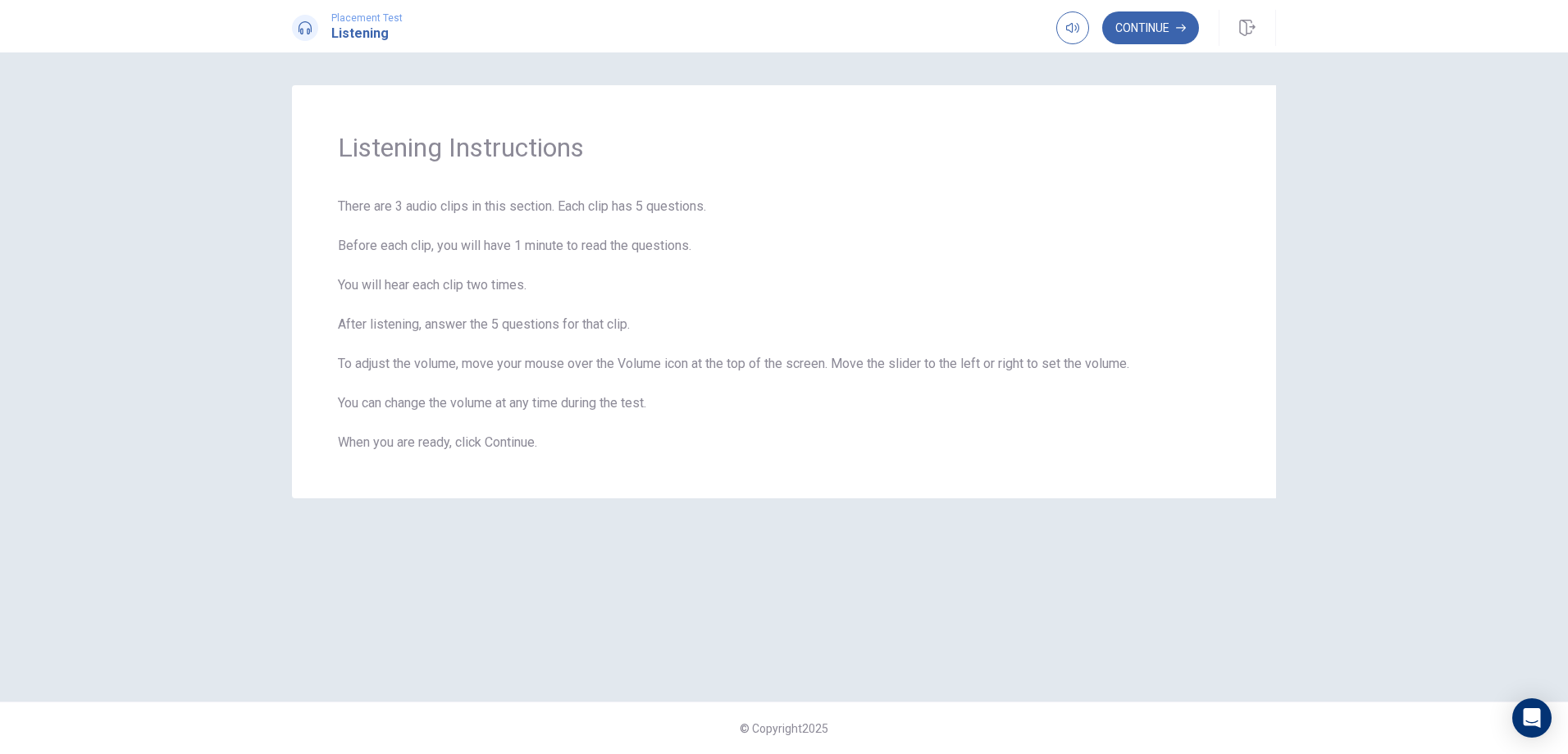 click on "Listening Instructions
There are 3 audio clips in this section. Each clip has 5 questions.
Before each clip, you will have 1 minute to read the questions.
You will hear each clip two times.
After listening, answer the 5 questions for that clip.
To adjust the volume, move your mouse over the Volume icon at the top of the screen. Move the slider to the left or right to set the volume.
You can change the volume at any time during the test.
When you are ready, click Continue." at bounding box center (784, 377) 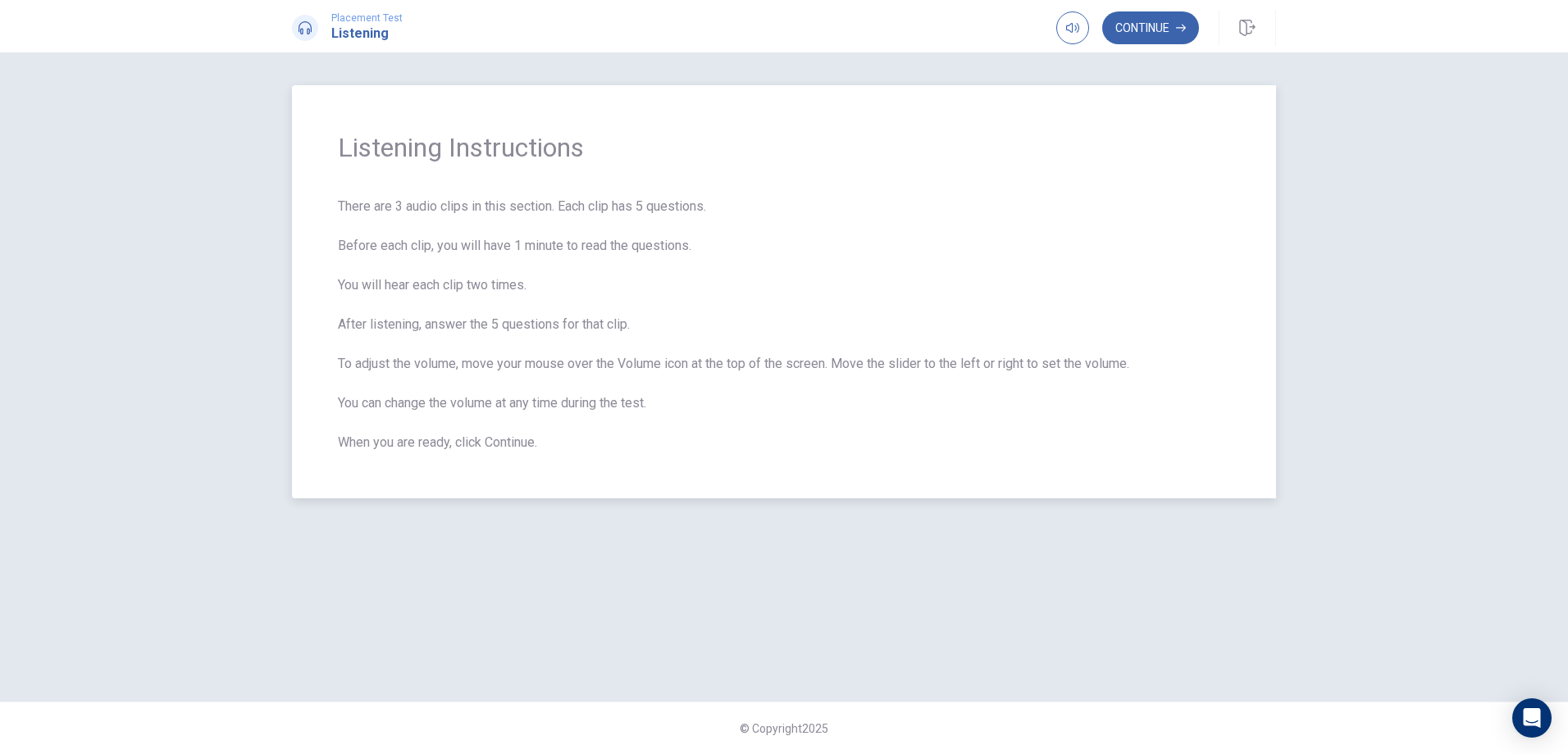 drag, startPoint x: 543, startPoint y: 361, endPoint x: 765, endPoint y: 369, distance: 222.1441 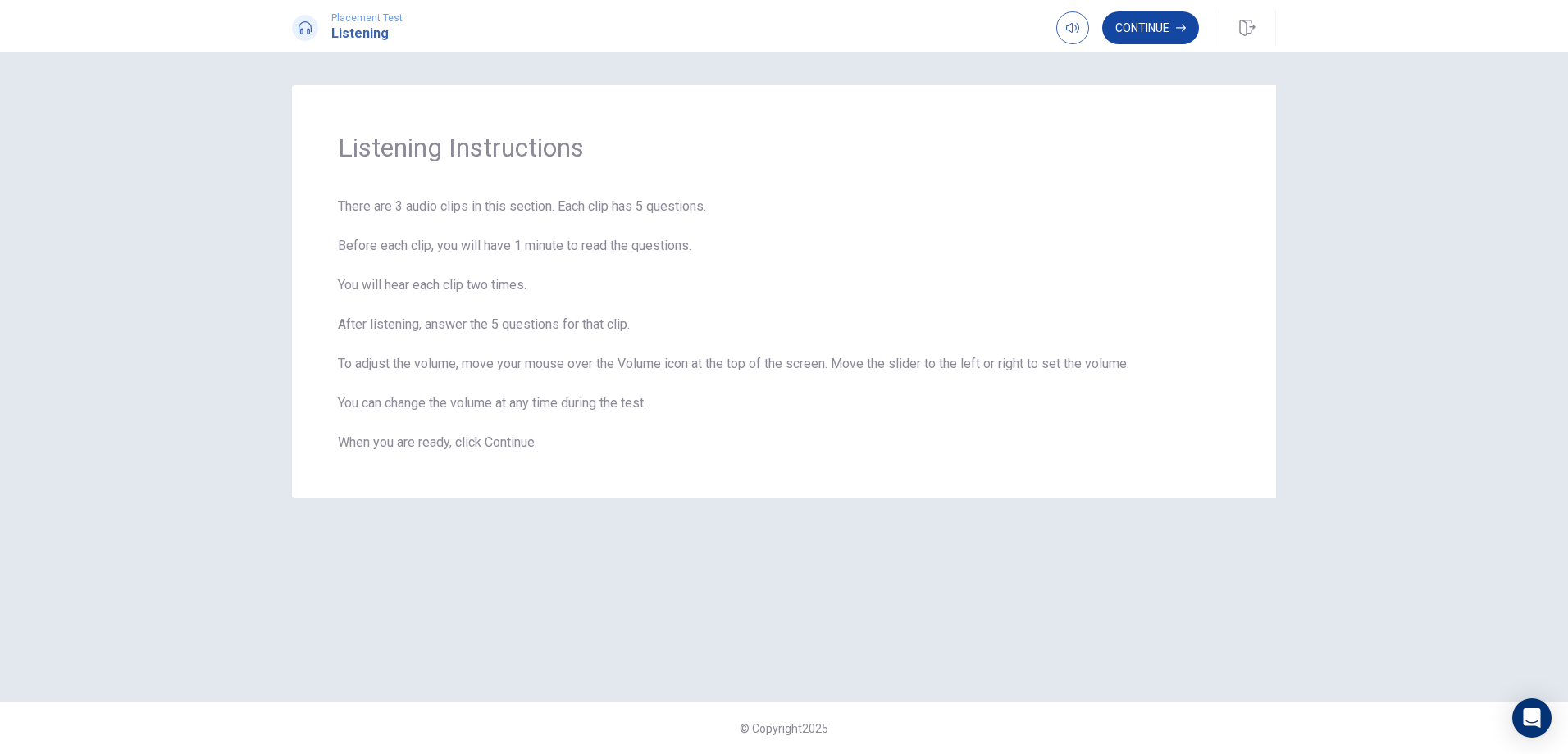 click on "Continue" at bounding box center [1151, 28] 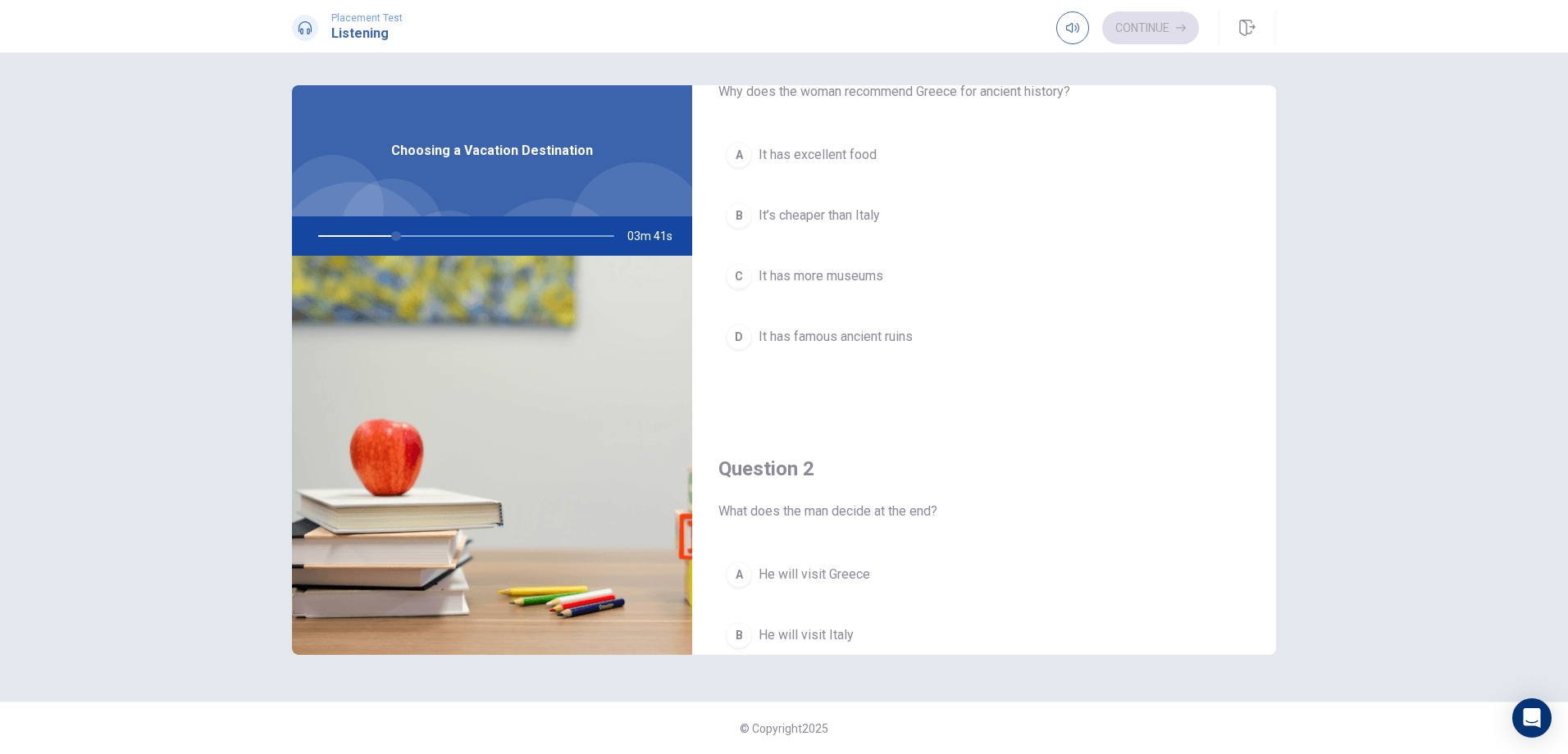 scroll, scrollTop: 0, scrollLeft: 0, axis: both 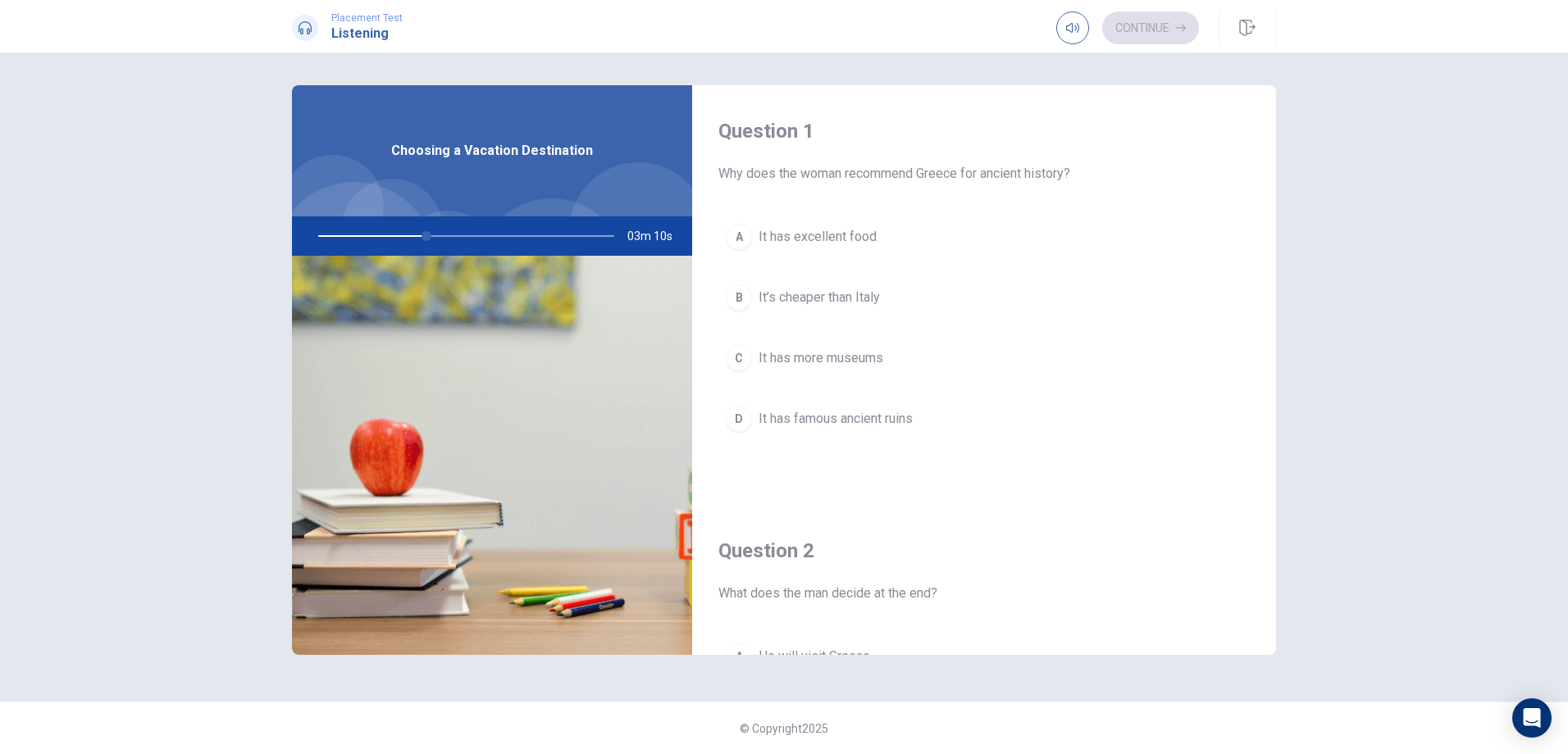 click on "A" at bounding box center [739, 237] 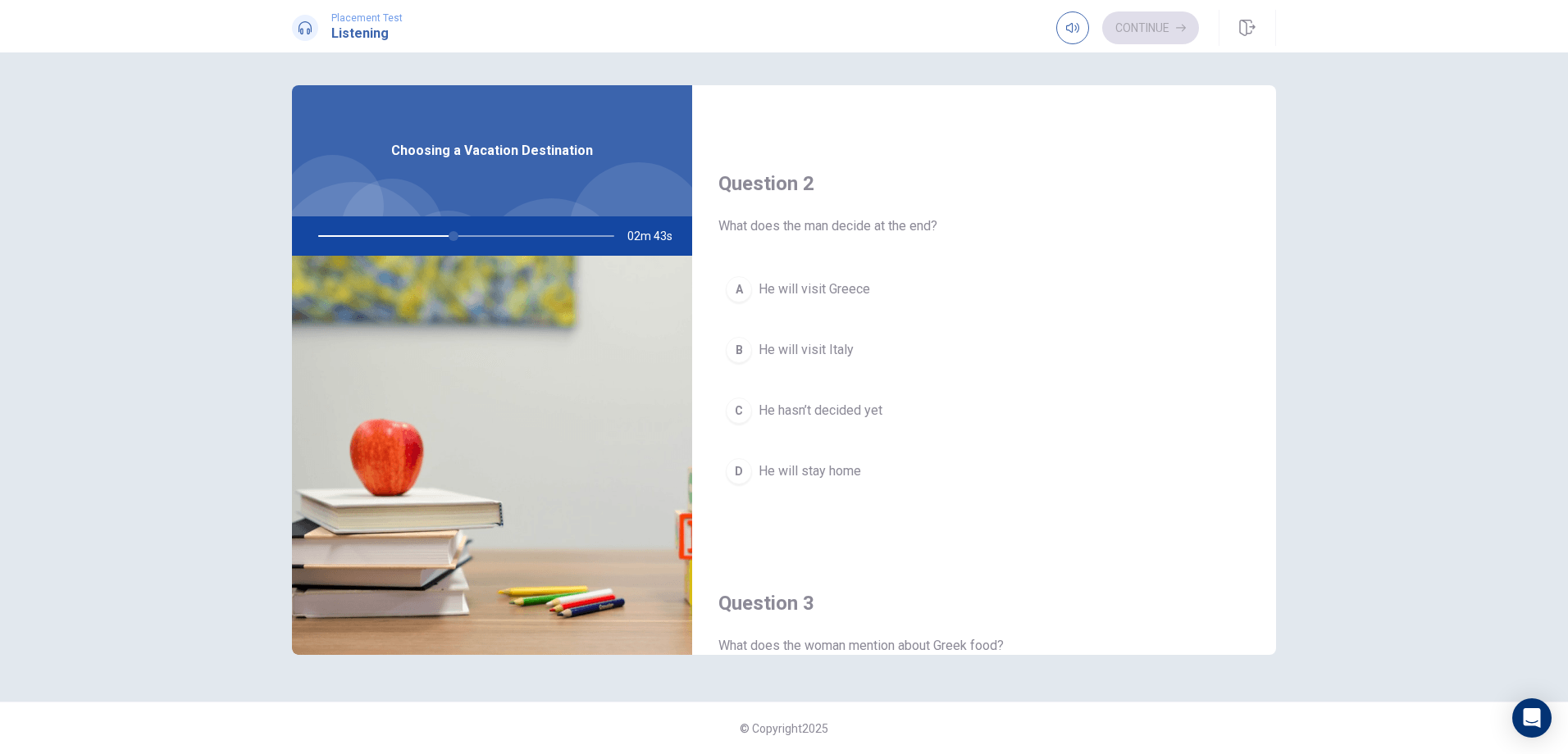 scroll, scrollTop: 410, scrollLeft: 0, axis: vertical 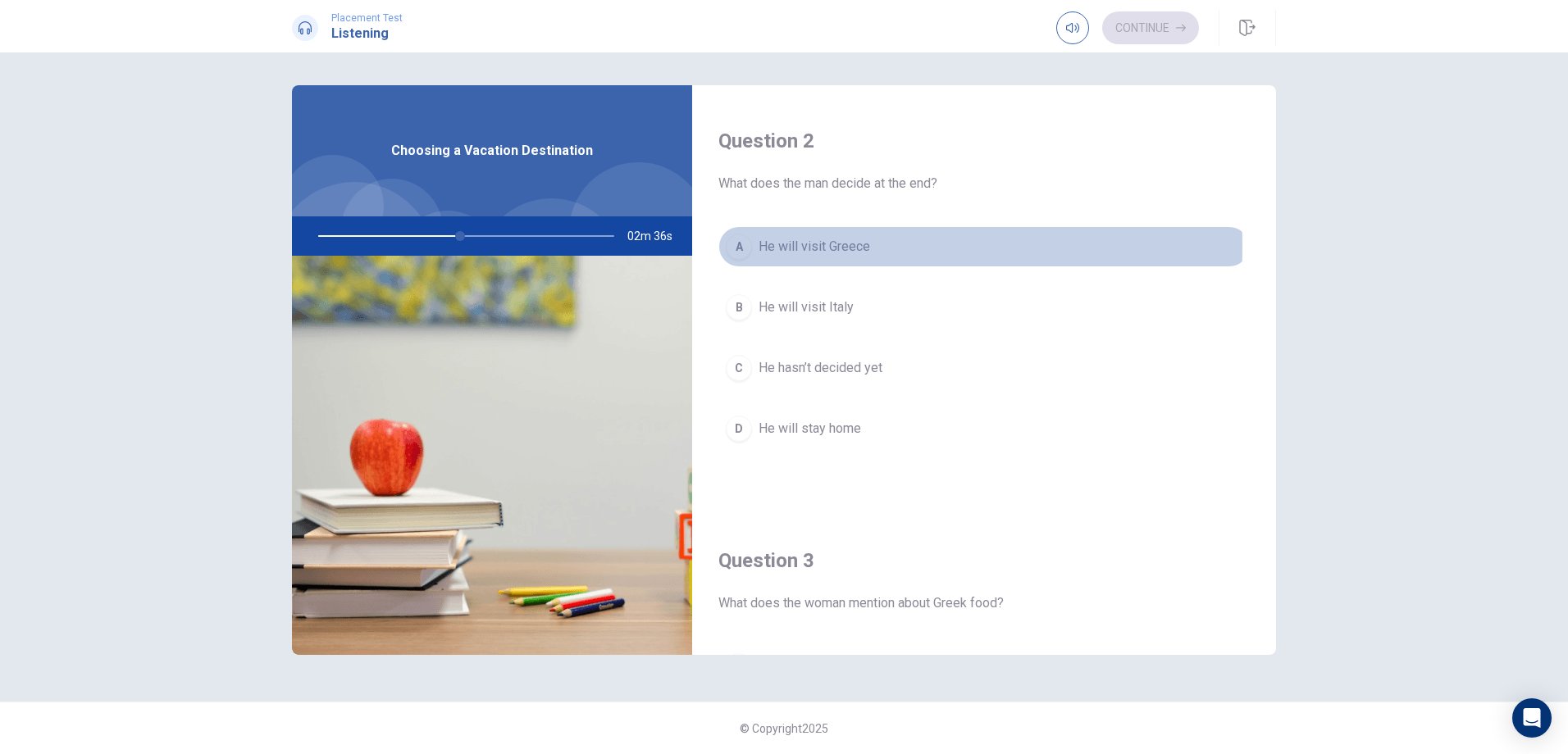click on "A" at bounding box center (739, 247) 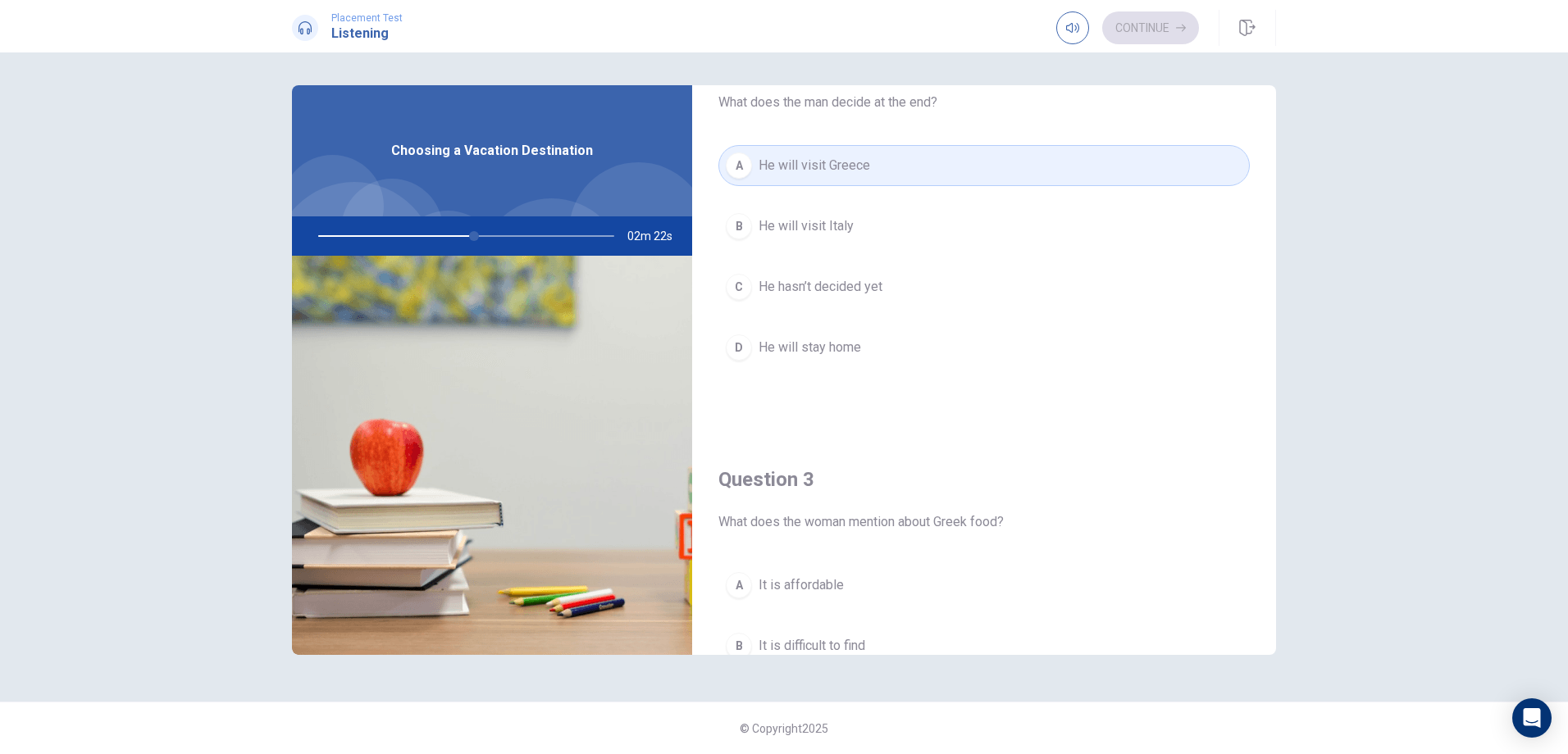 scroll, scrollTop: 492, scrollLeft: 0, axis: vertical 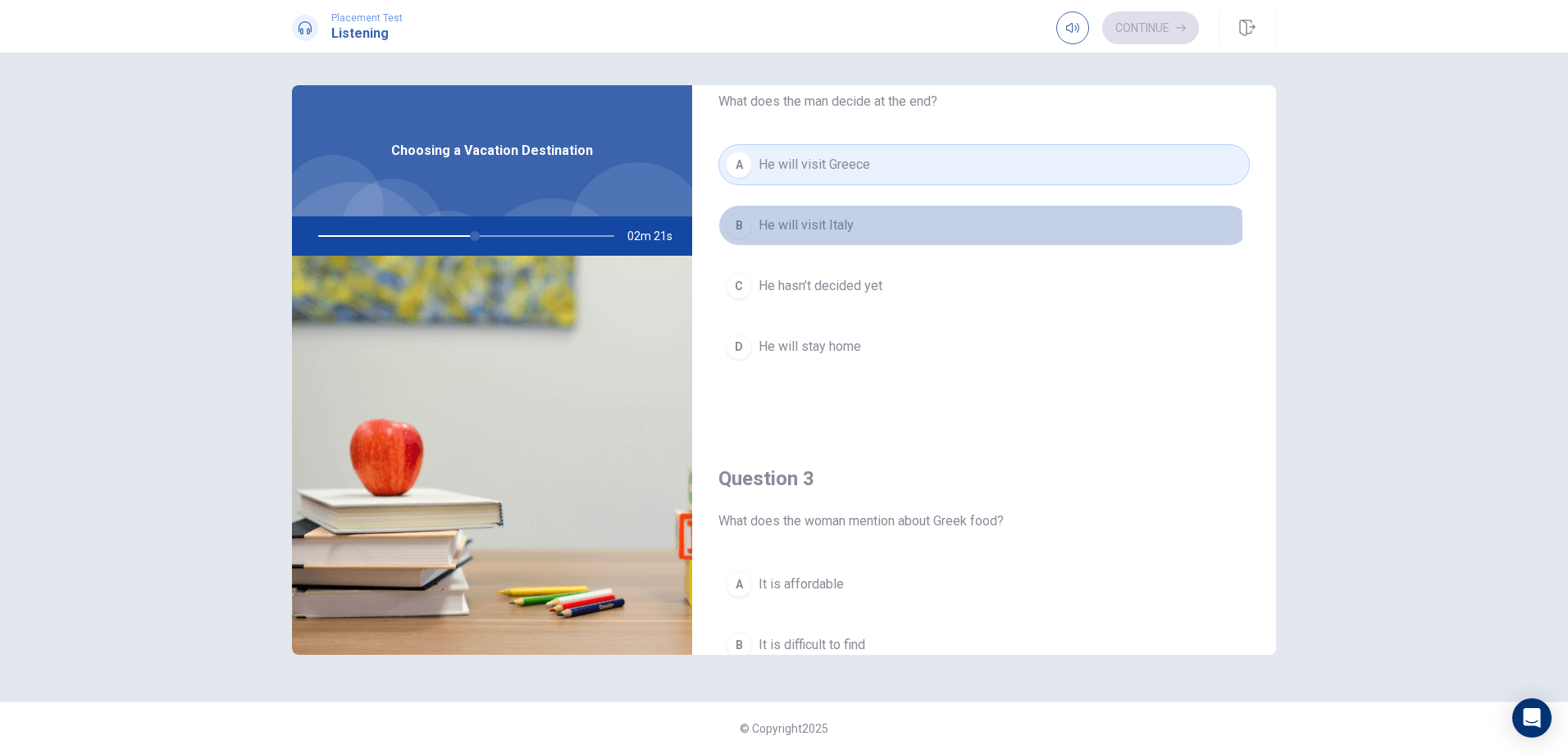 click on "B He will visit Italy" at bounding box center (984, 225) 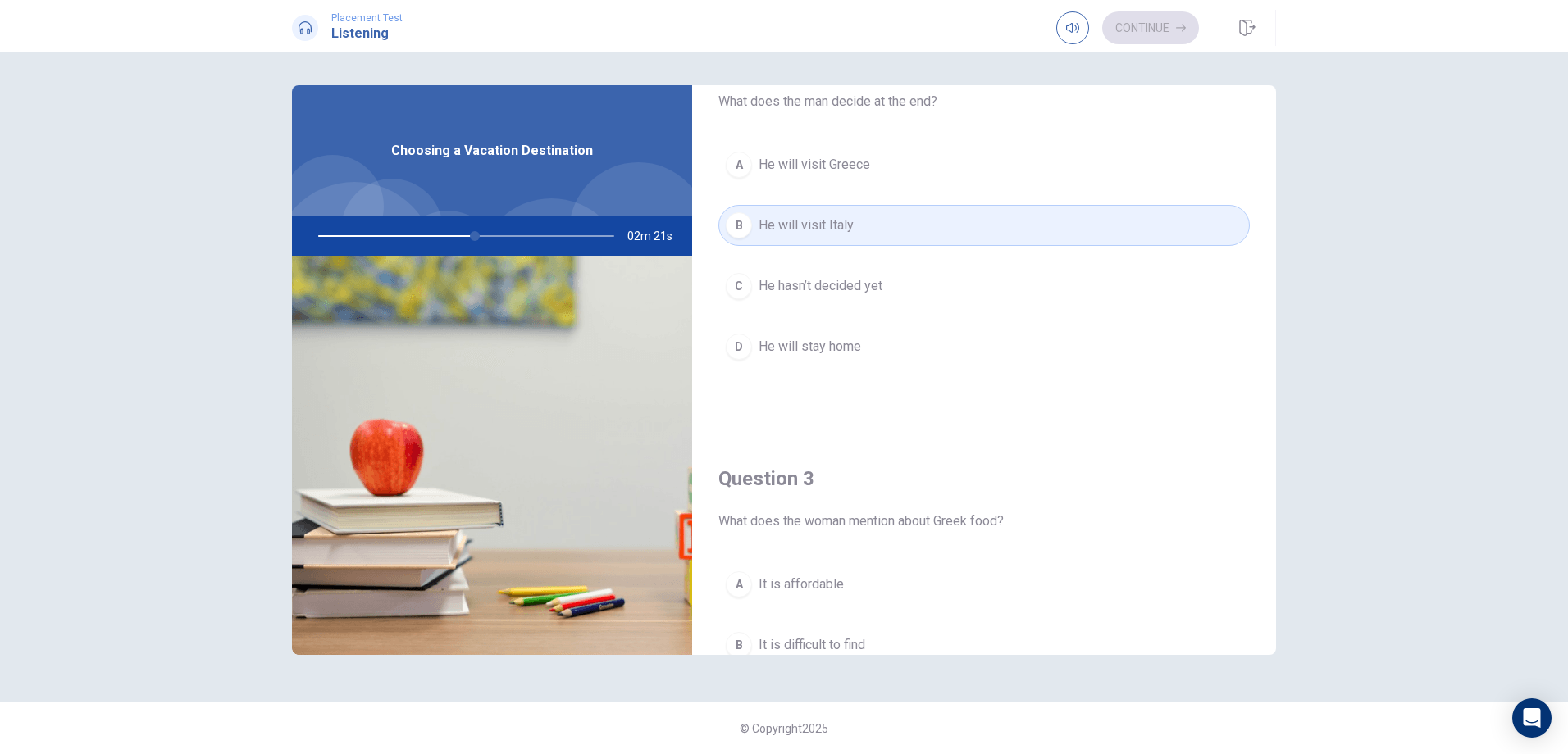 click on "He will visit Greece" at bounding box center [814, 165] 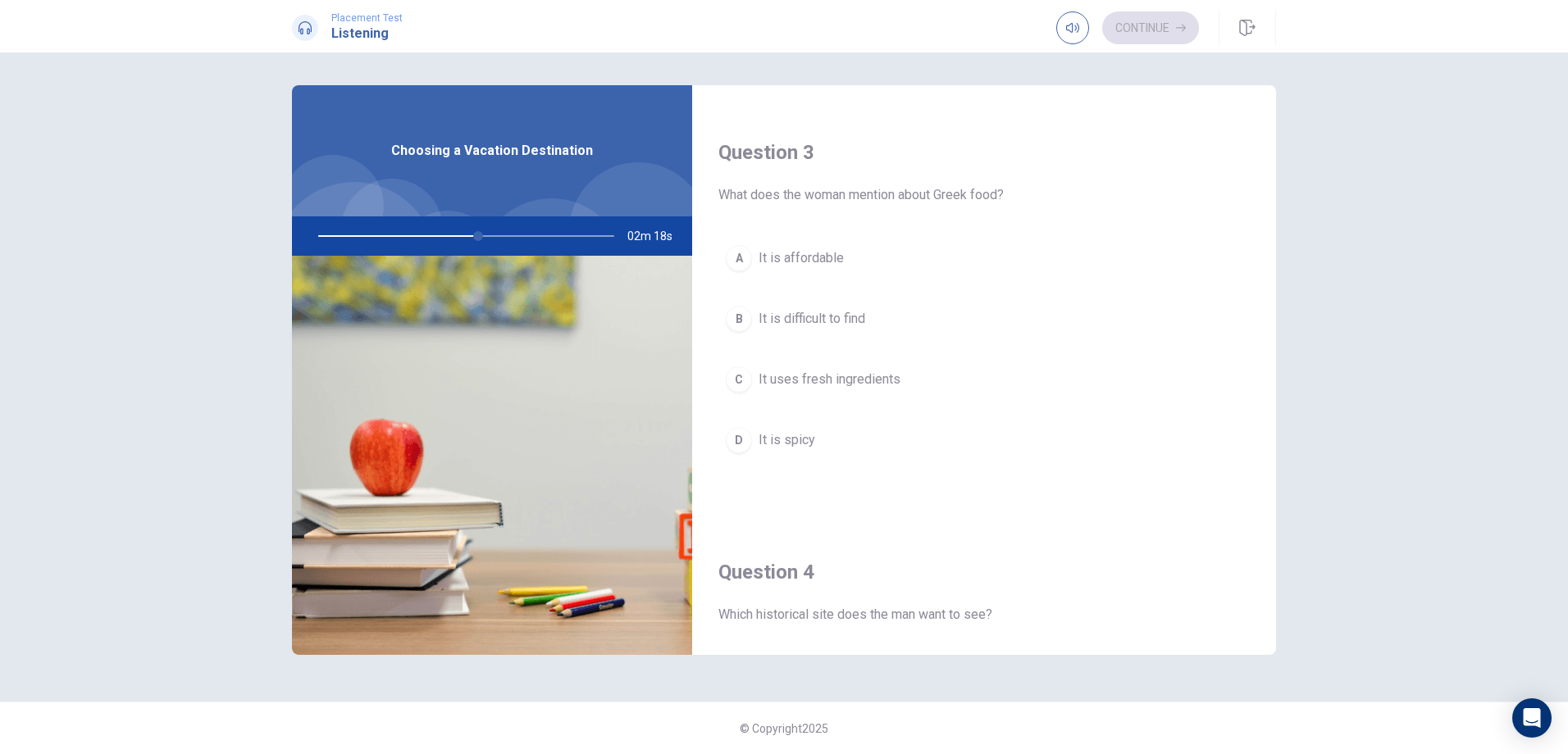 scroll, scrollTop: 820, scrollLeft: 0, axis: vertical 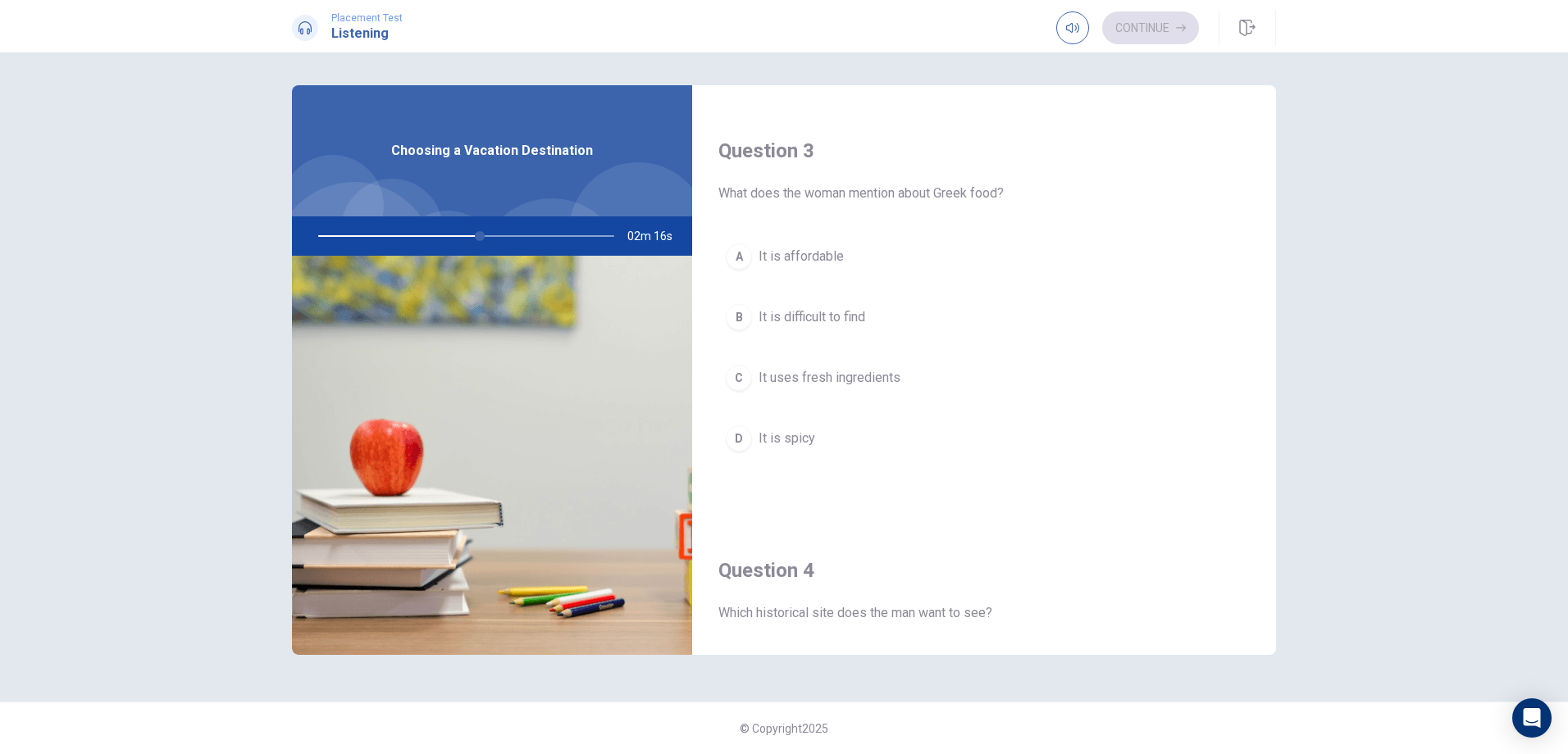 click on "It uses fresh ingredients" at bounding box center (829, 378) 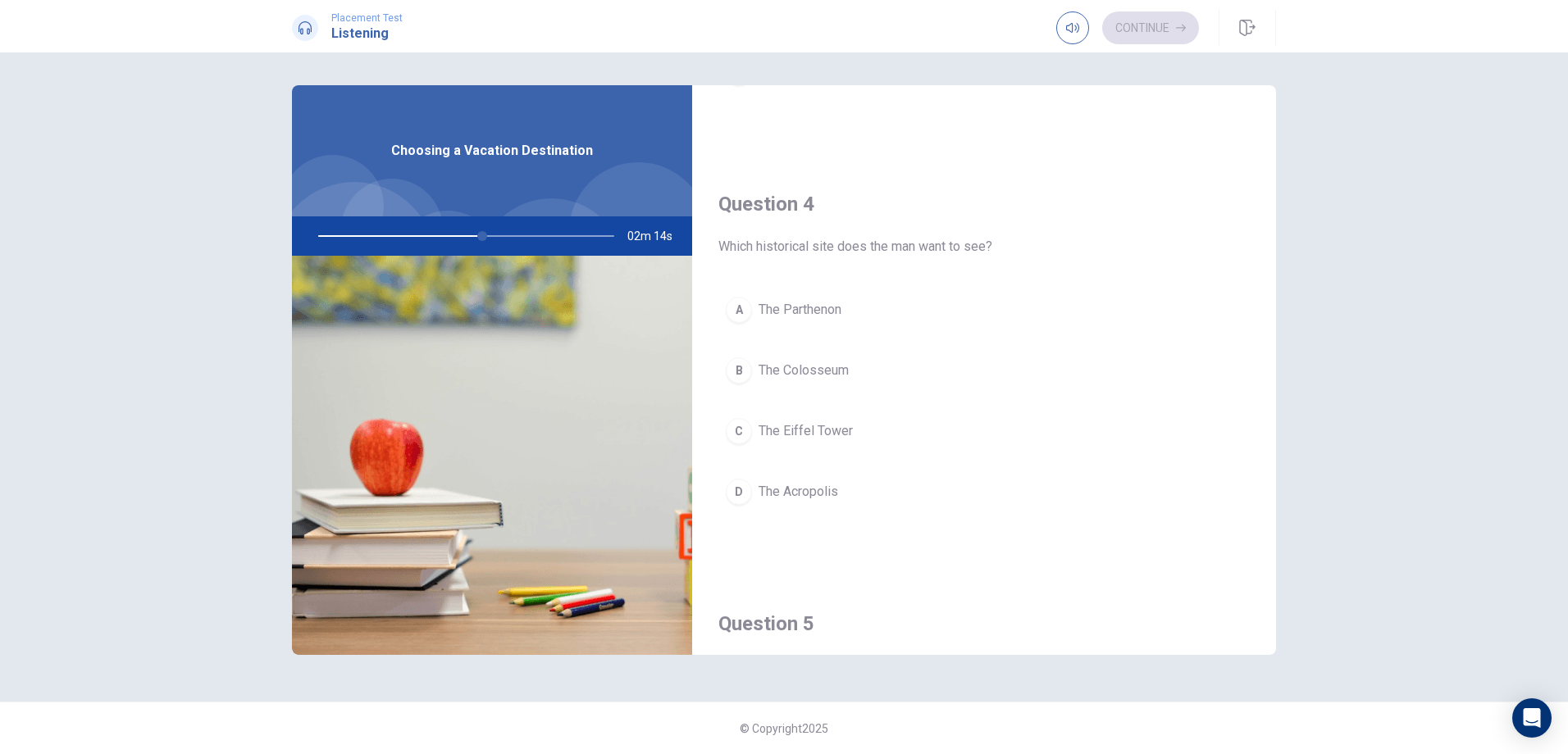 scroll, scrollTop: 1147, scrollLeft: 0, axis: vertical 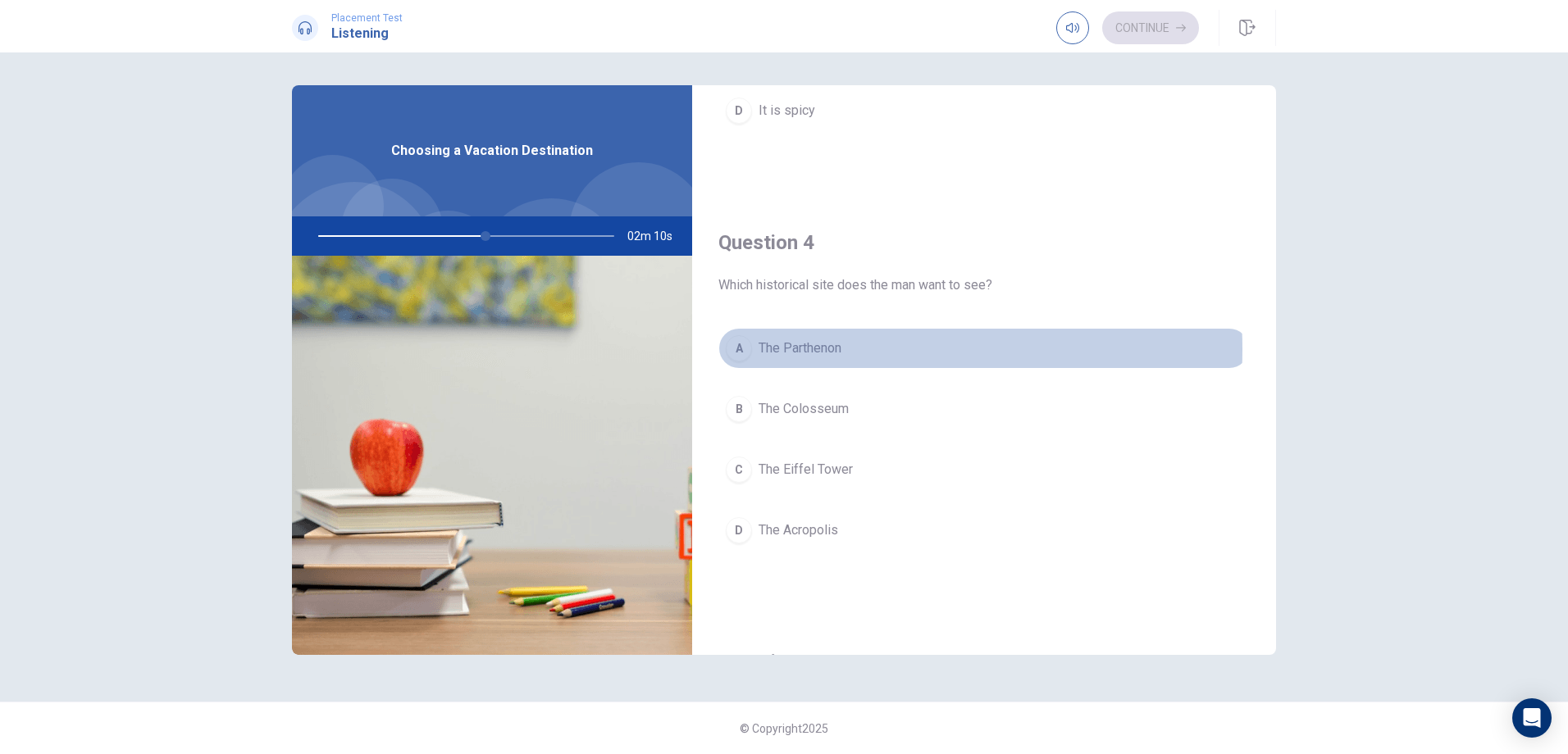 click on "The Parthenon" at bounding box center (800, 348) 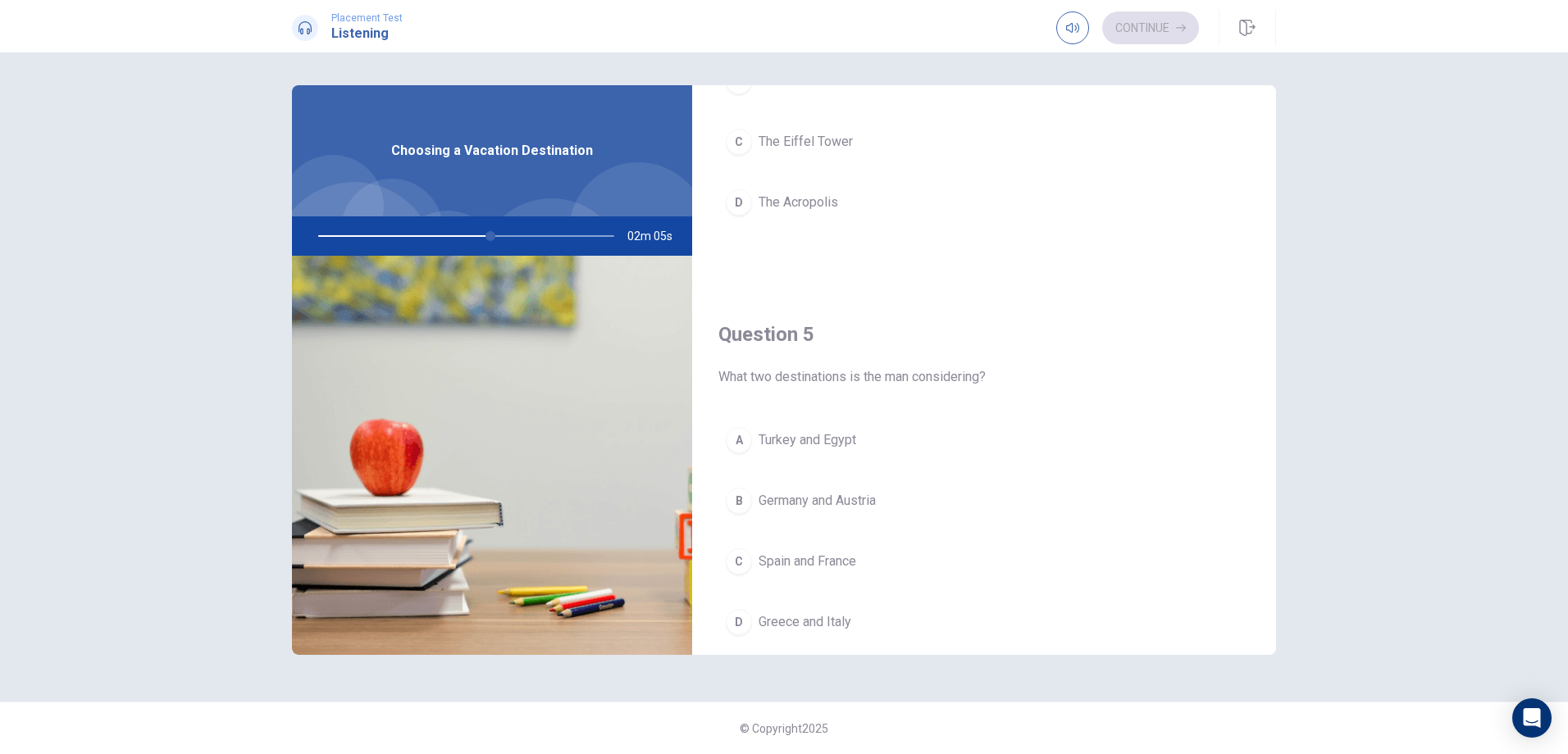 scroll, scrollTop: 1528, scrollLeft: 0, axis: vertical 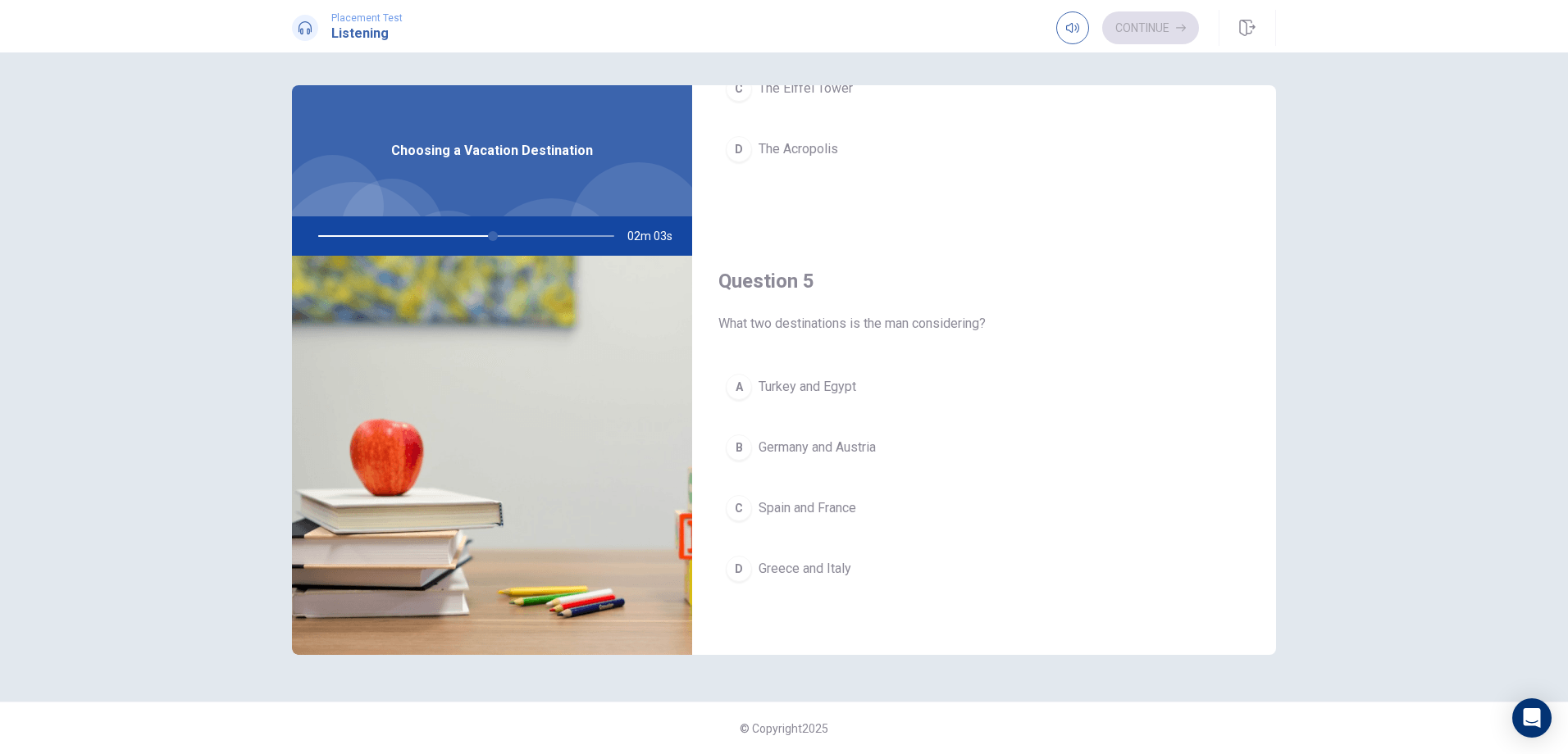 click on "Greece and Italy" at bounding box center [805, 569] 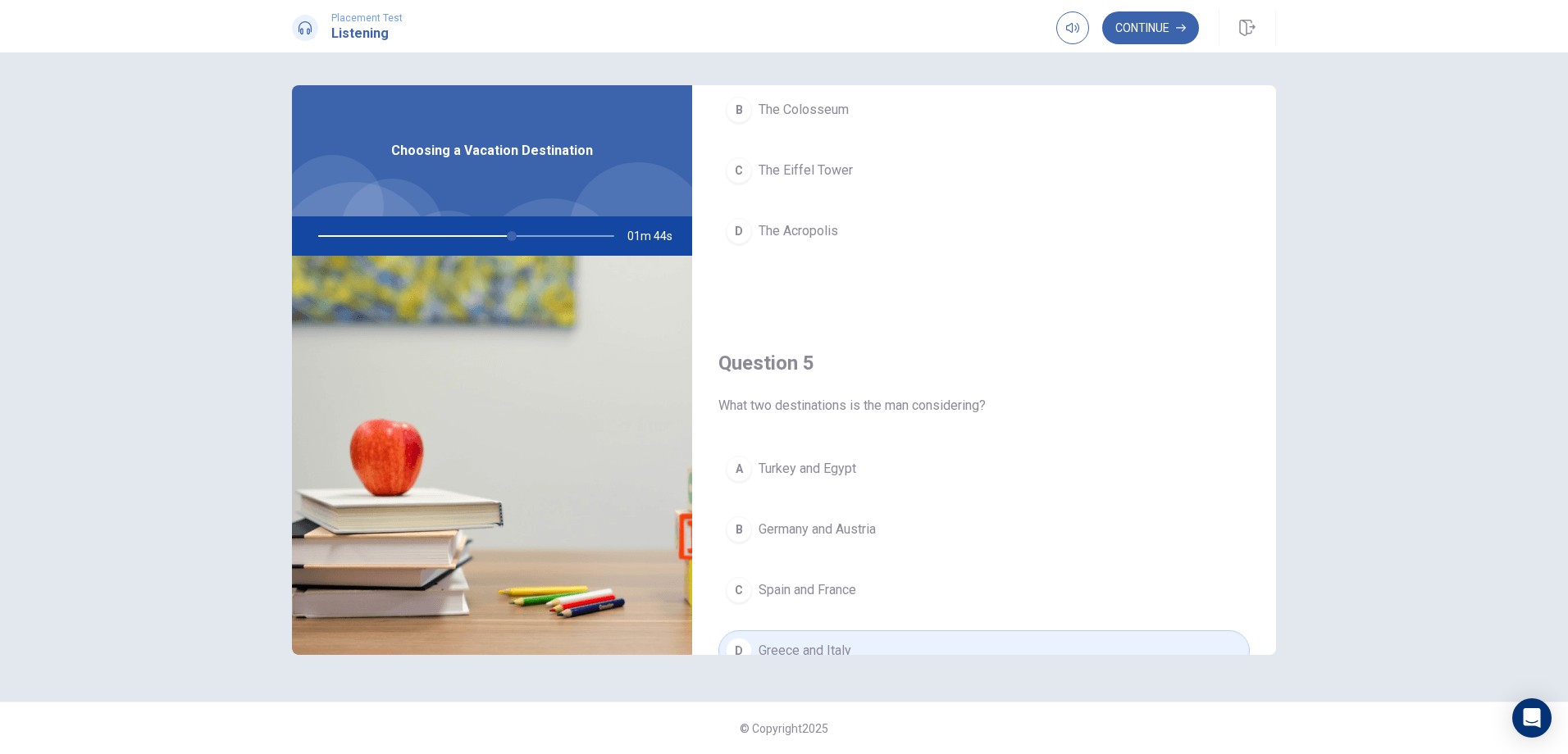 scroll, scrollTop: 1528, scrollLeft: 0, axis: vertical 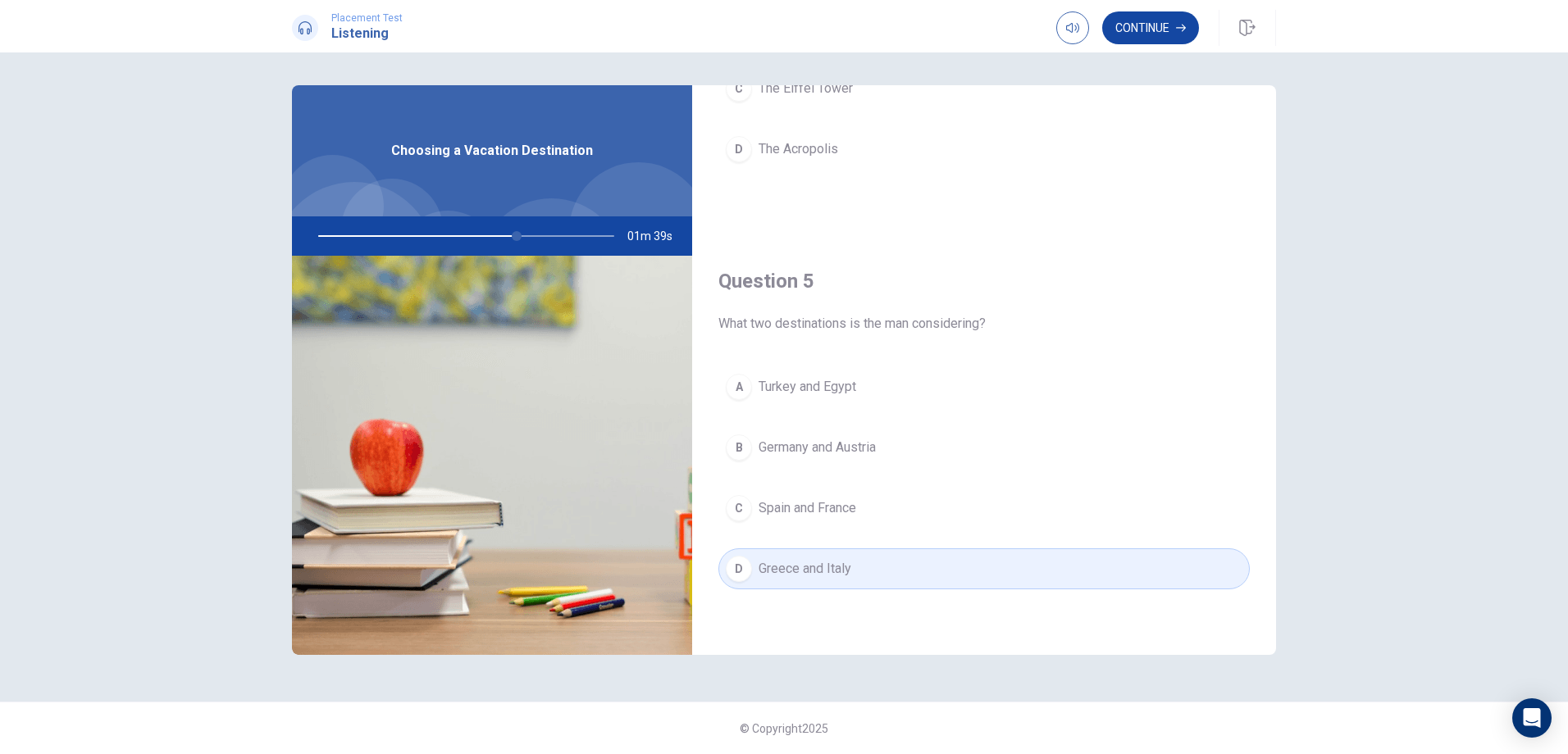 click on "Continue" at bounding box center [1151, 28] 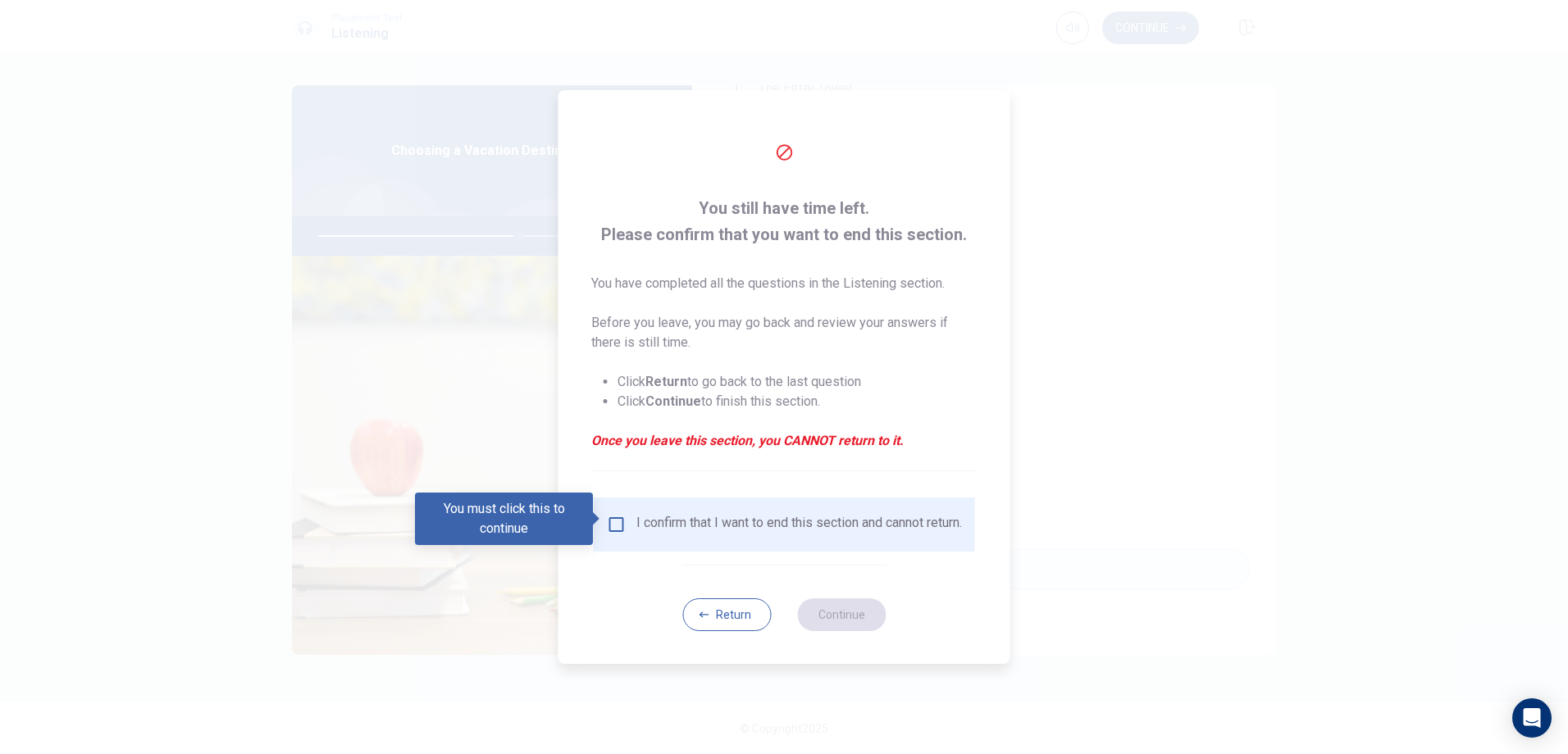 click at bounding box center [617, 525] 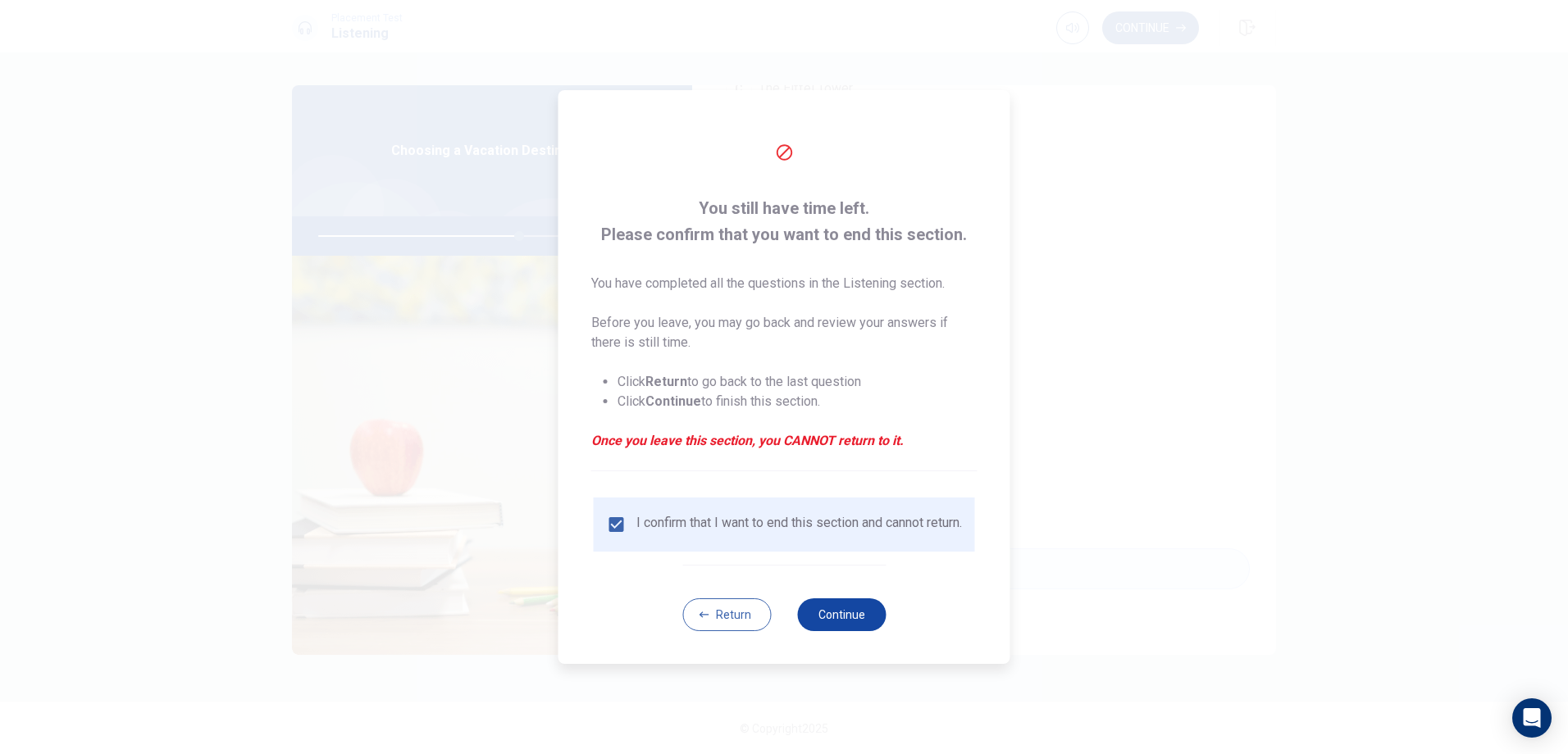click on "Continue" at bounding box center [841, 615] 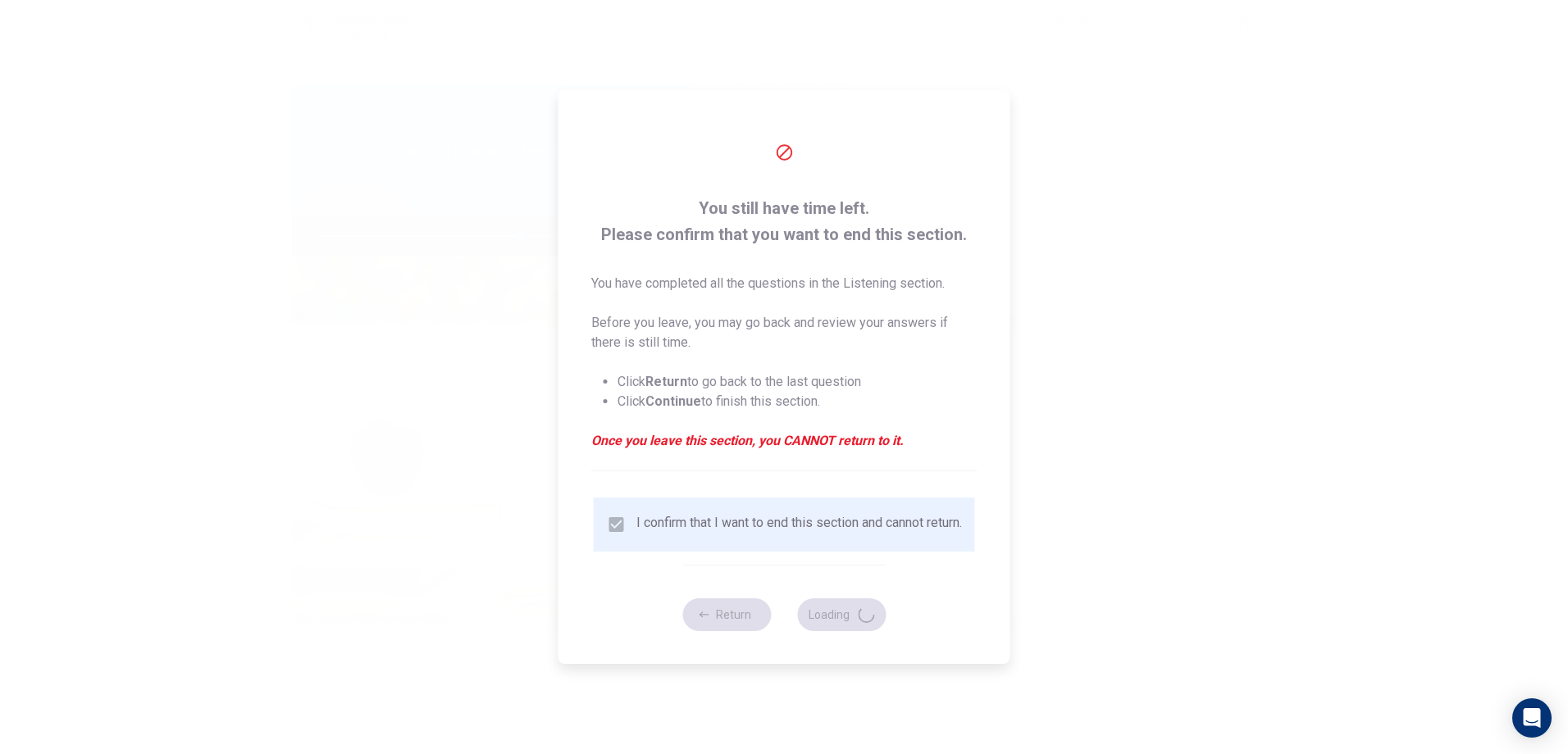type on "69" 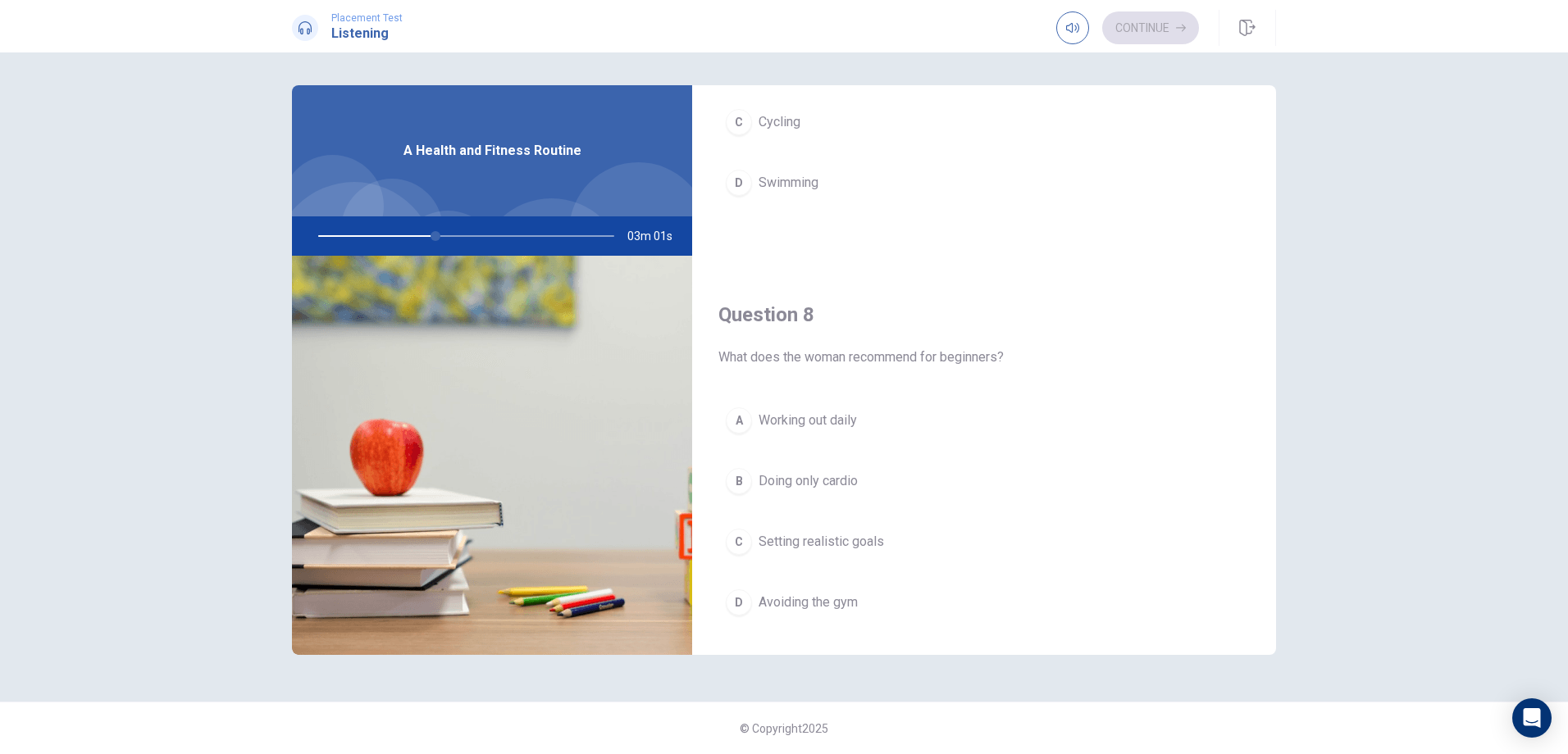 scroll, scrollTop: 738, scrollLeft: 0, axis: vertical 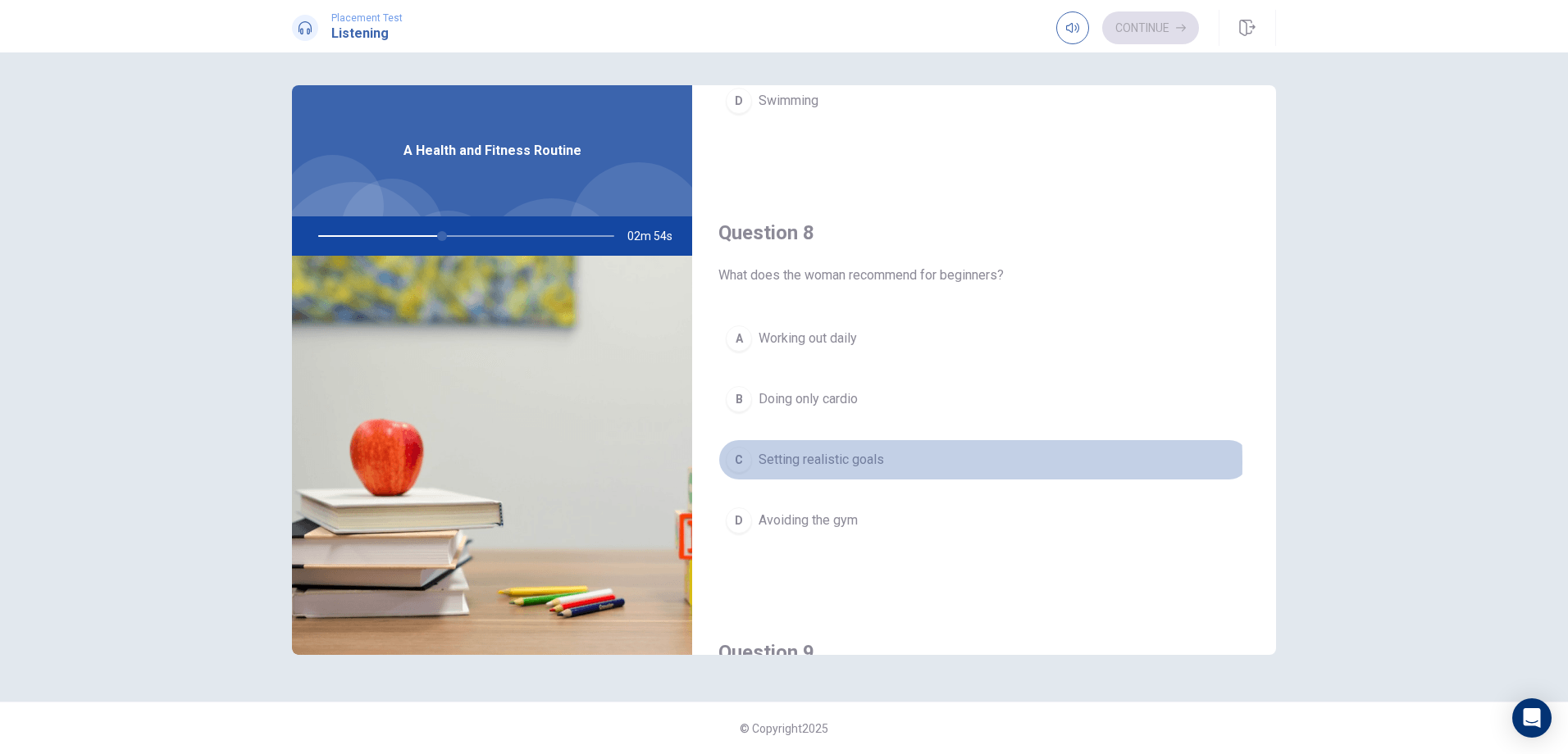 click on "C" at bounding box center (739, 460) 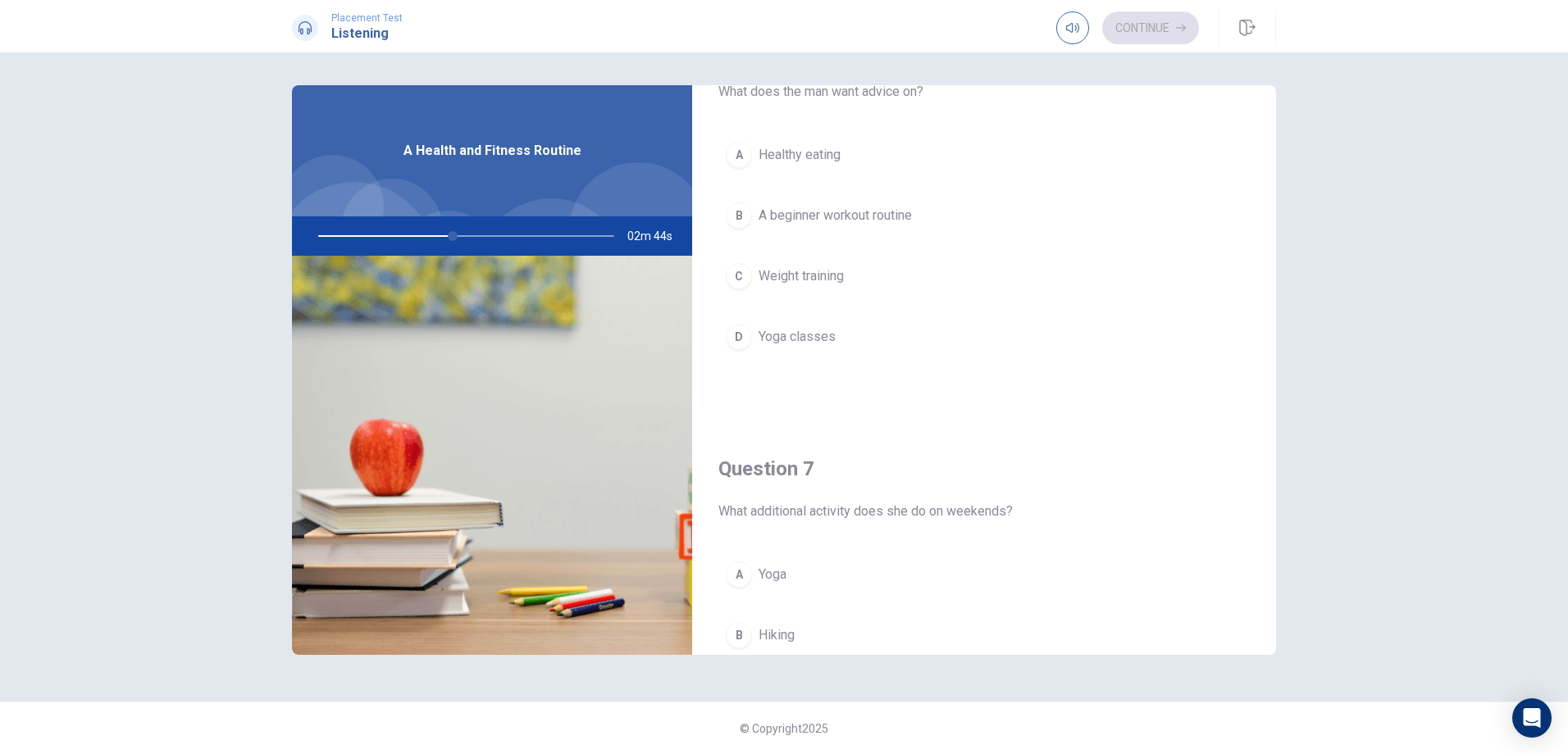 scroll, scrollTop: 0, scrollLeft: 0, axis: both 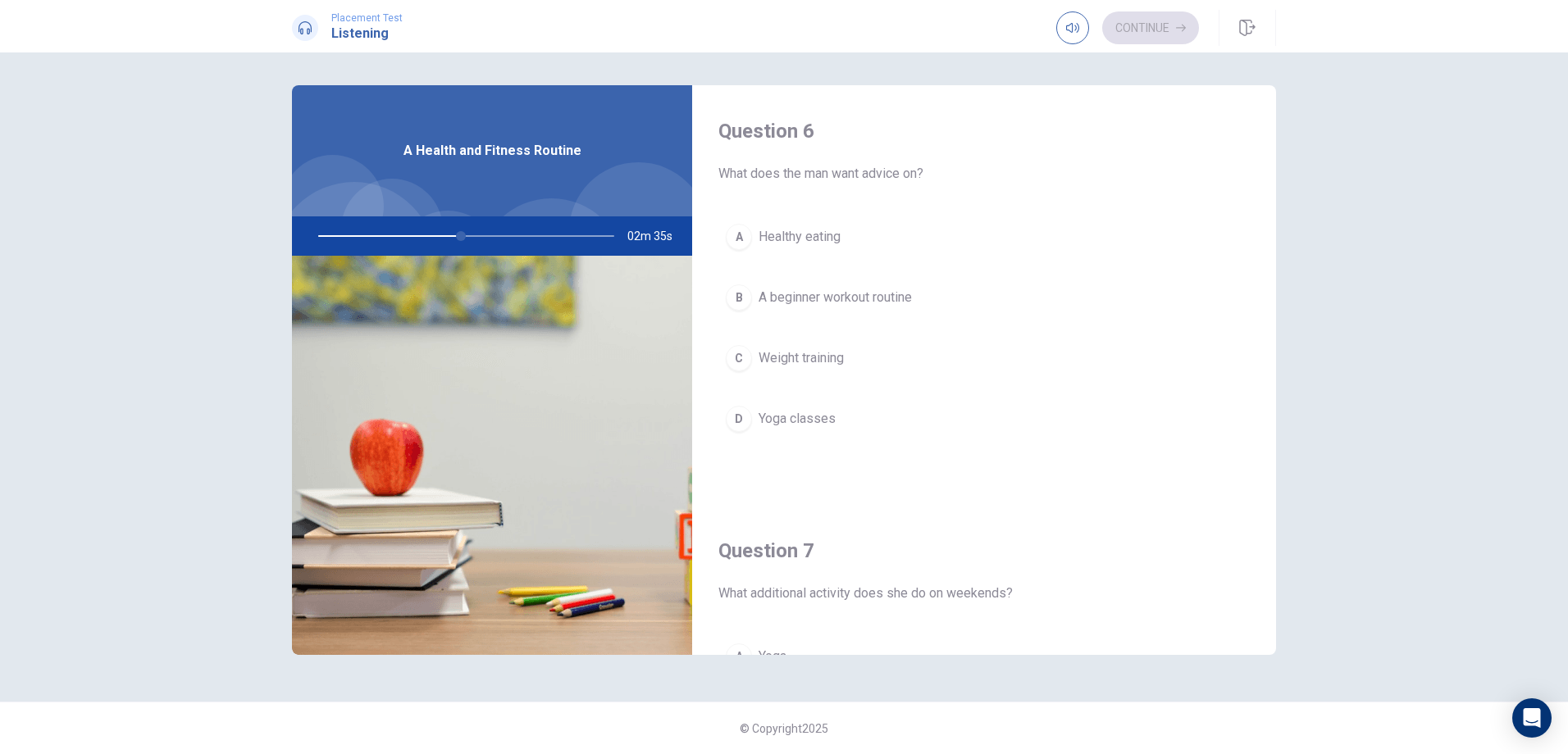 click on "B" at bounding box center [739, 298] 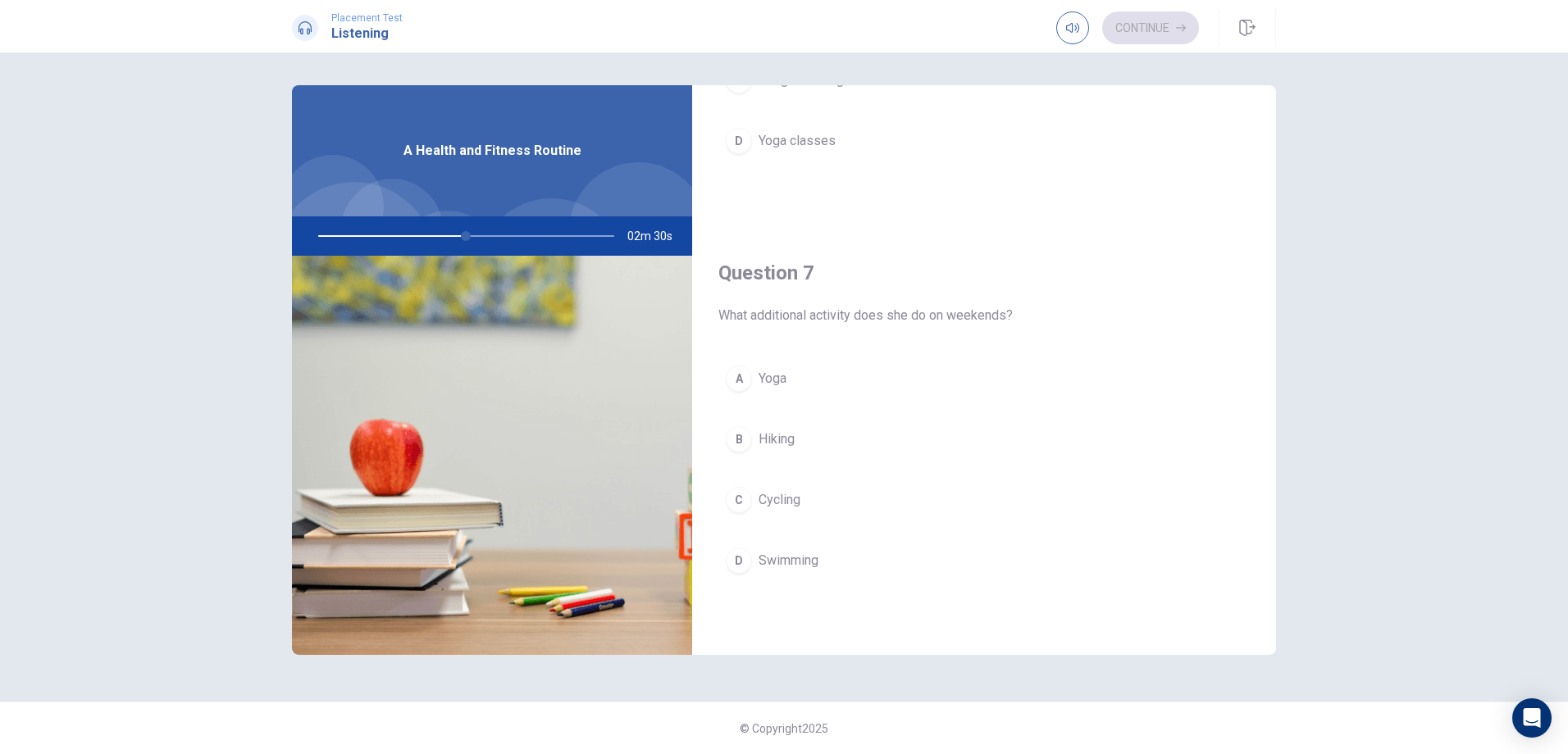 scroll, scrollTop: 328, scrollLeft: 0, axis: vertical 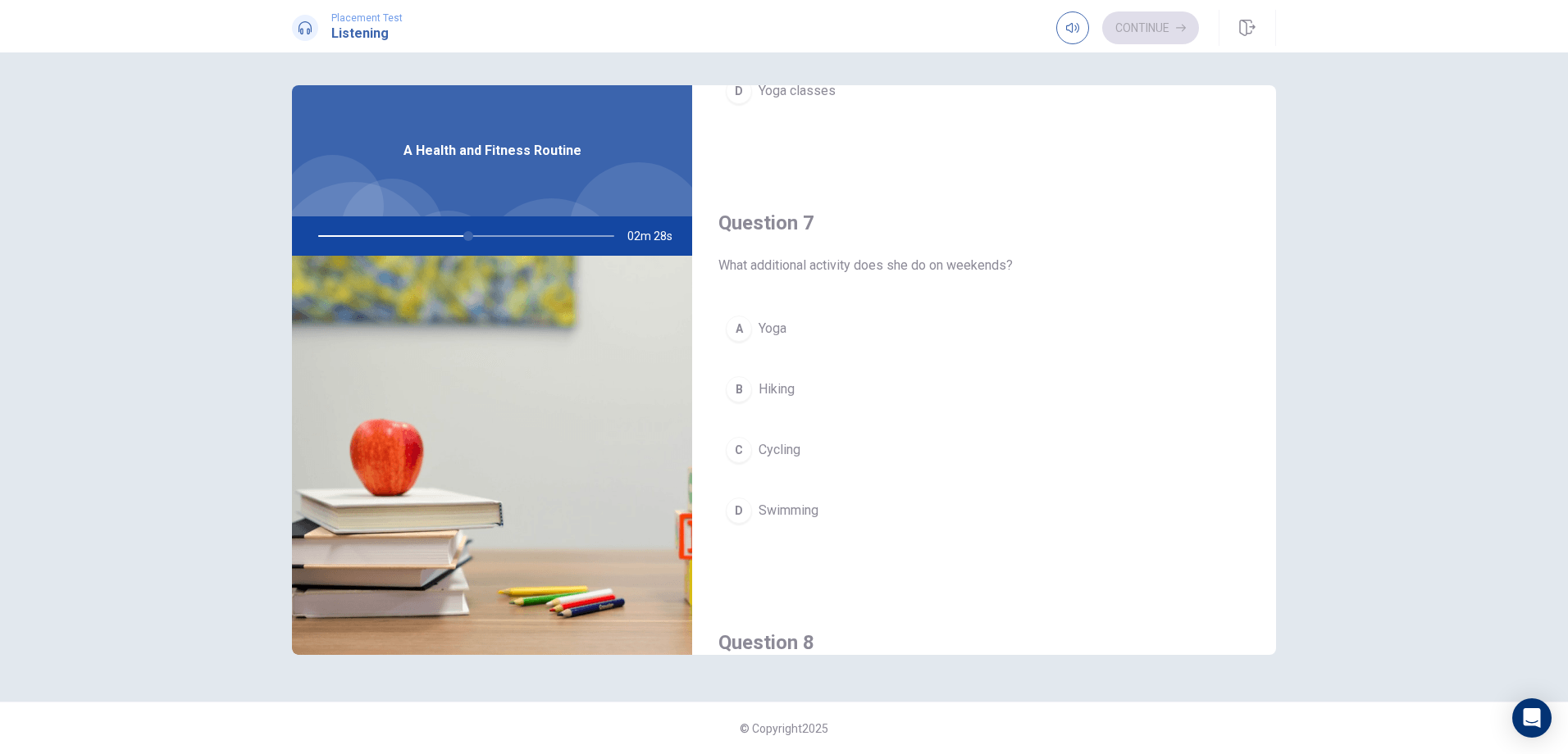 click on "A" at bounding box center (739, 329) 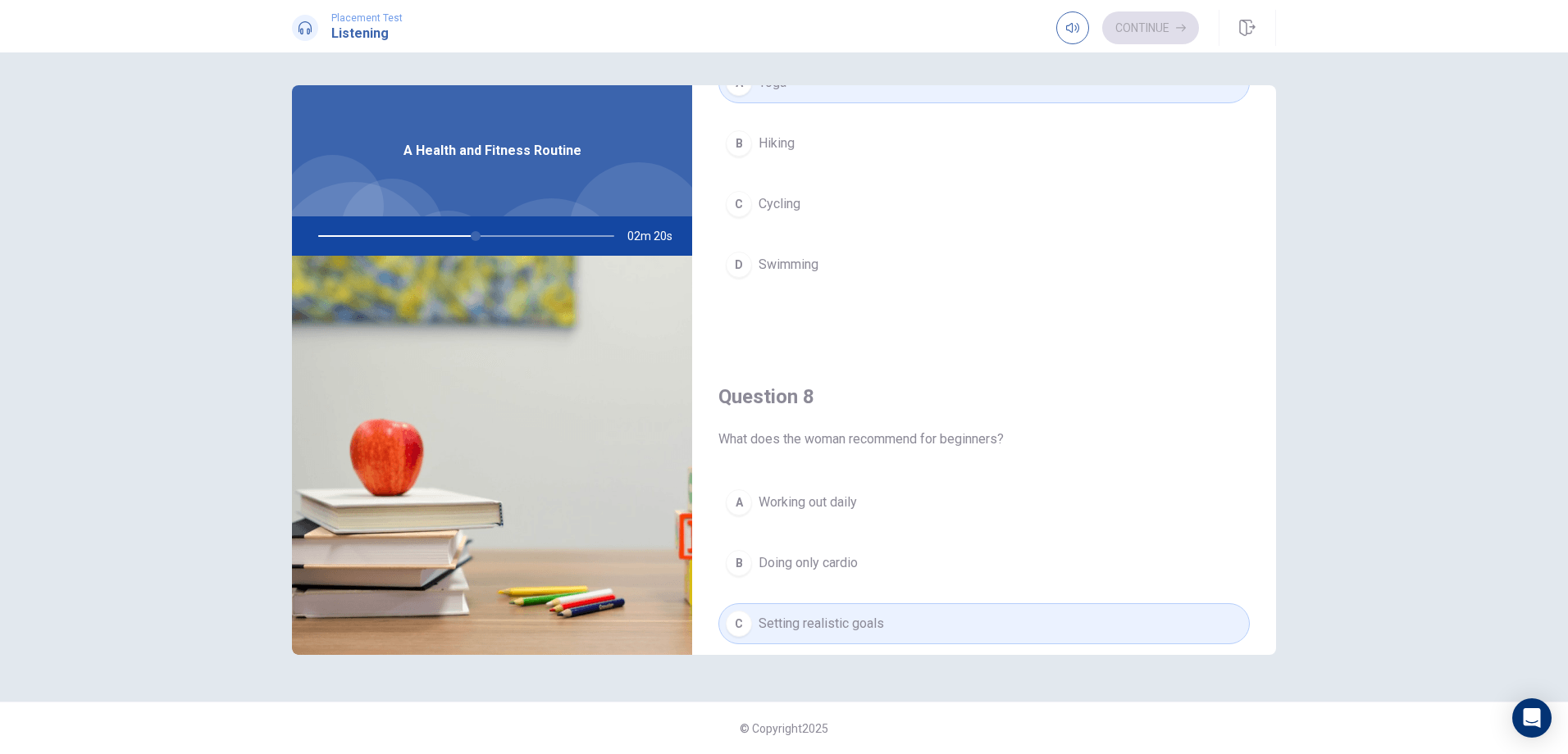 scroll, scrollTop: 410, scrollLeft: 0, axis: vertical 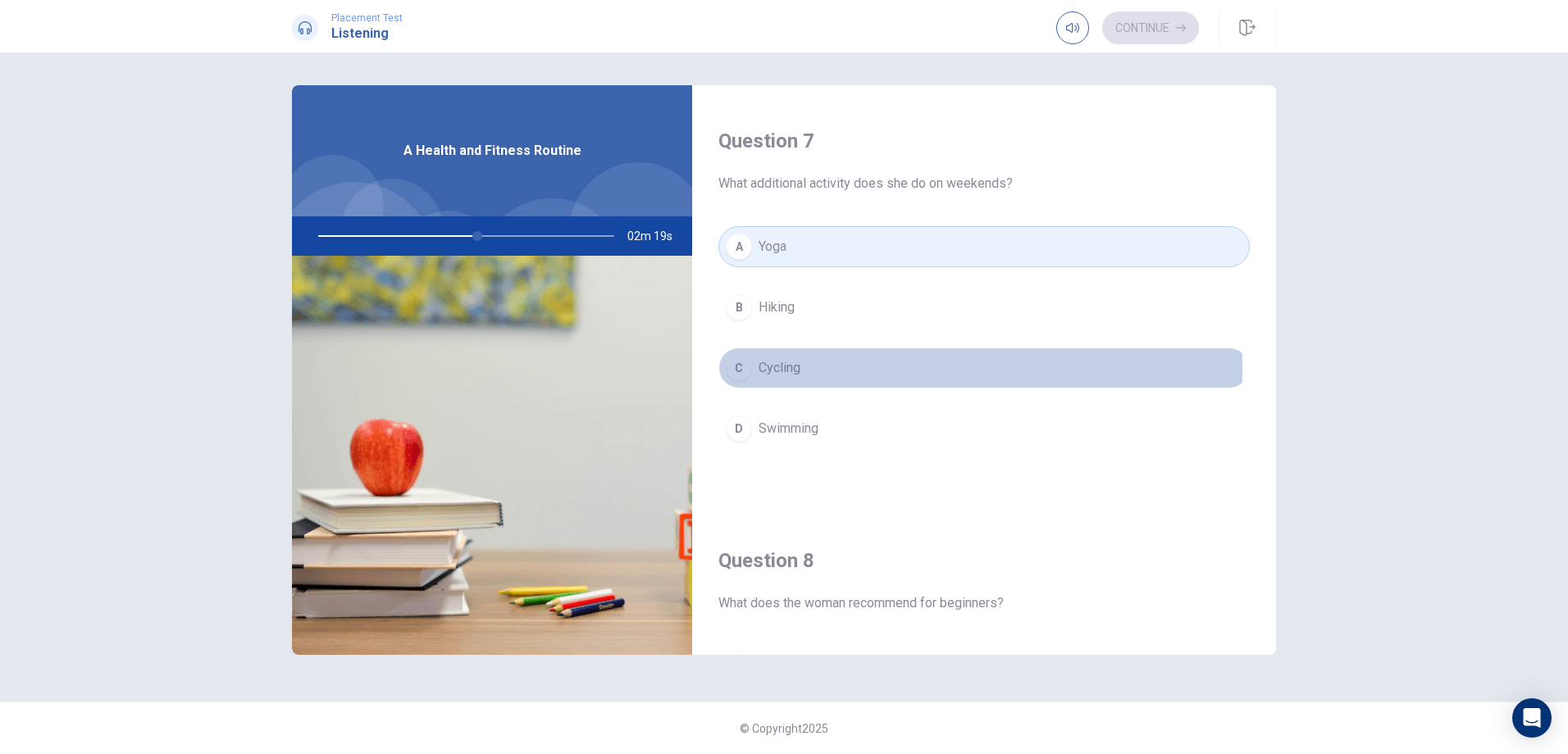 click on "C" at bounding box center (739, 368) 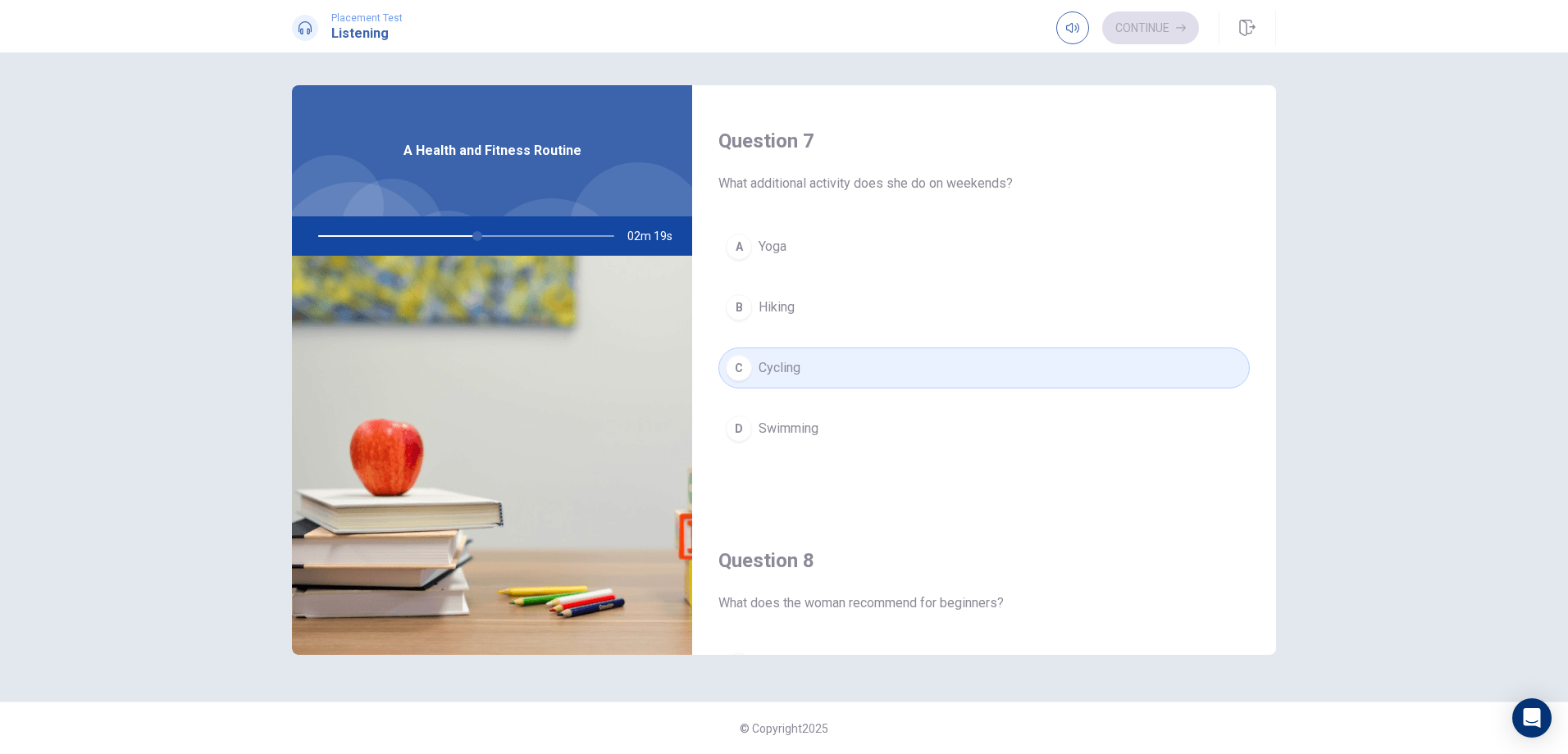 click on "A" at bounding box center [739, 247] 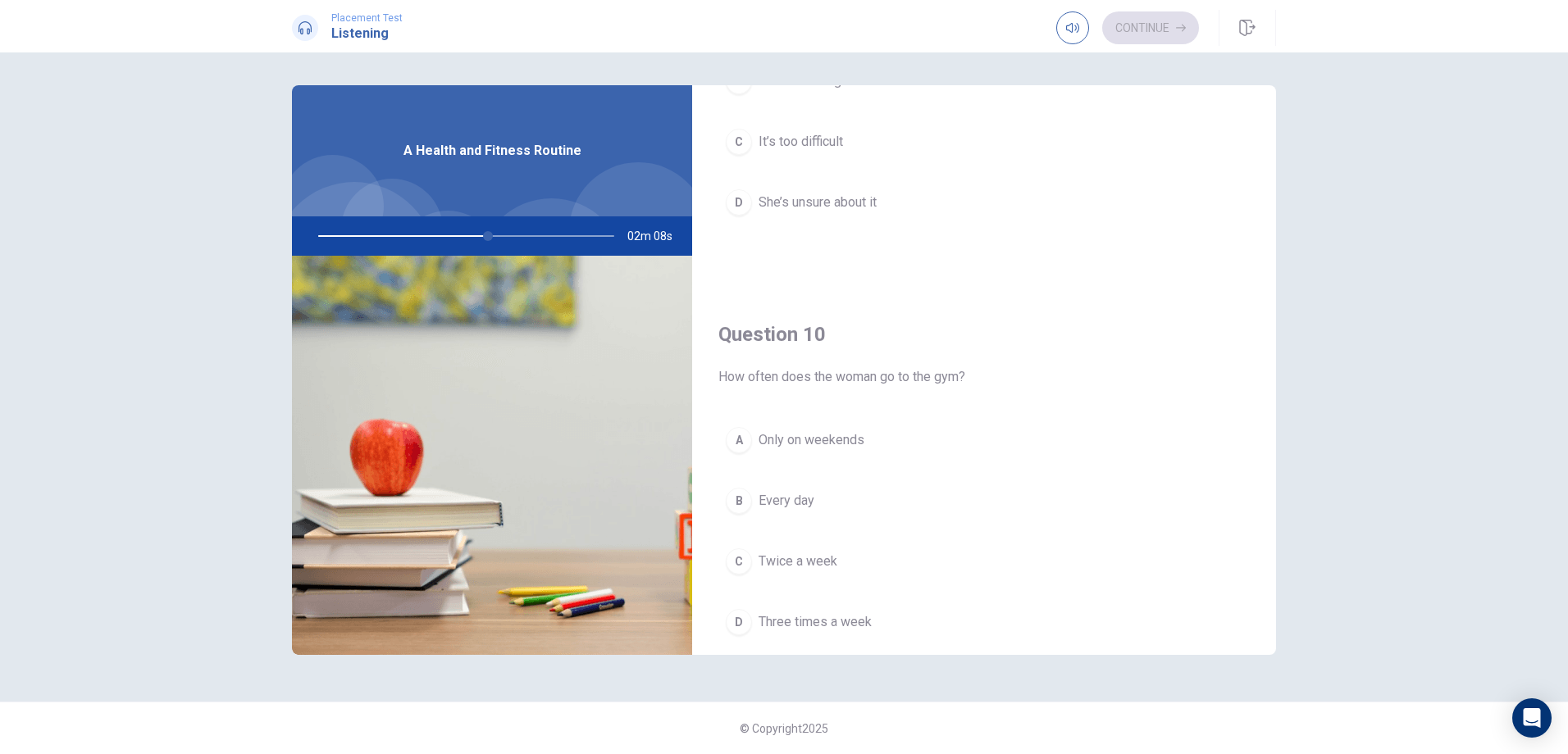 scroll, scrollTop: 1528, scrollLeft: 0, axis: vertical 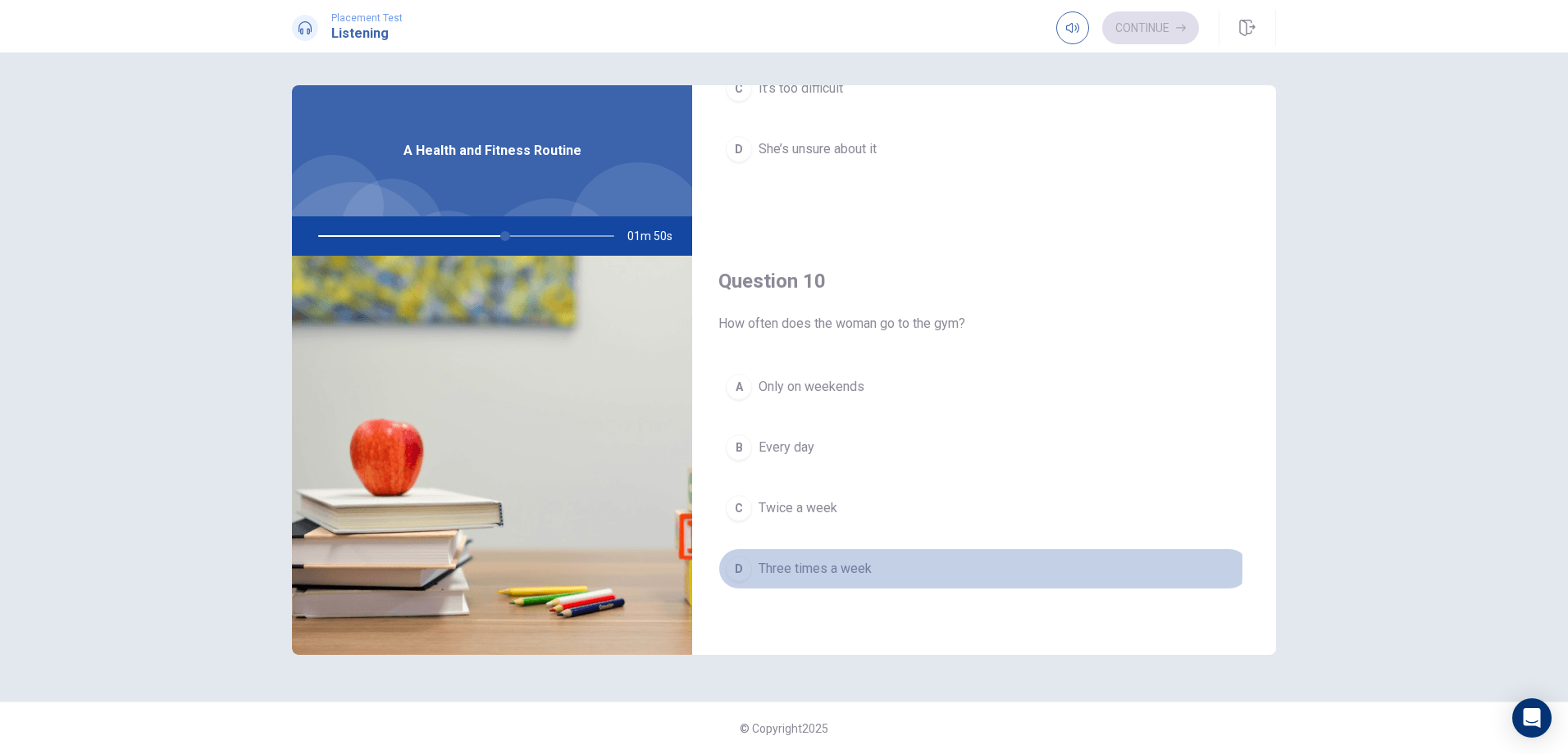 click on "D" at bounding box center [739, 569] 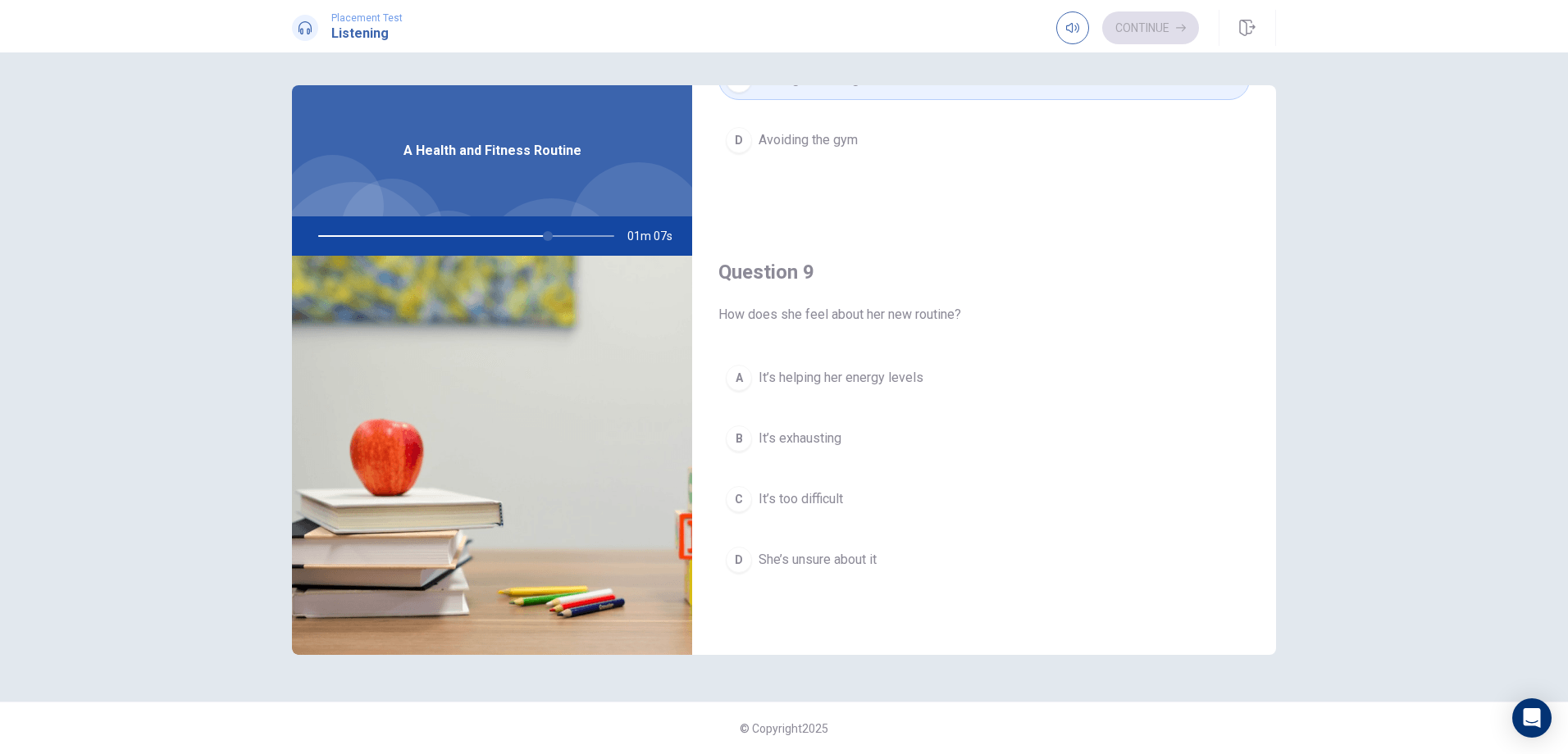 scroll, scrollTop: 1147, scrollLeft: 0, axis: vertical 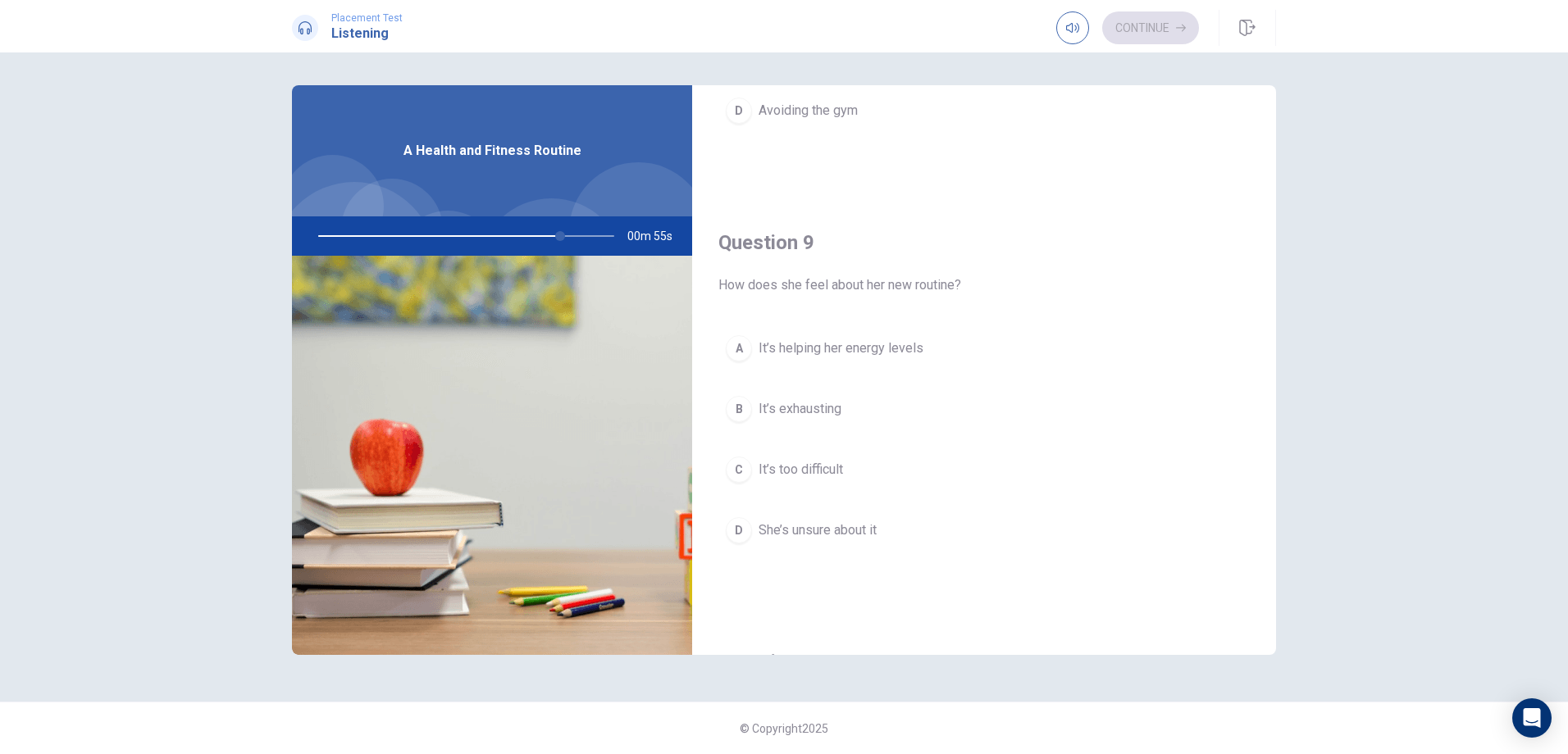 click on "She’s unsure about it" at bounding box center (818, 530) 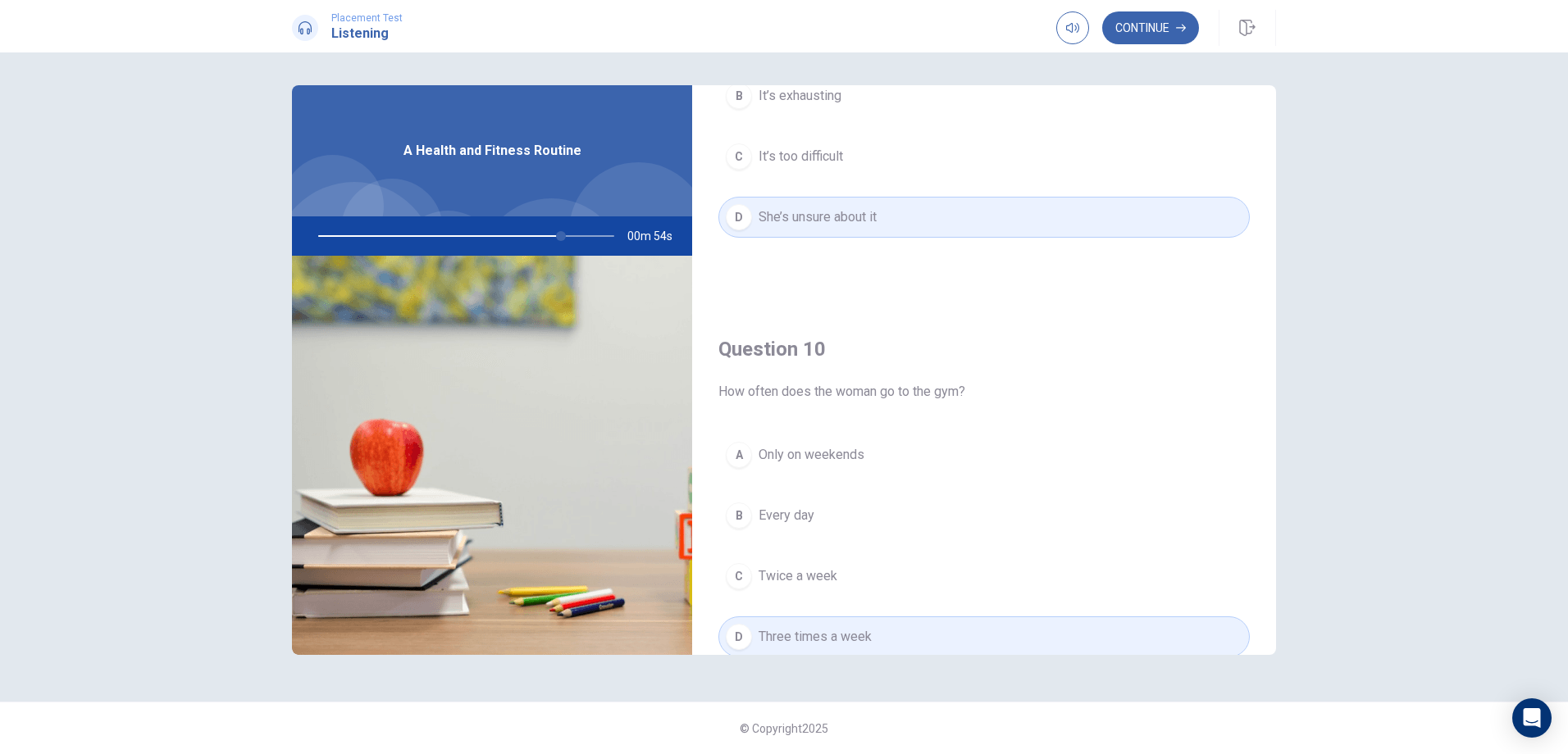 scroll, scrollTop: 1528, scrollLeft: 0, axis: vertical 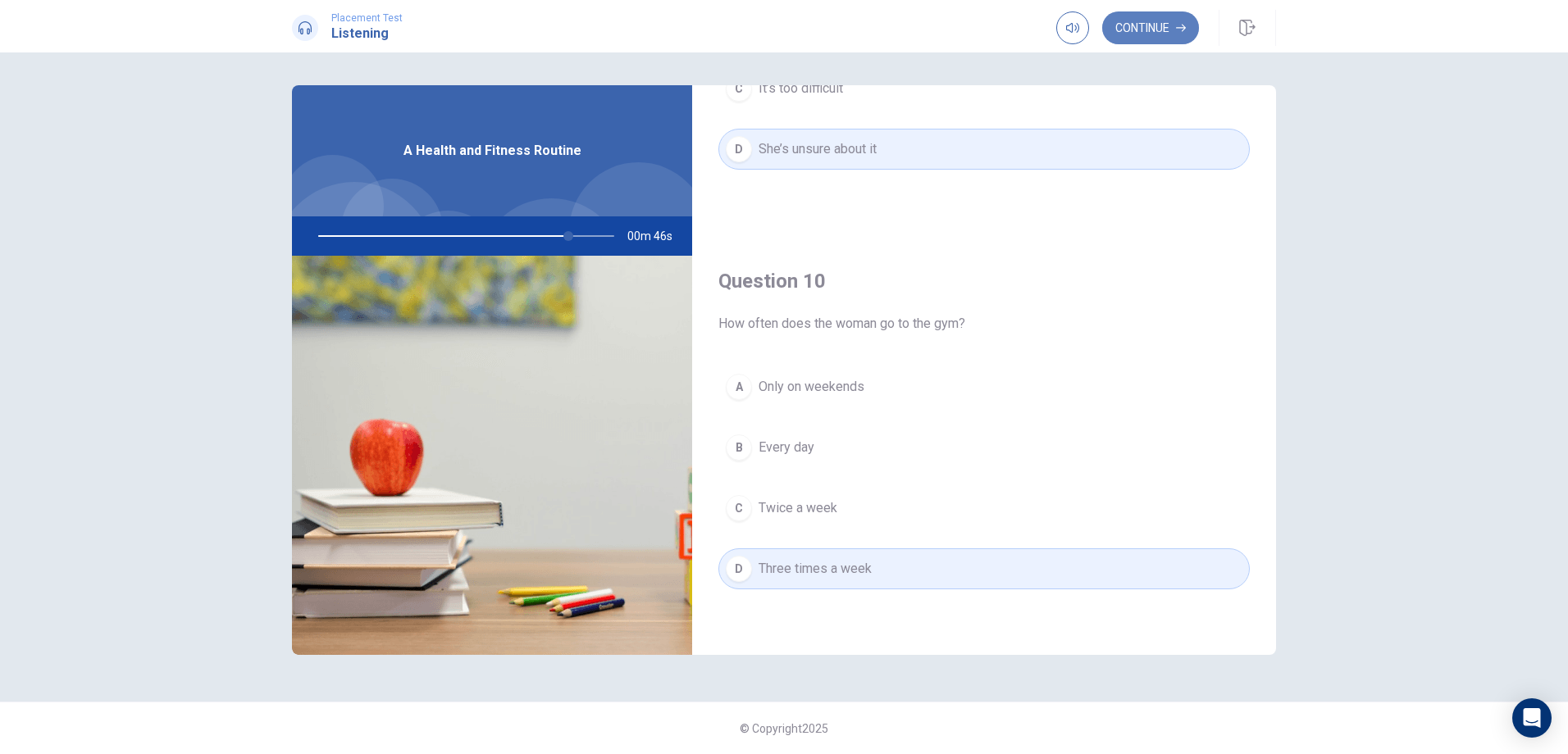click on "Continue" at bounding box center (1151, 28) 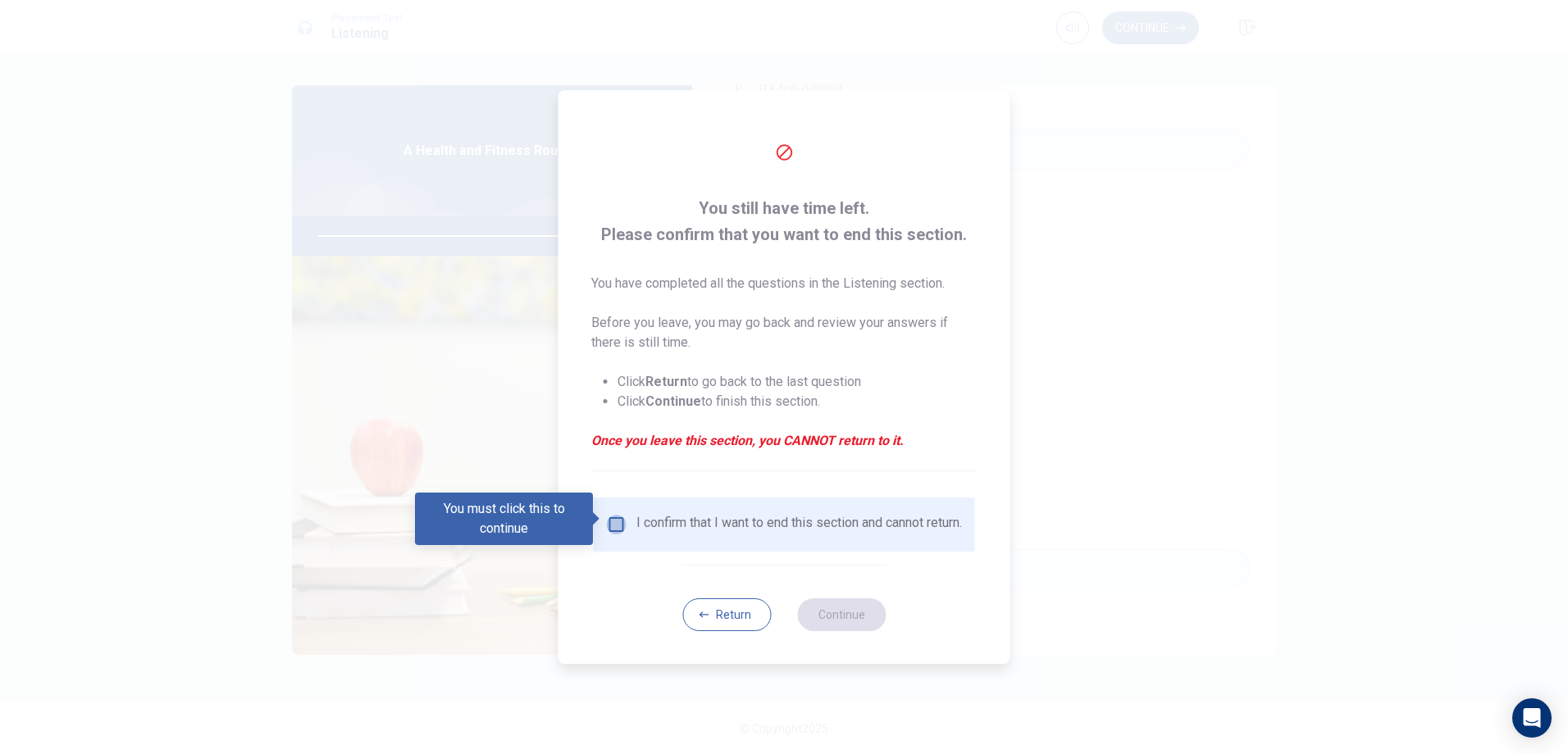 click at bounding box center (617, 525) 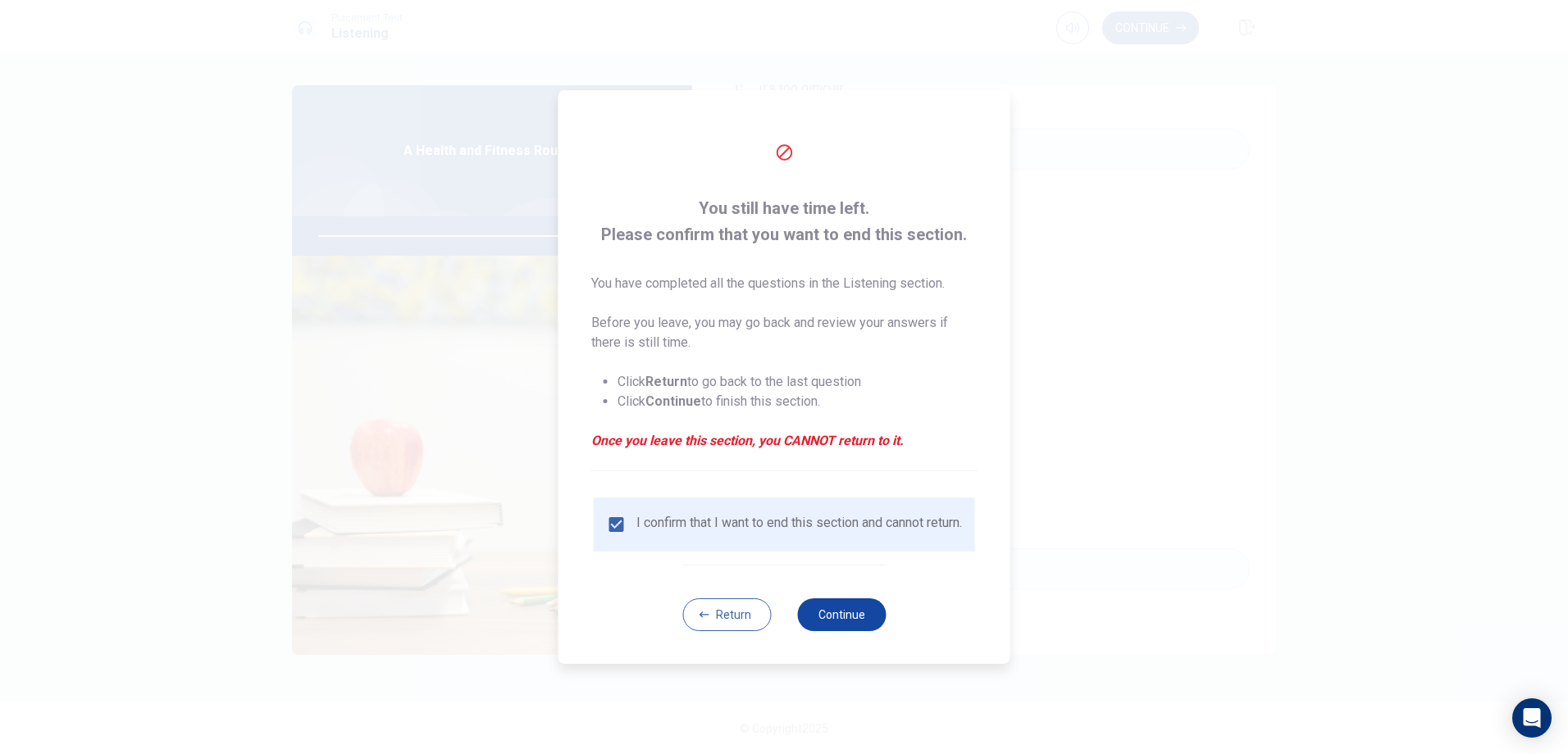 click on "Continue" at bounding box center (841, 615) 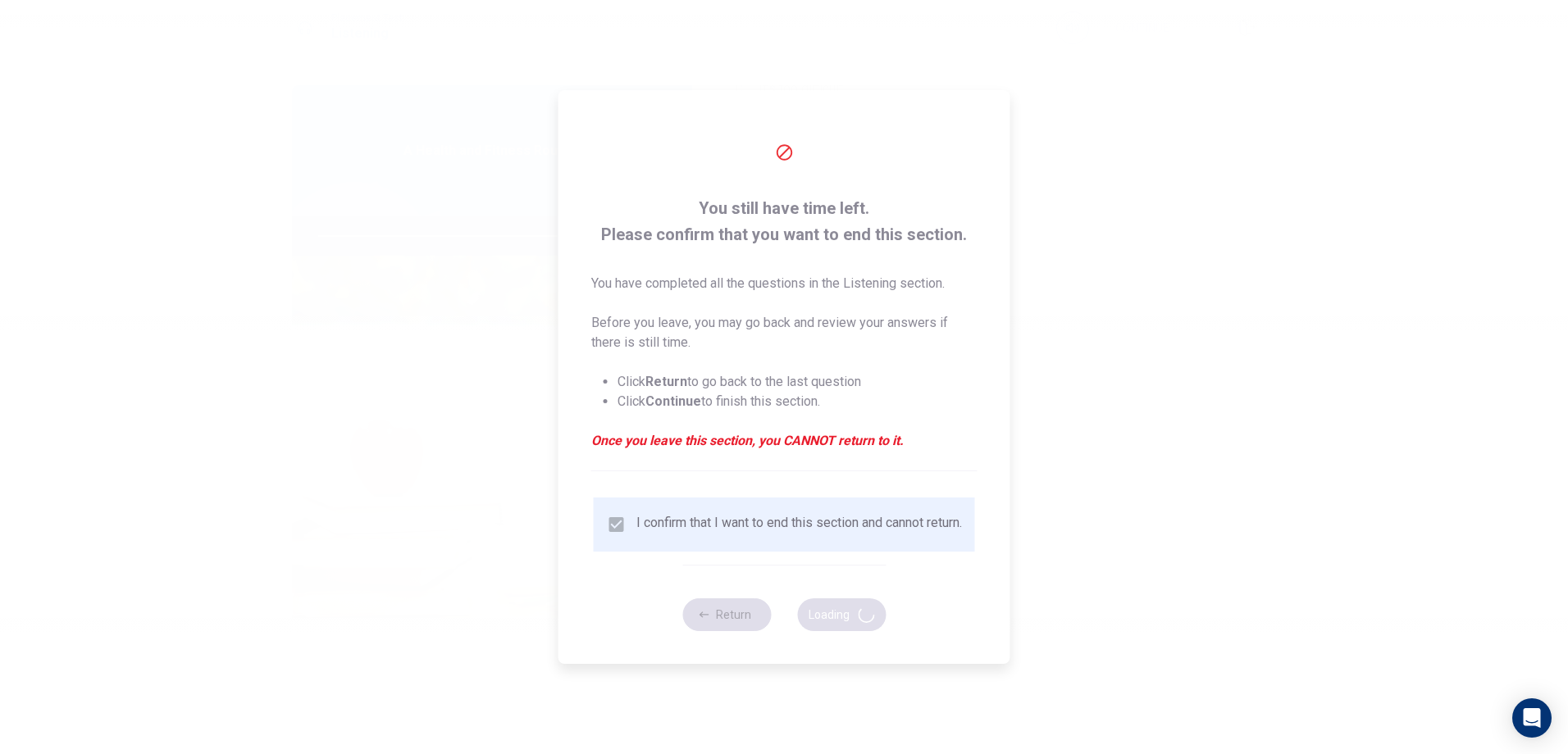 type on "86" 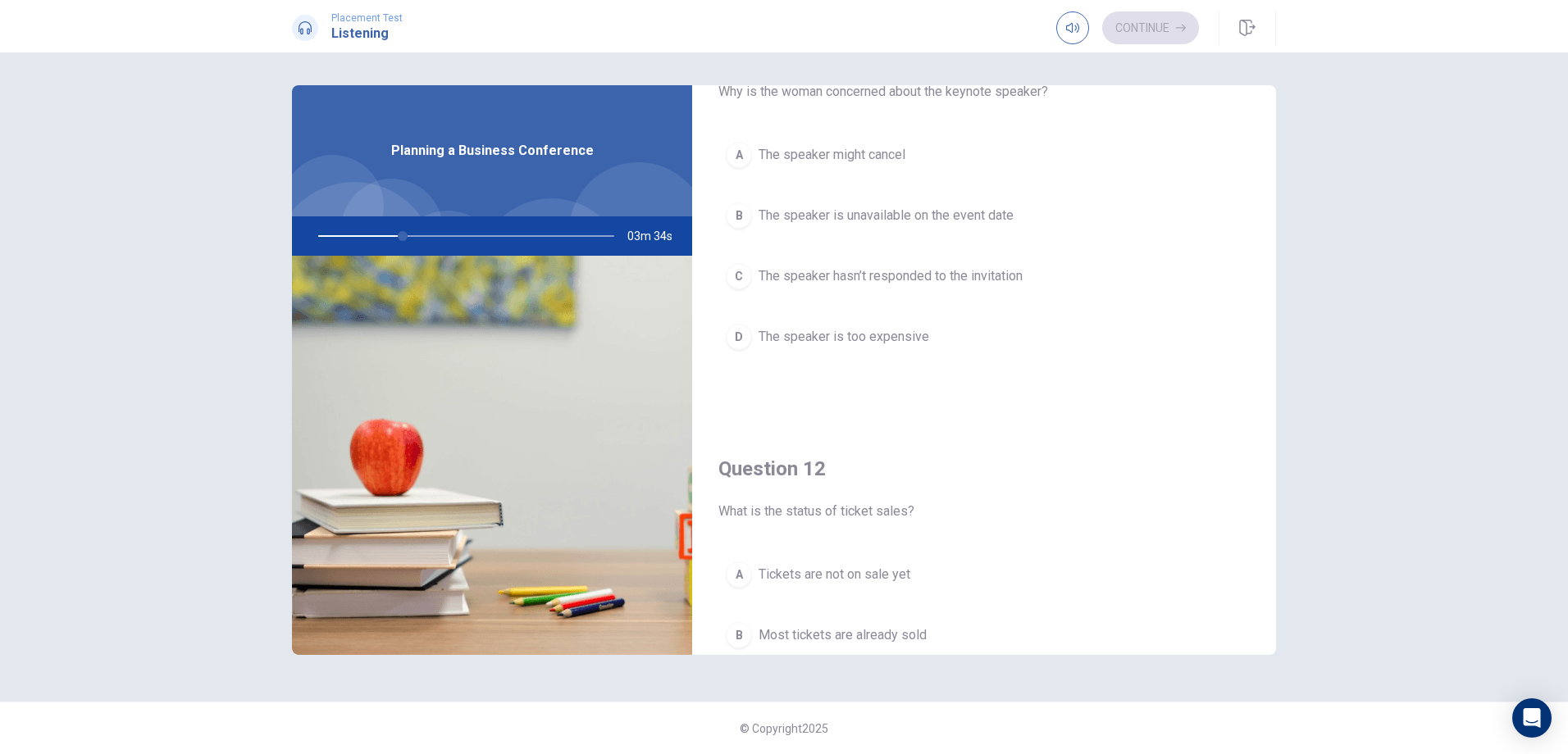 scroll, scrollTop: 0, scrollLeft: 0, axis: both 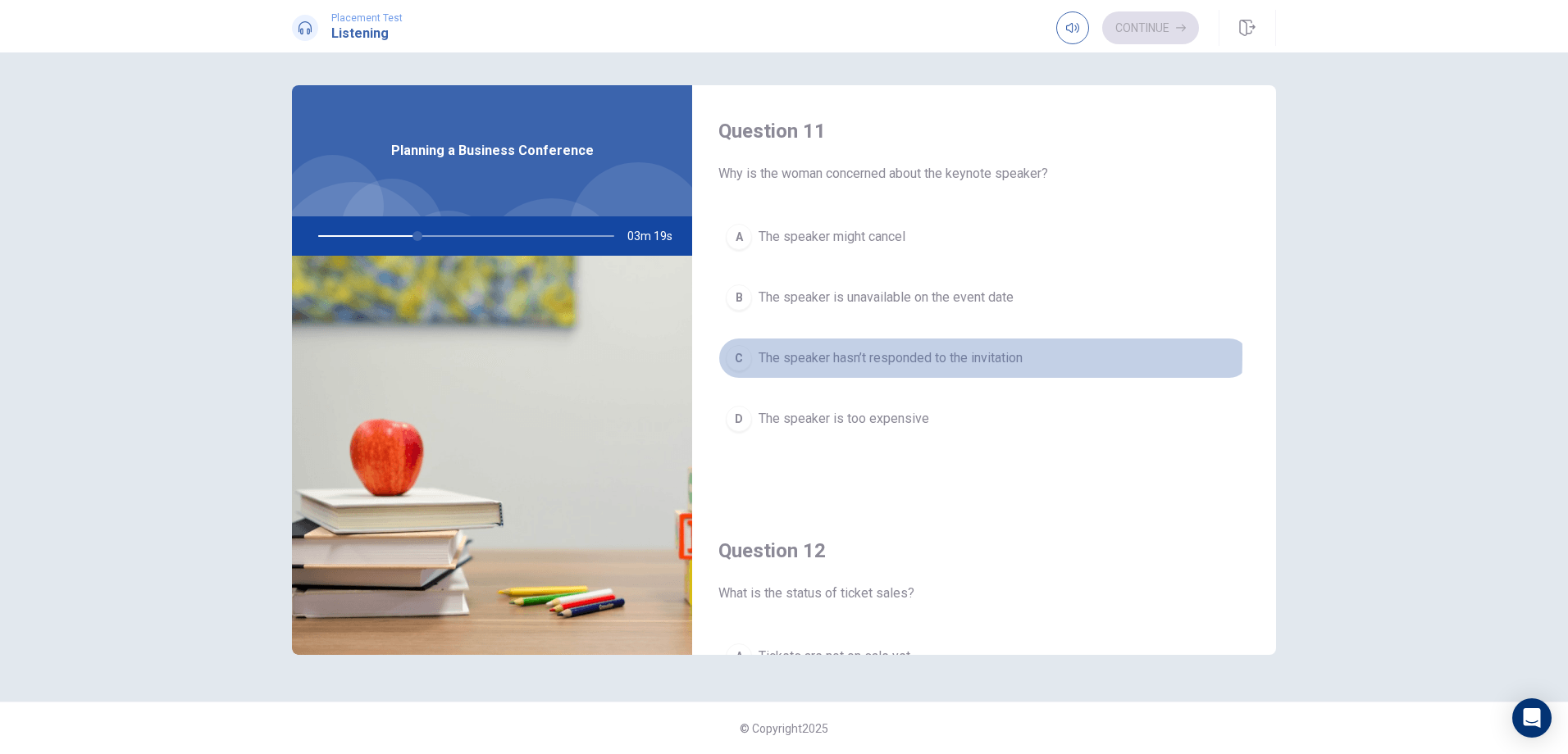 click on "C" at bounding box center (739, 358) 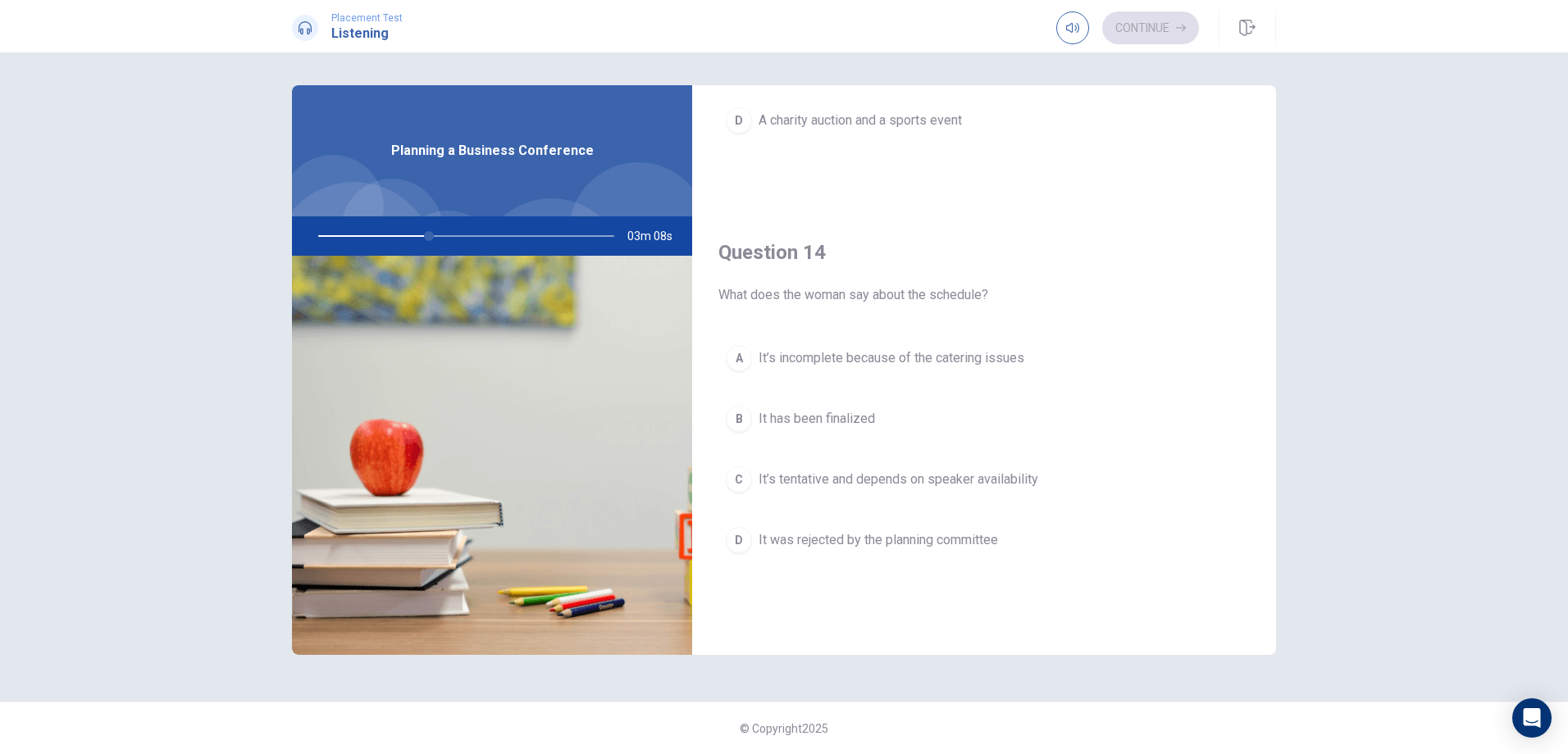 scroll, scrollTop: 1147, scrollLeft: 0, axis: vertical 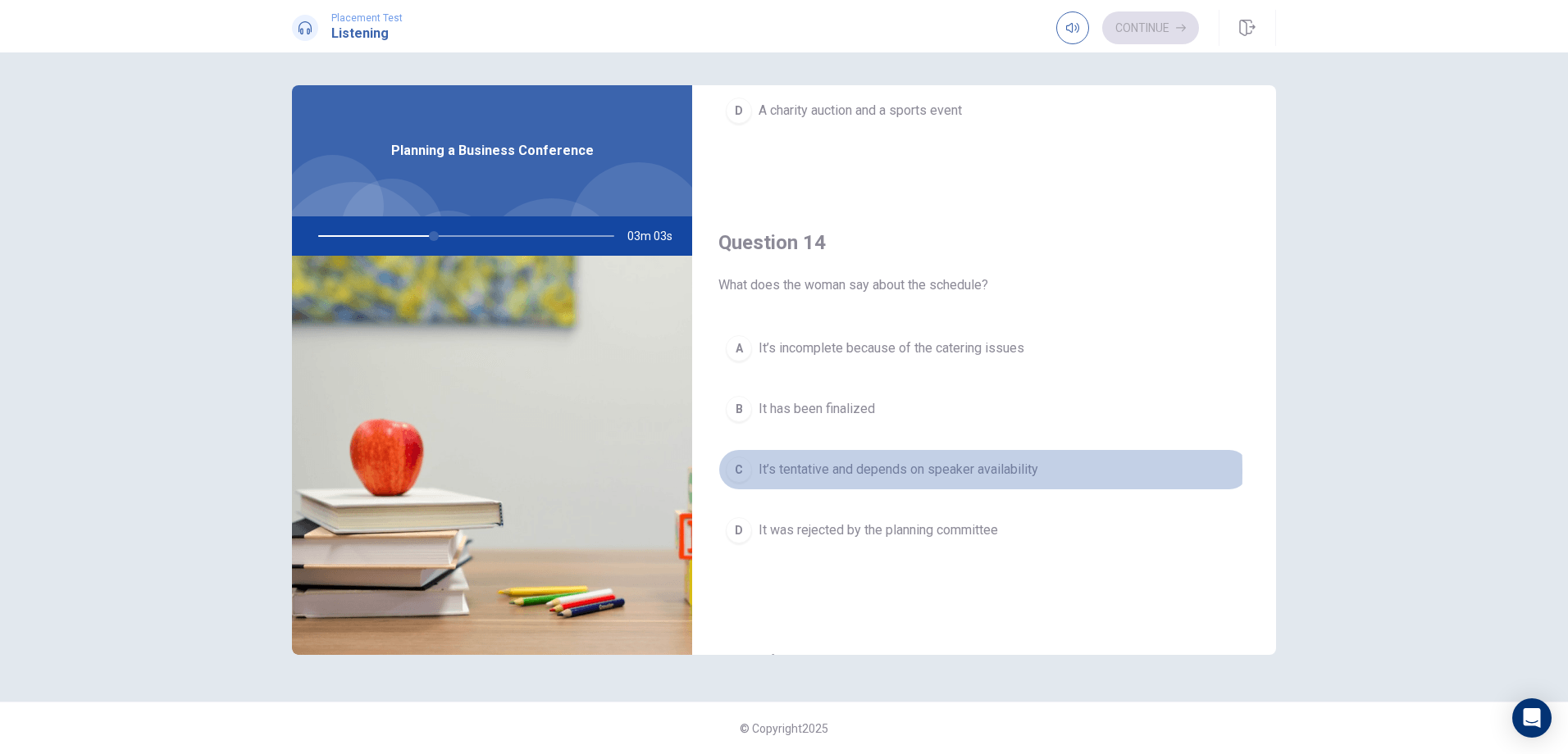 click on "C" at bounding box center (739, 470) 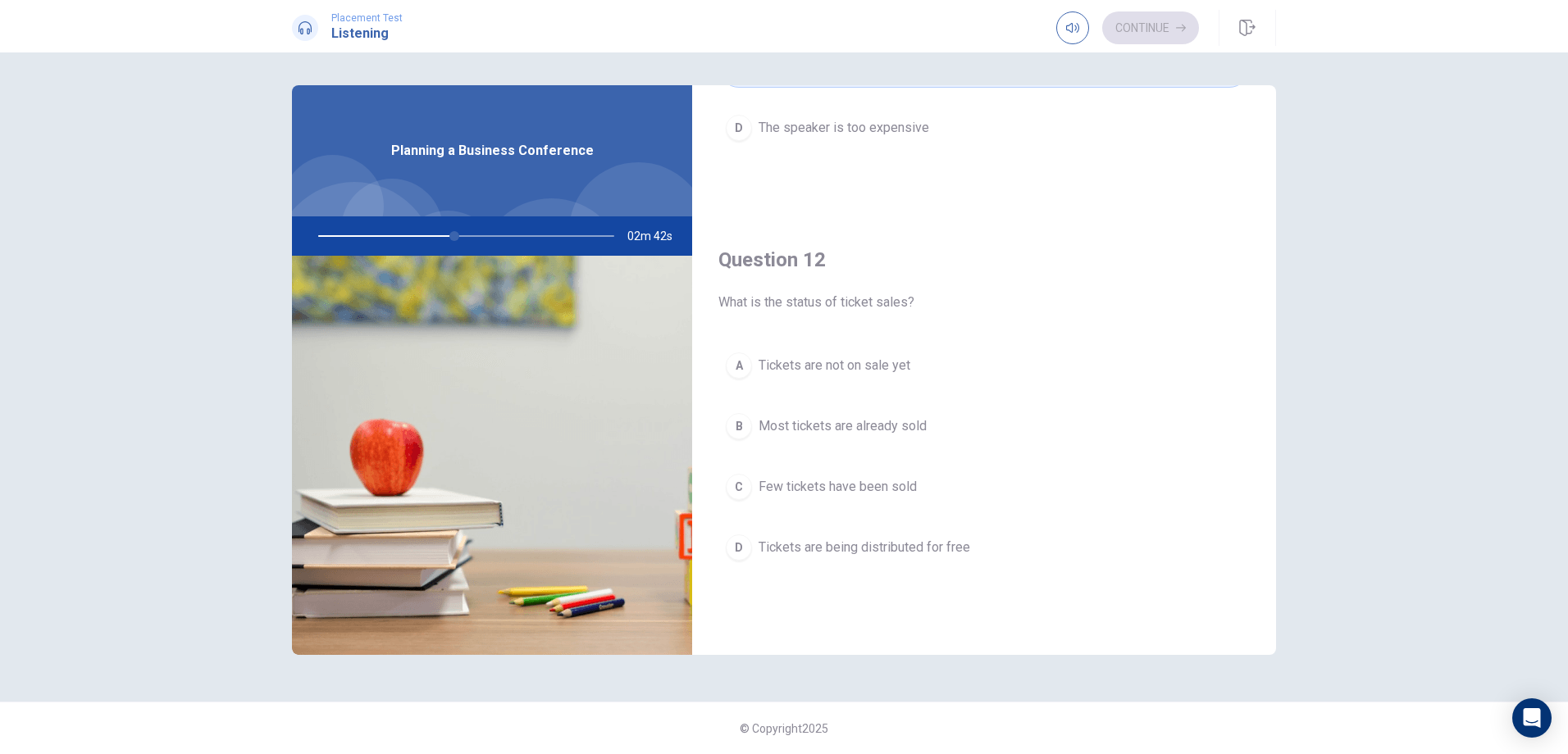 scroll, scrollTop: 328, scrollLeft: 0, axis: vertical 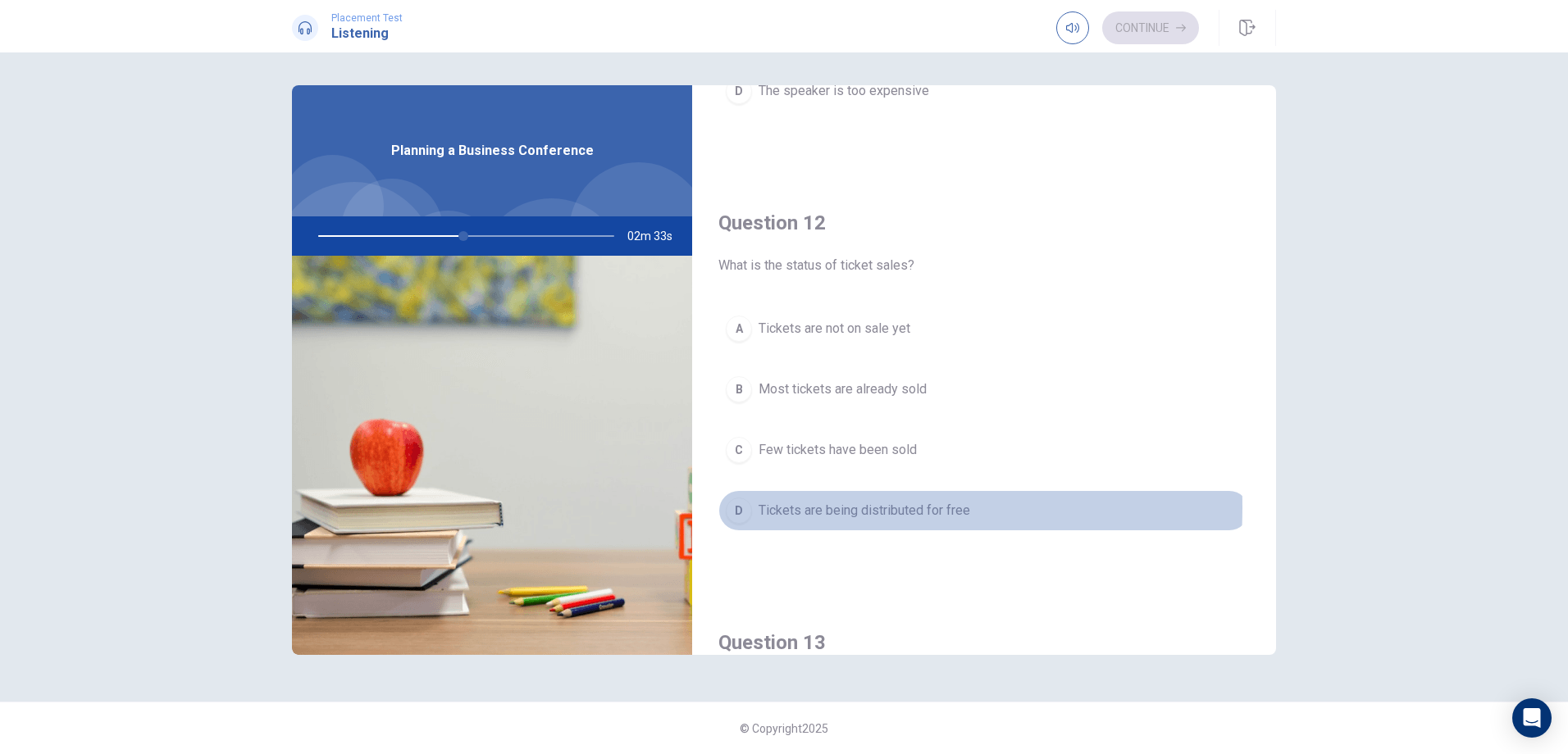 click on "D" at bounding box center (739, 511) 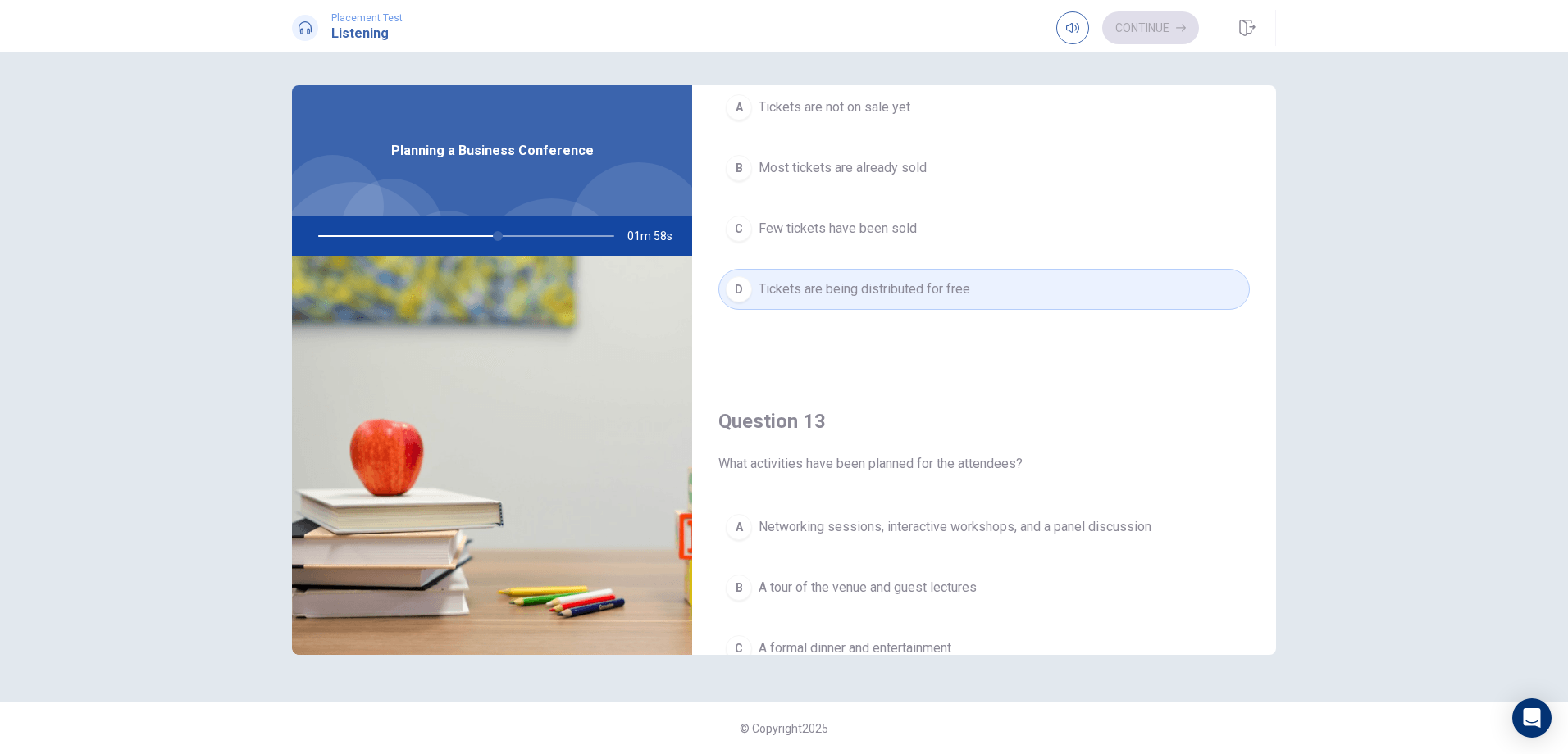 scroll, scrollTop: 492, scrollLeft: 0, axis: vertical 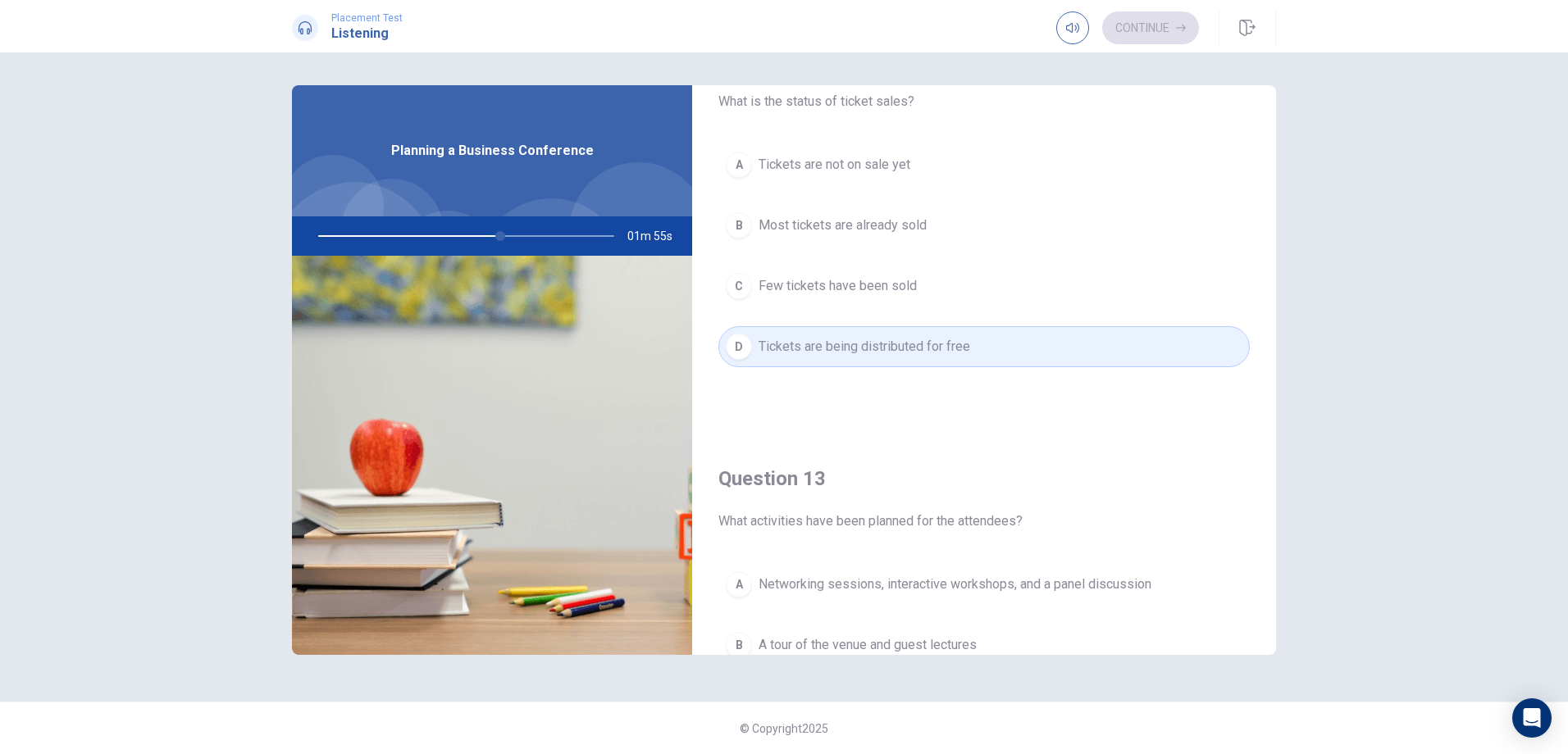 click on "B" at bounding box center (739, 225) 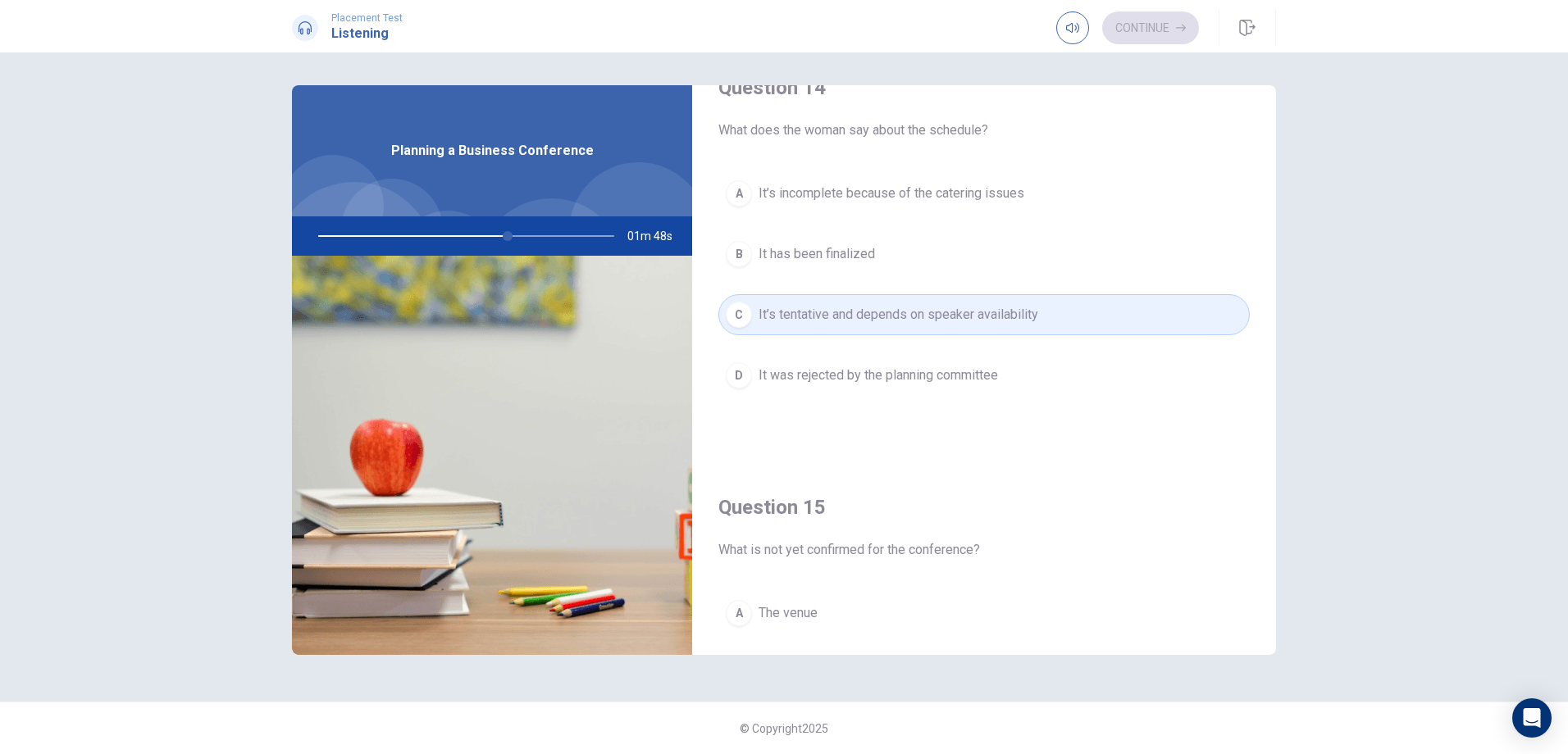scroll, scrollTop: 1475, scrollLeft: 0, axis: vertical 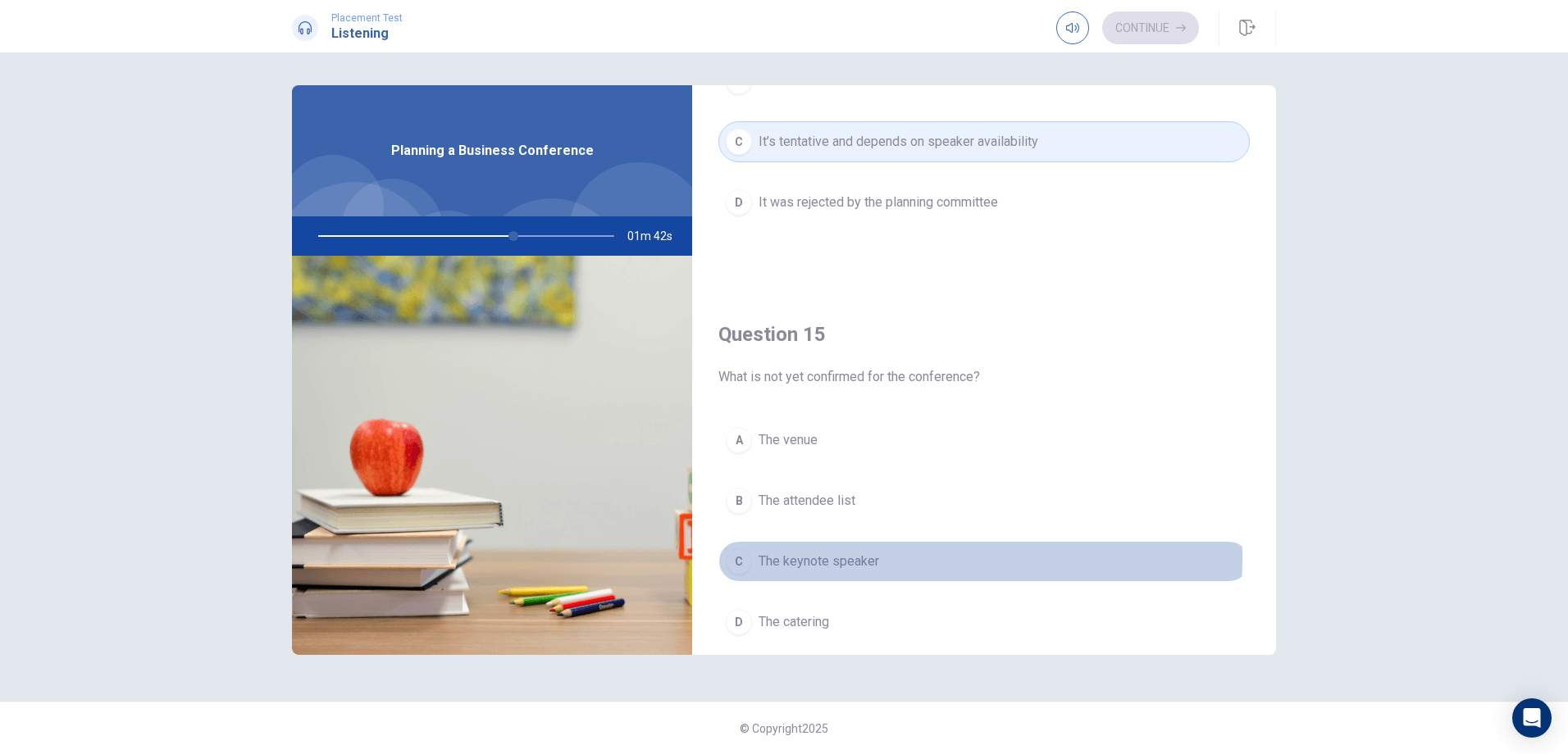 click on "C" at bounding box center [739, 561] 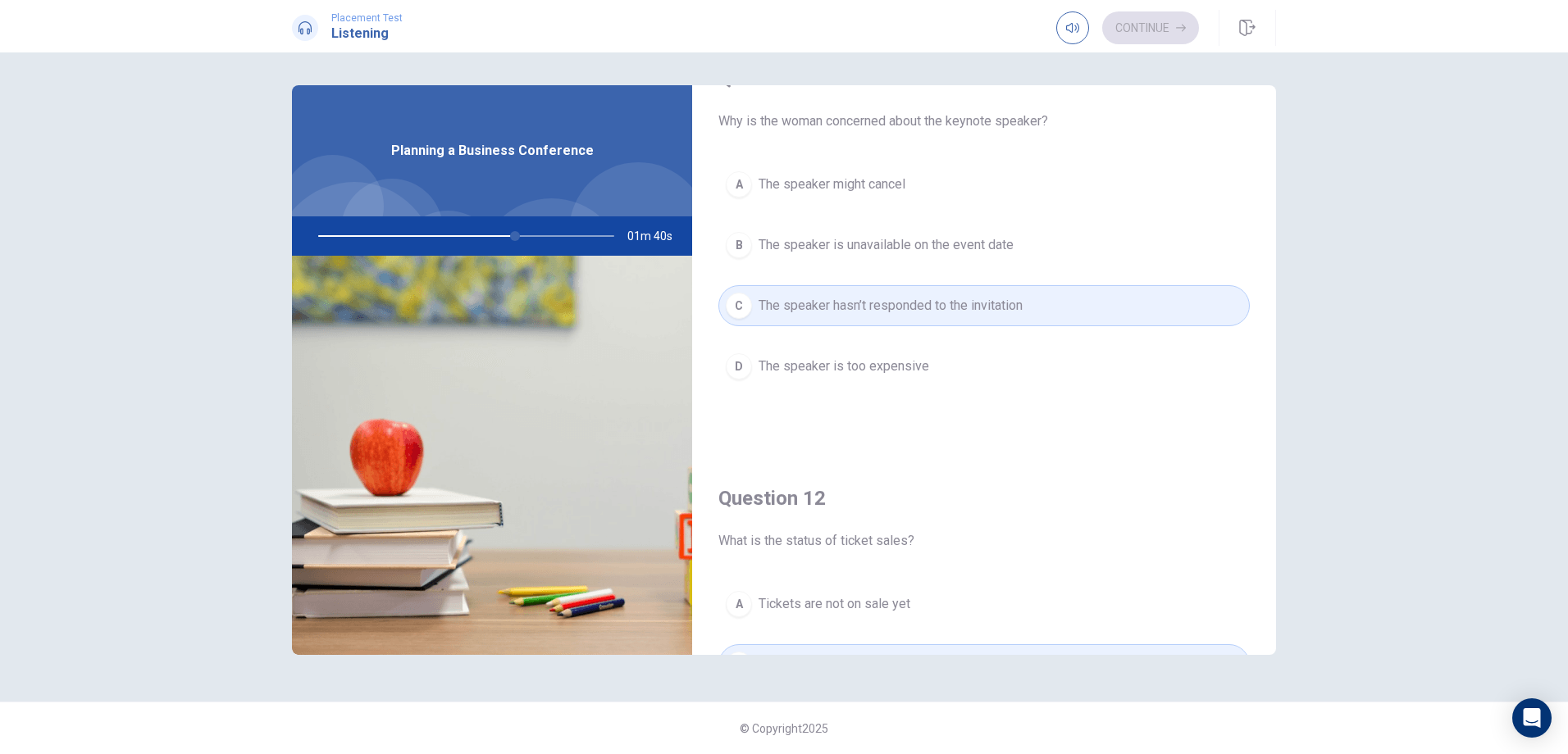 scroll, scrollTop: 0, scrollLeft: 0, axis: both 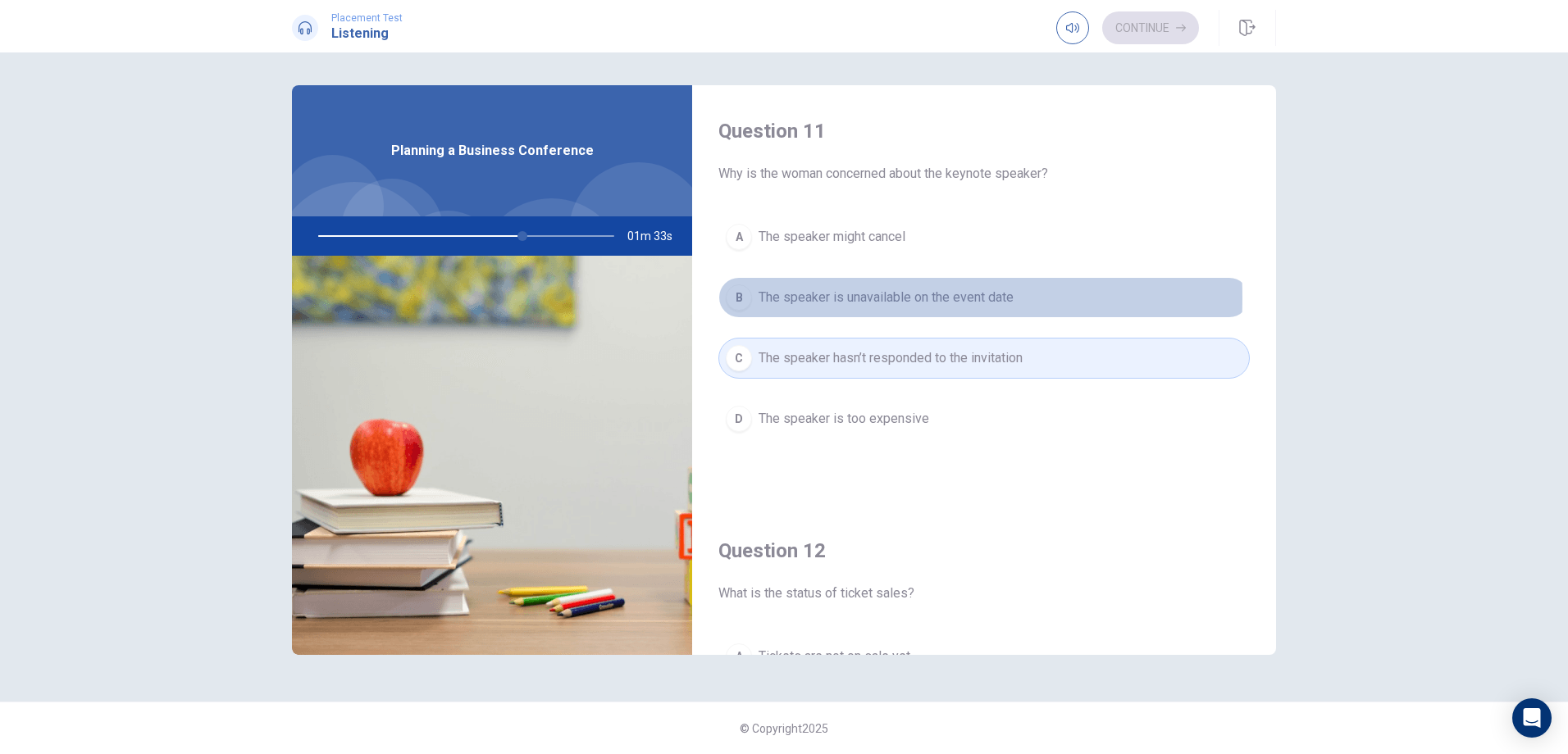 click on "B" at bounding box center [739, 298] 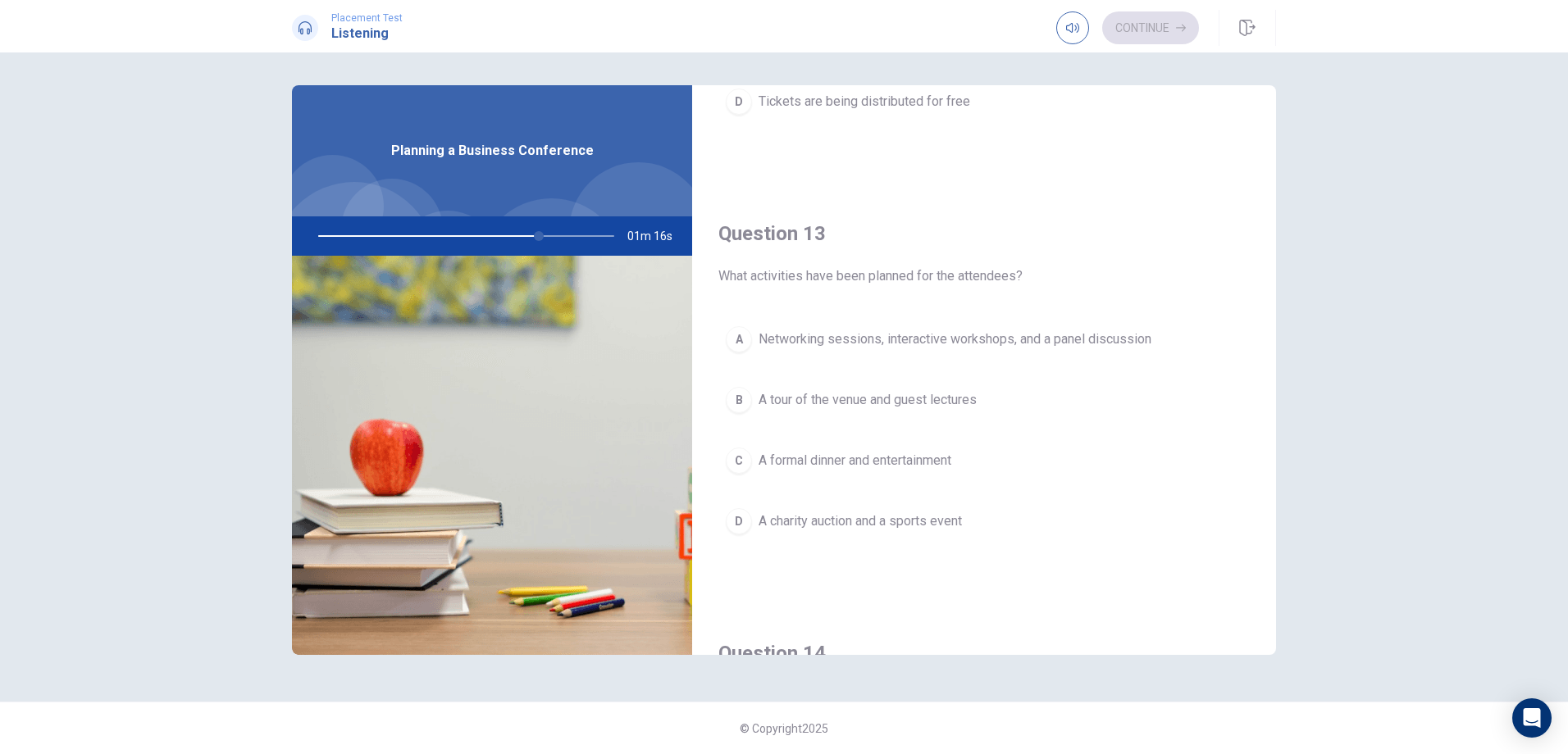 scroll, scrollTop: 738, scrollLeft: 0, axis: vertical 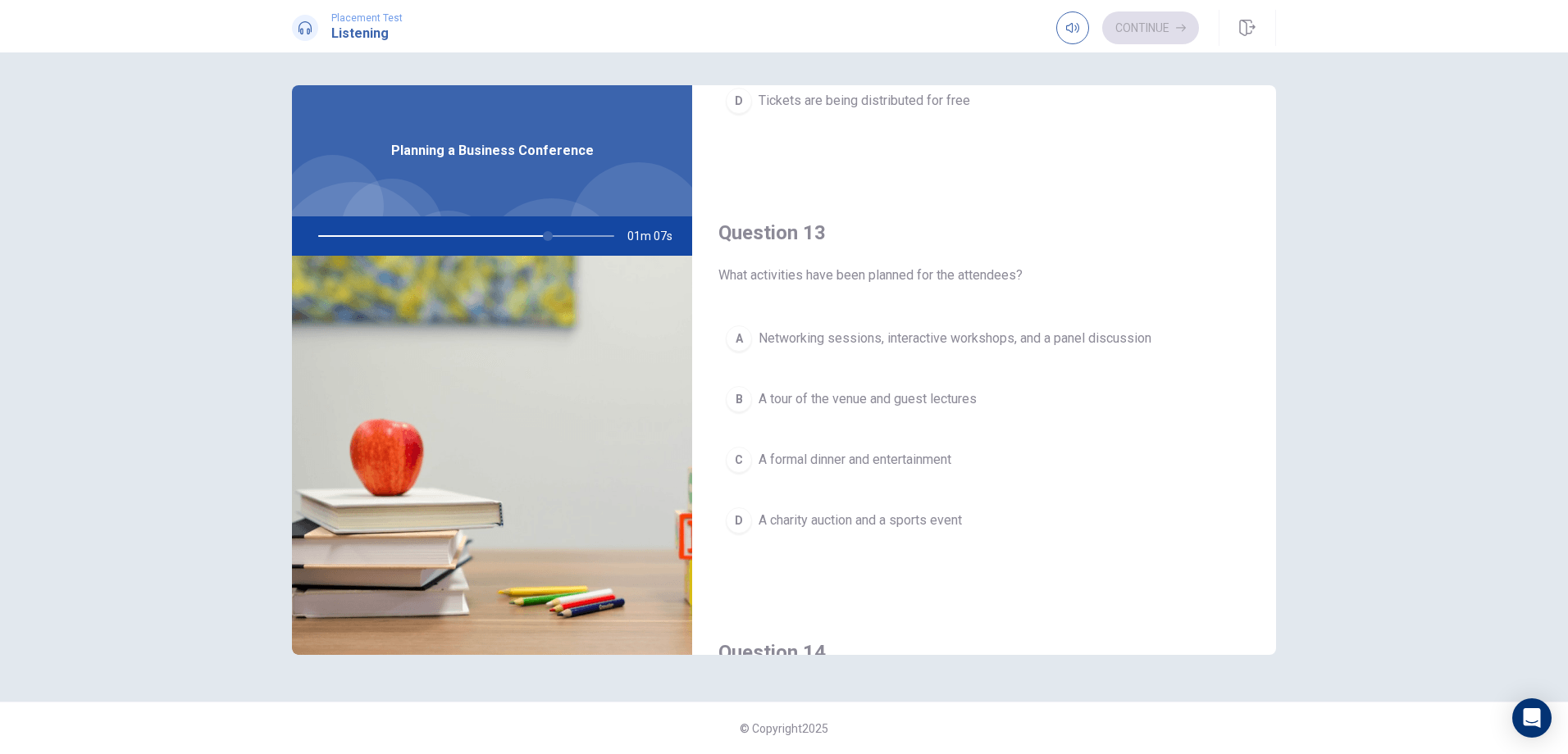click on "A" at bounding box center [739, 338] 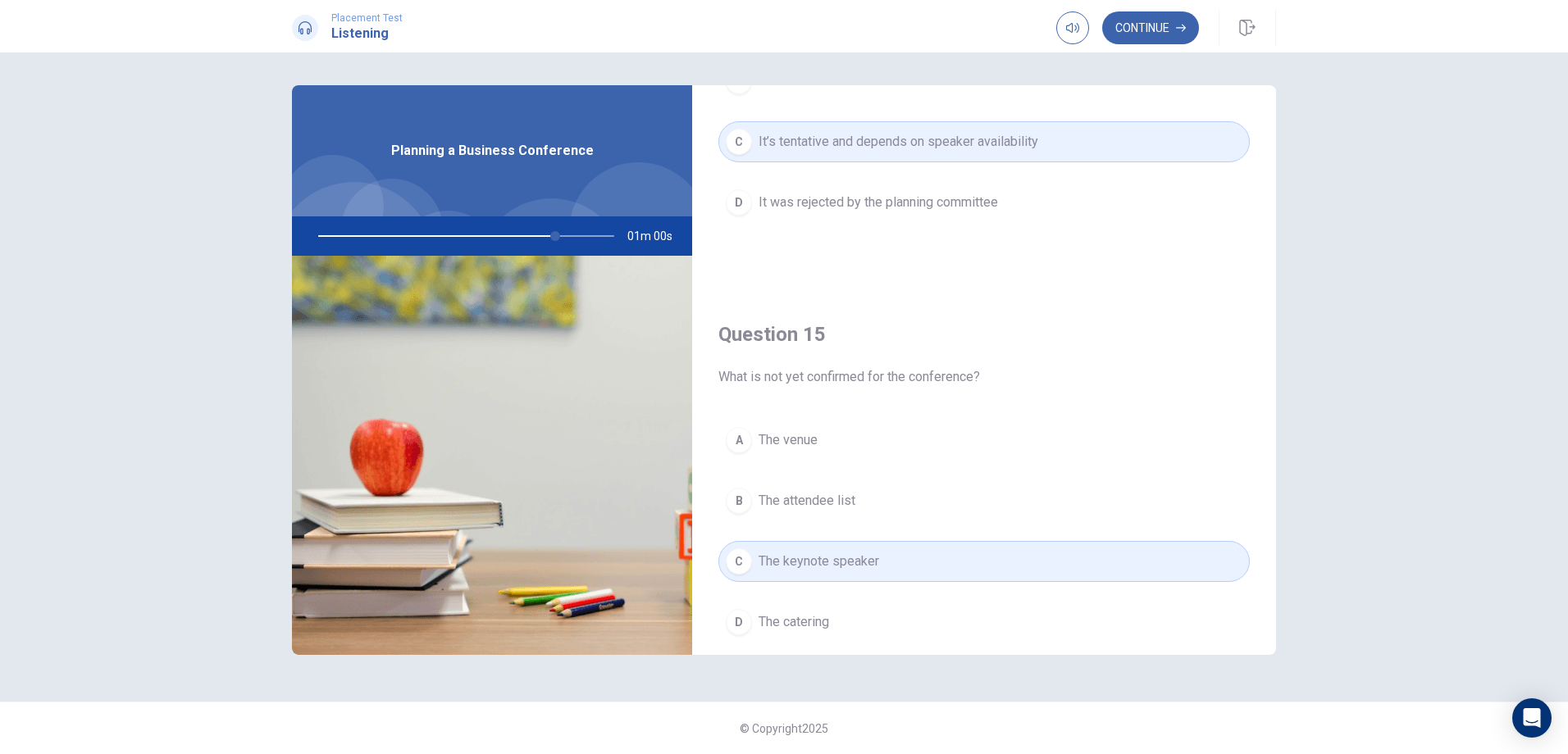 scroll, scrollTop: 1528, scrollLeft: 0, axis: vertical 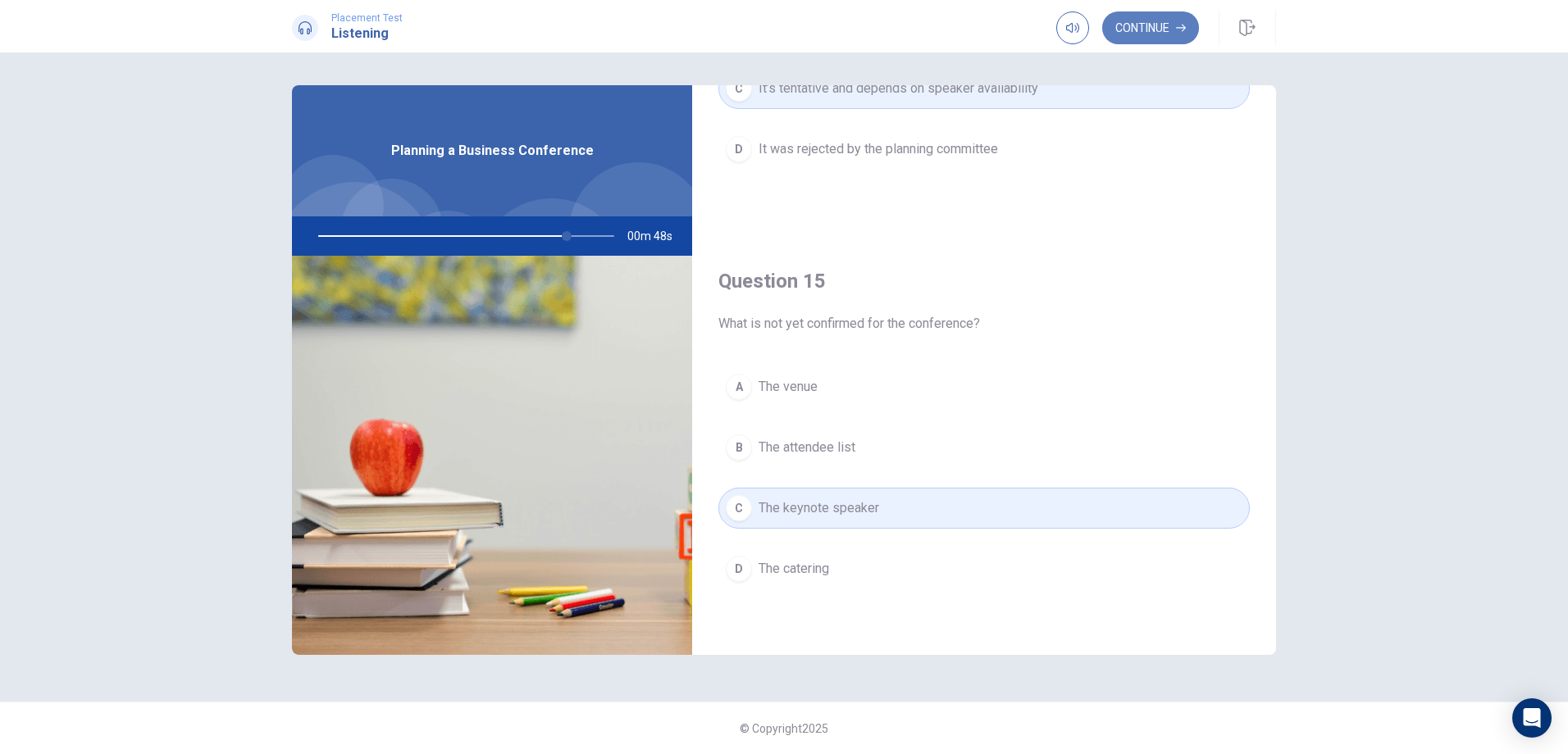 click on "Continue" at bounding box center [1151, 28] 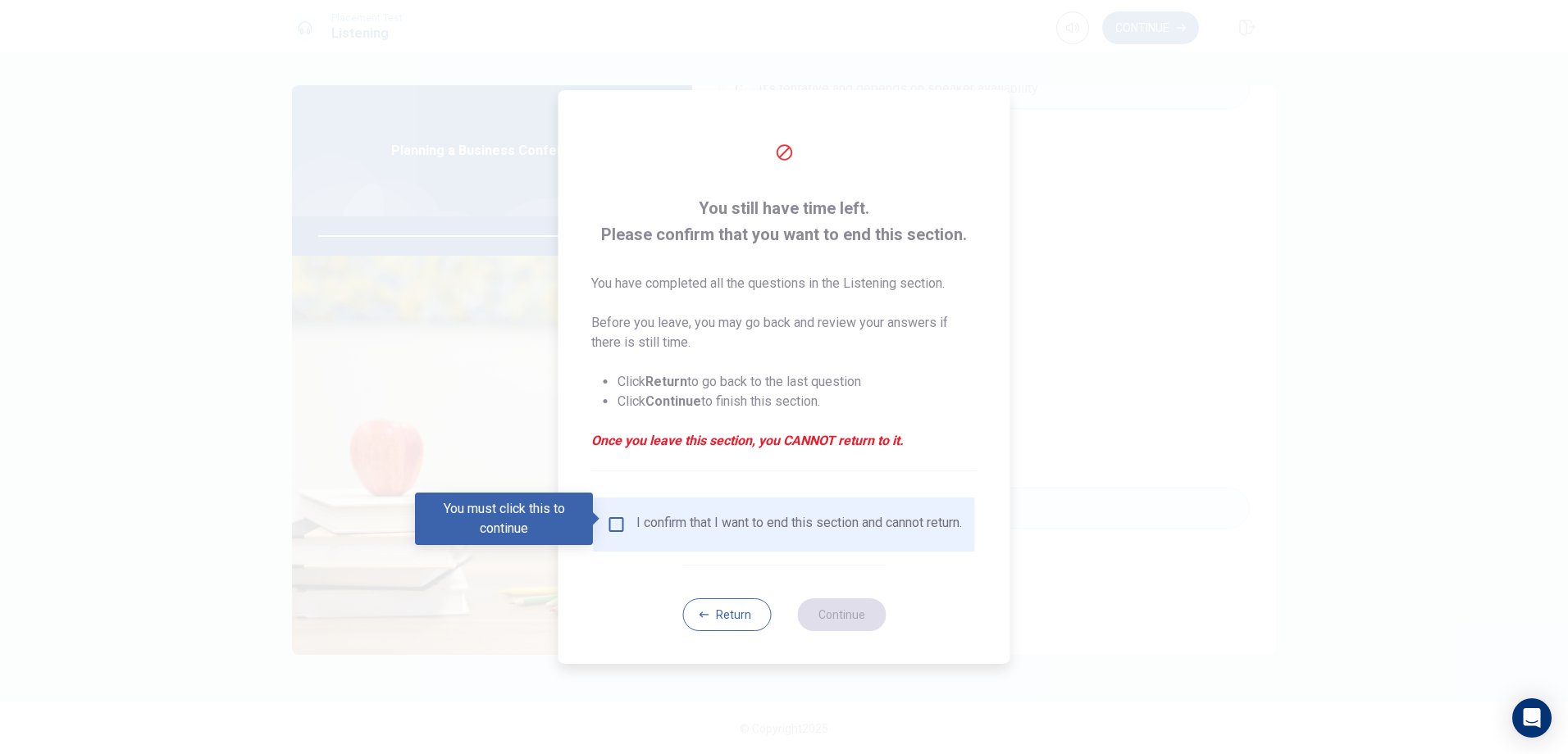 click at bounding box center (617, 525) 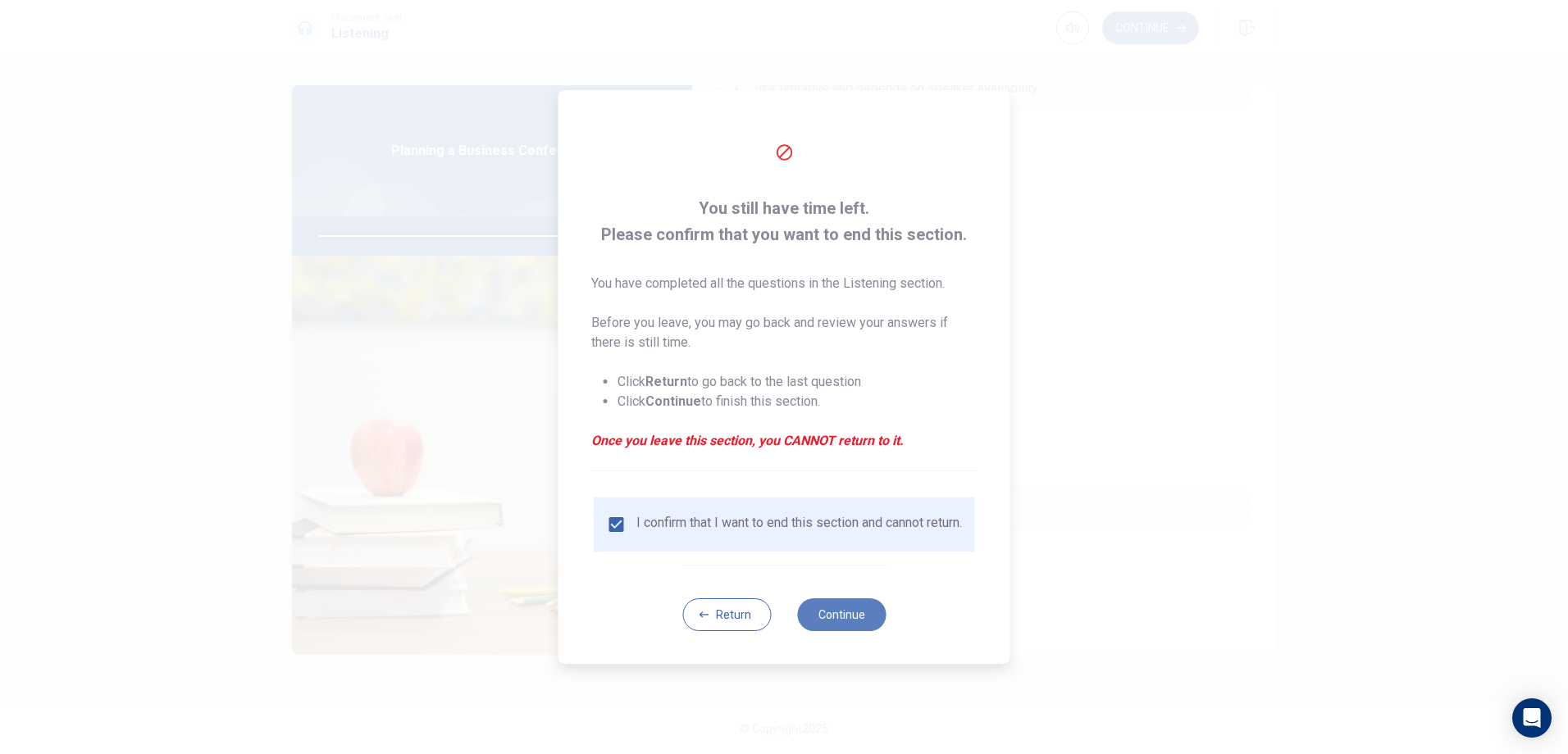 click on "Continue" at bounding box center [841, 615] 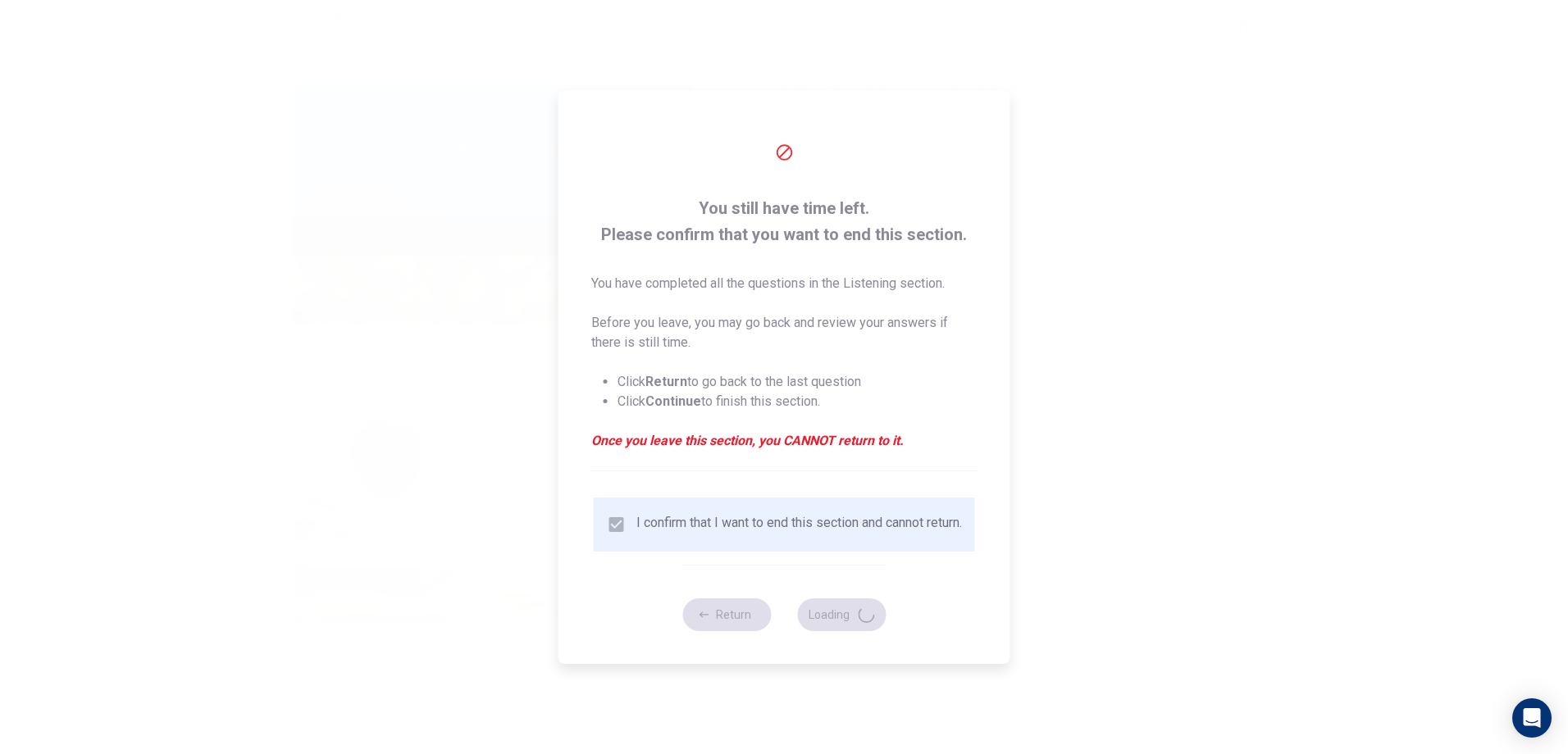 type on "86" 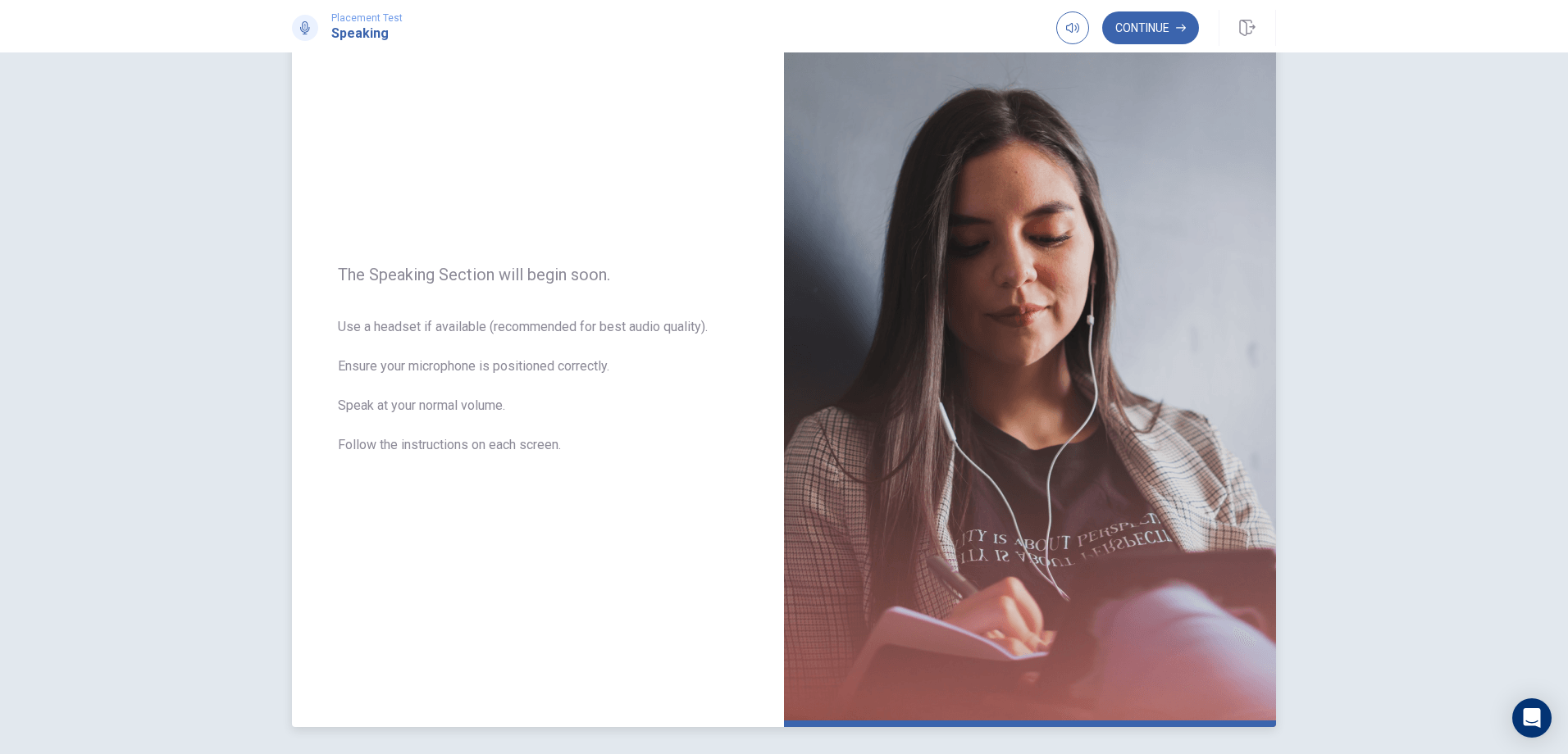 scroll, scrollTop: 0, scrollLeft: 0, axis: both 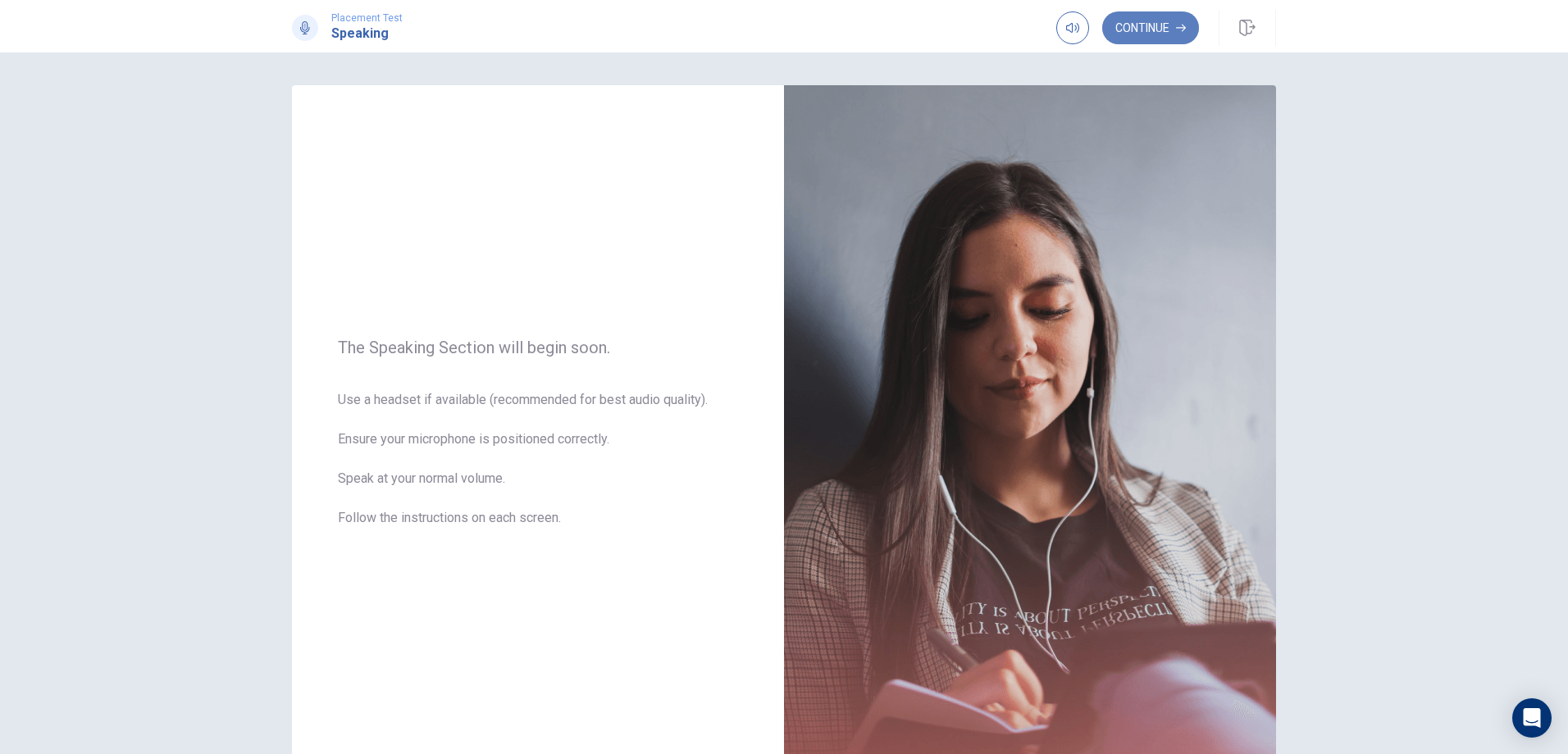 click on "Continue" at bounding box center (1151, 28) 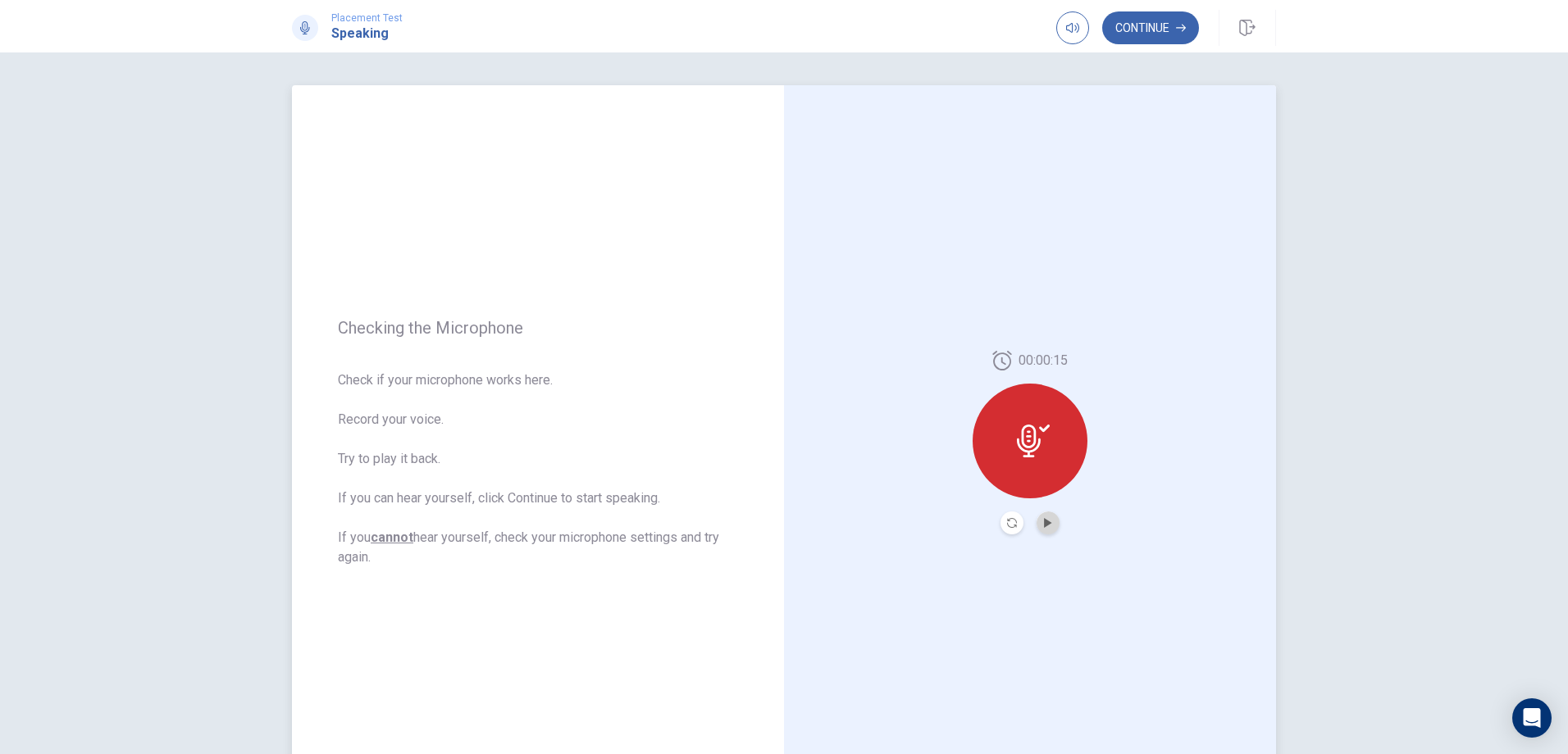 click at bounding box center [1048, 523] 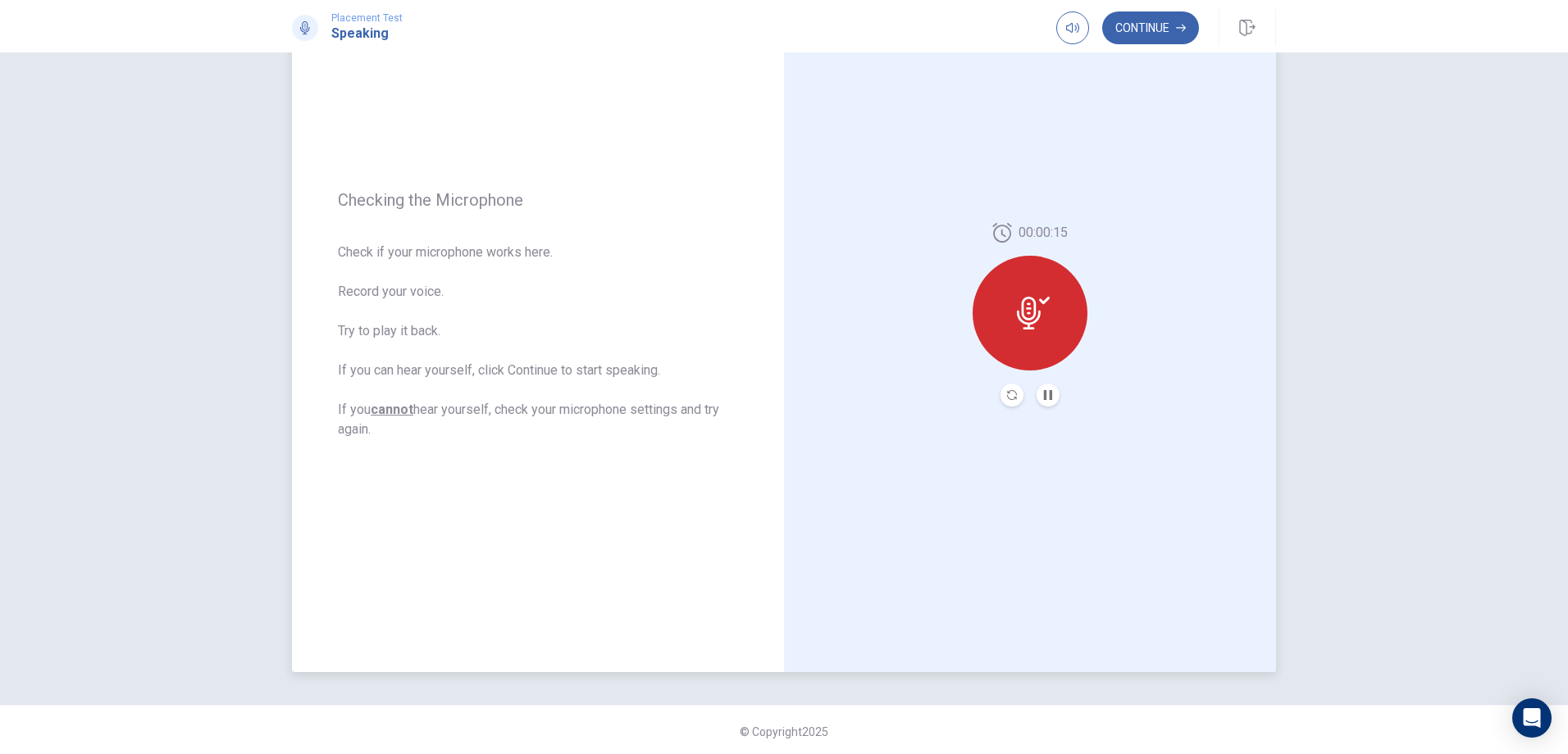 scroll, scrollTop: 131, scrollLeft: 0, axis: vertical 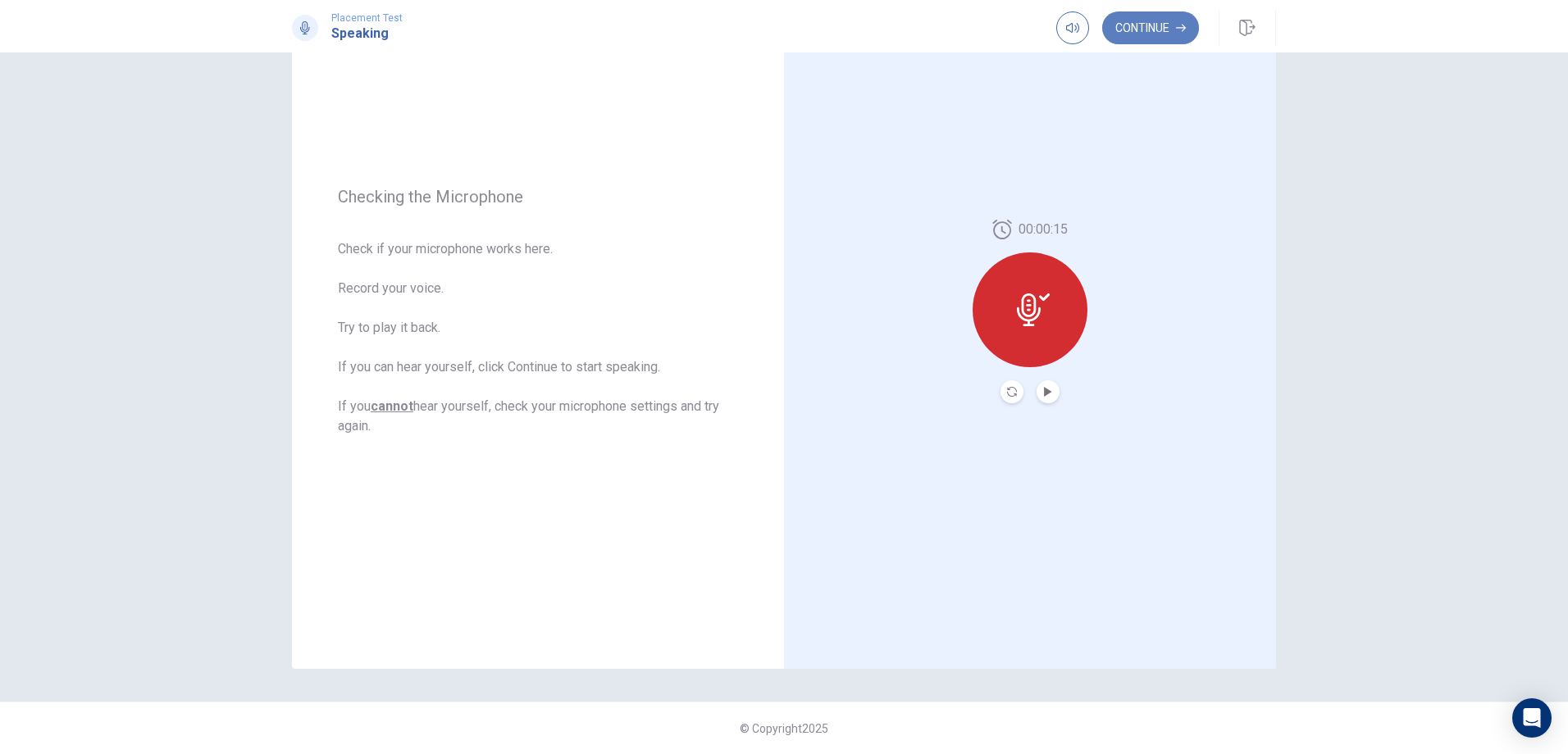 click on "Continue" at bounding box center [1151, 28] 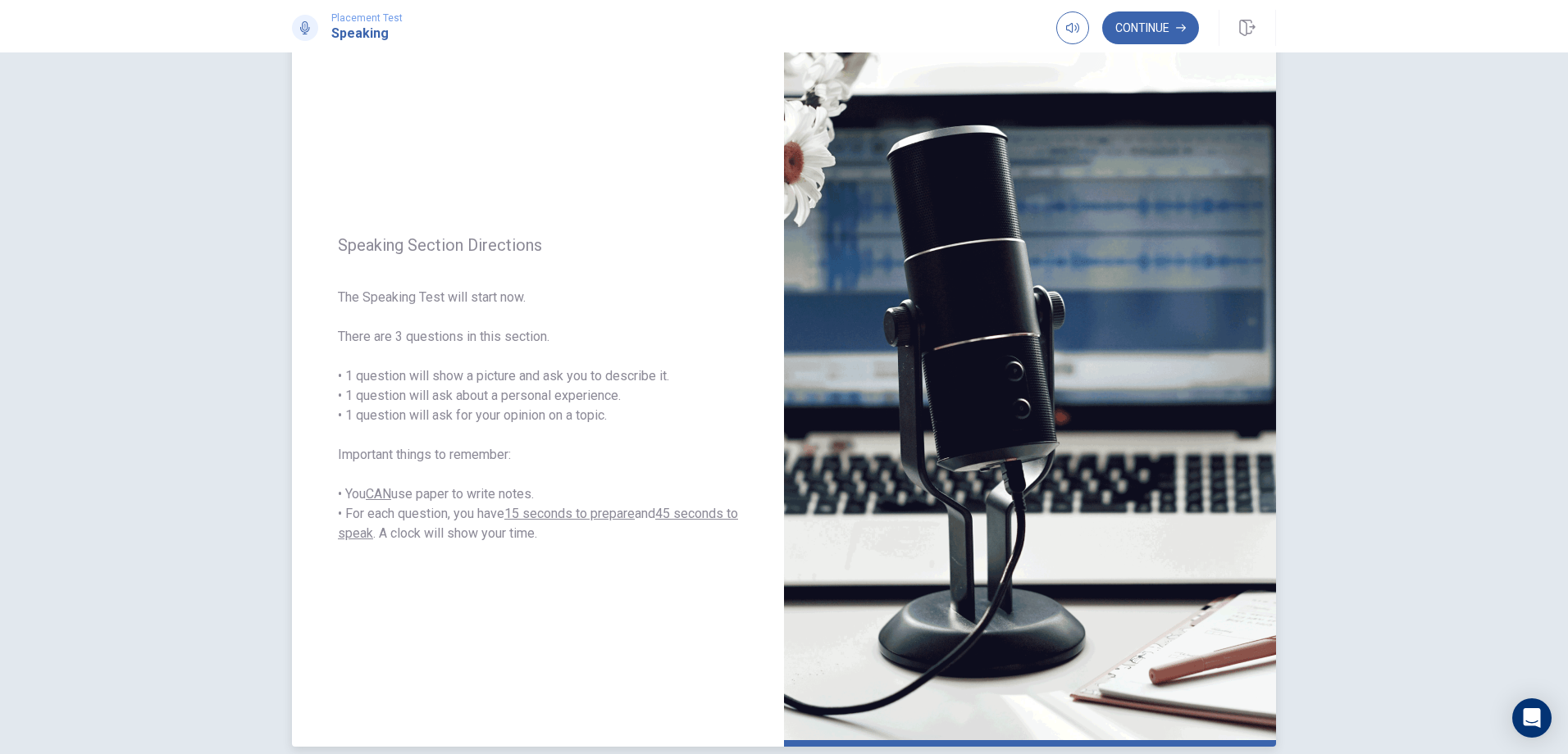 scroll, scrollTop: 49, scrollLeft: 0, axis: vertical 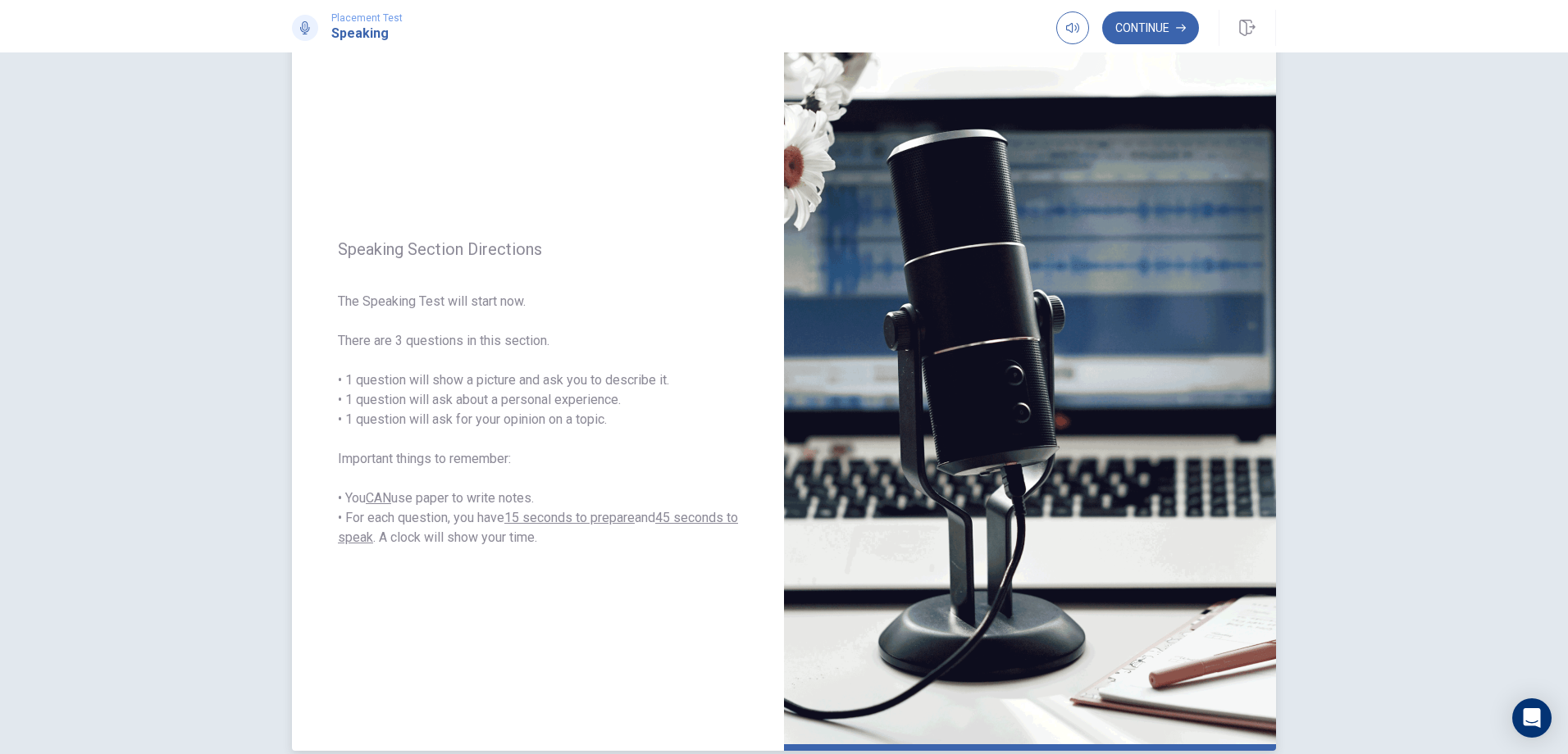 drag, startPoint x: 415, startPoint y: 400, endPoint x: 602, endPoint y: 394, distance: 187.09623 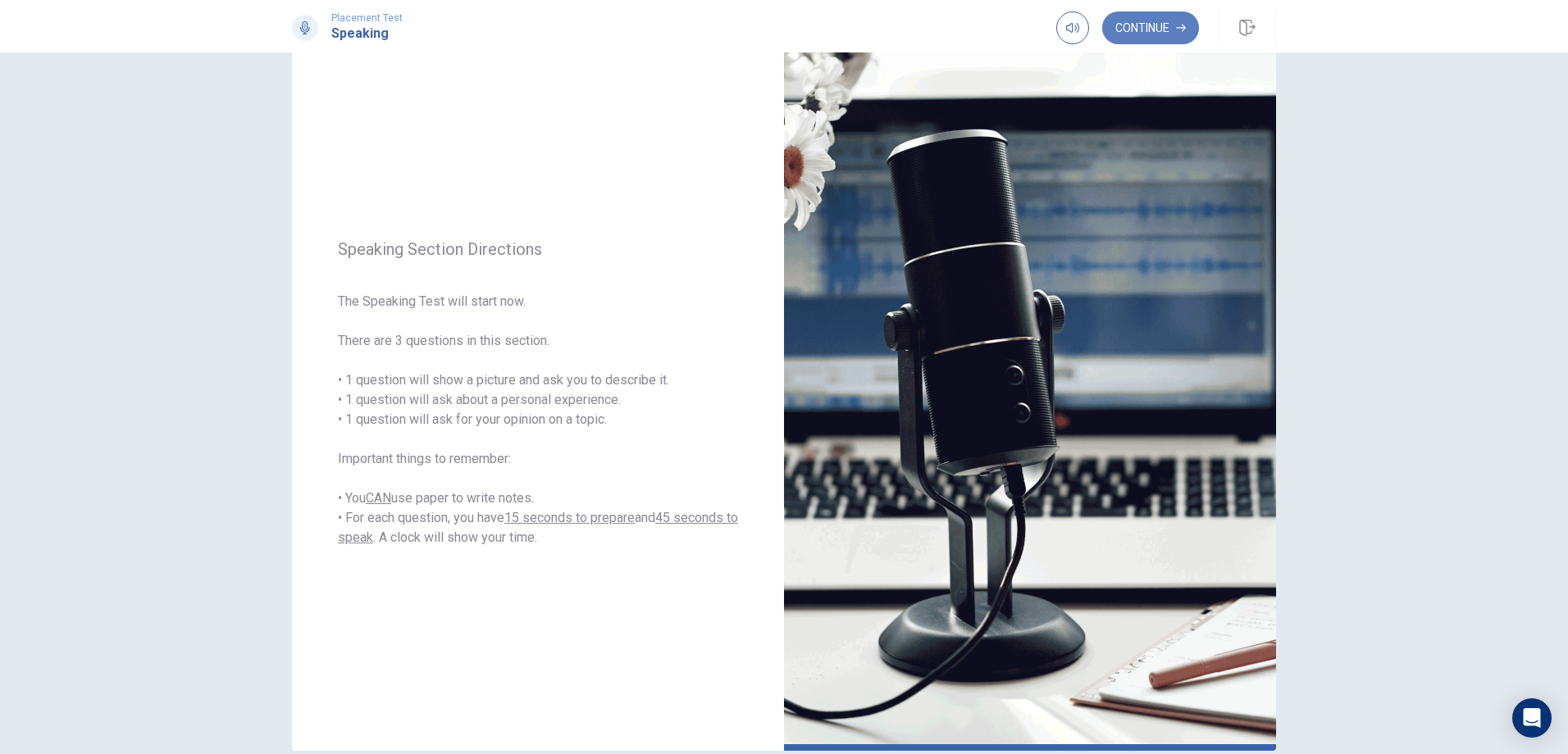 click on "Continue" at bounding box center (1151, 28) 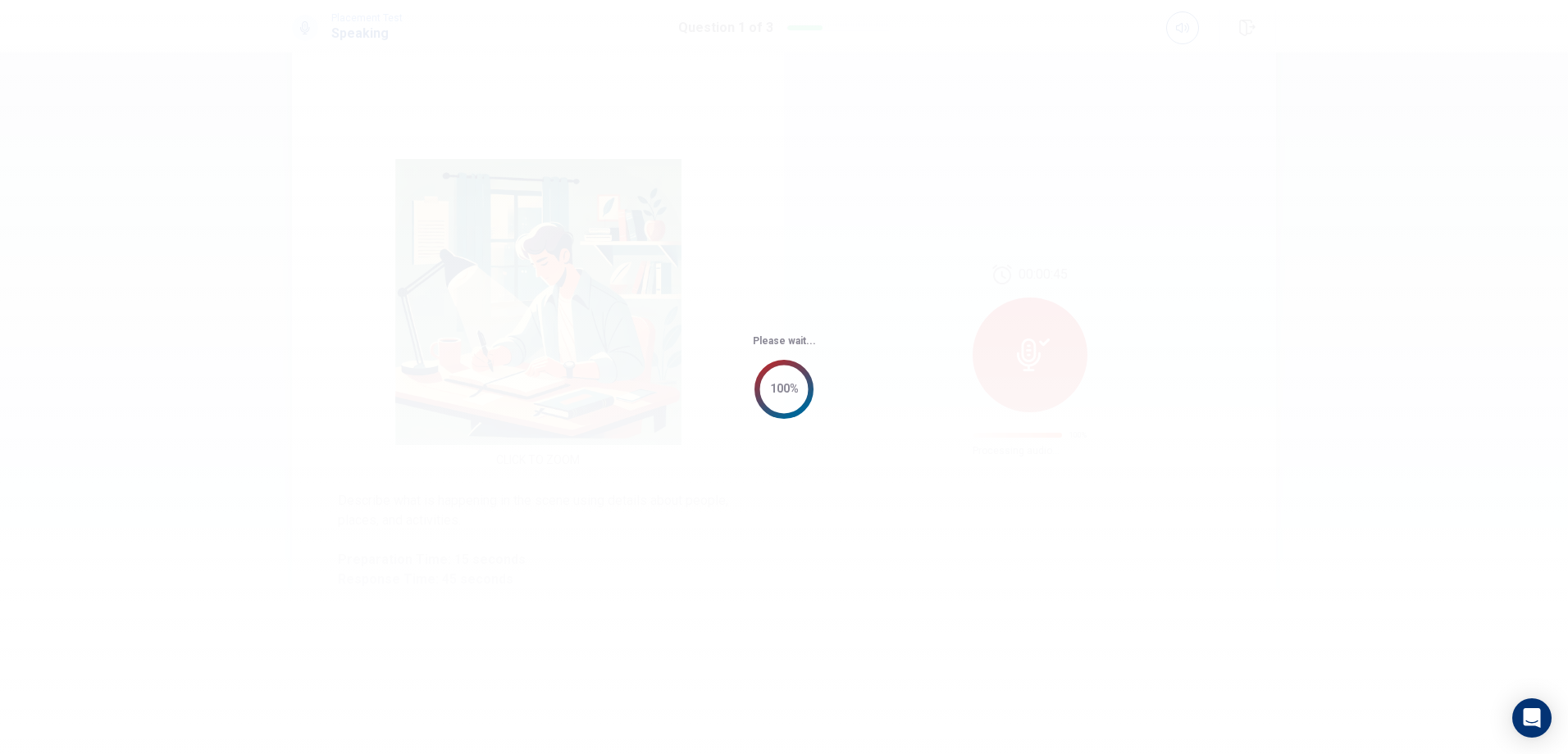 scroll, scrollTop: 0, scrollLeft: 0, axis: both 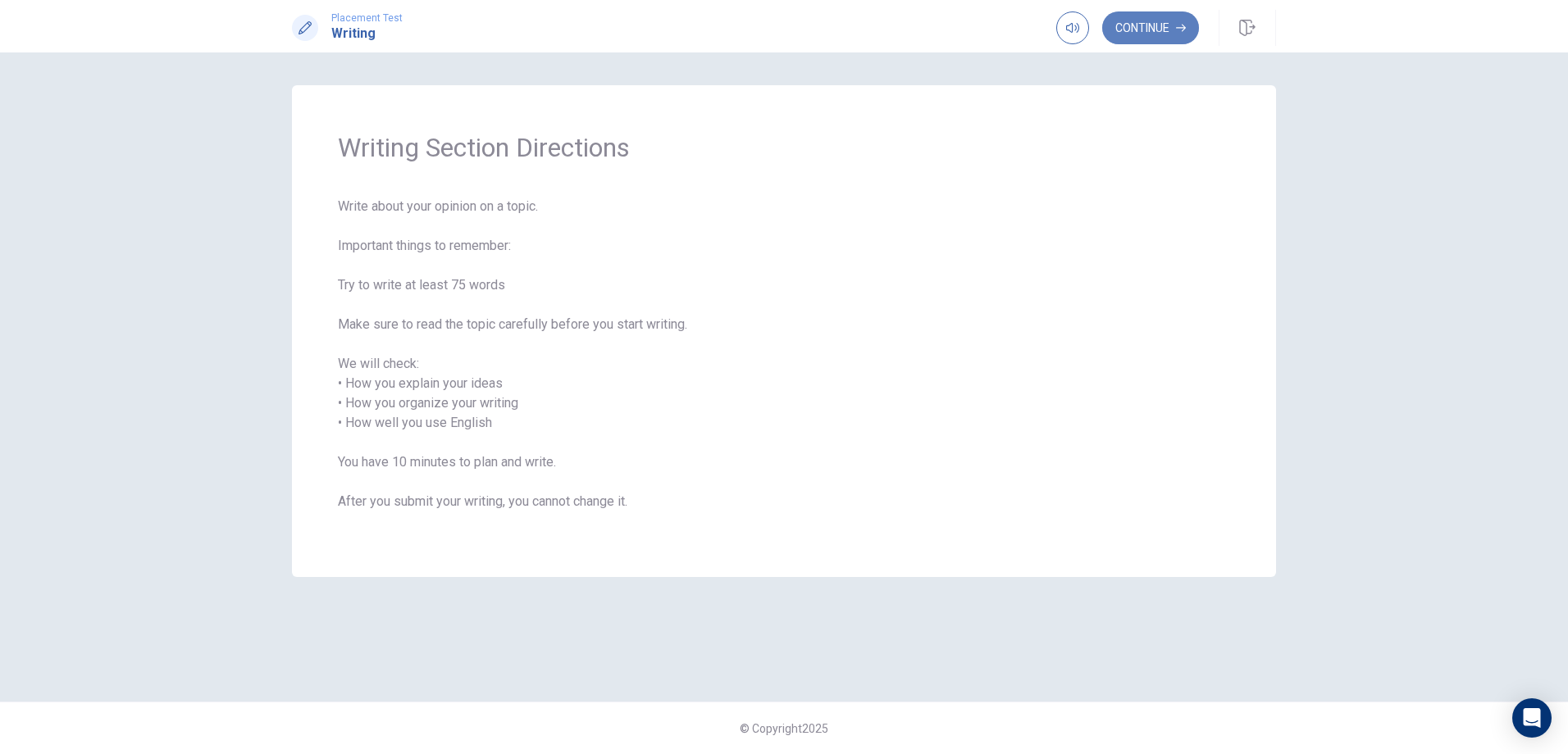 click on "Continue" at bounding box center (1151, 28) 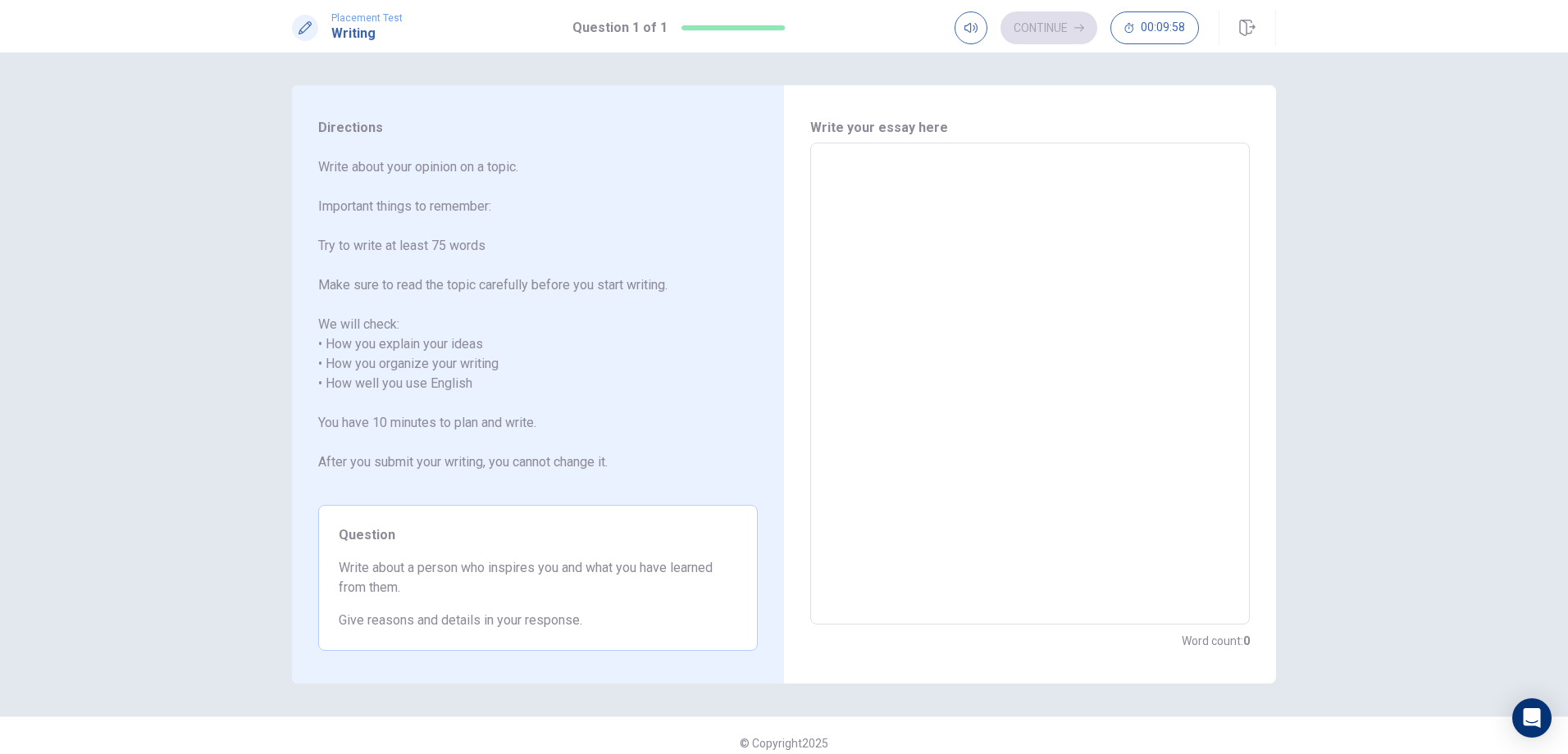 click at bounding box center [1030, 384] 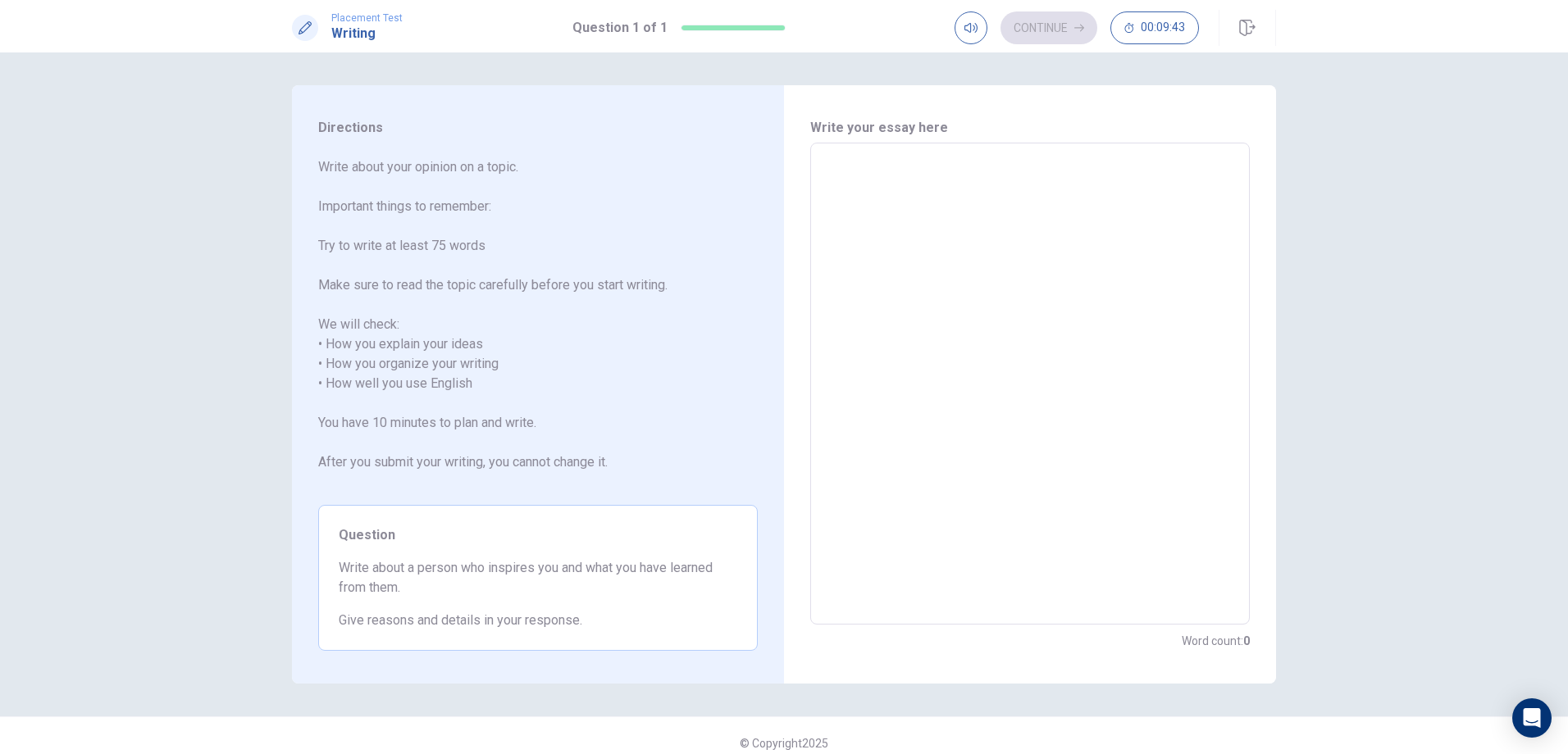 type on "M" 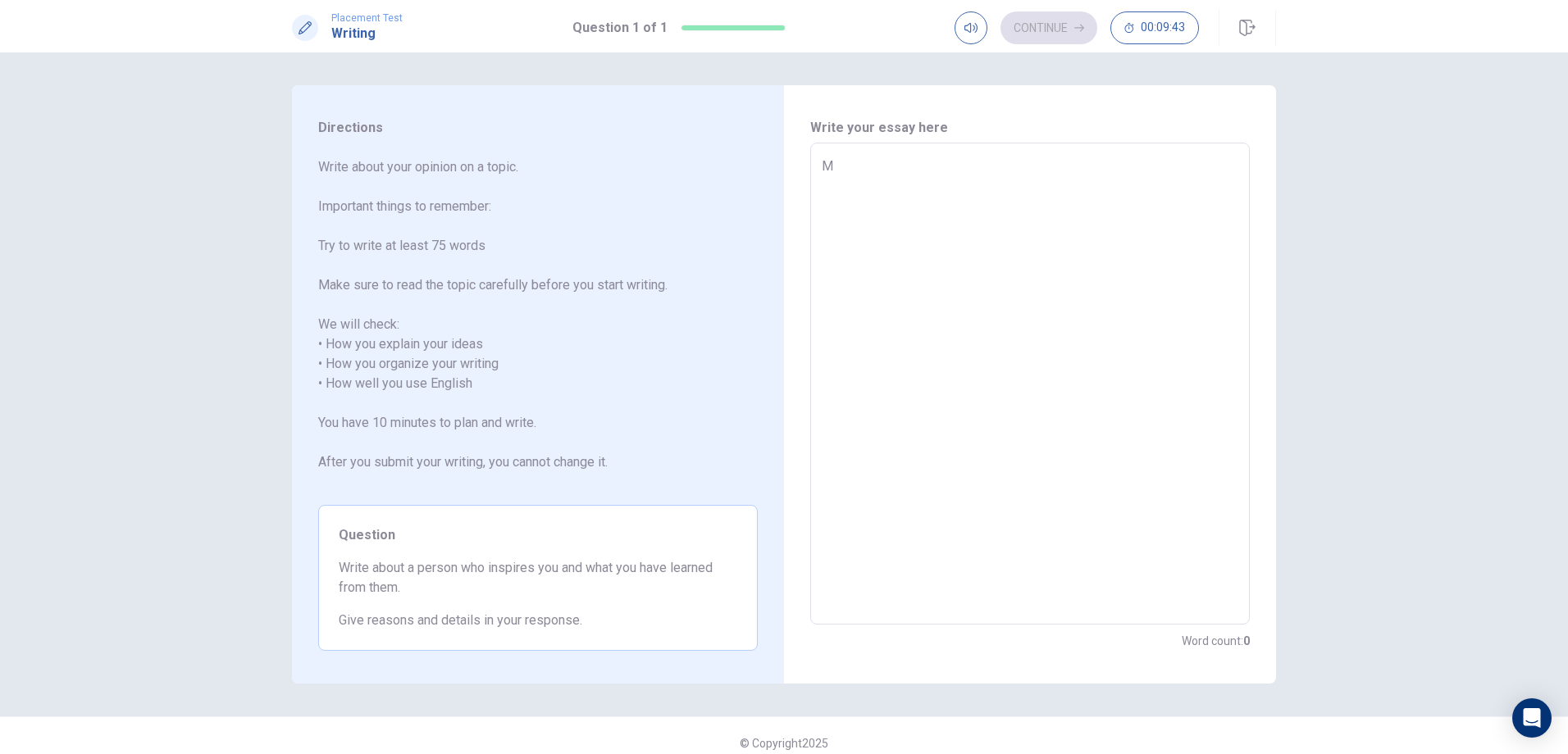 type on "x" 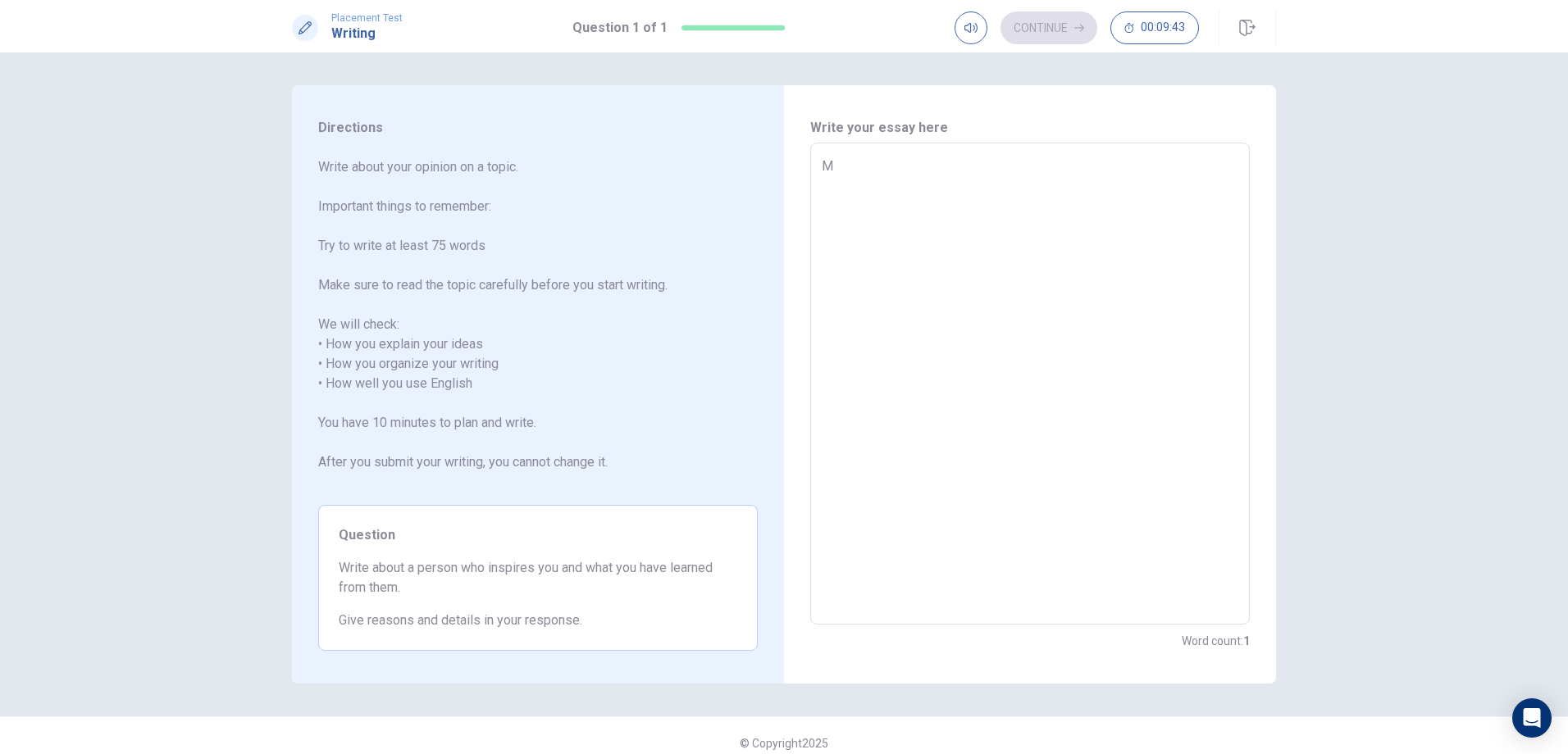 type on "Ma" 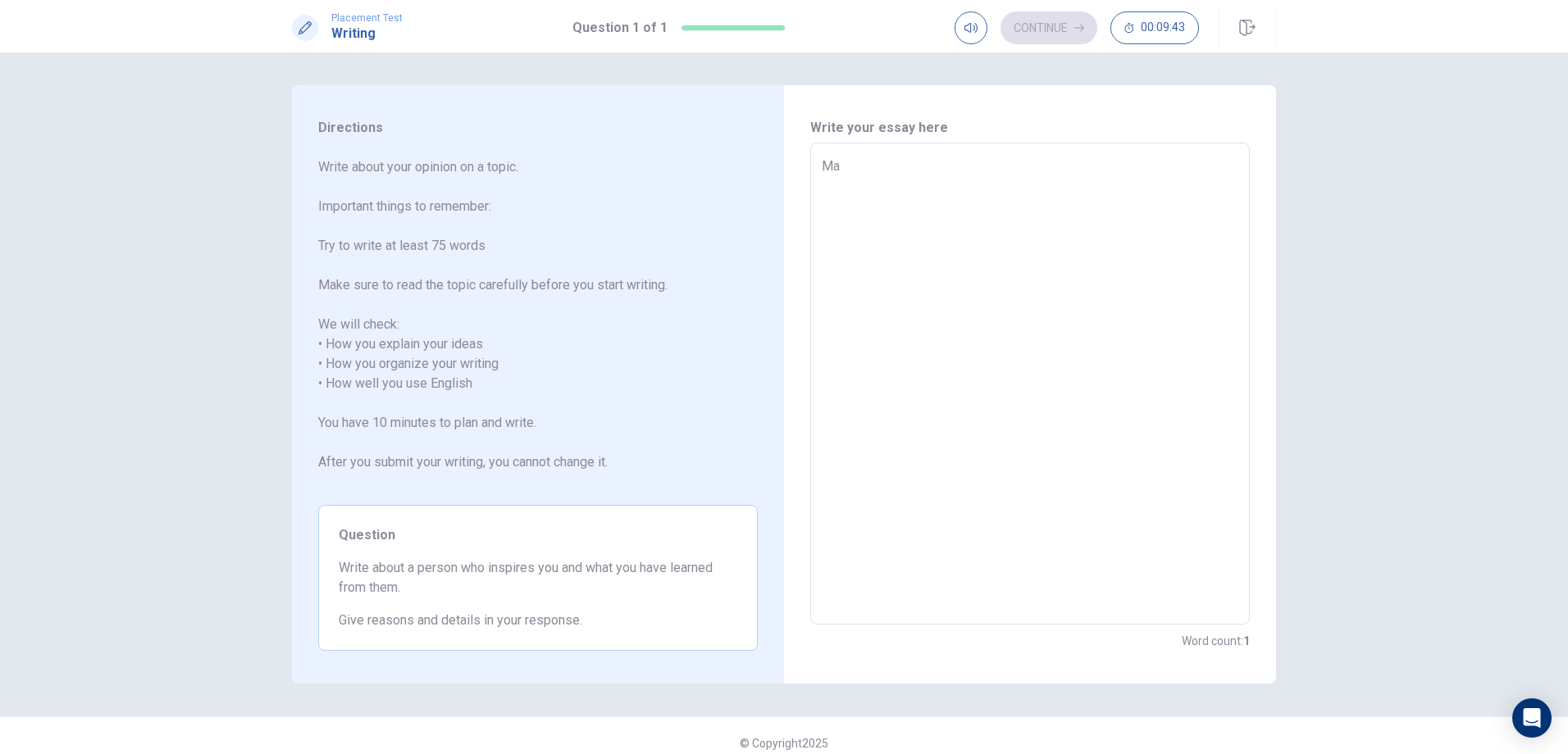 type on "x" 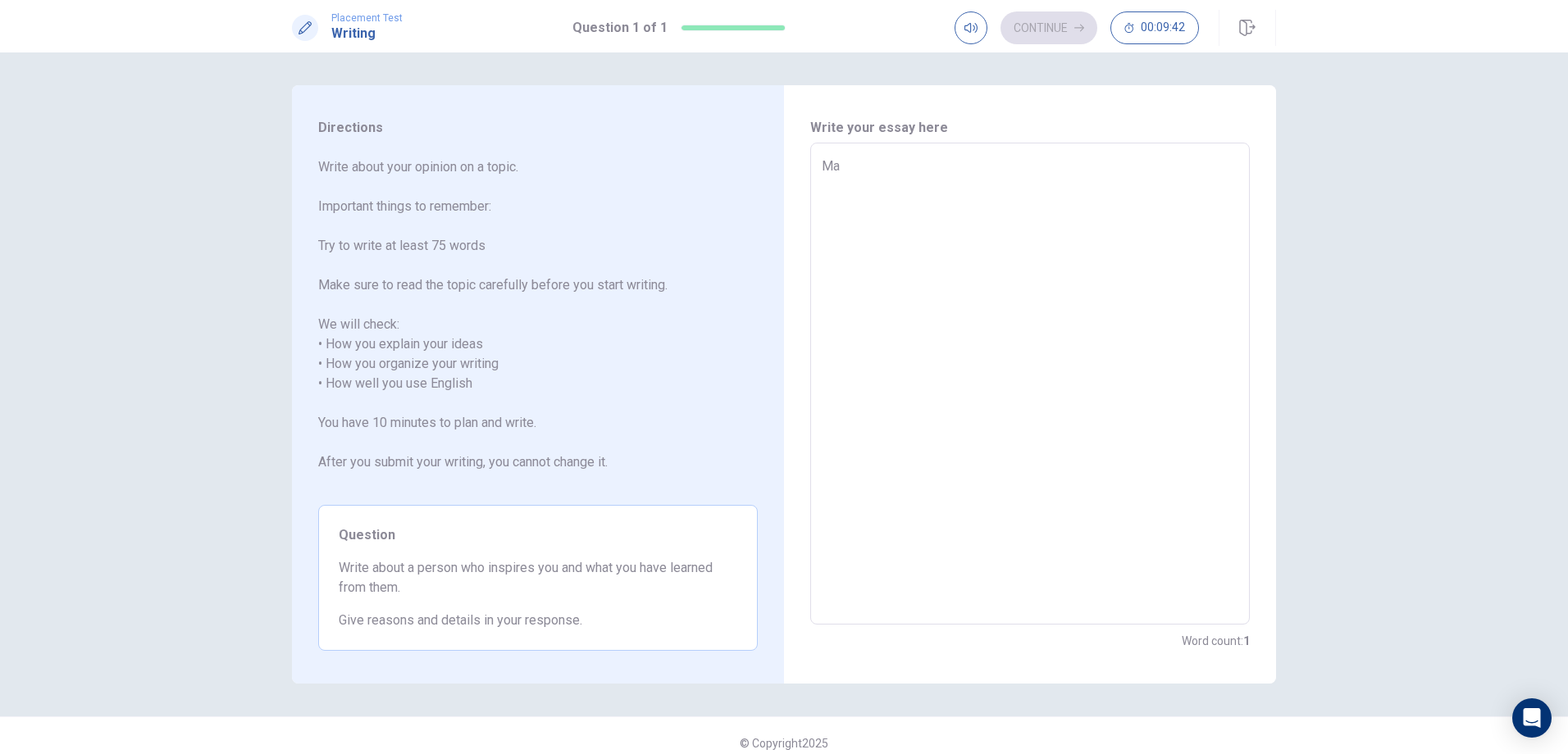 type on "May" 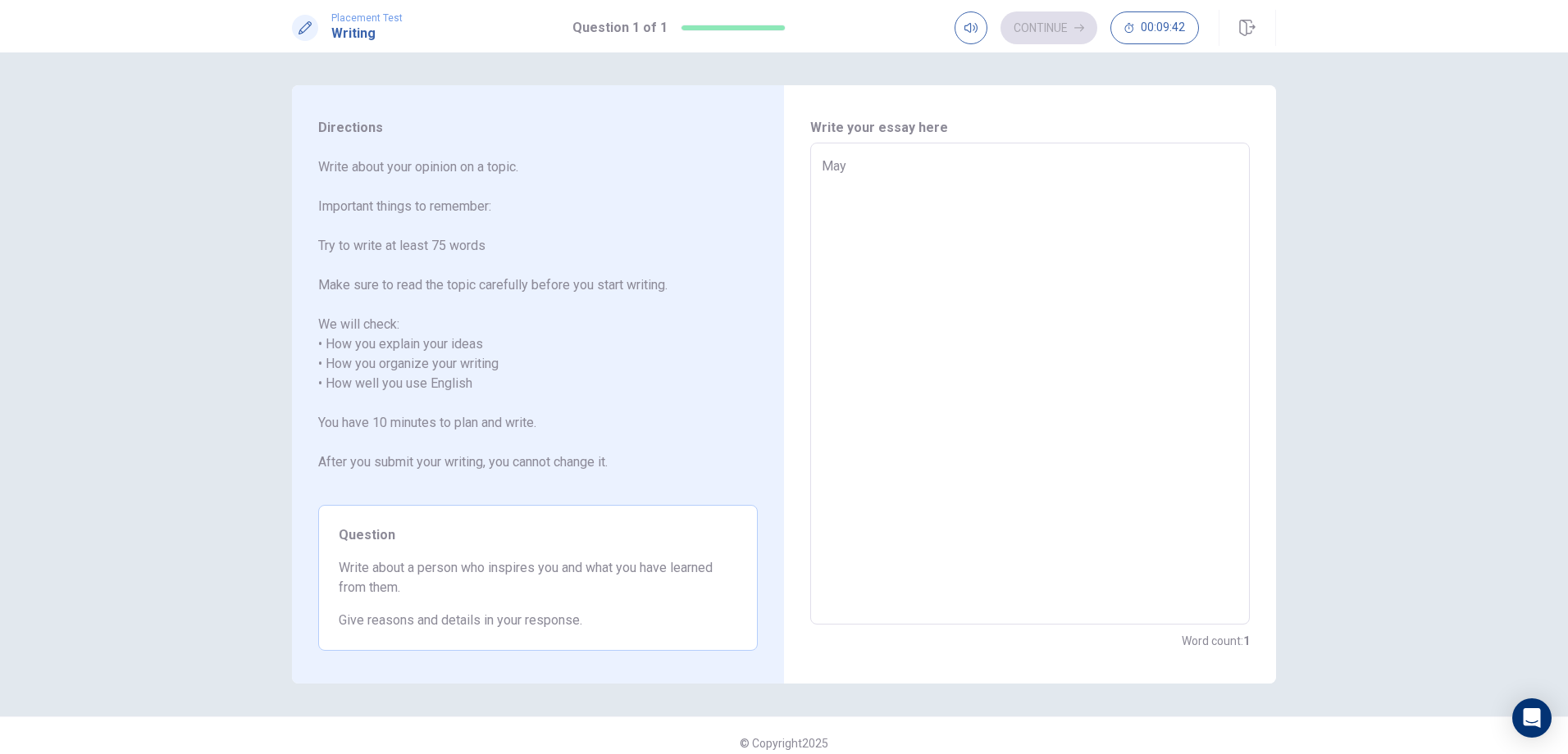type on "x" 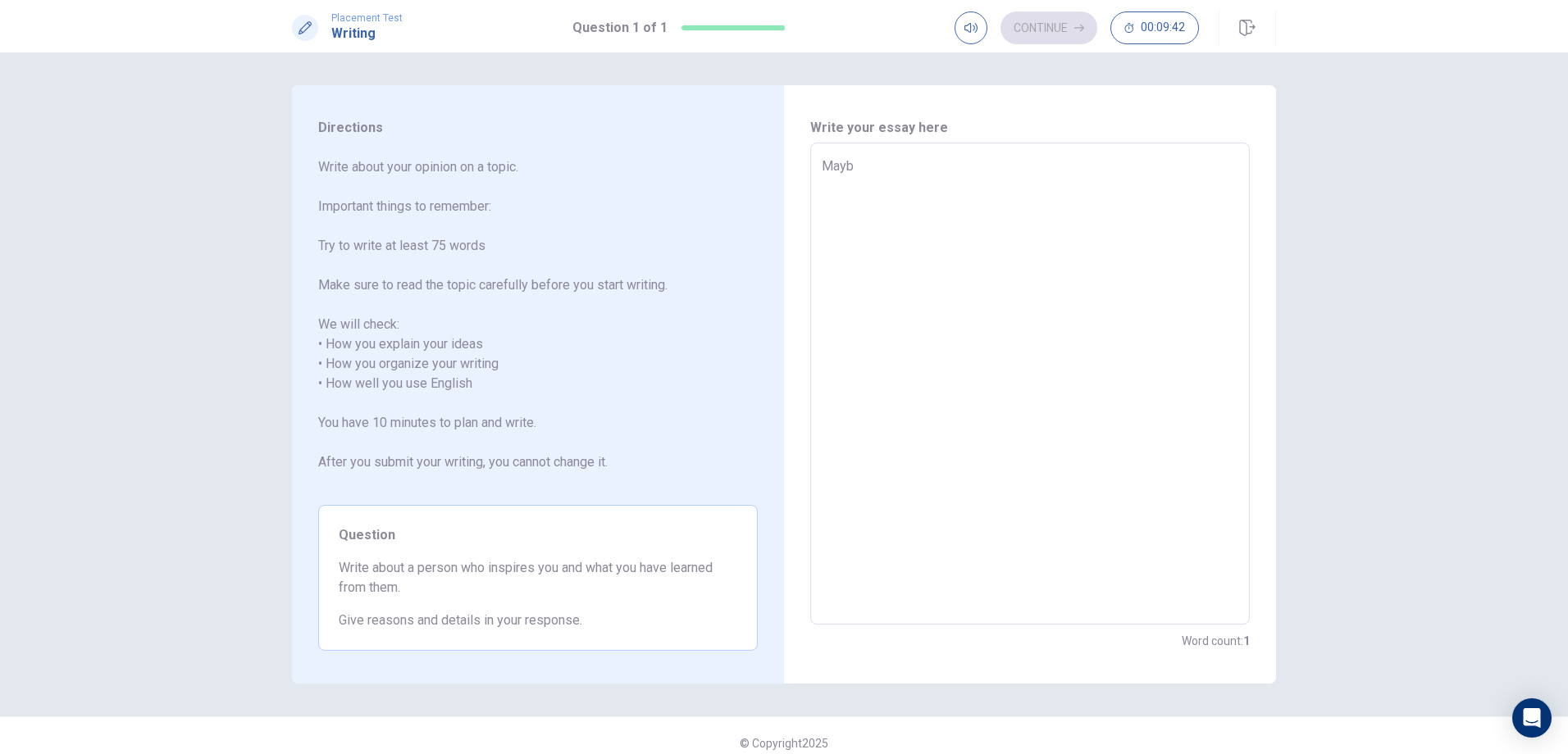 type on "x" 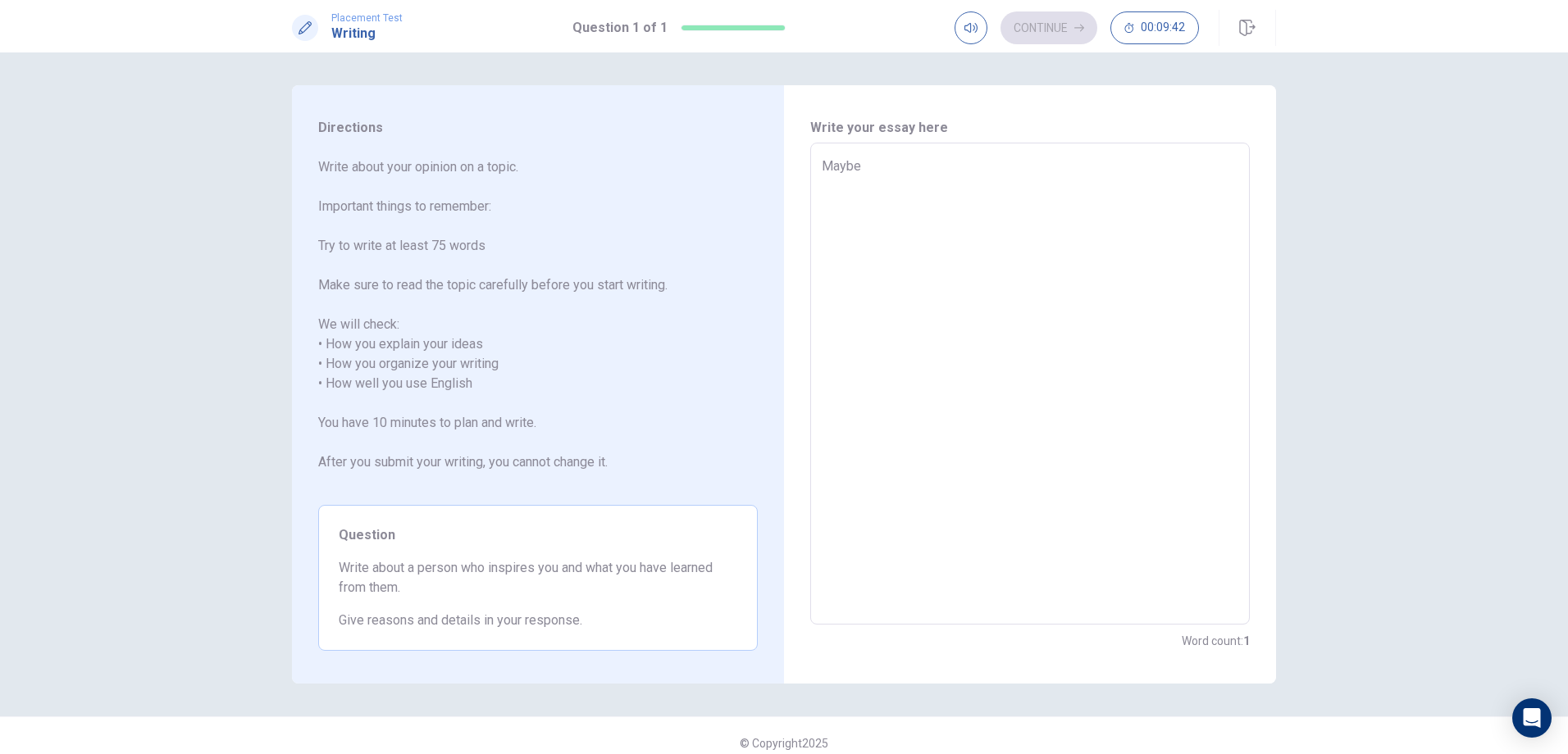 type on "x" 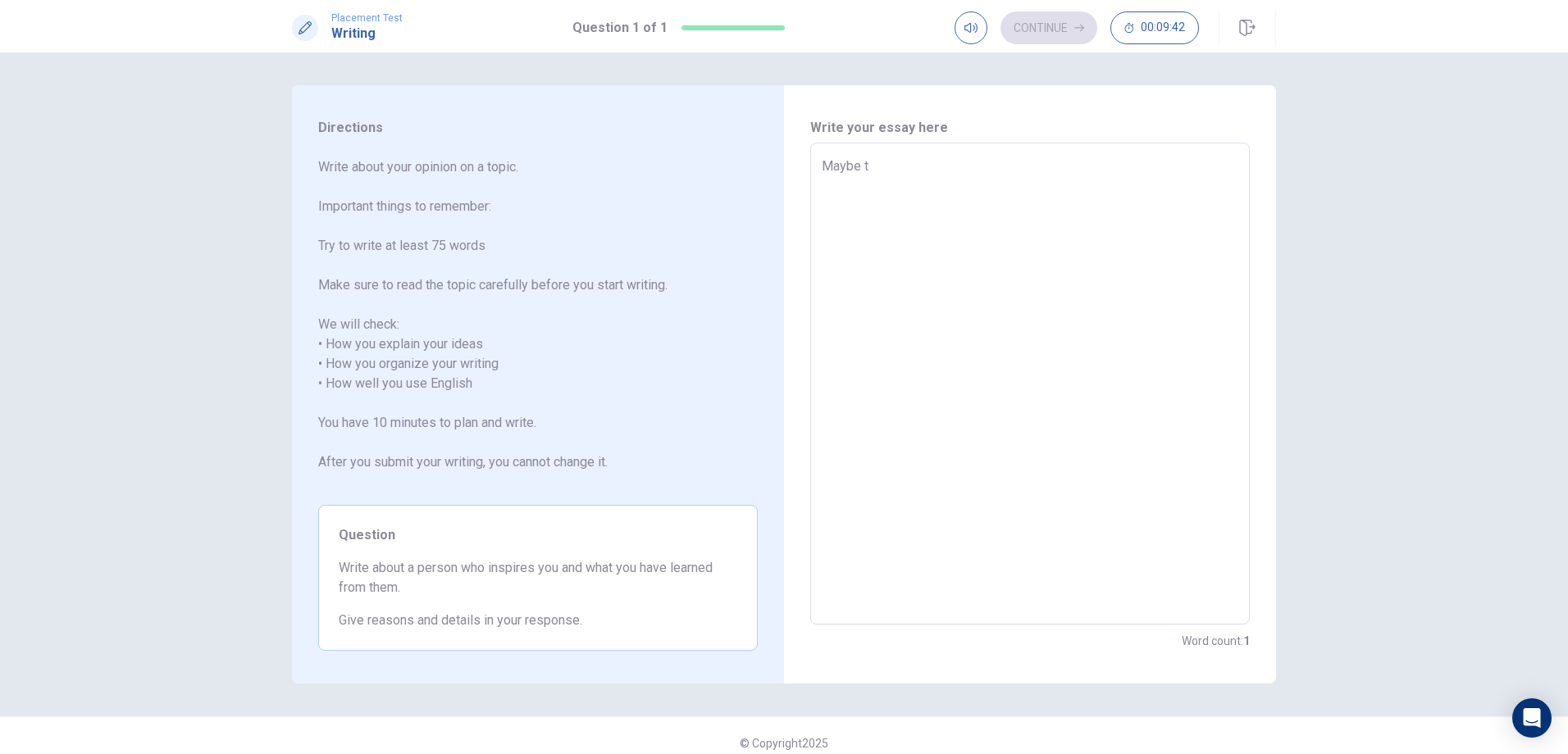 type on "x" 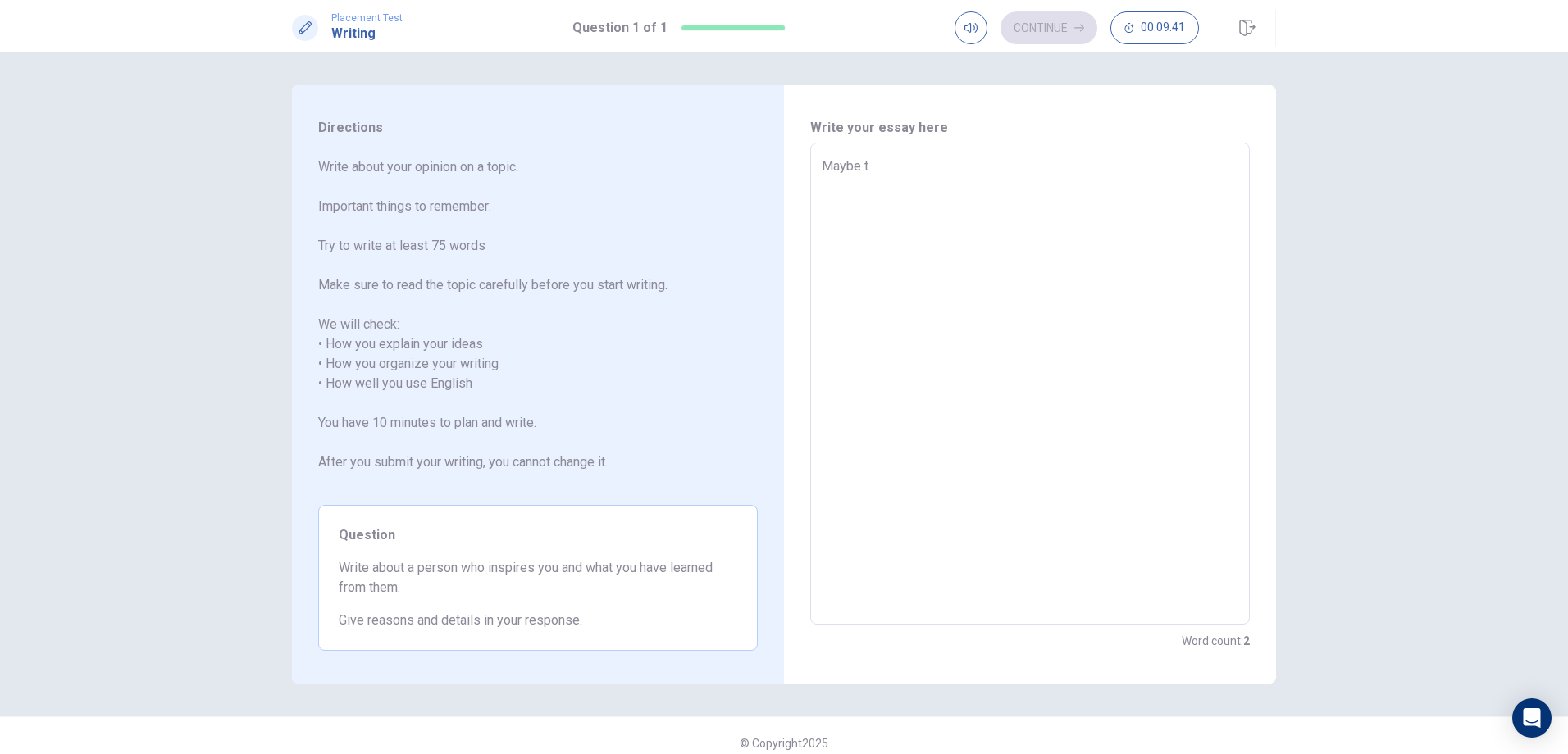 type on "Maybe th" 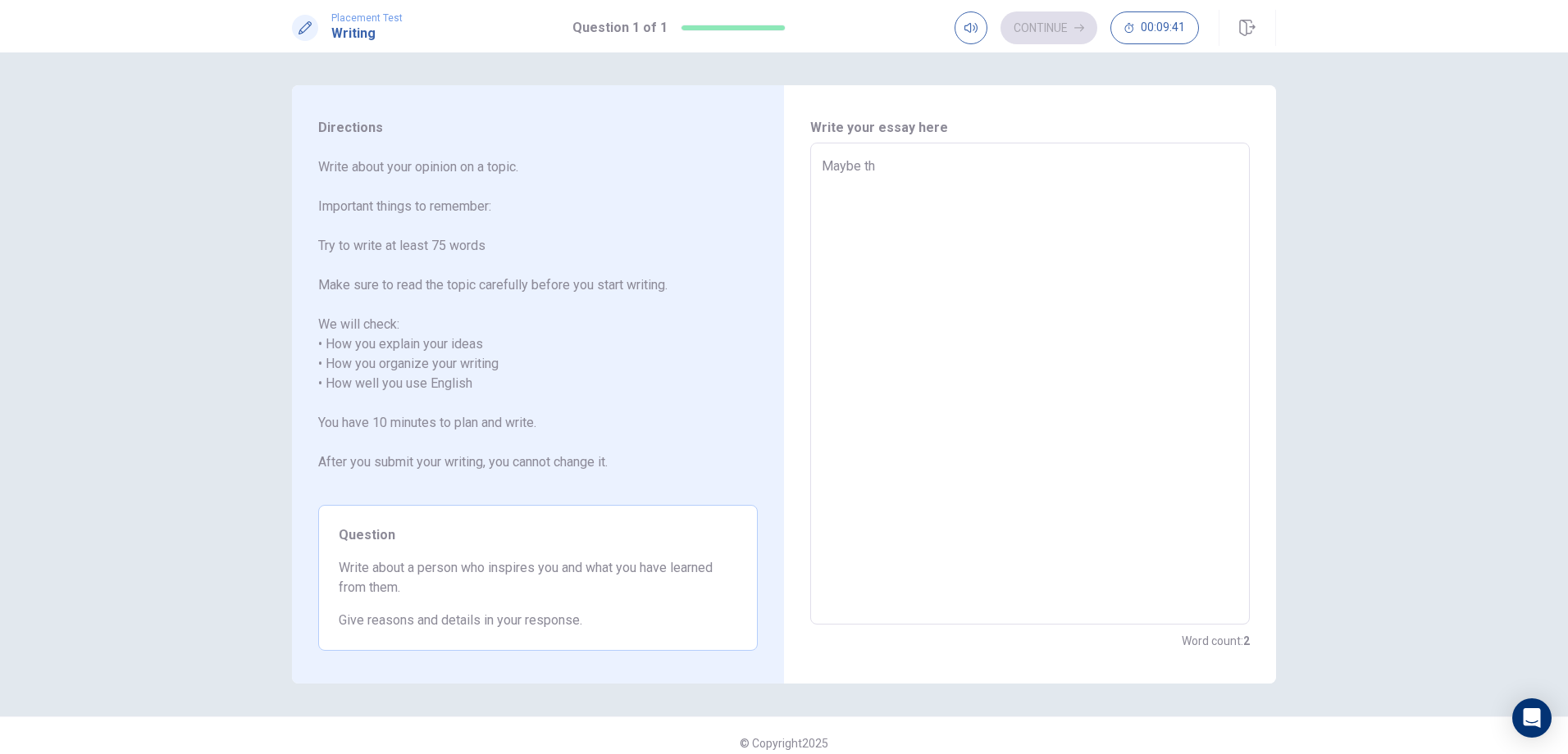 type on "x" 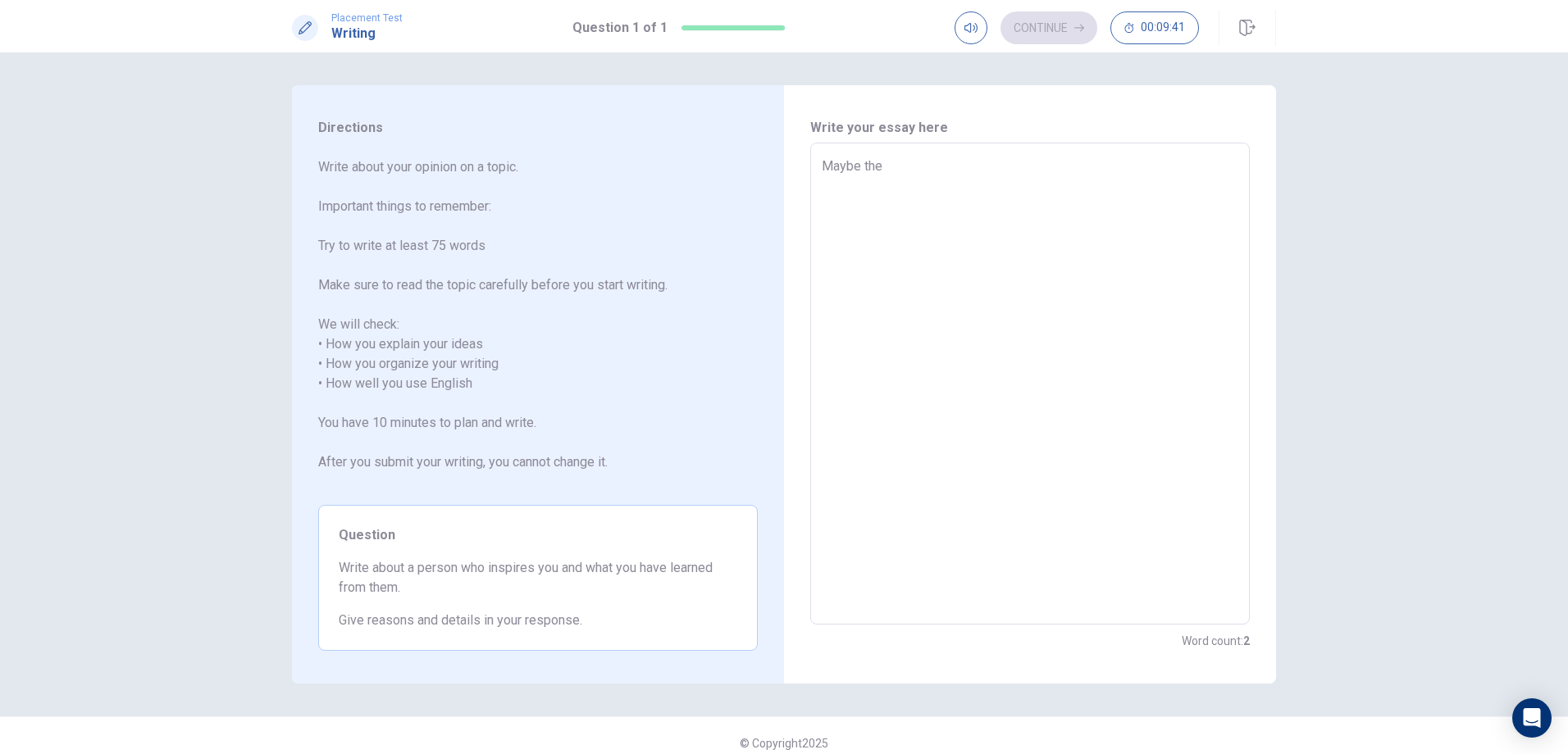 type on "Maybe the" 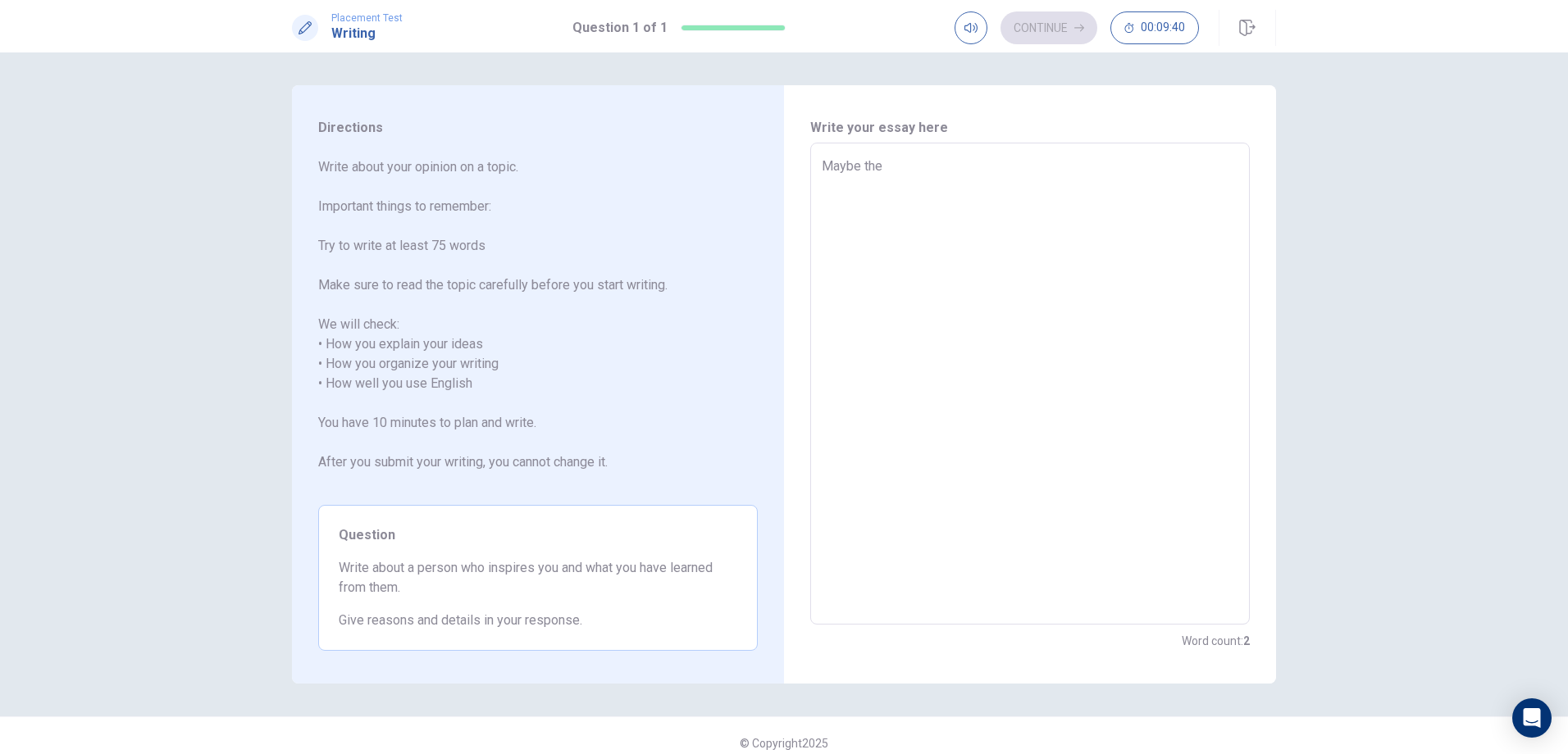 type on "Maybe the b" 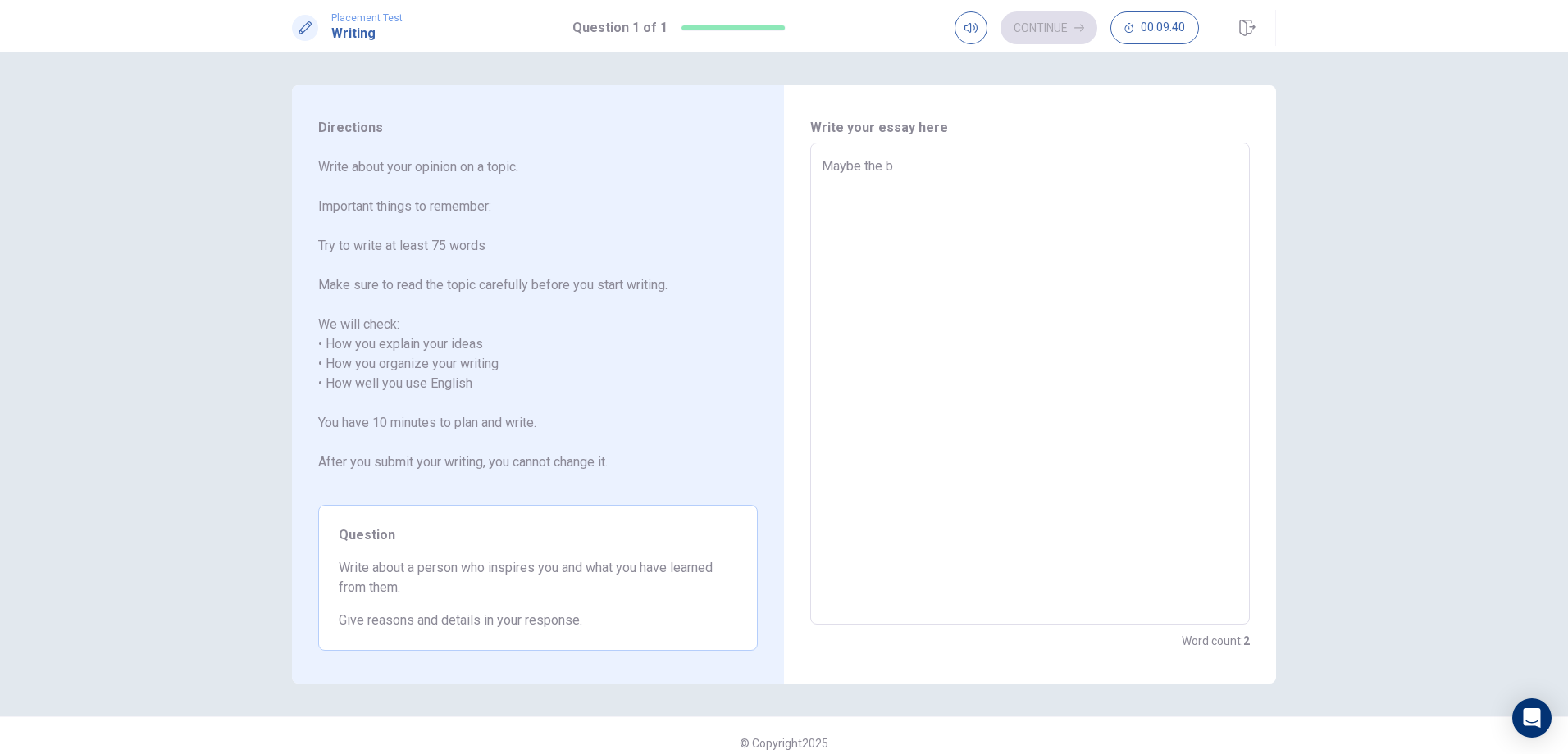 type on "x" 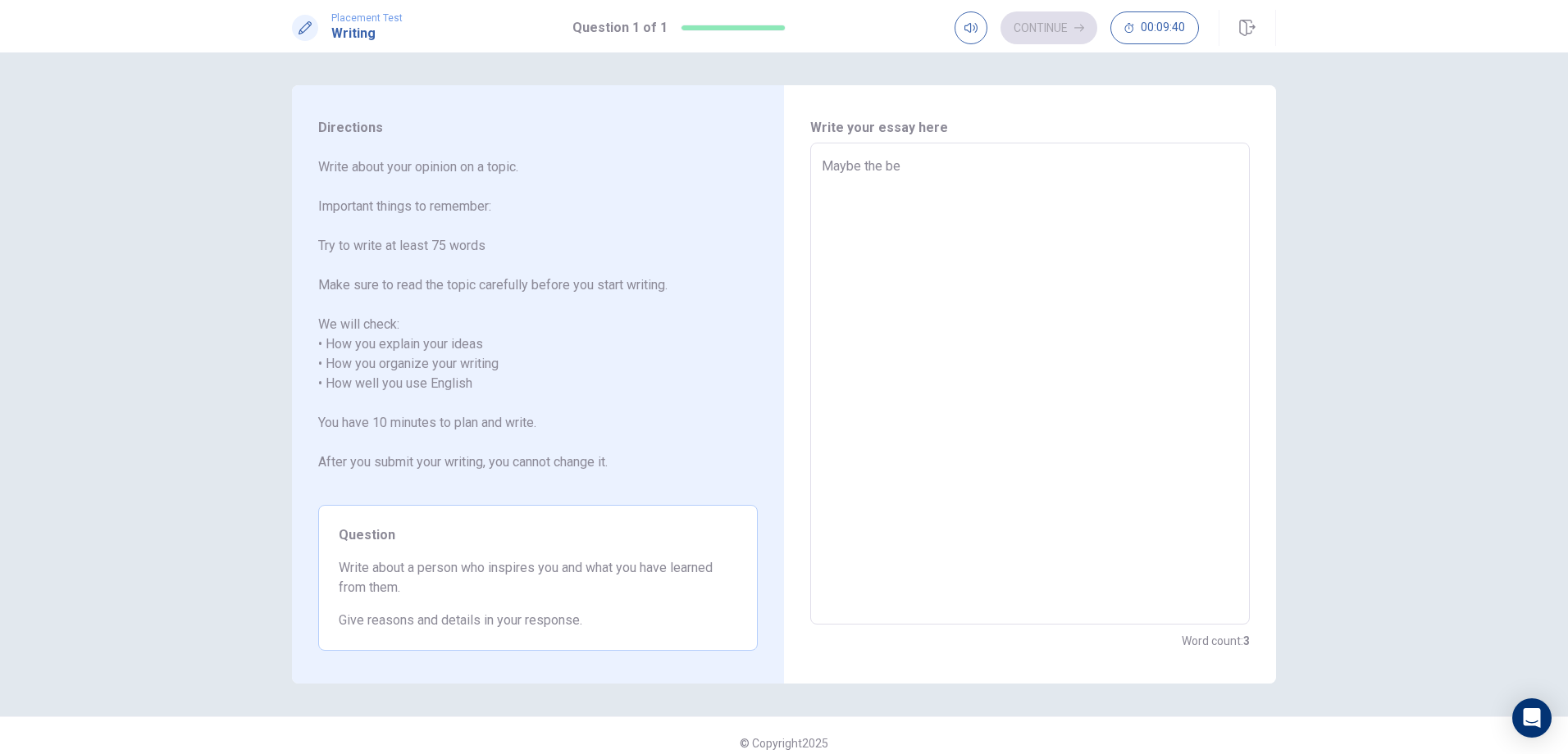 type on "x" 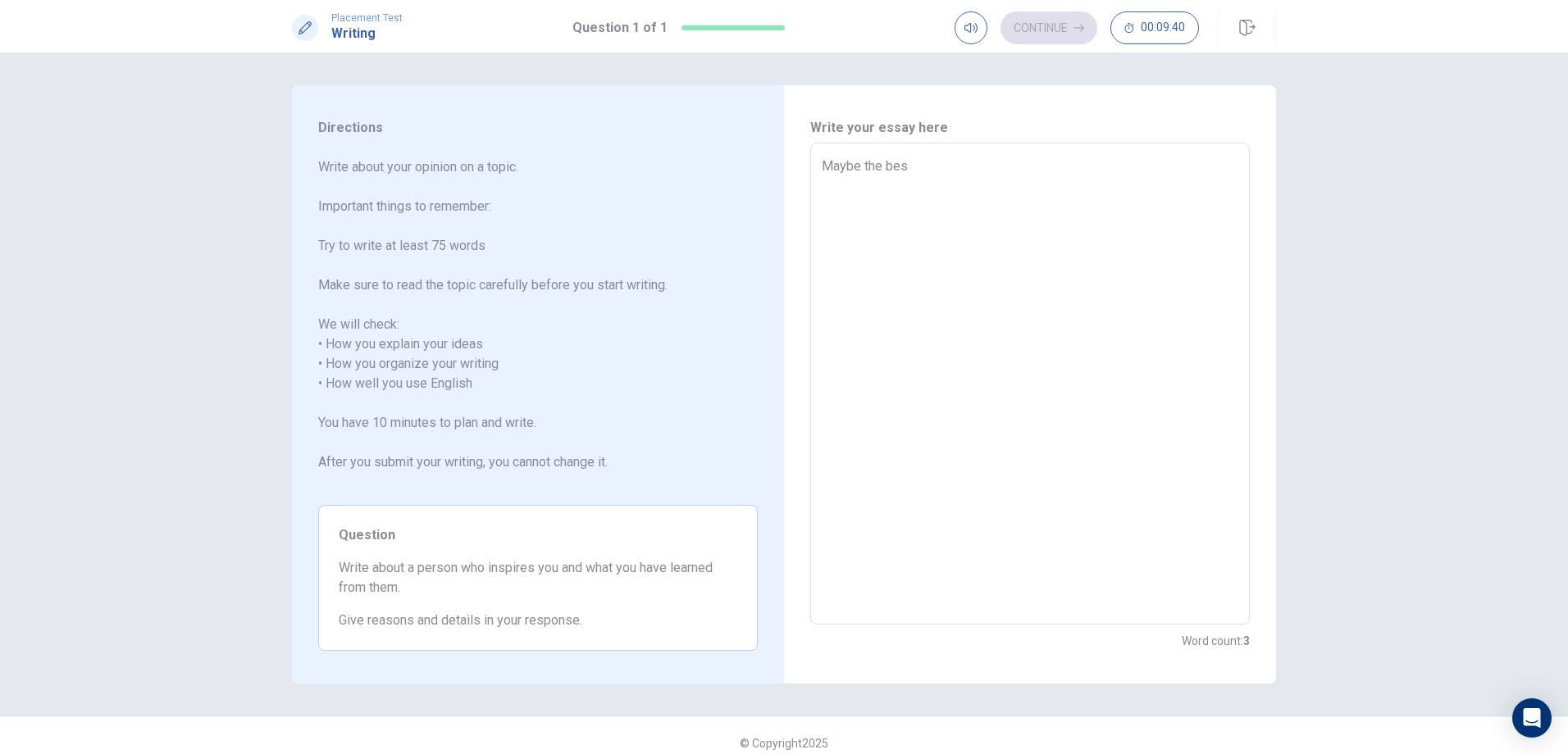 type on "x" 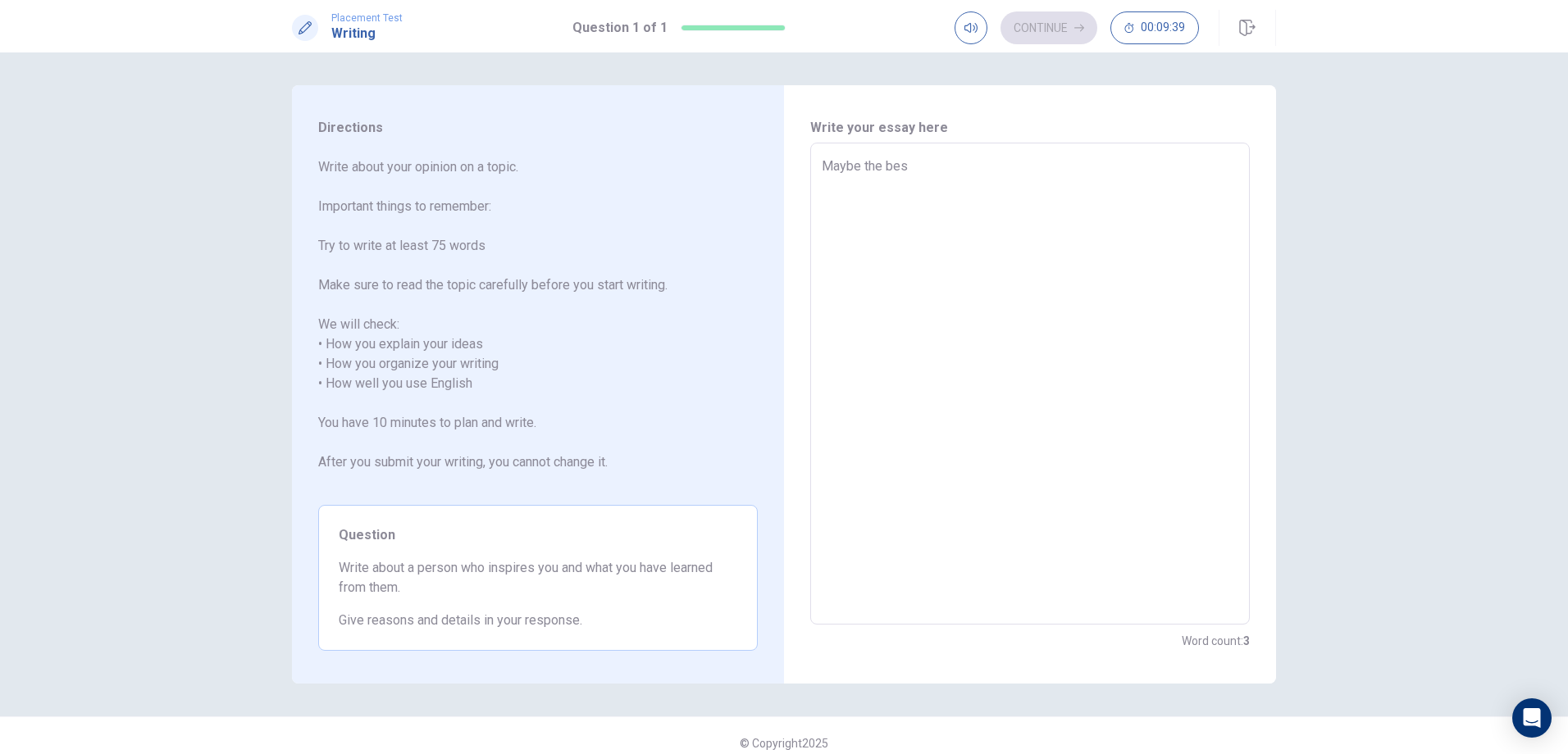 type on "Maybe the best" 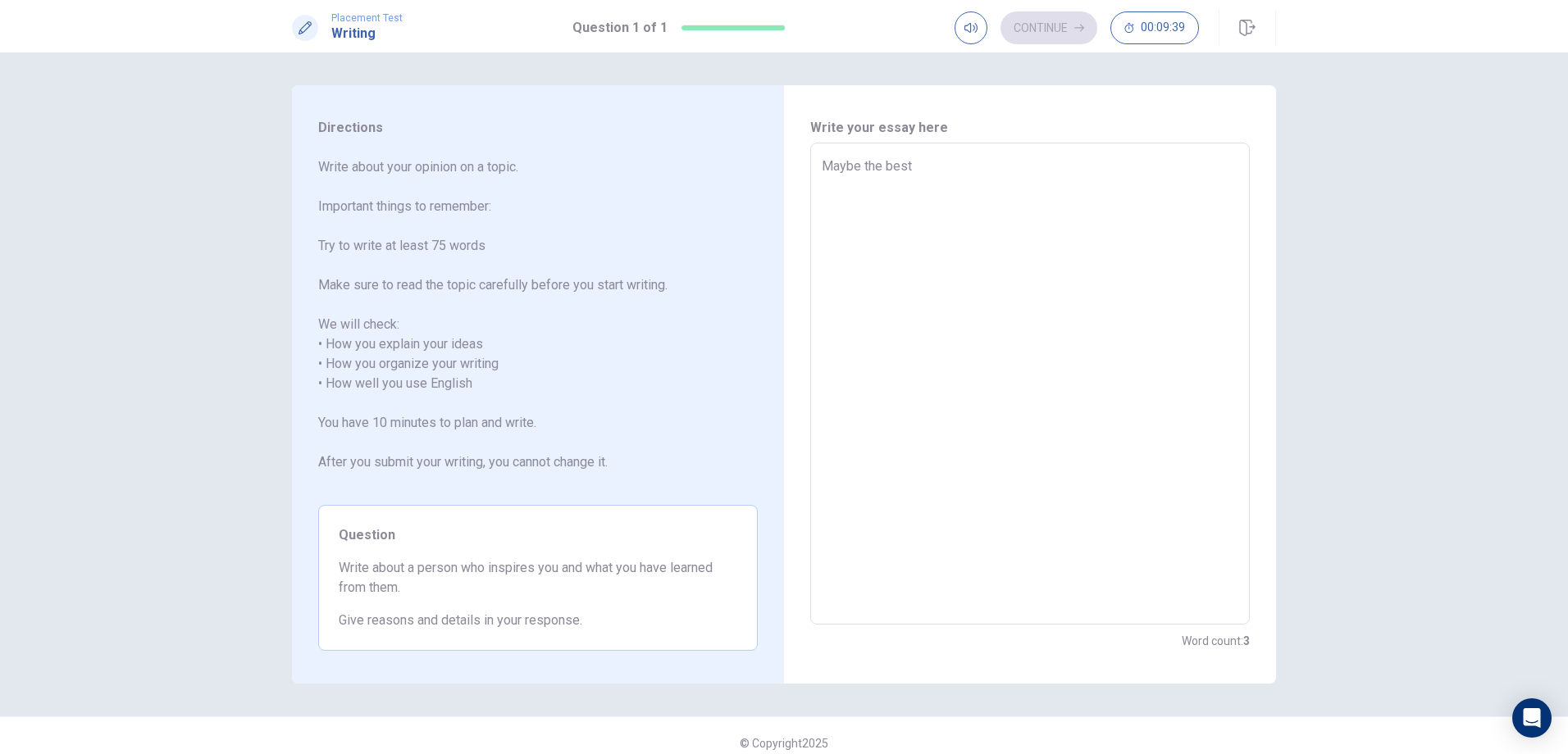 type on "x" 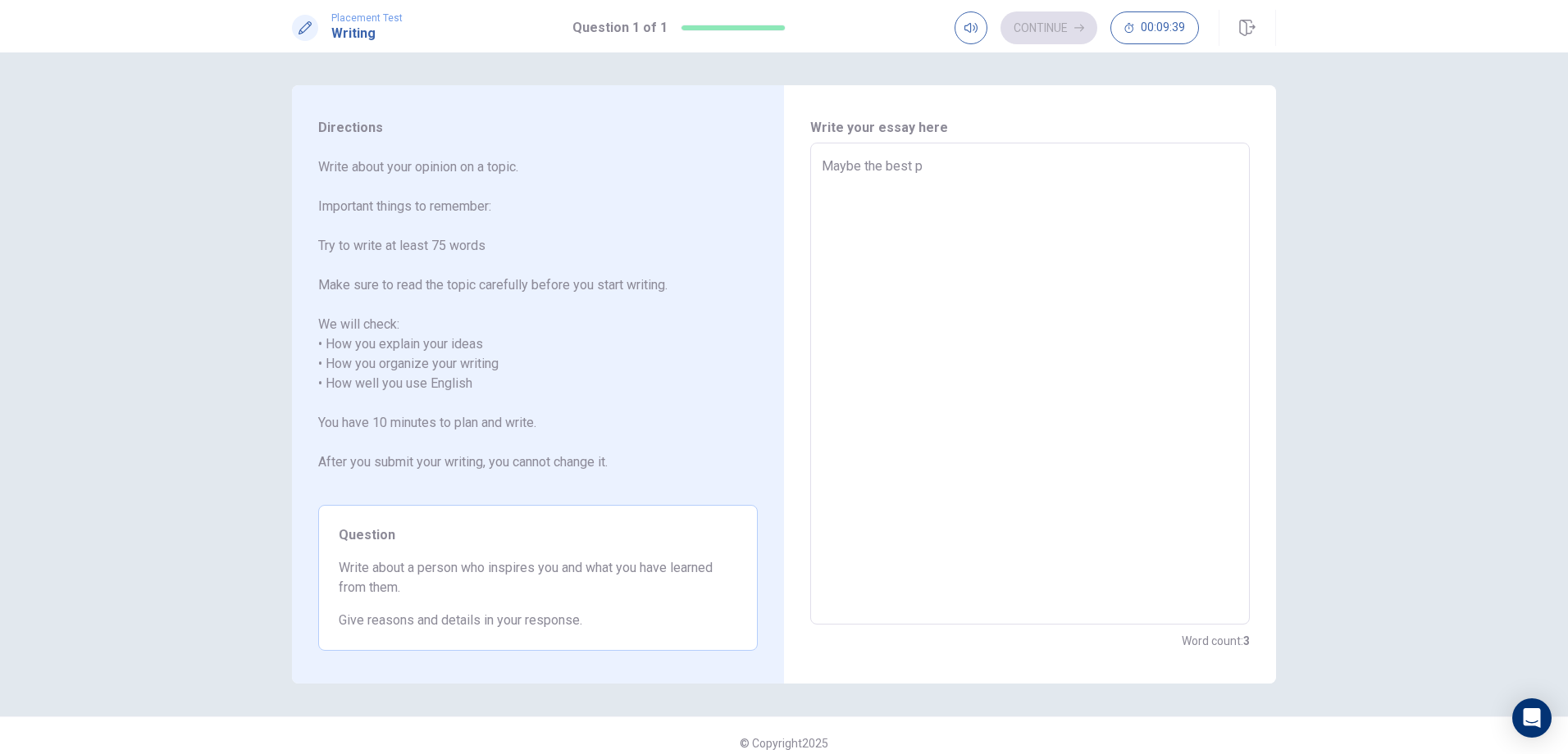 type on "x" 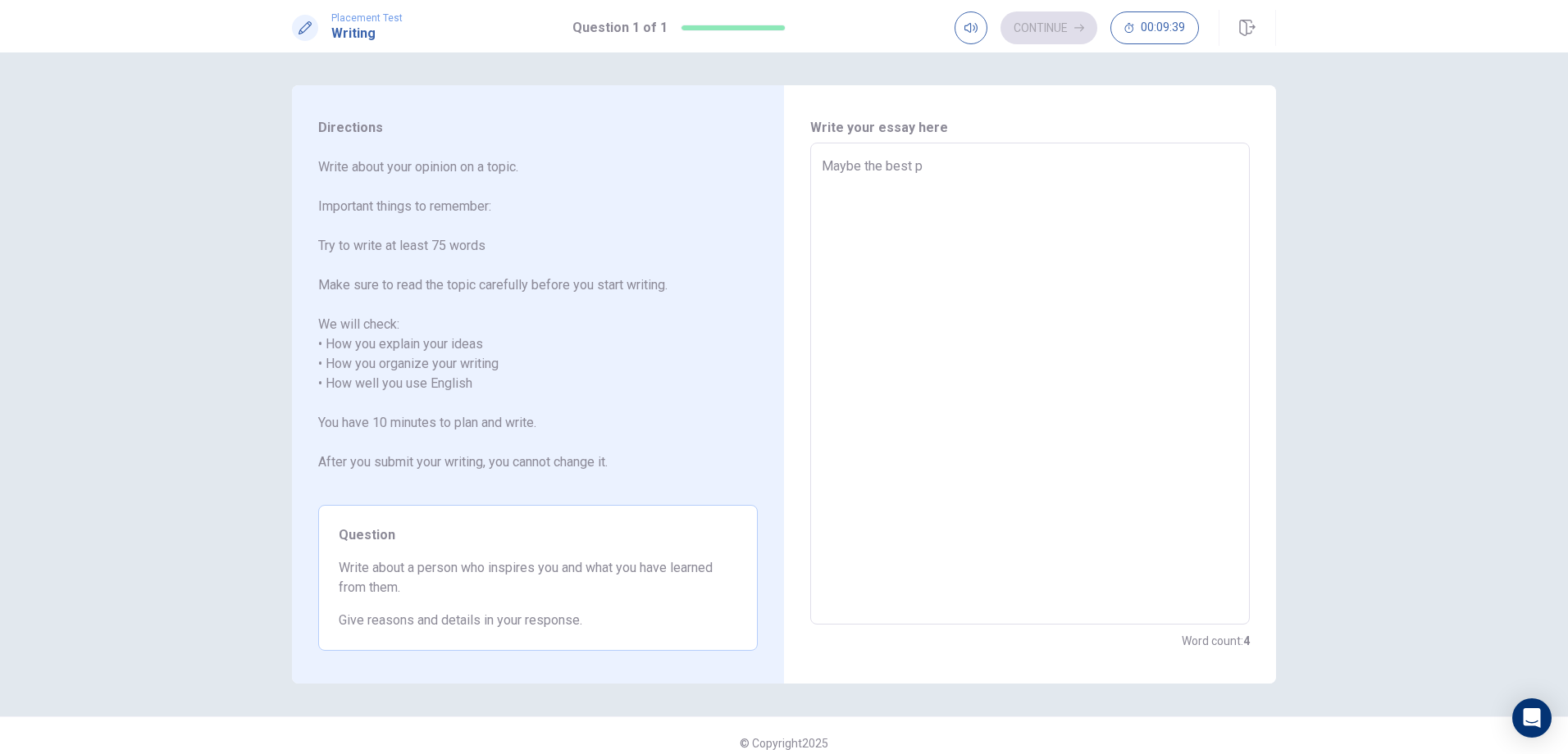 type on "Maybe the best pe" 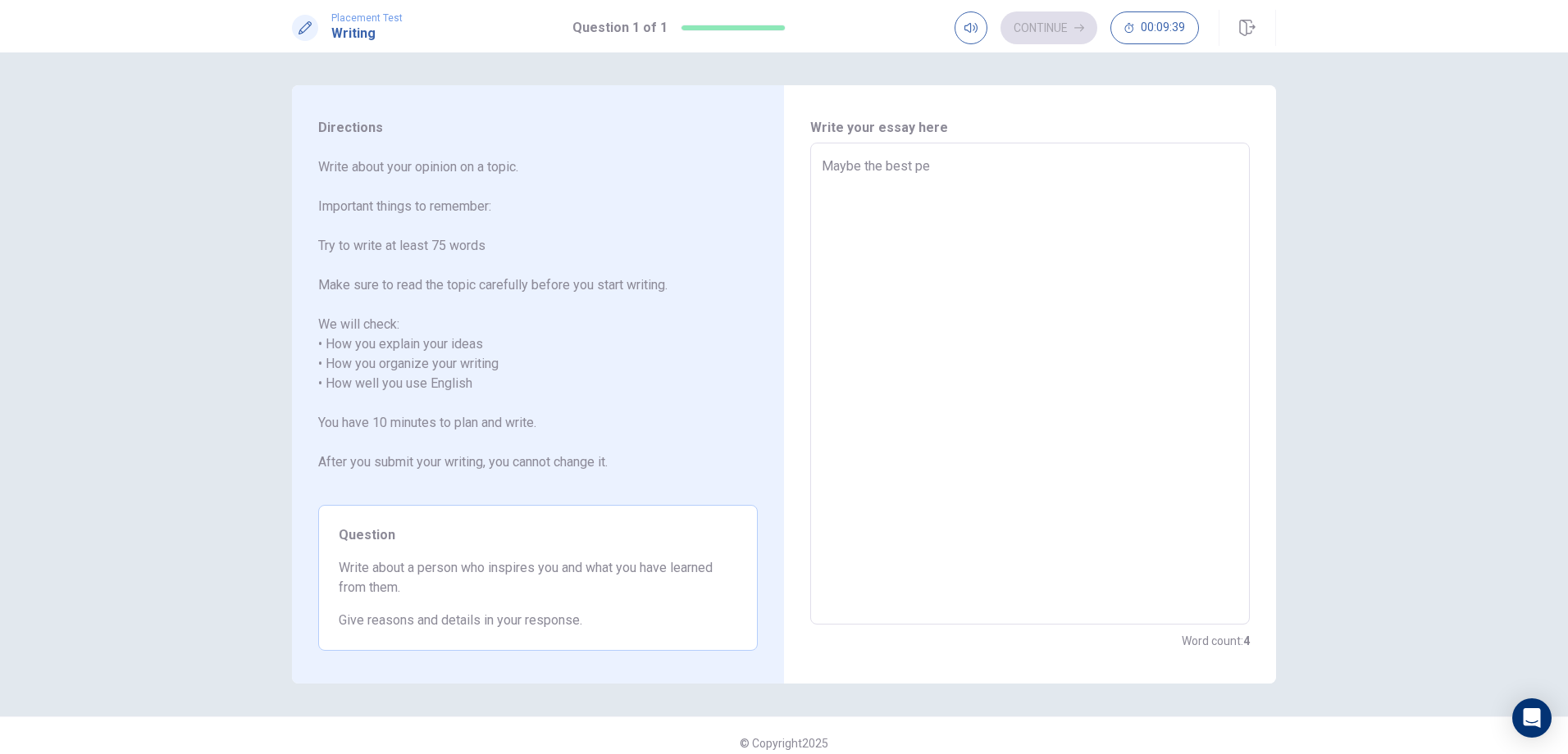 type on "x" 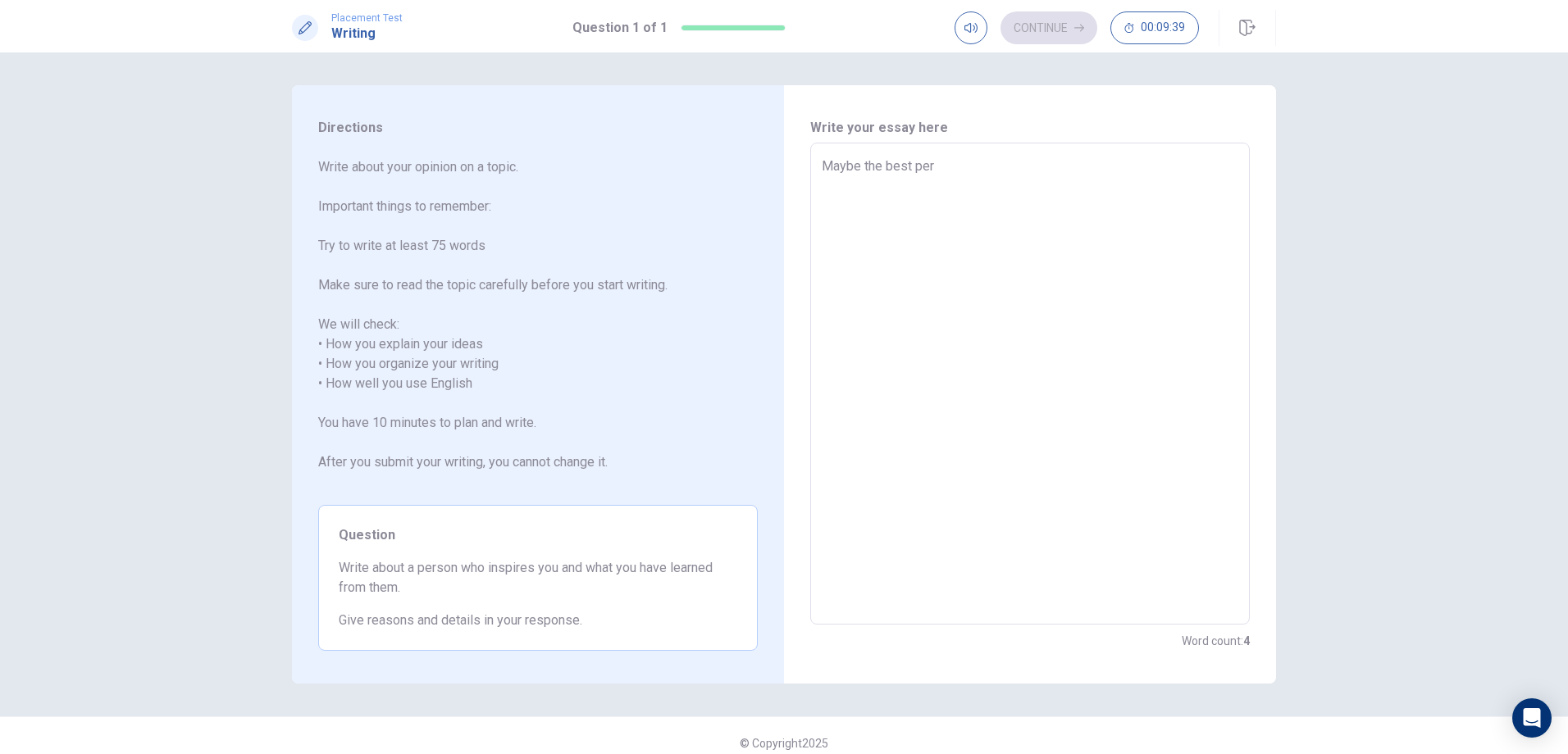 type on "x" 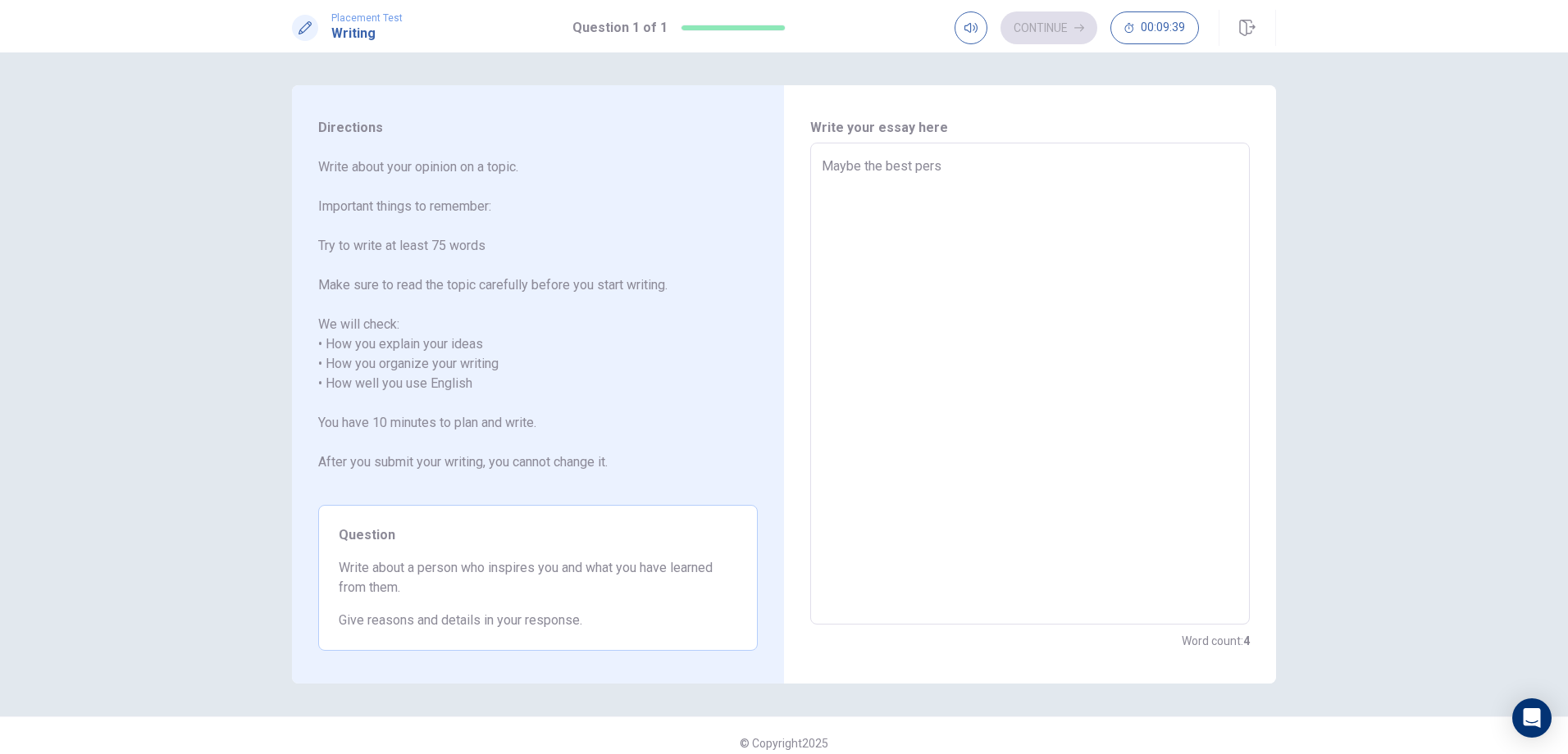 type on "x" 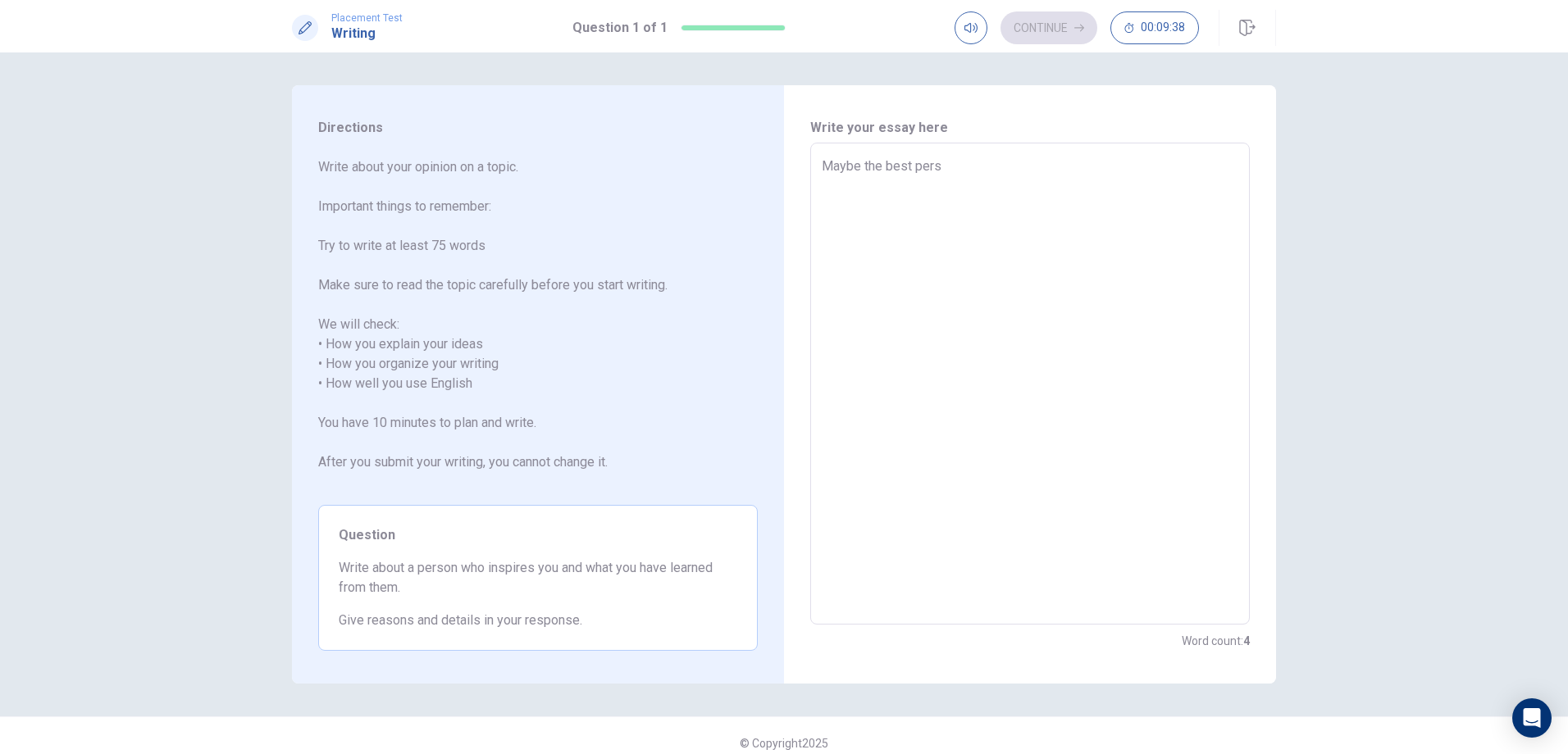 type on "Maybe the best perso" 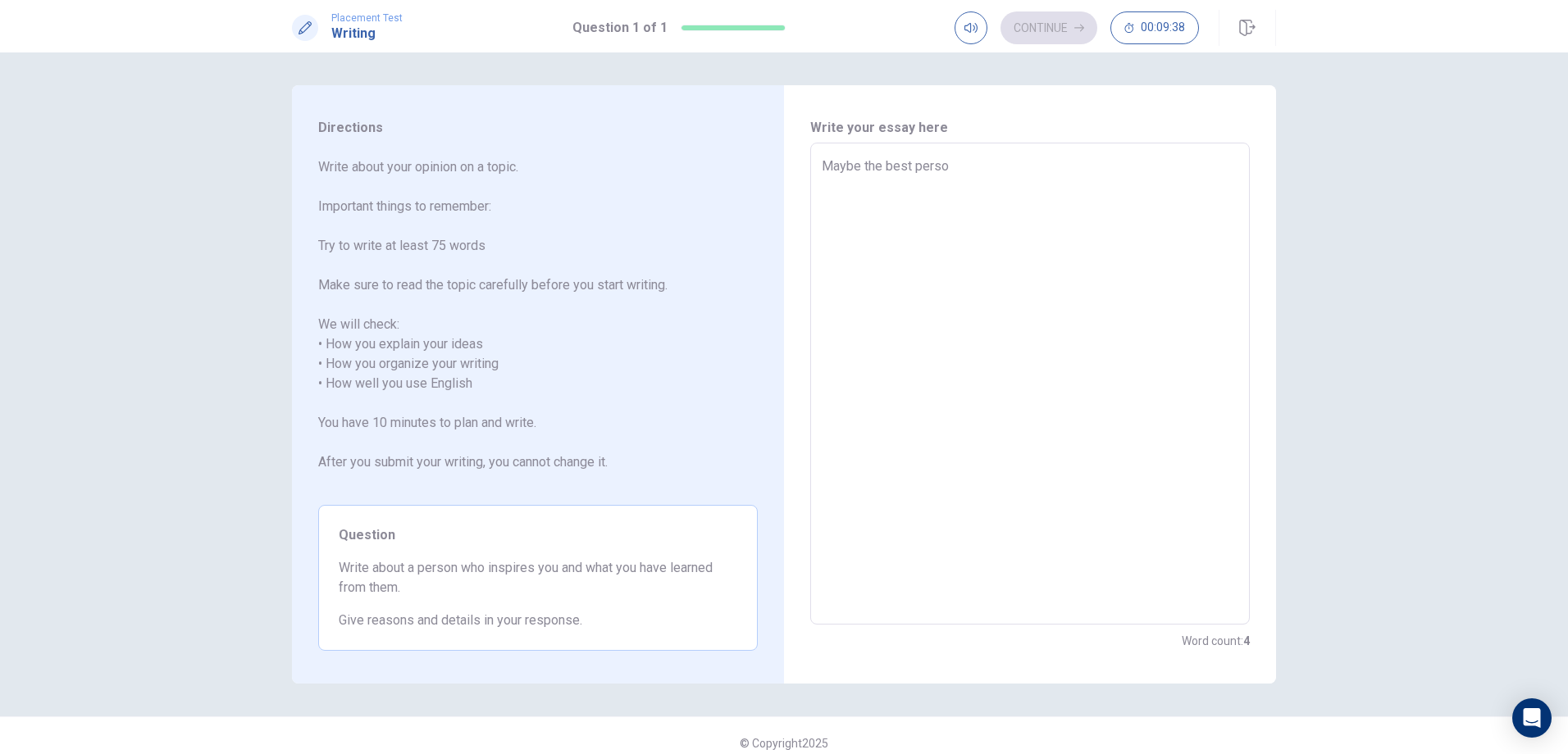 type on "x" 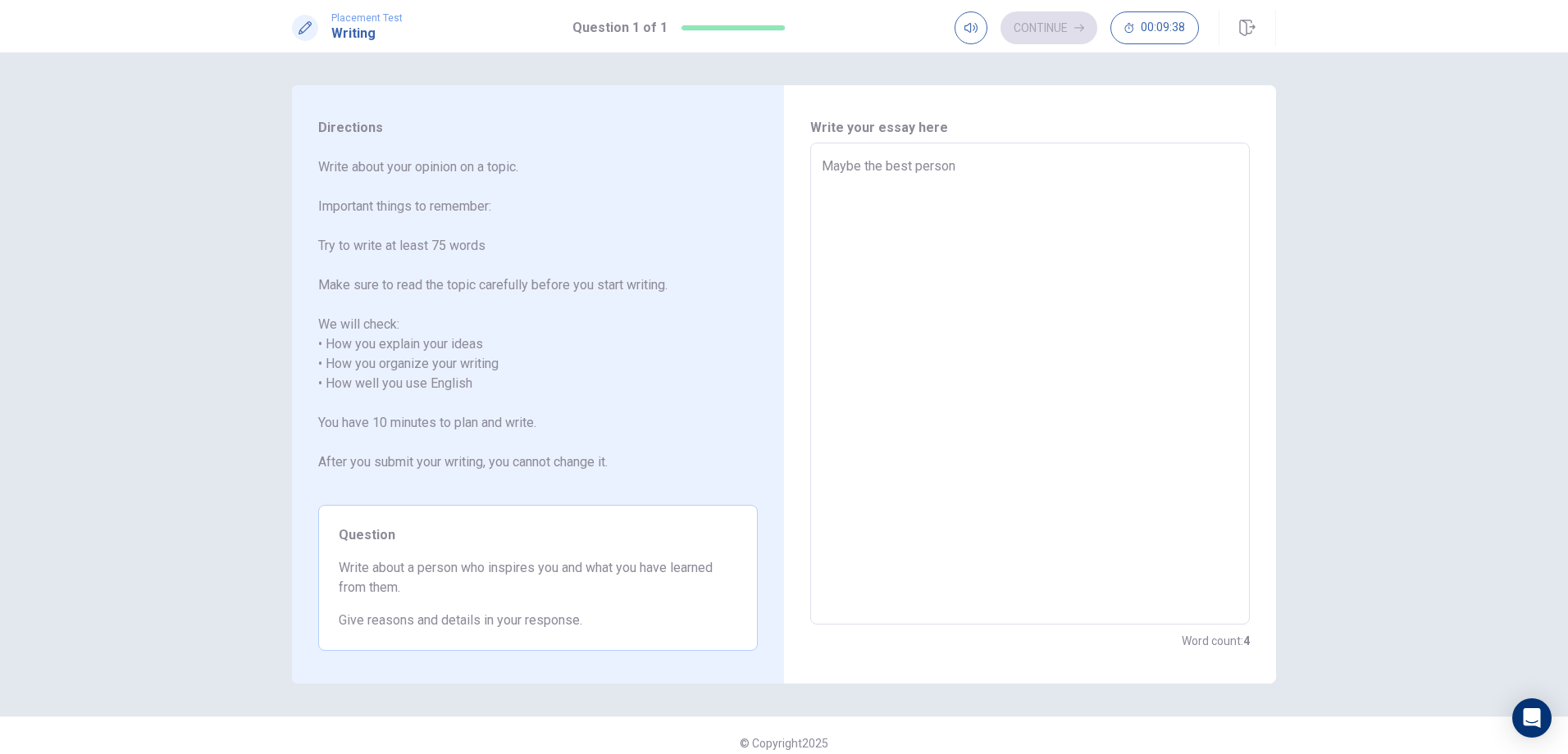 type on "x" 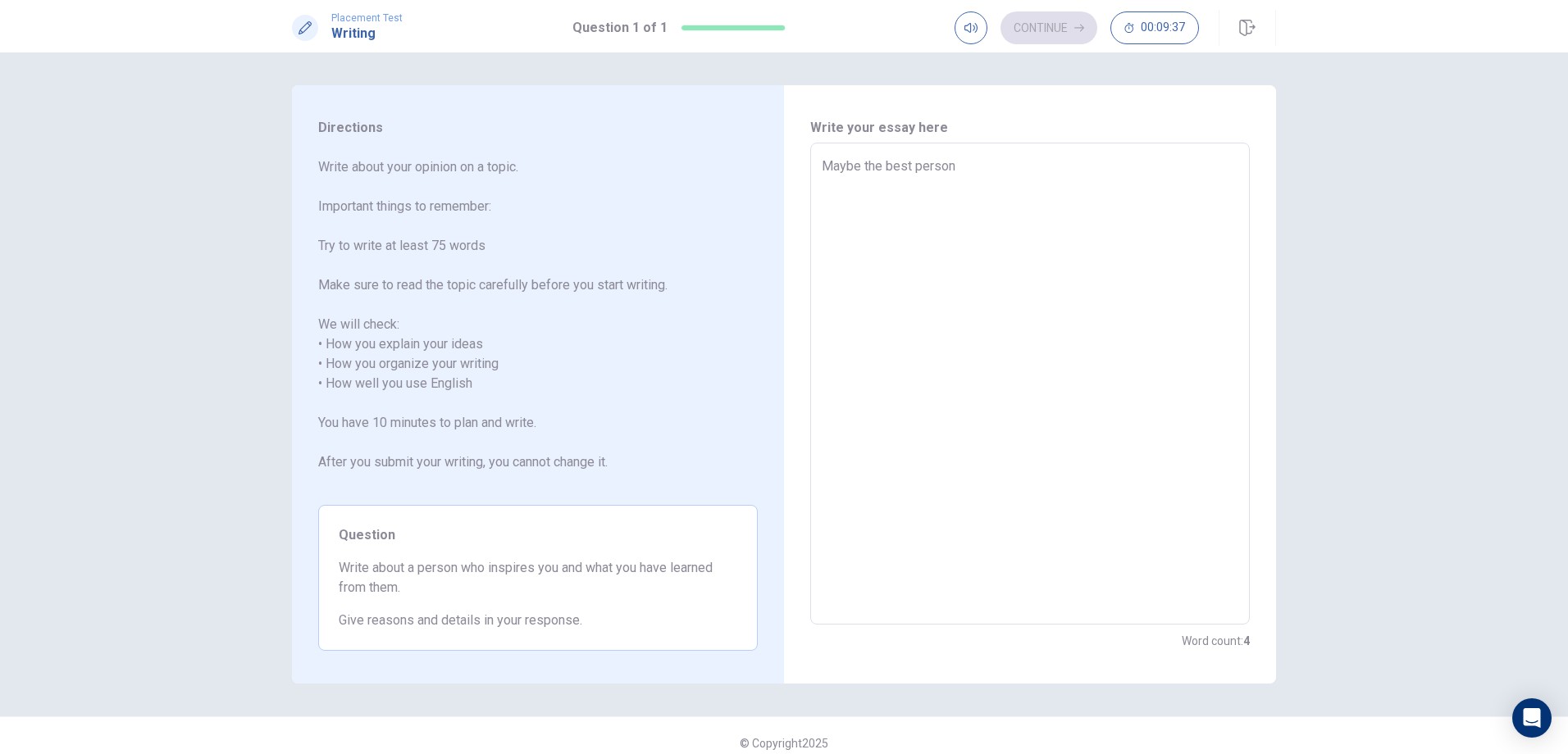 type on "Maybe the best person t" 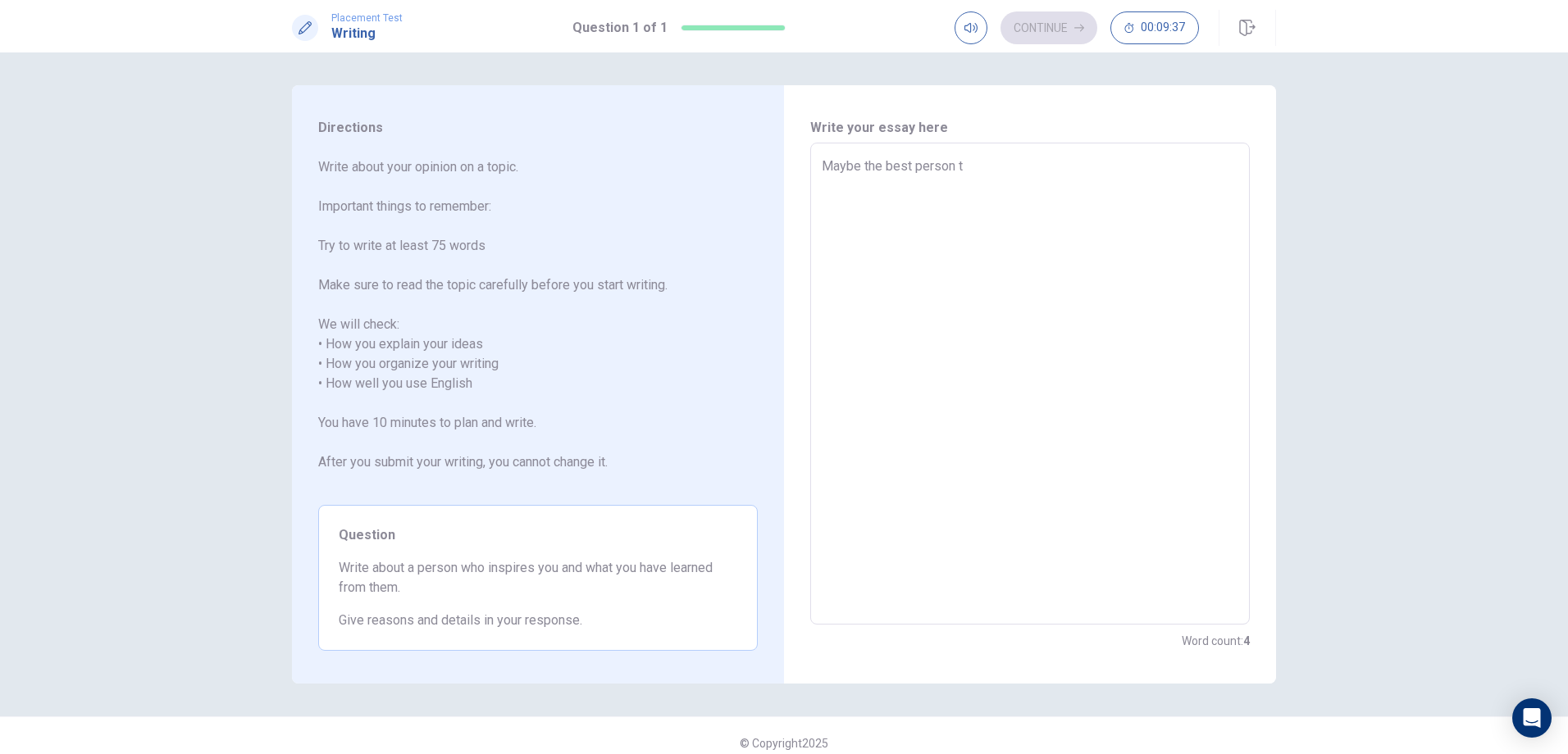 type on "x" 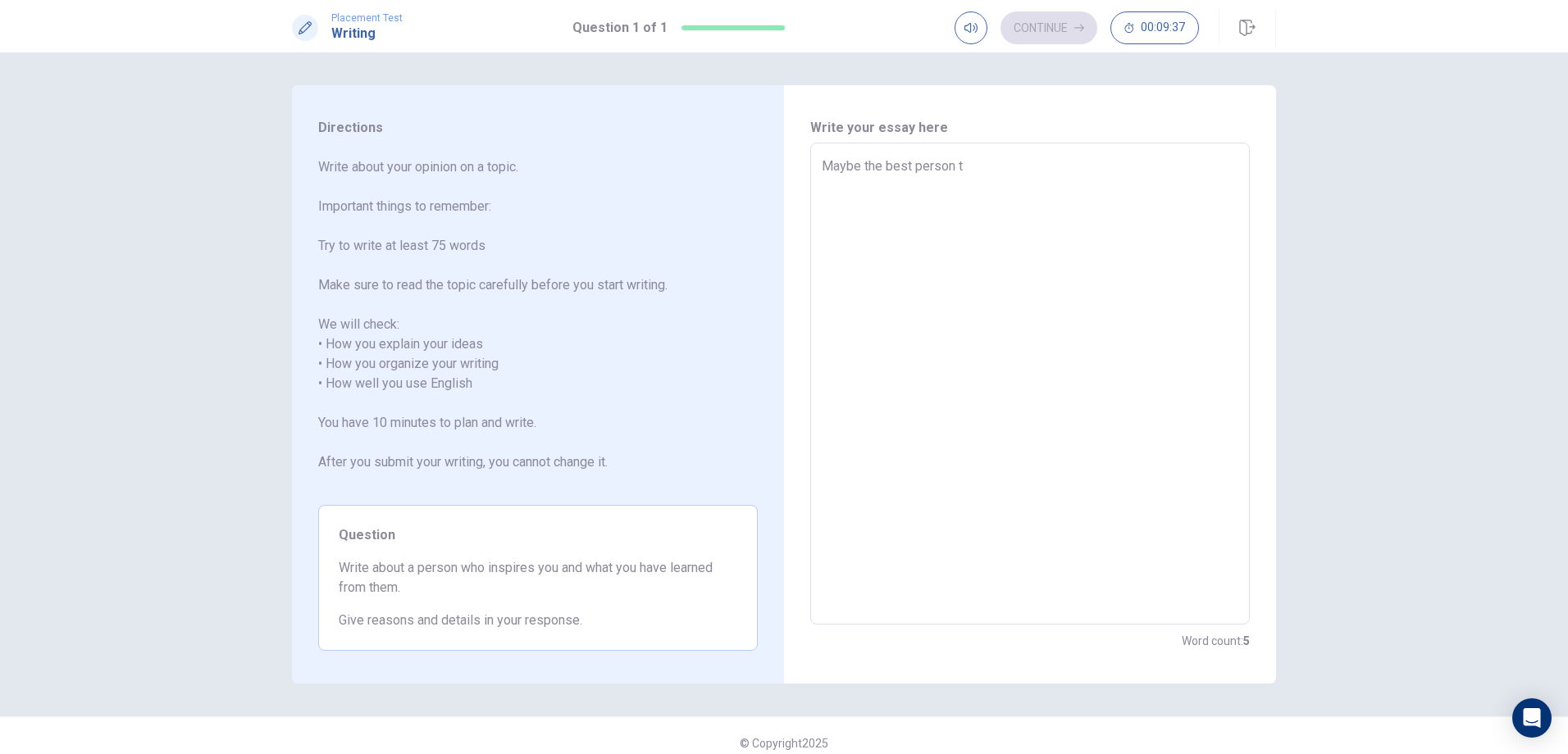 type on "Maybe the best person th" 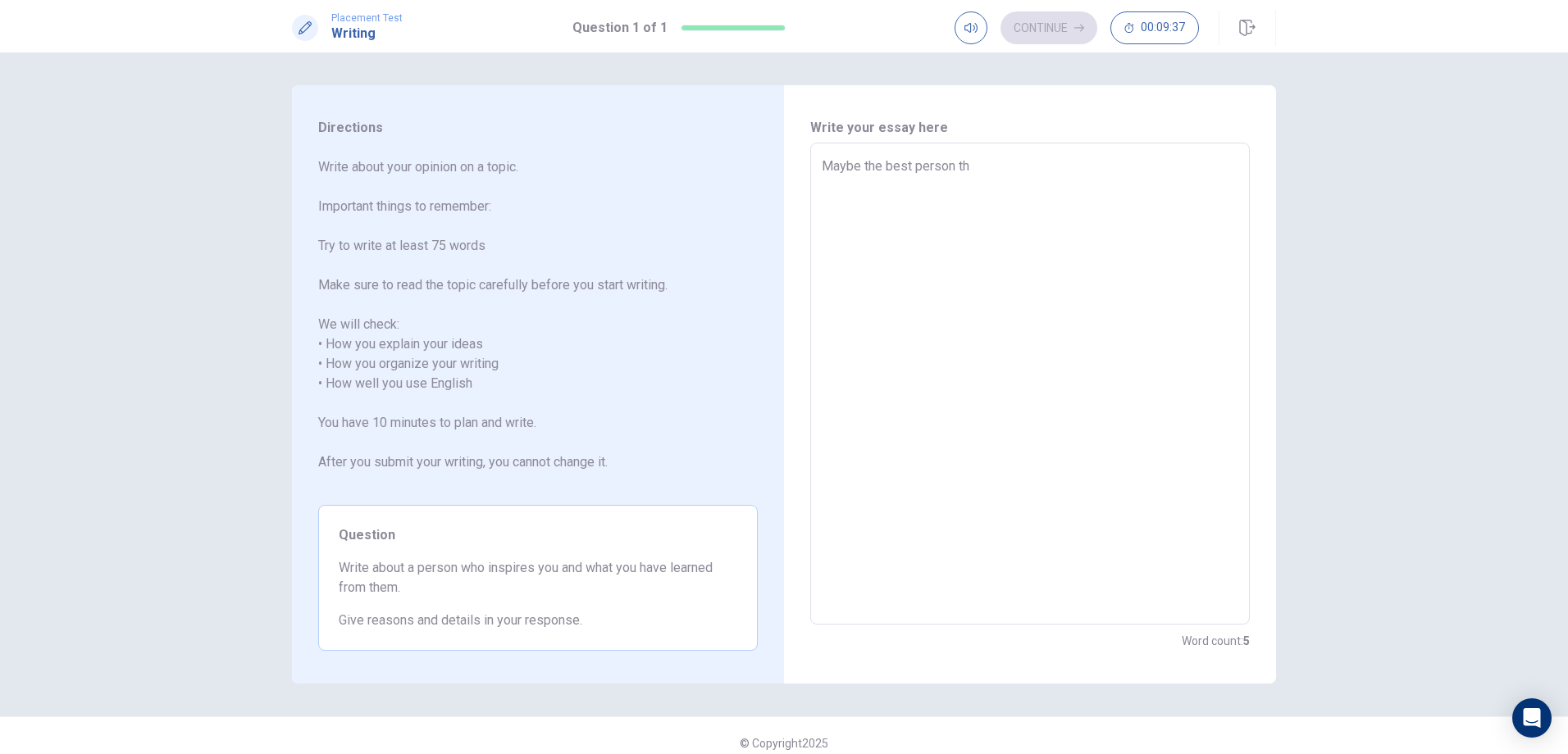 type on "x" 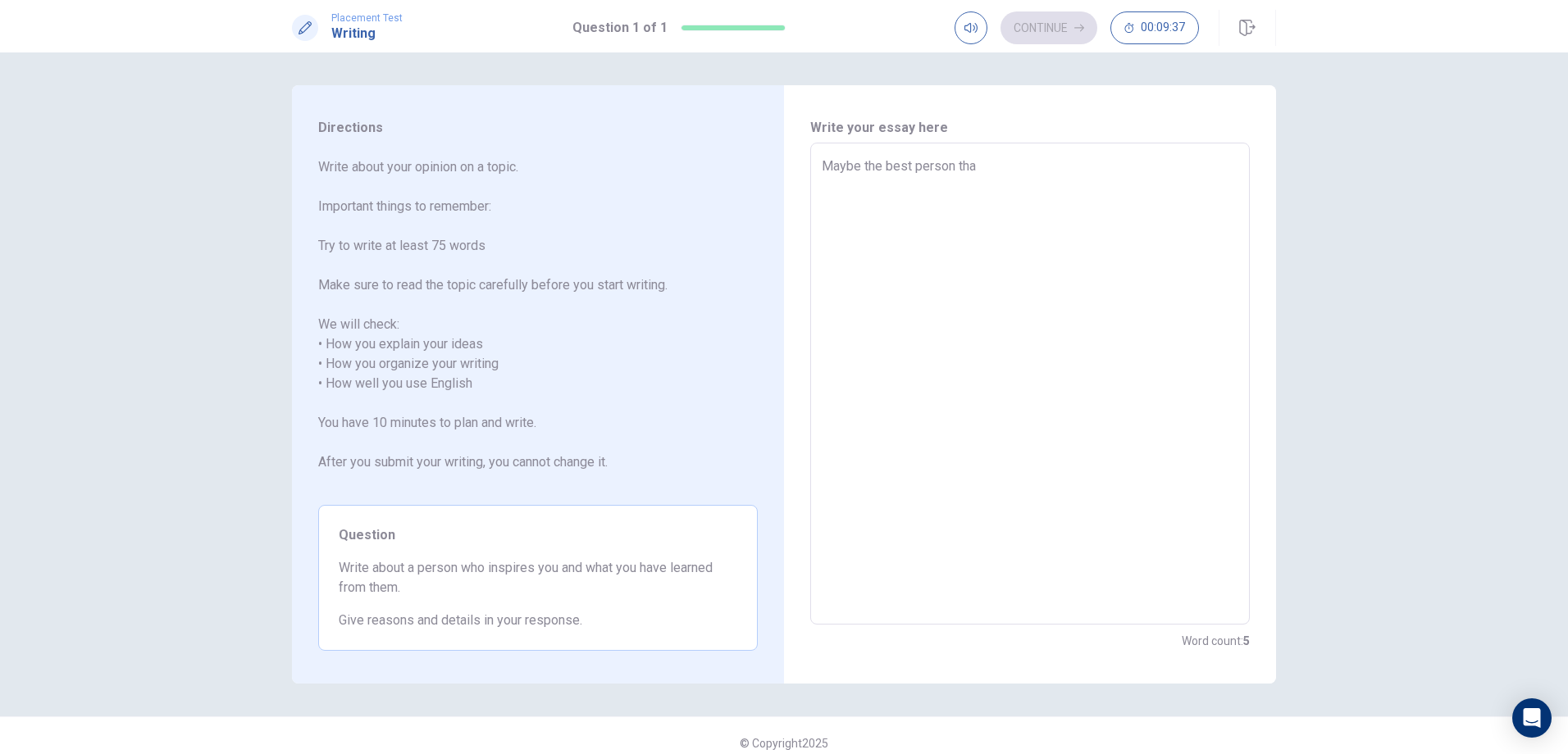 type on "x" 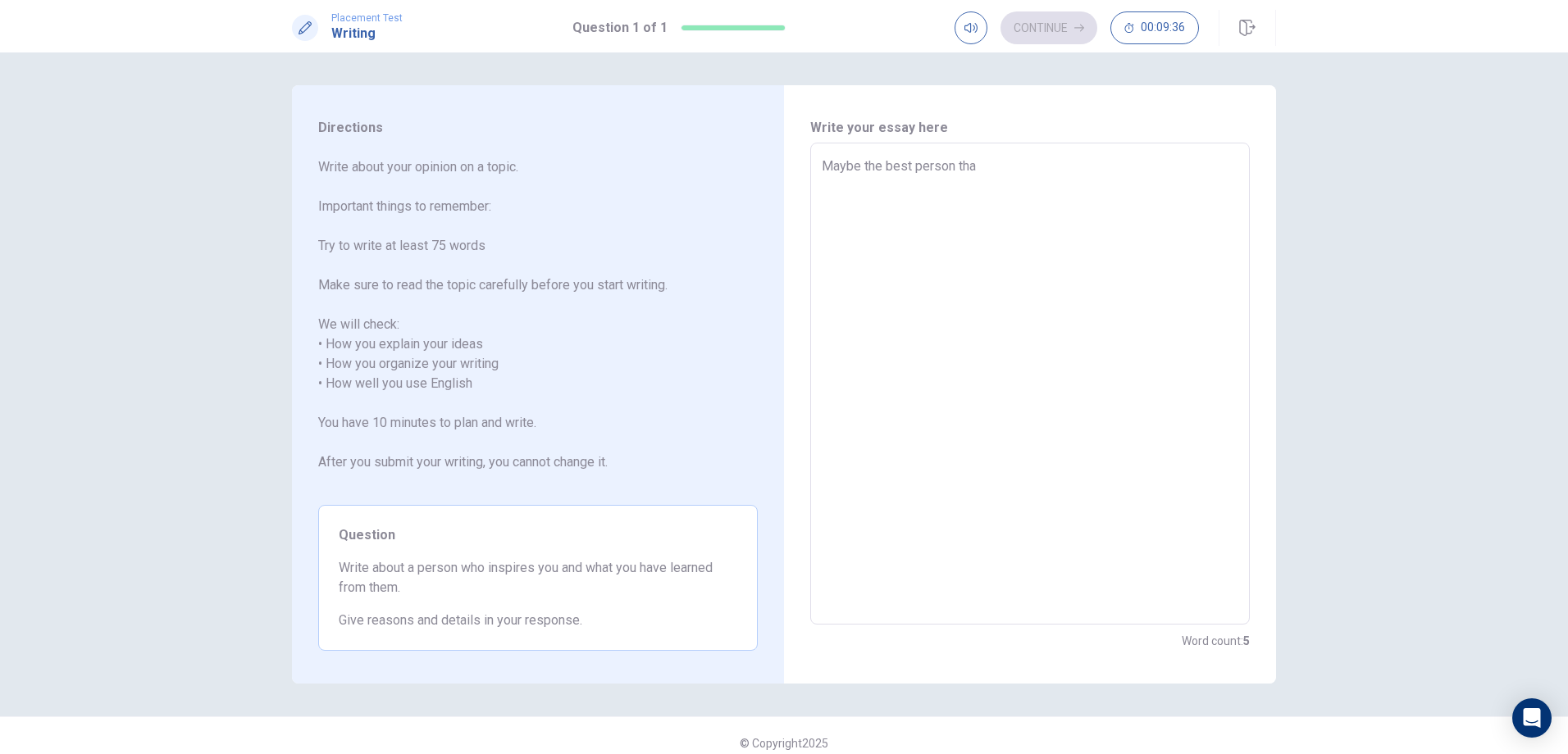 type on "Maybe the best person that" 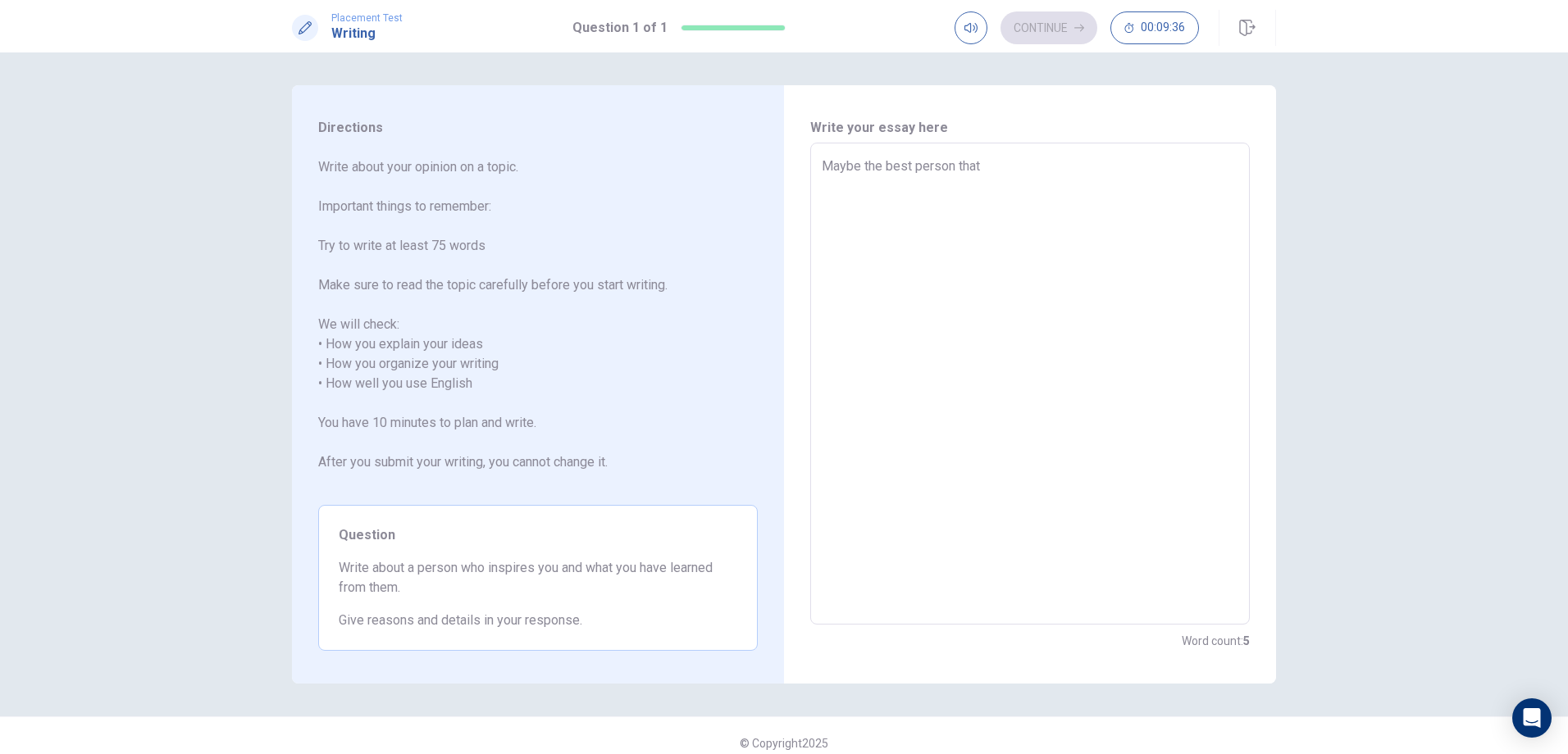 type on "x" 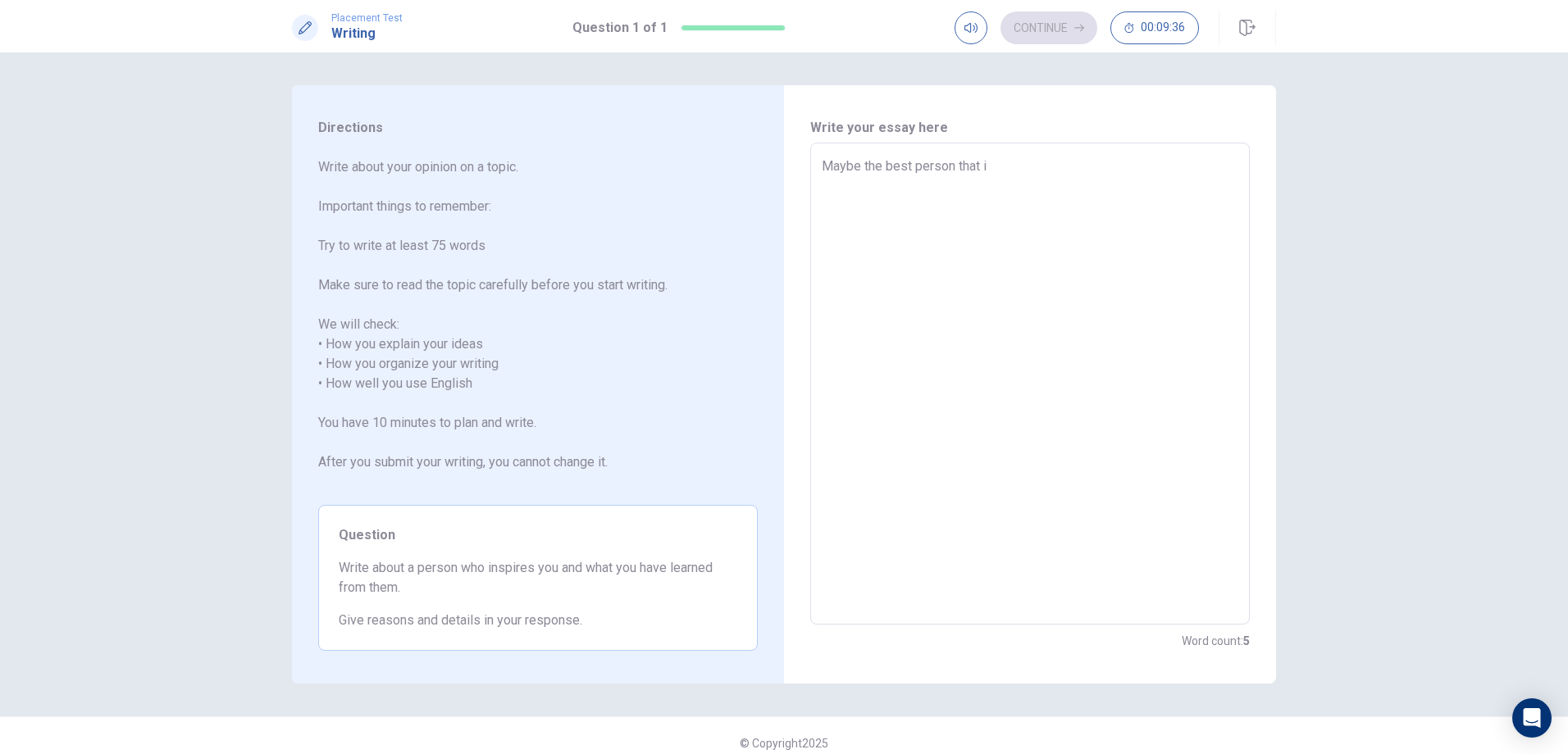 type on "x" 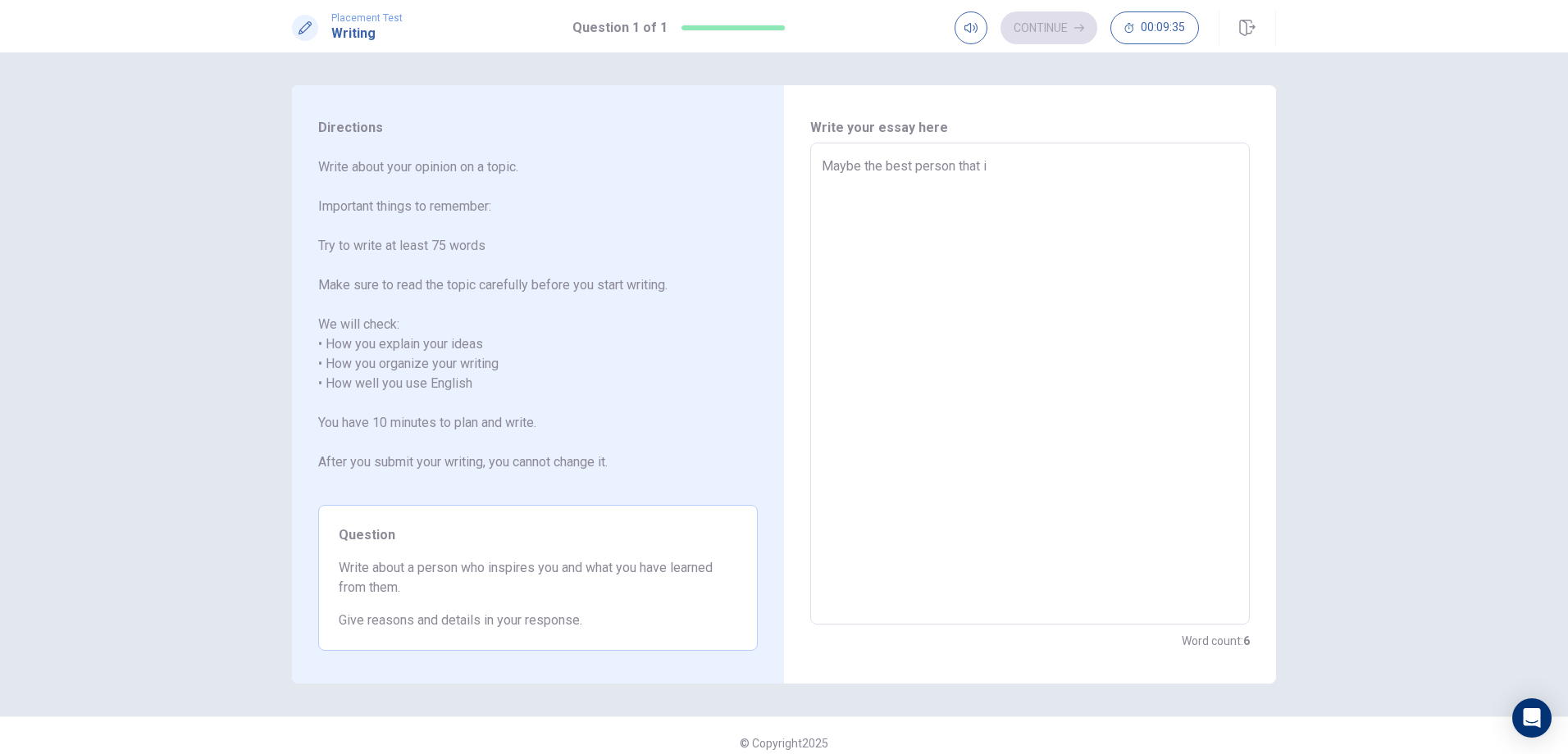type on "Maybe the best person that i" 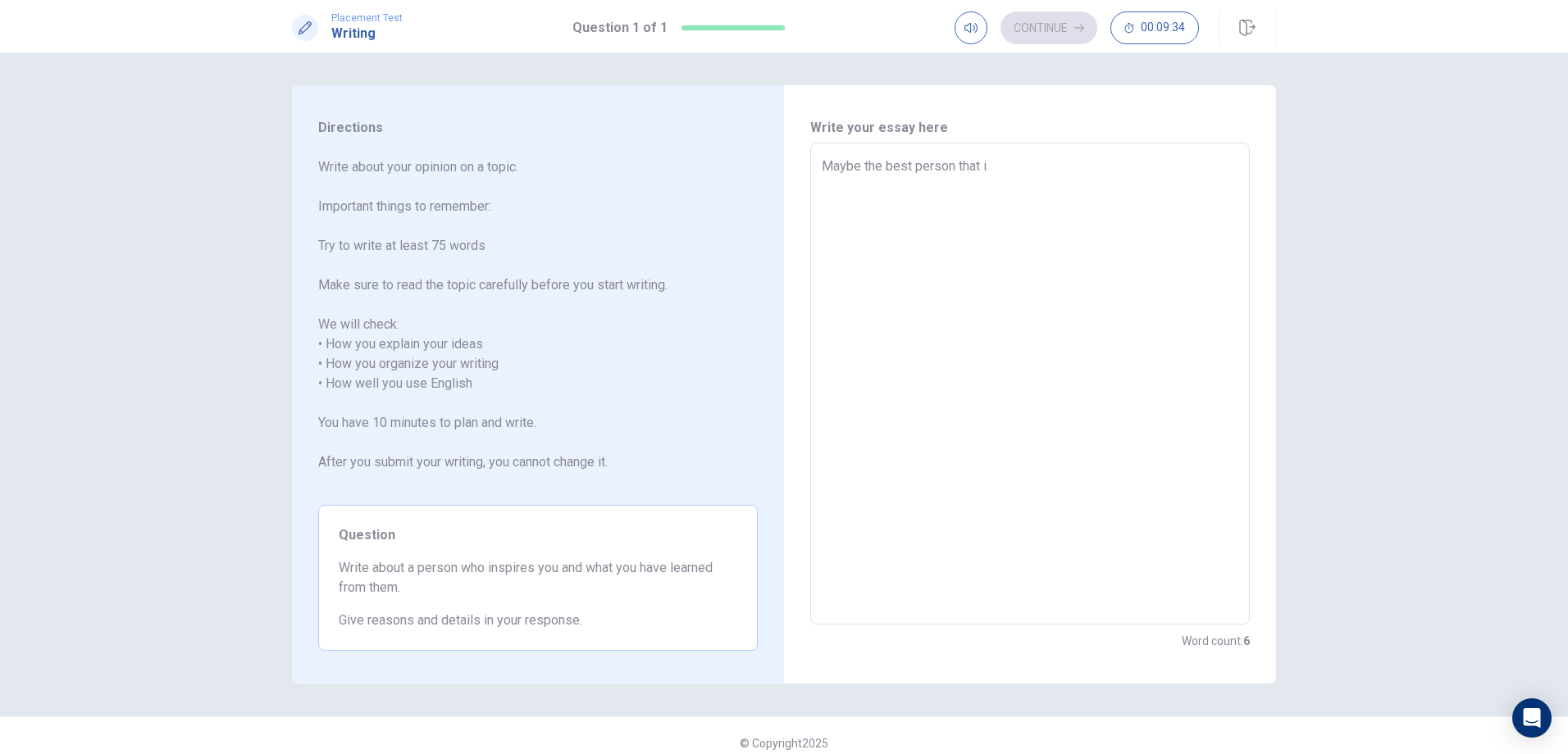 type on "x" 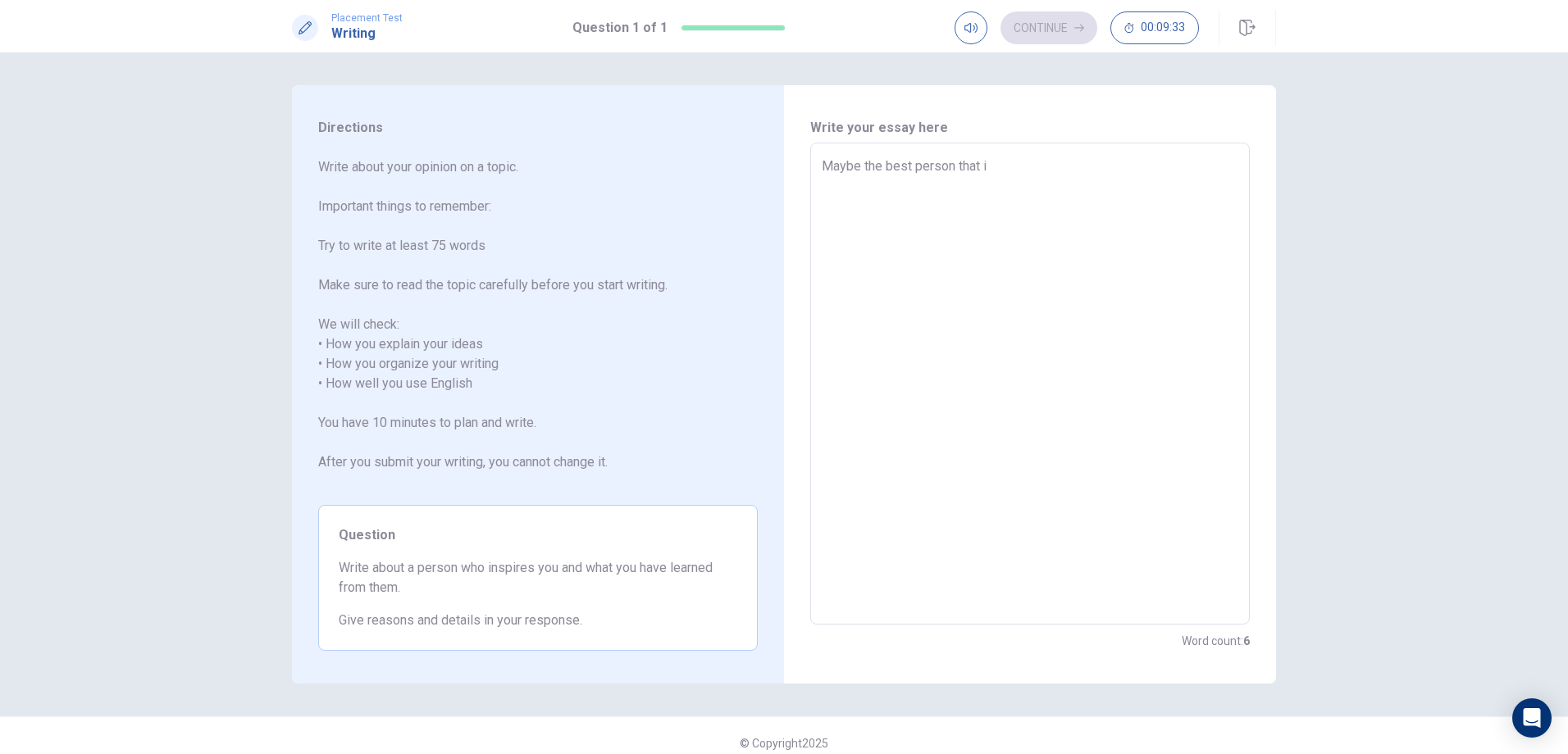 type on "Maybe the best person that i i" 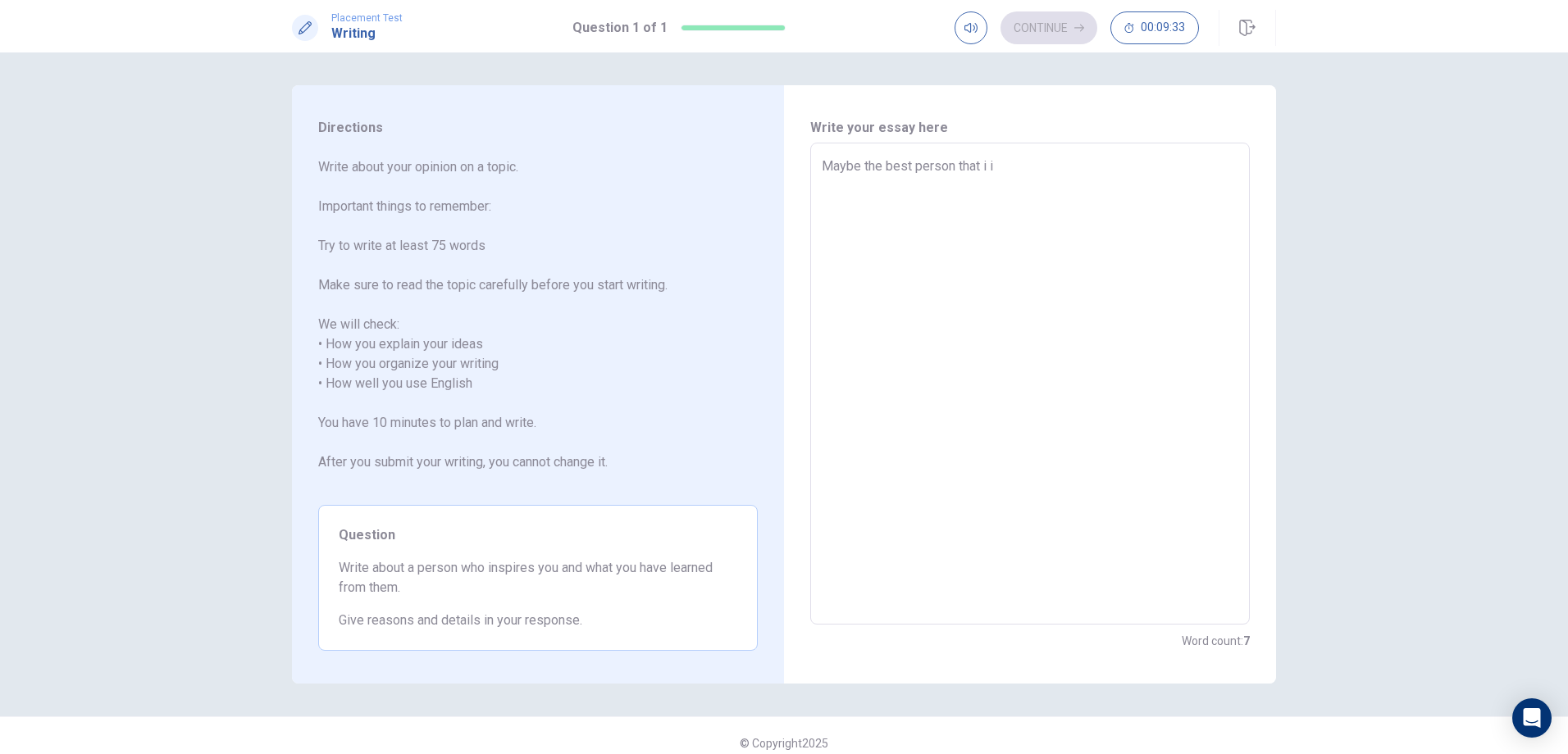 type on "x" 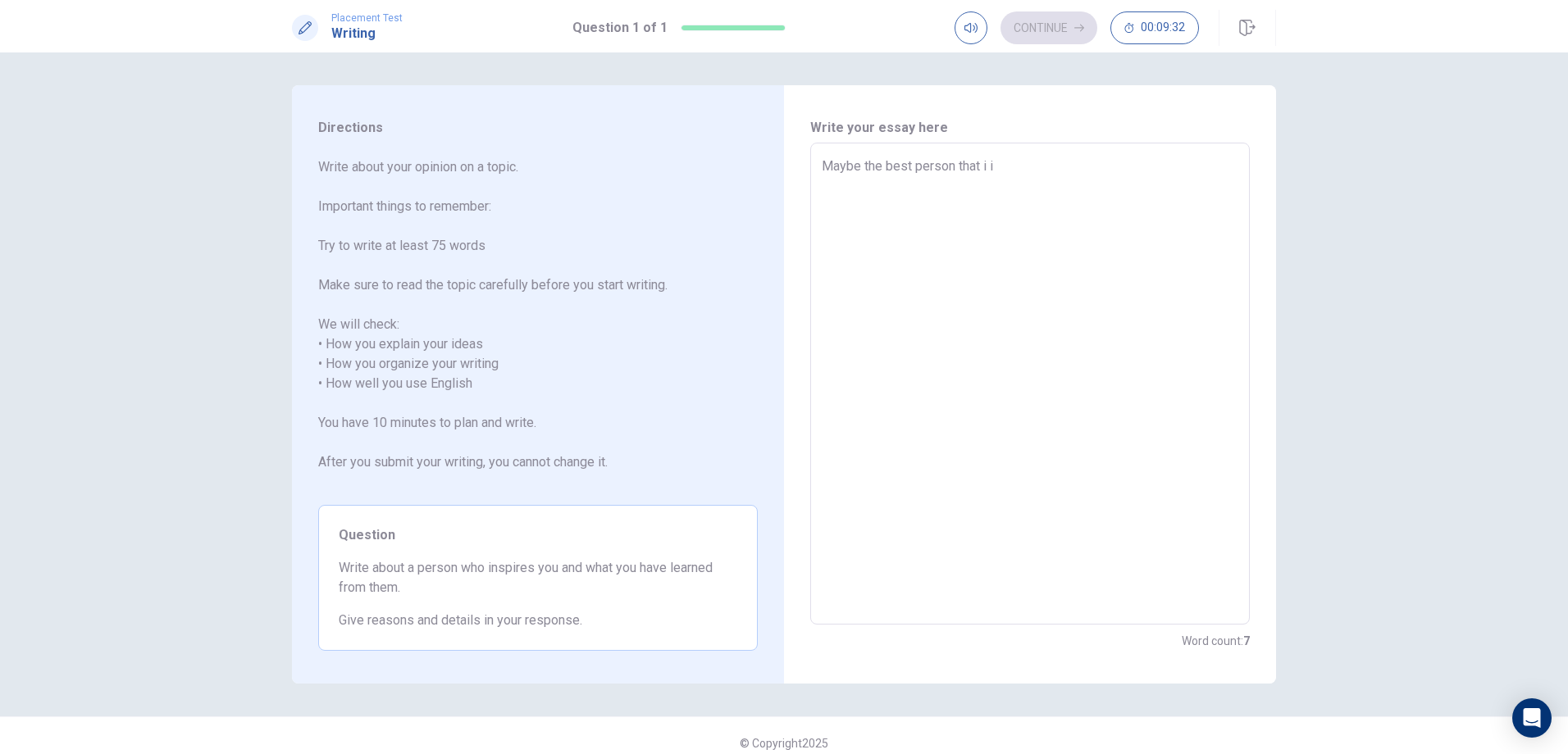 type on "Maybe the best person that i" 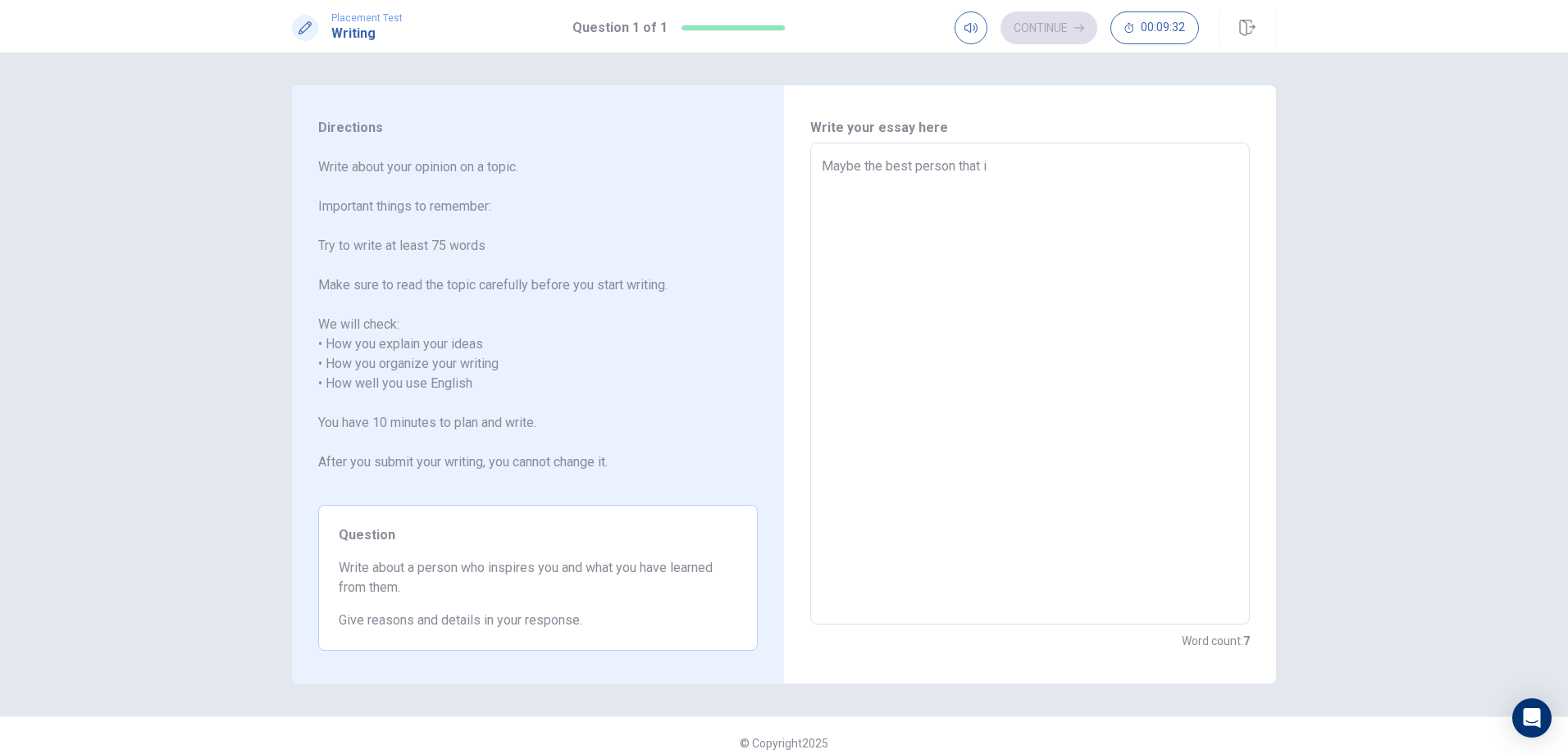 type on "x" 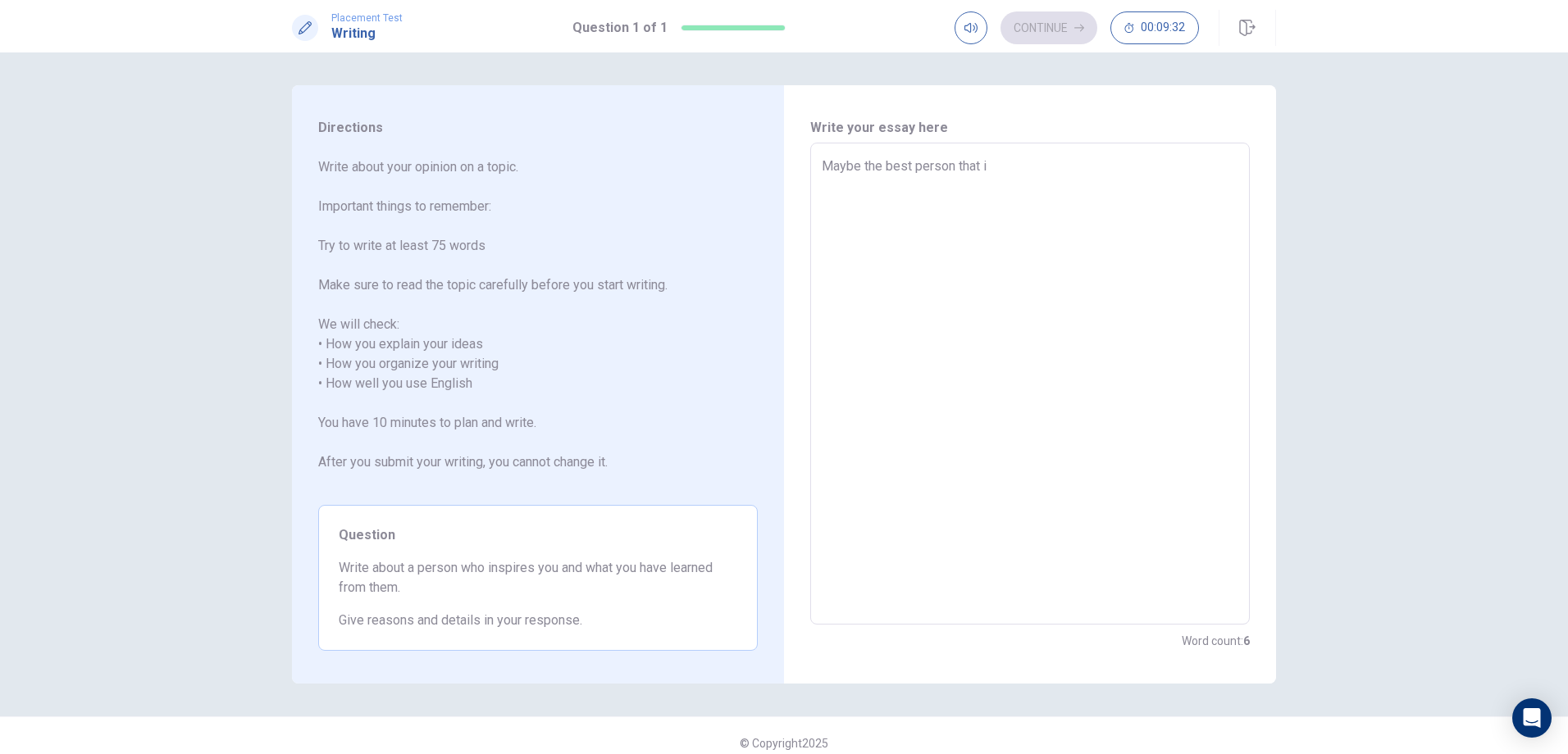 type on "Maybe the best person that" 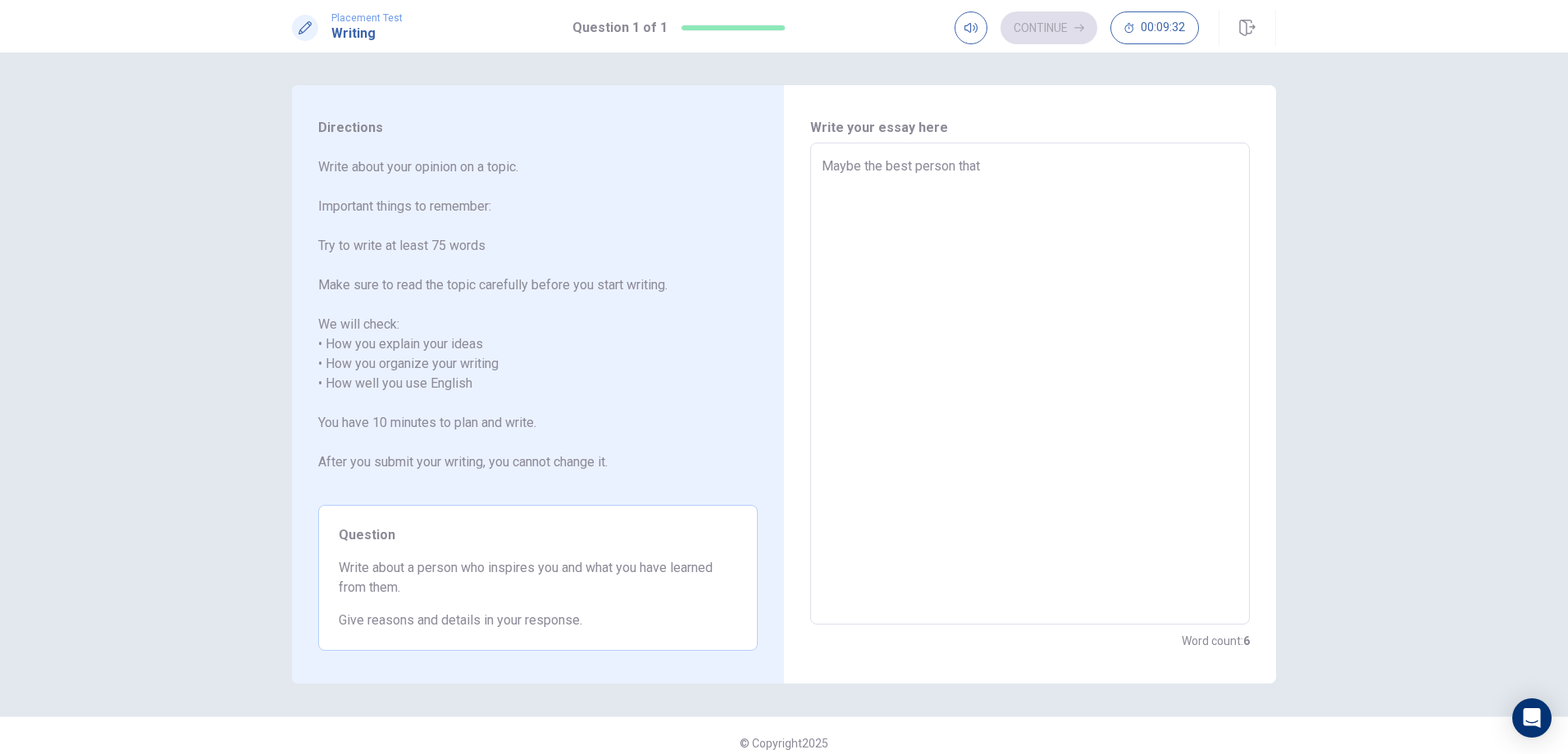 type on "x" 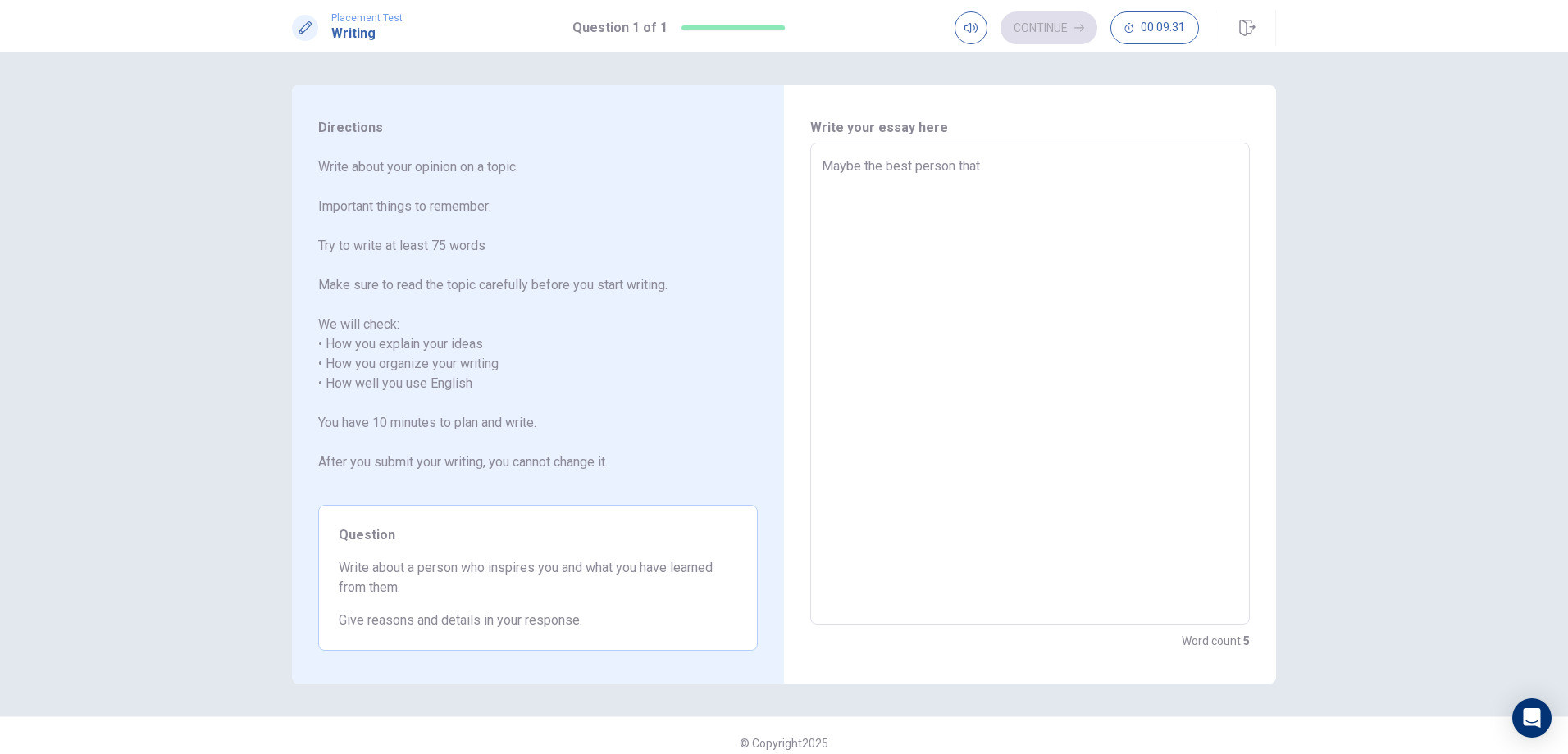type on "Maybe the best person that i" 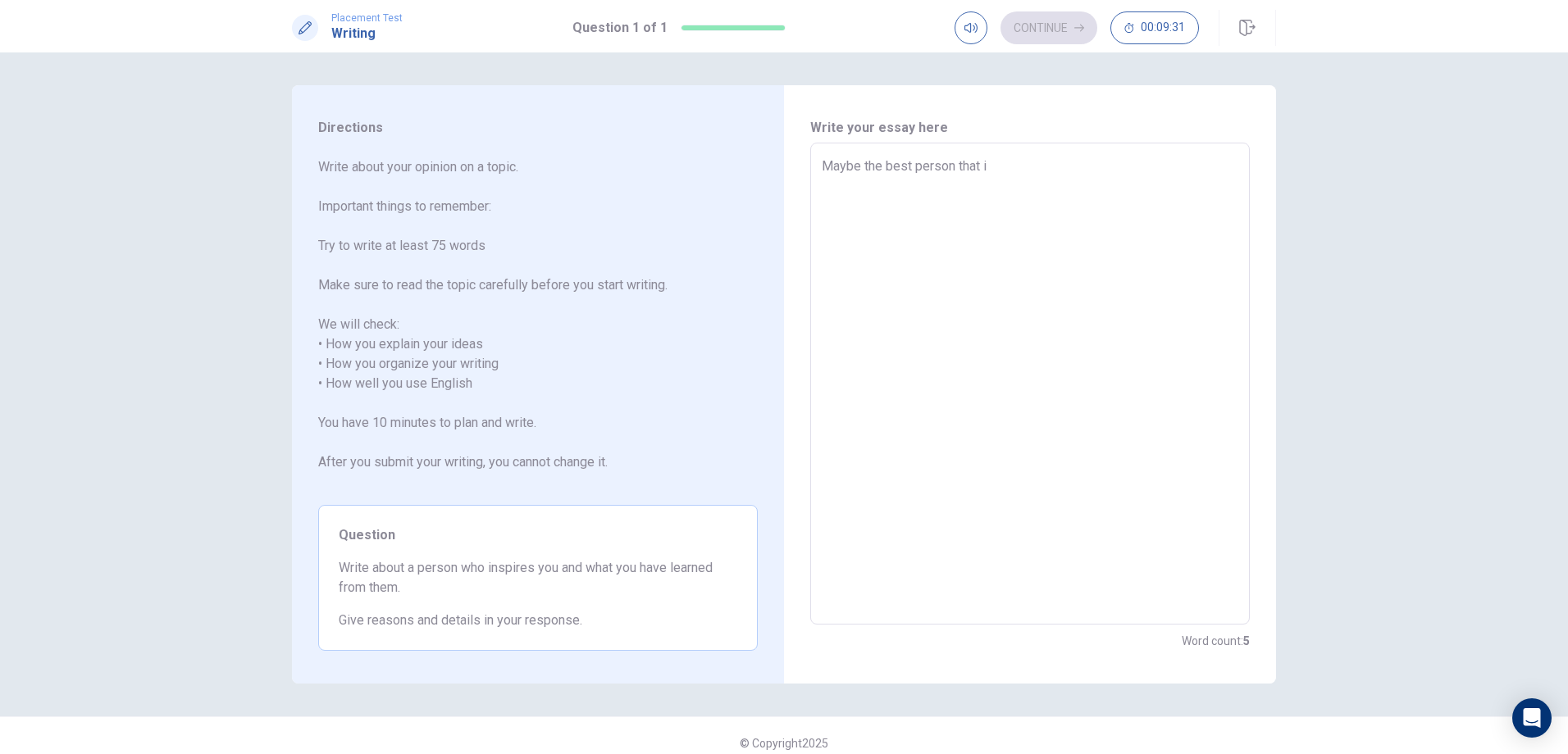 type on "x" 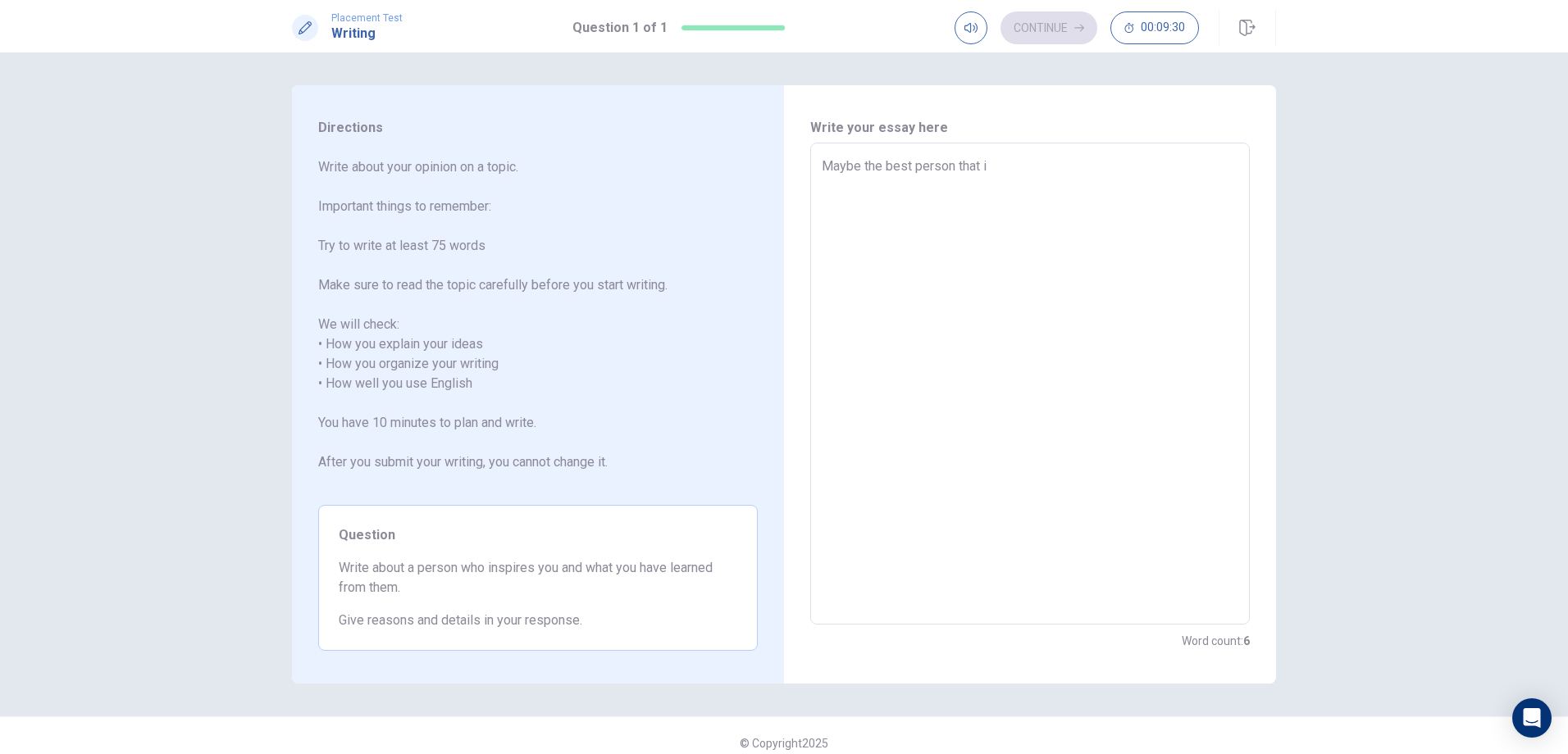type on "Maybe the best person that in" 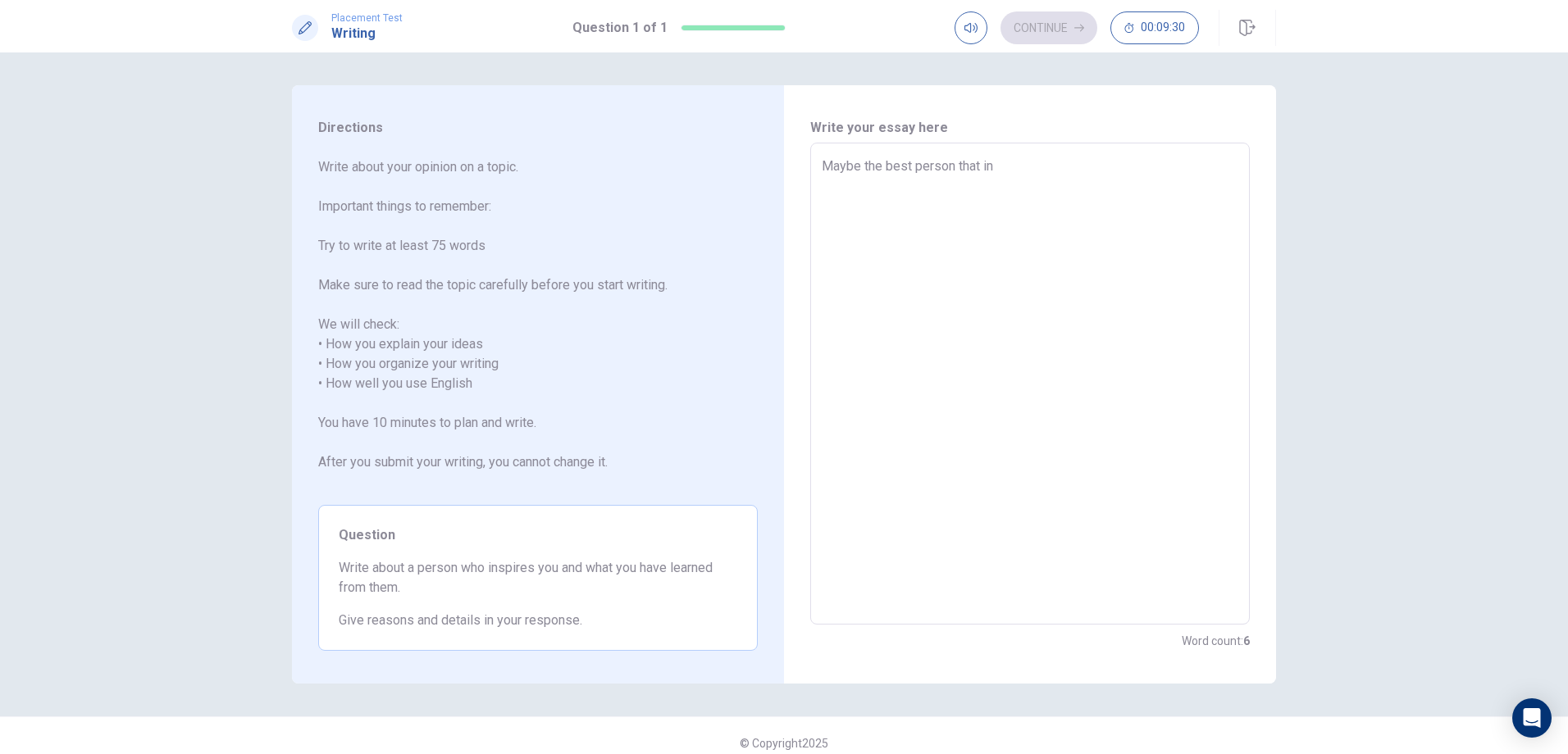 type on "x" 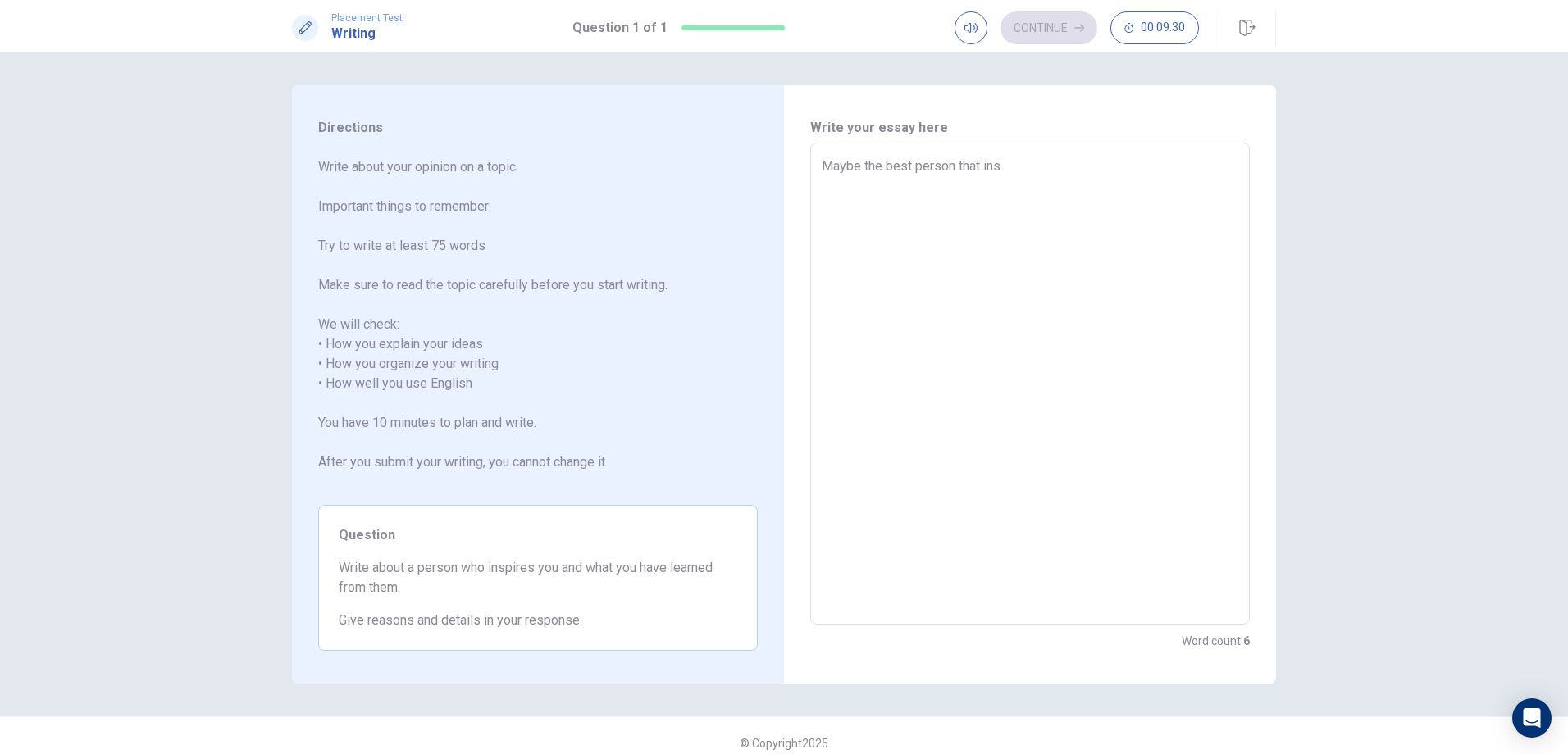 type on "x" 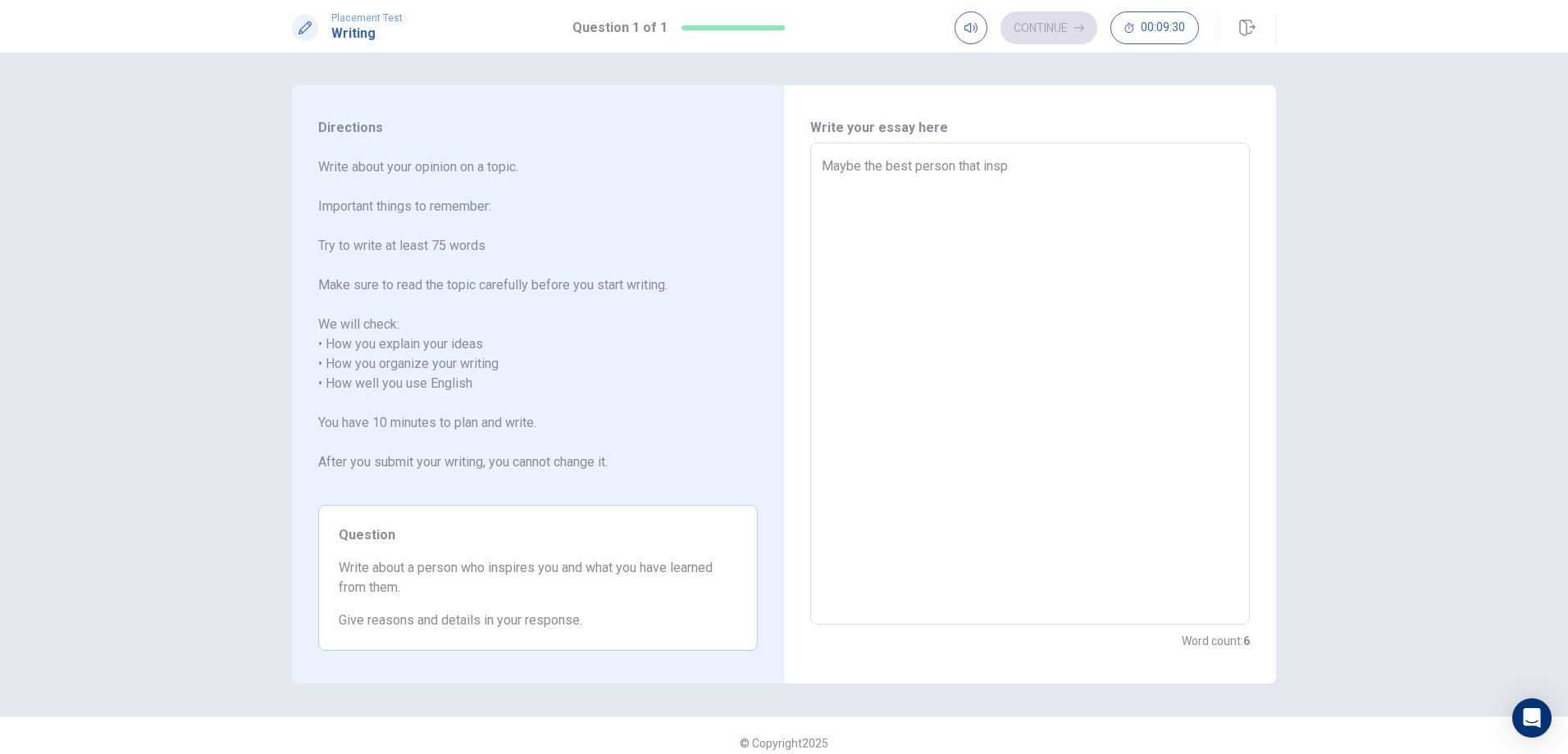 type on "x" 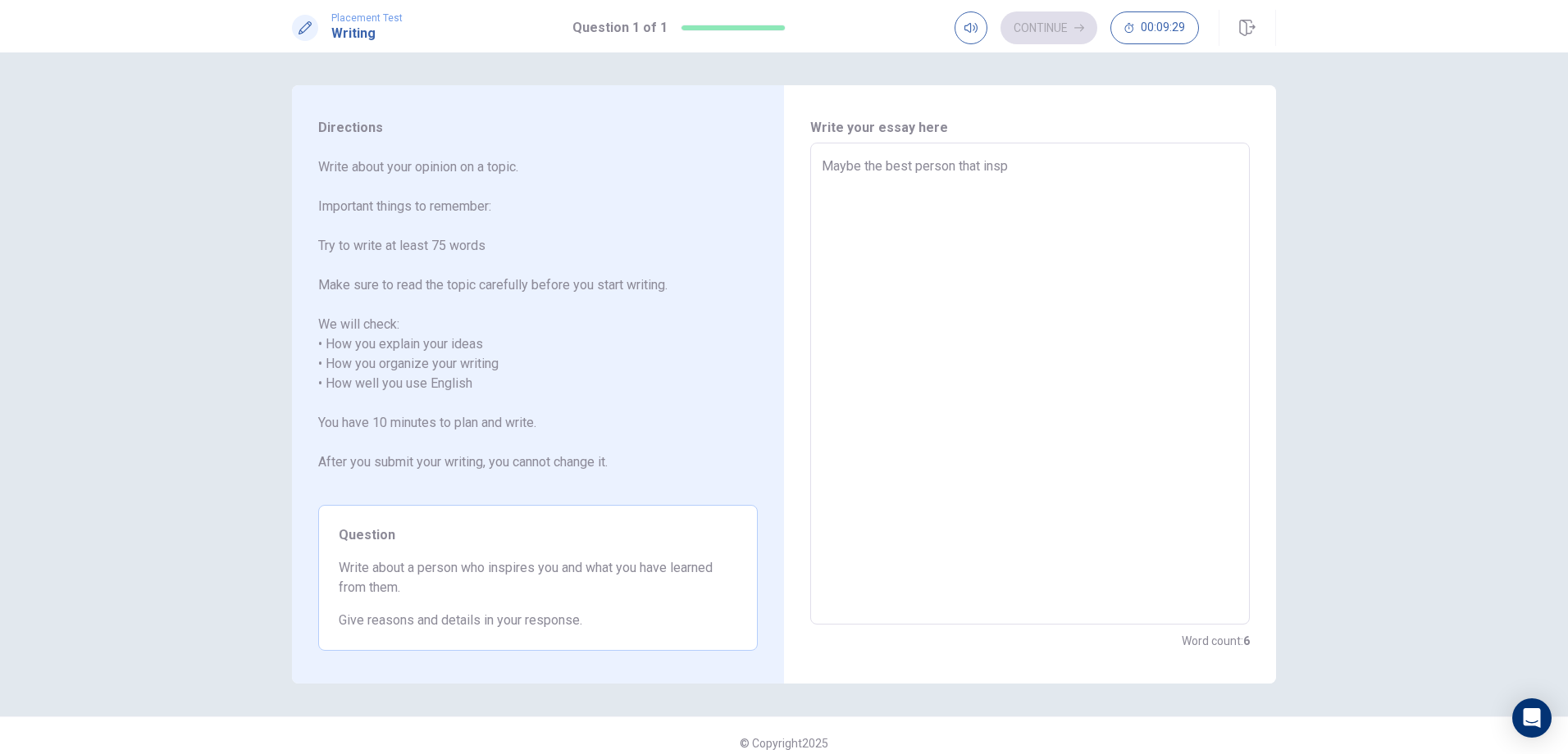 type on "Maybe the best person that inspi" 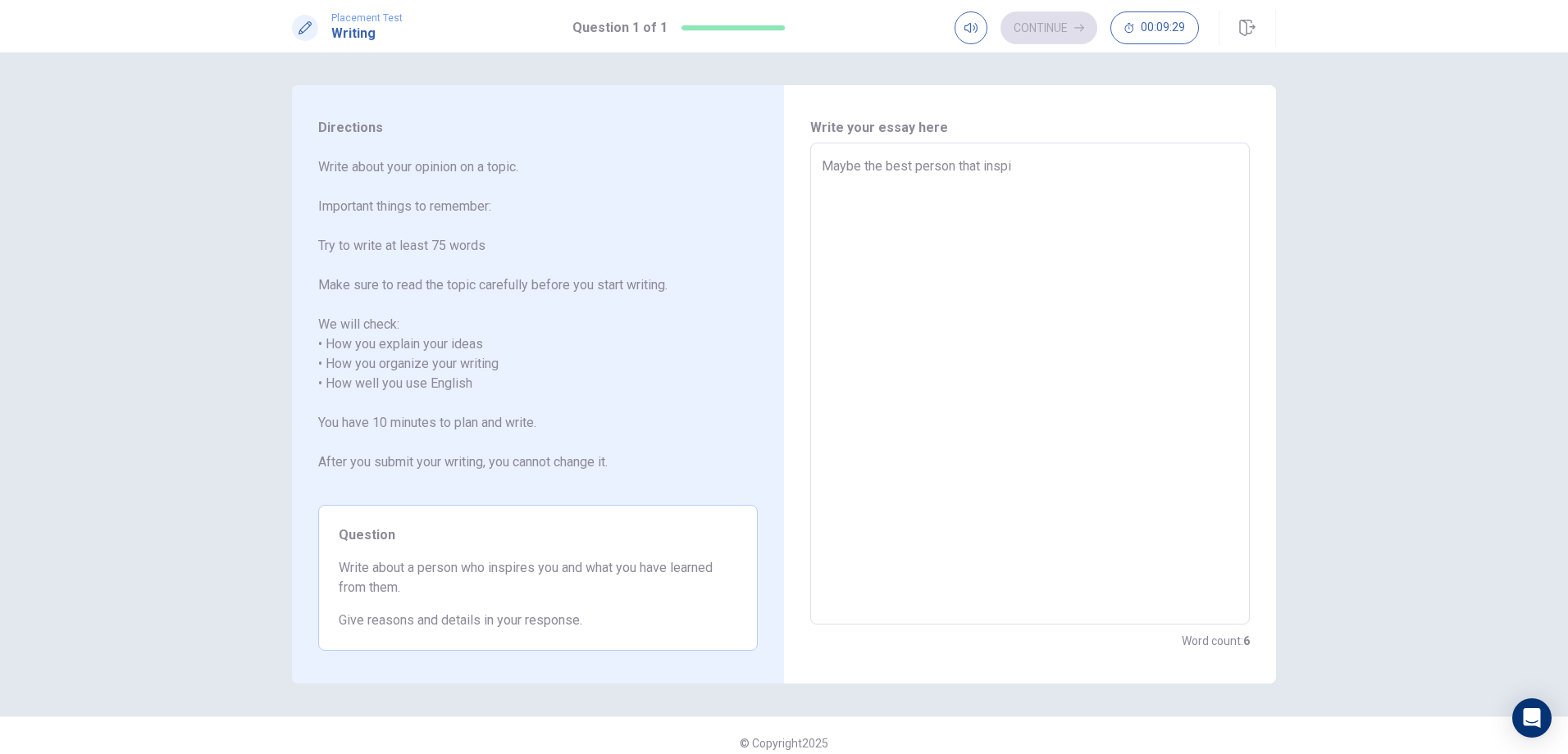 type on "x" 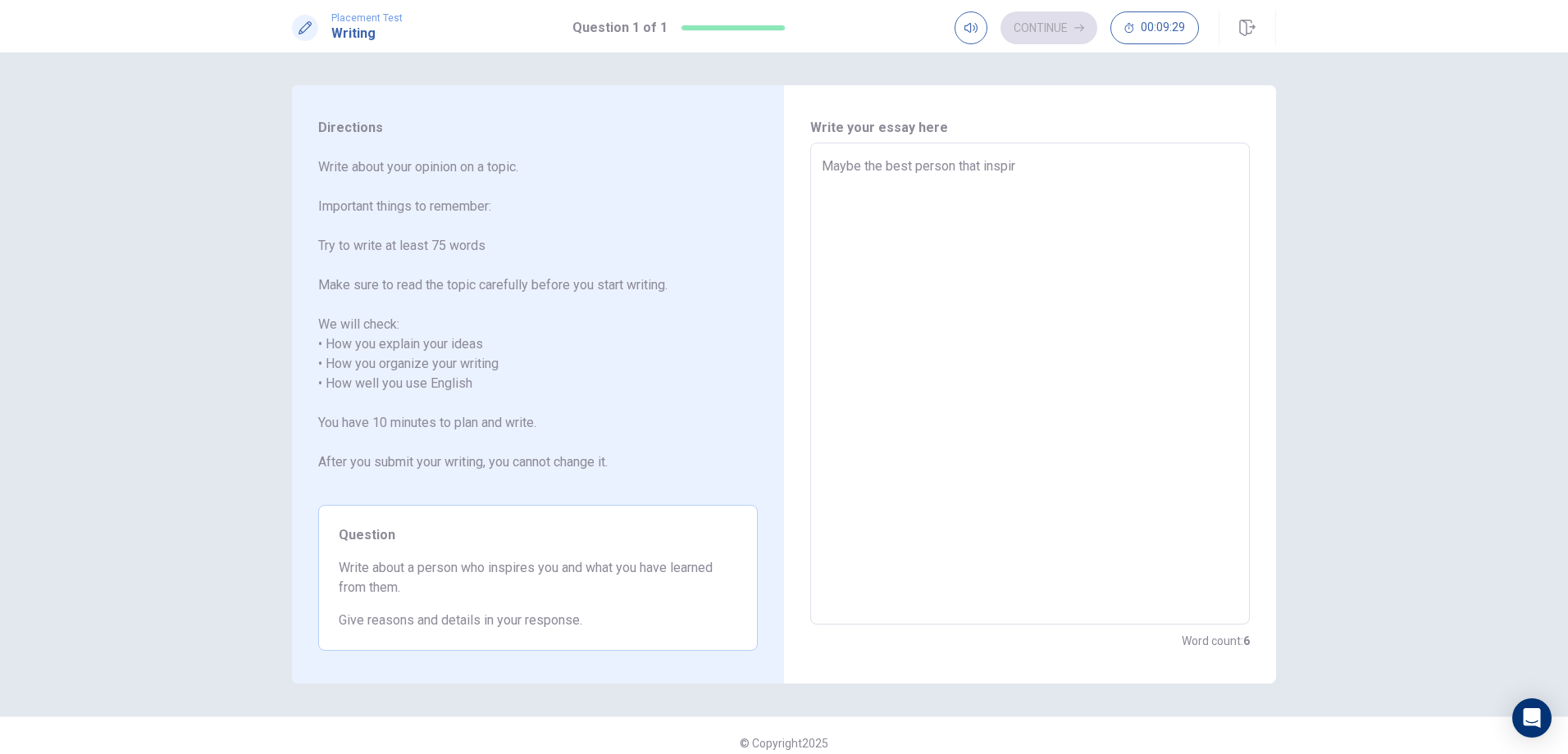 type on "x" 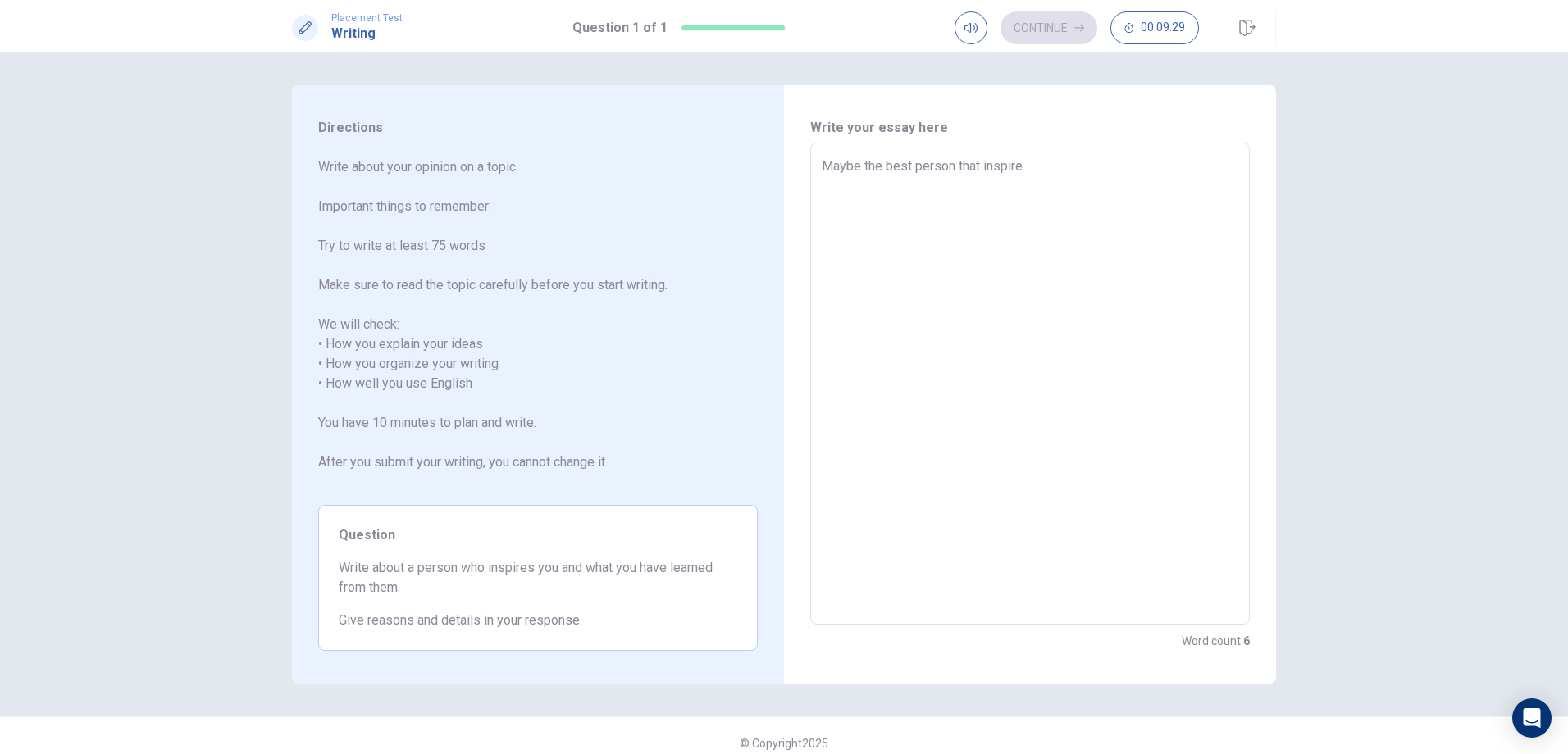 type on "x" 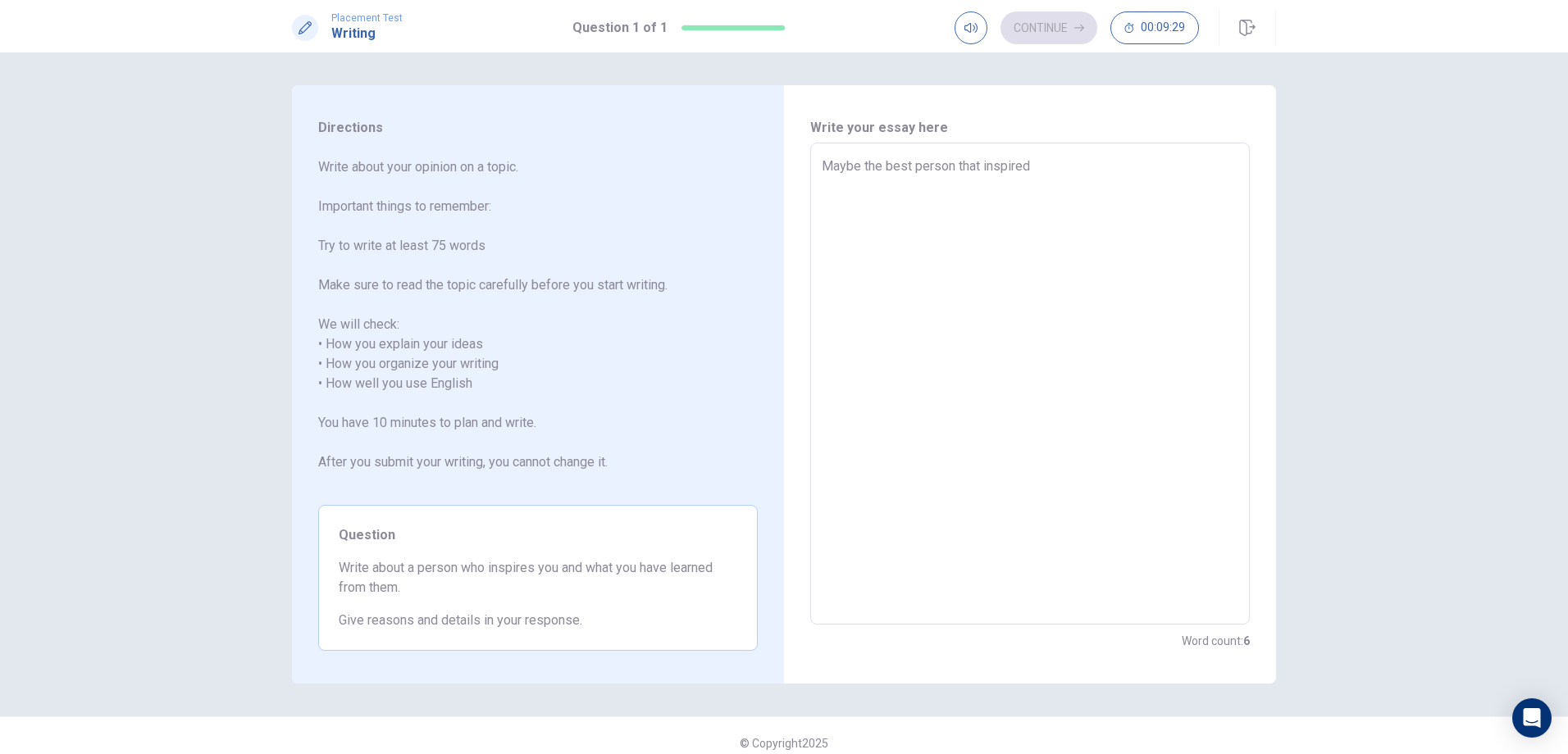 type on "x" 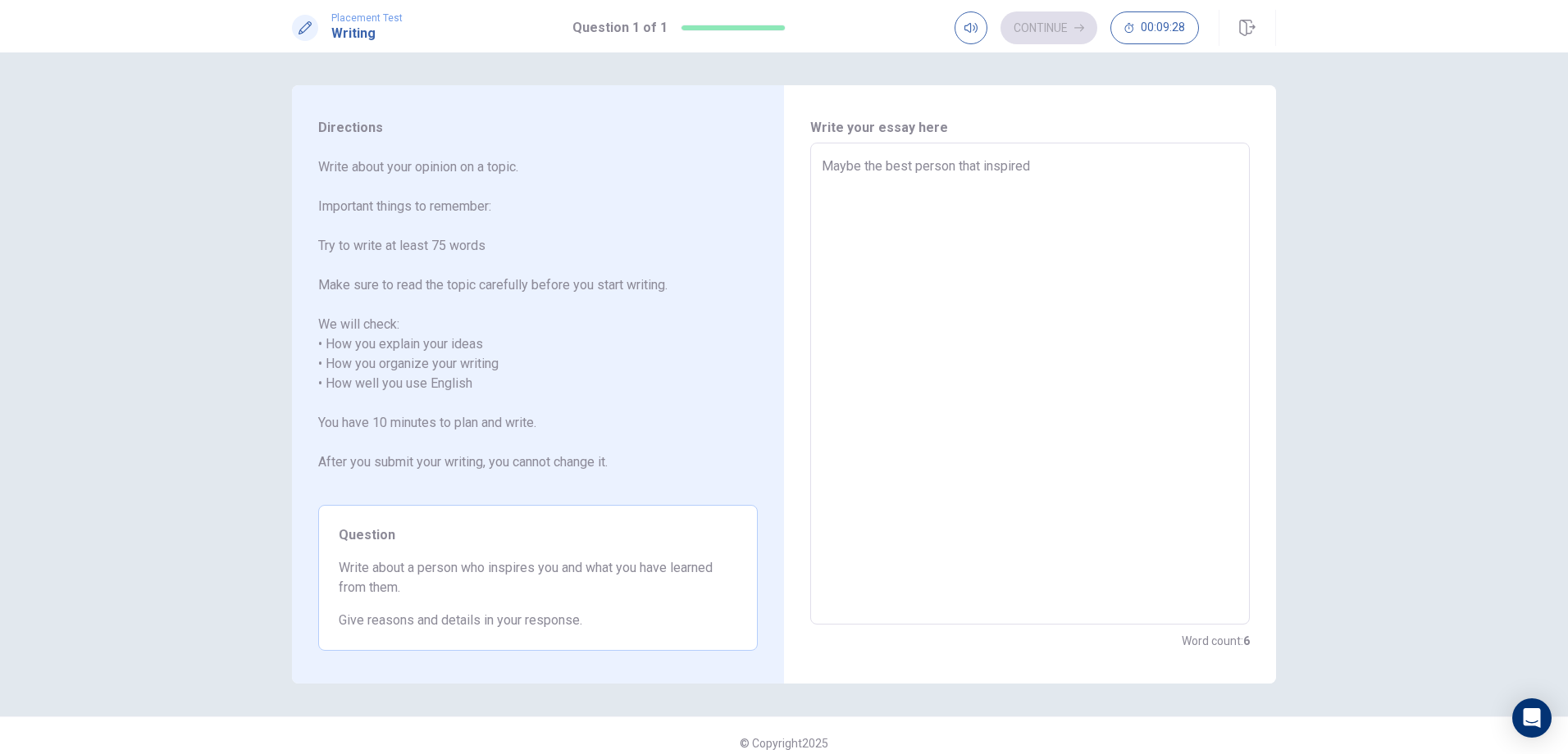 type on "Maybe the best person that inspired" 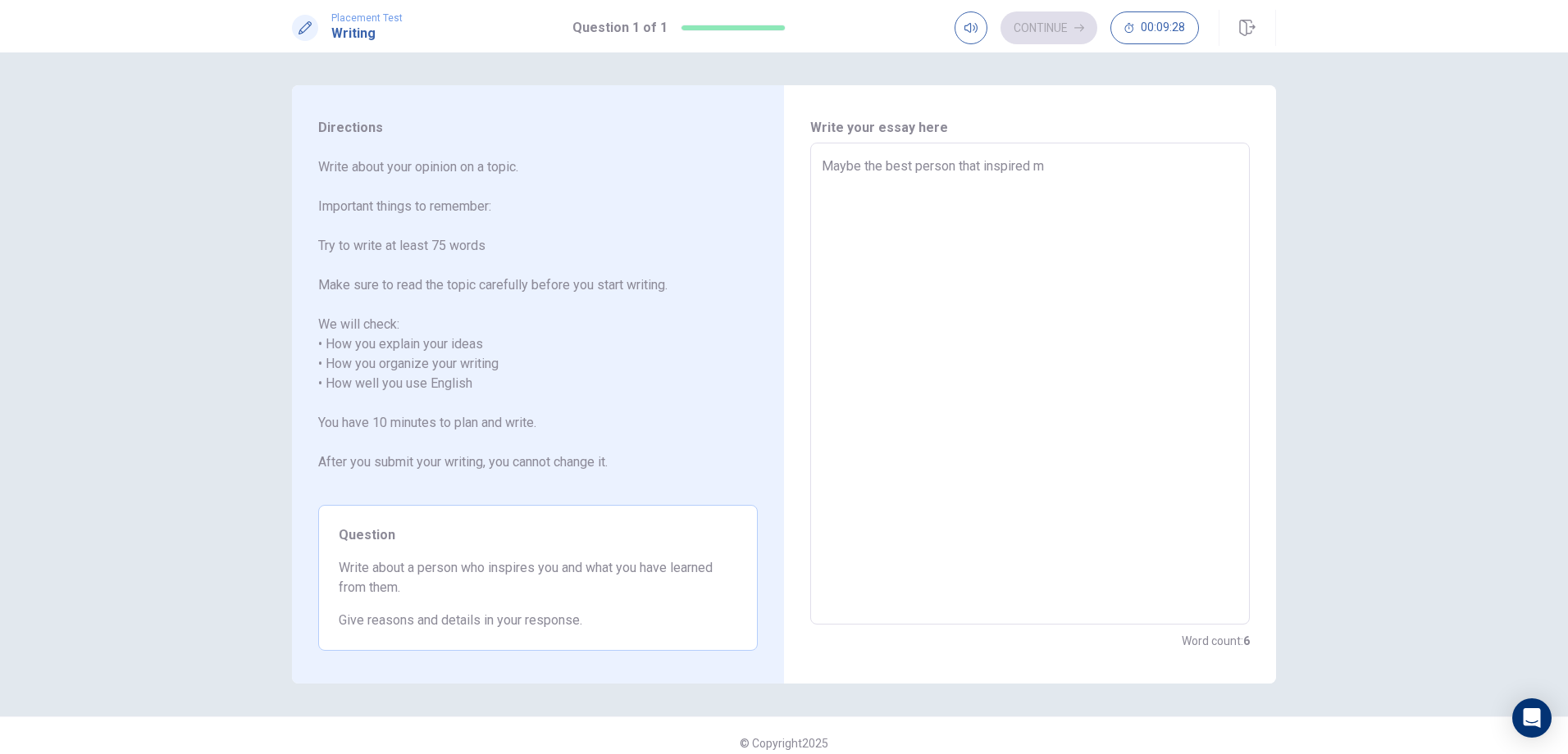 type on "x" 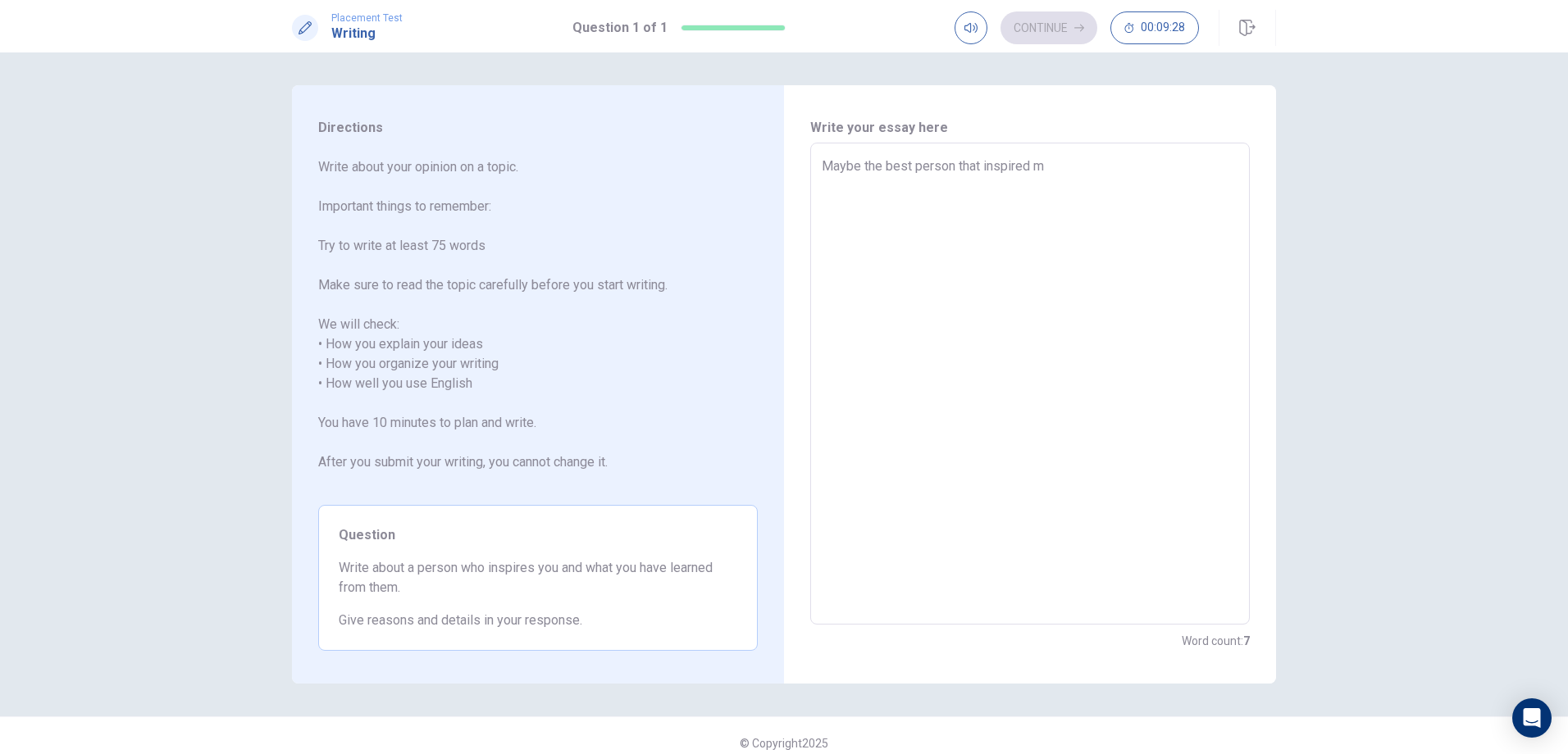 type on "Maybe the best person that inspired me is my daugther, she is a roller and she hardwork every day, she is going to her school in the morning every day at [TIME] and when she come back from school rest a [MINUTES] minutes and goes out to training. She does that every day every week. only for 1 day to competition.
the reasons are:
She is responsability,hardwor eve" 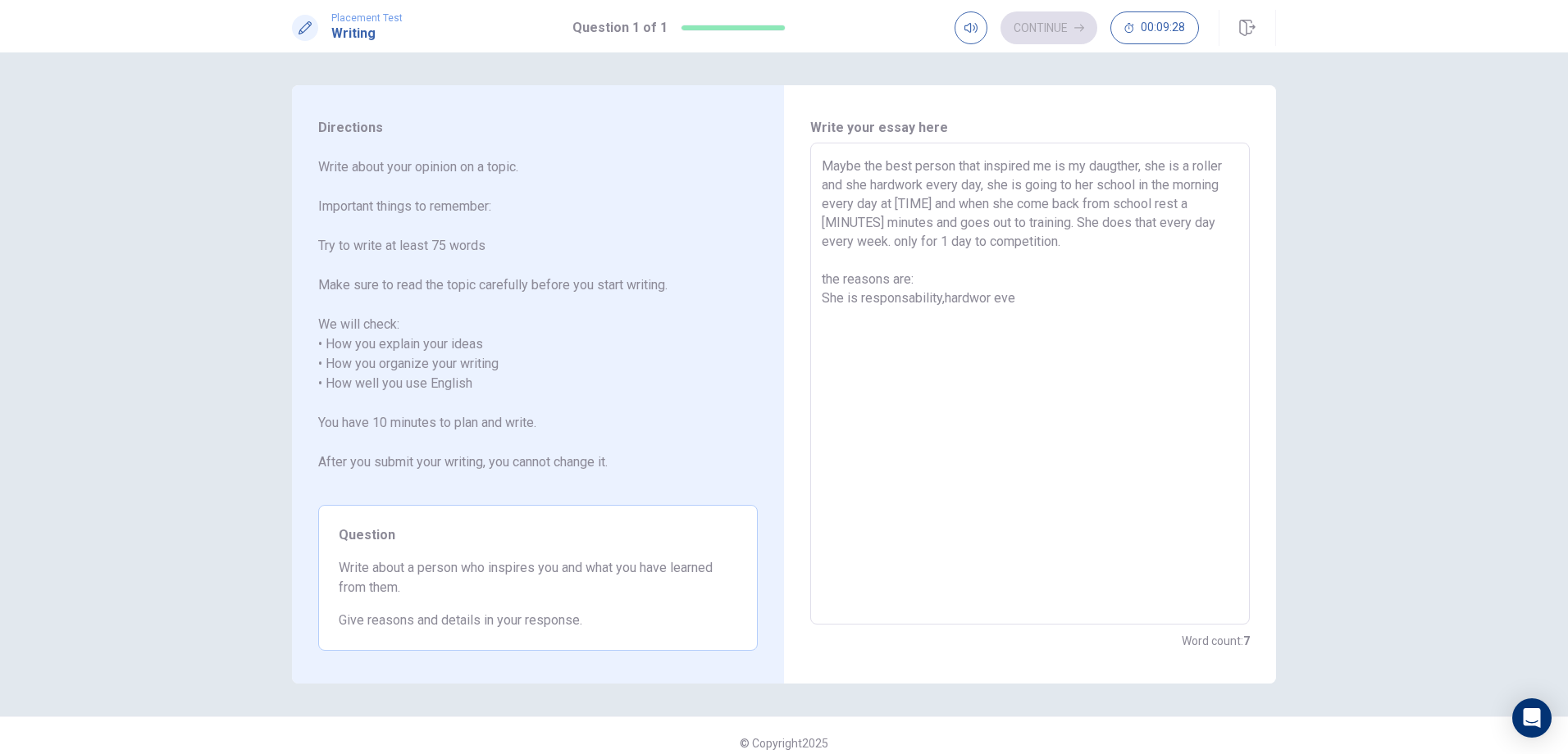 type on "x" 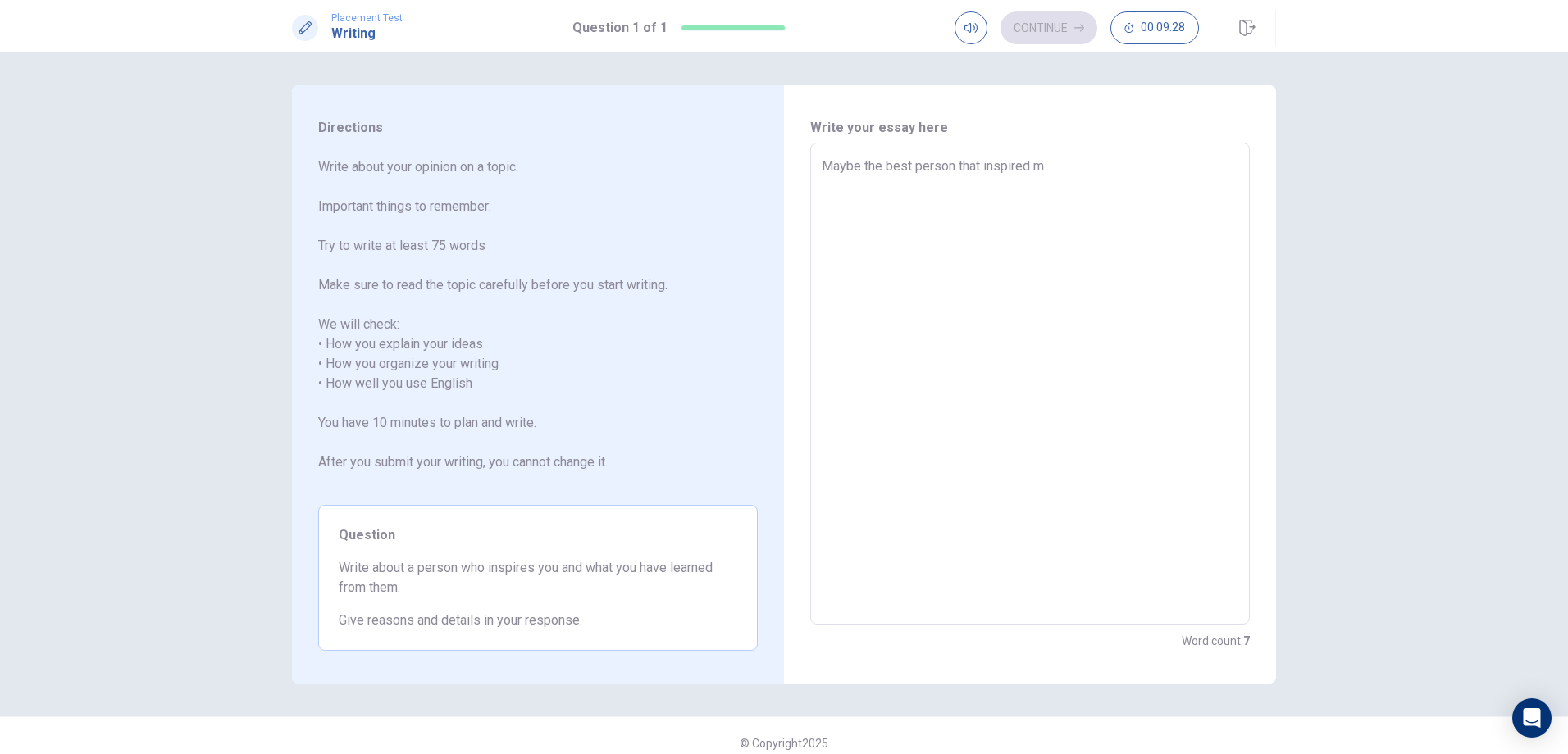 type on "x" 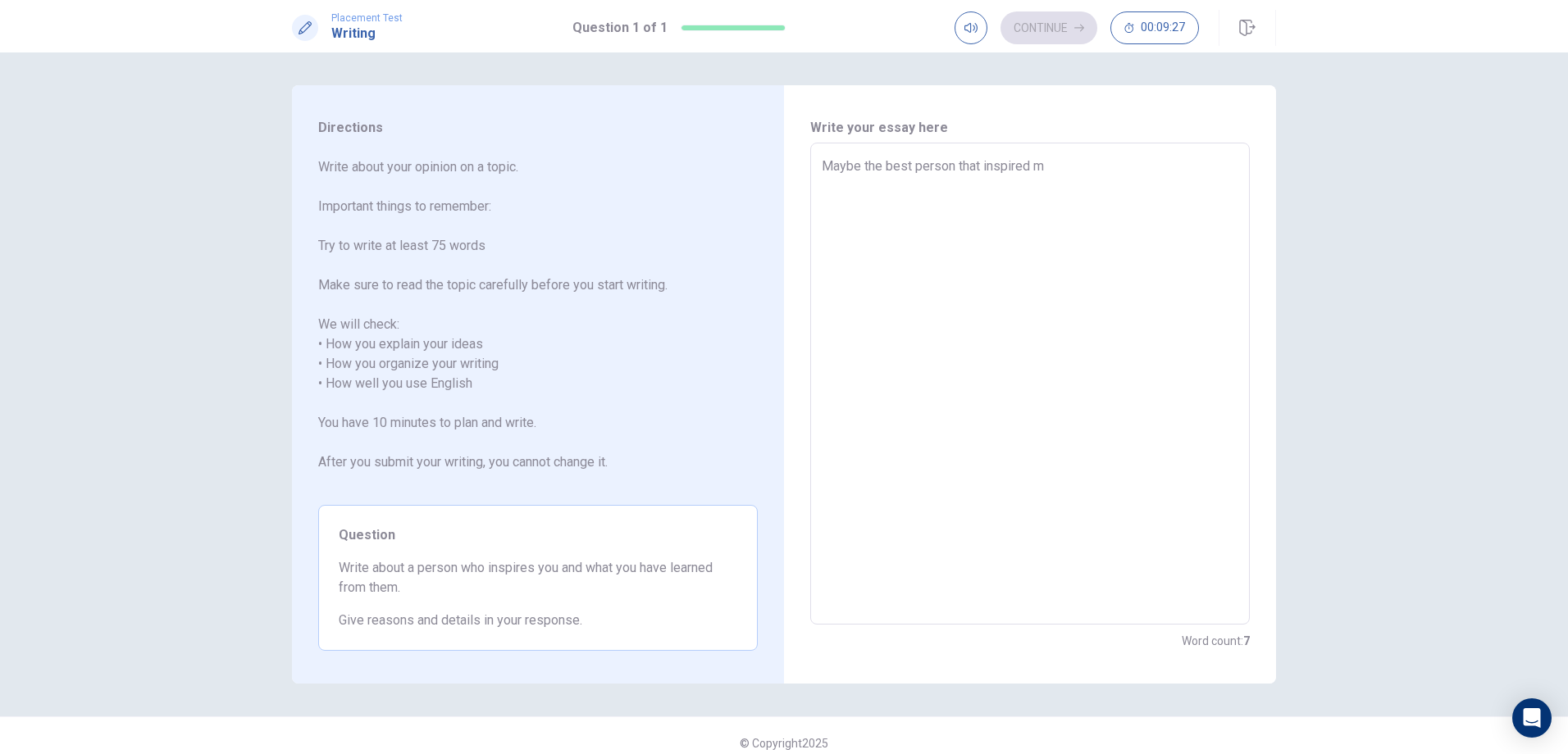 type on "Maybe the best person that inspired me" 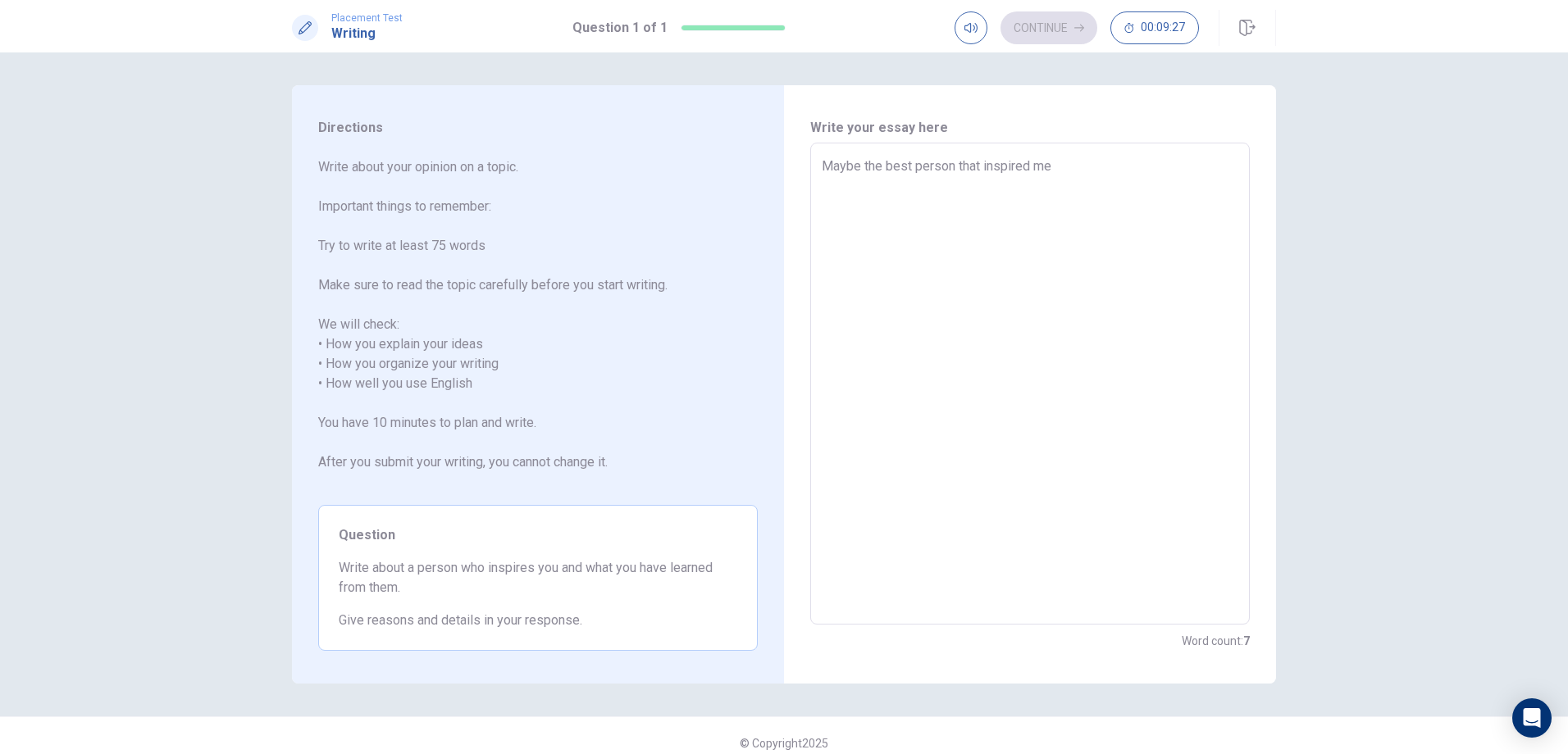 type on "x" 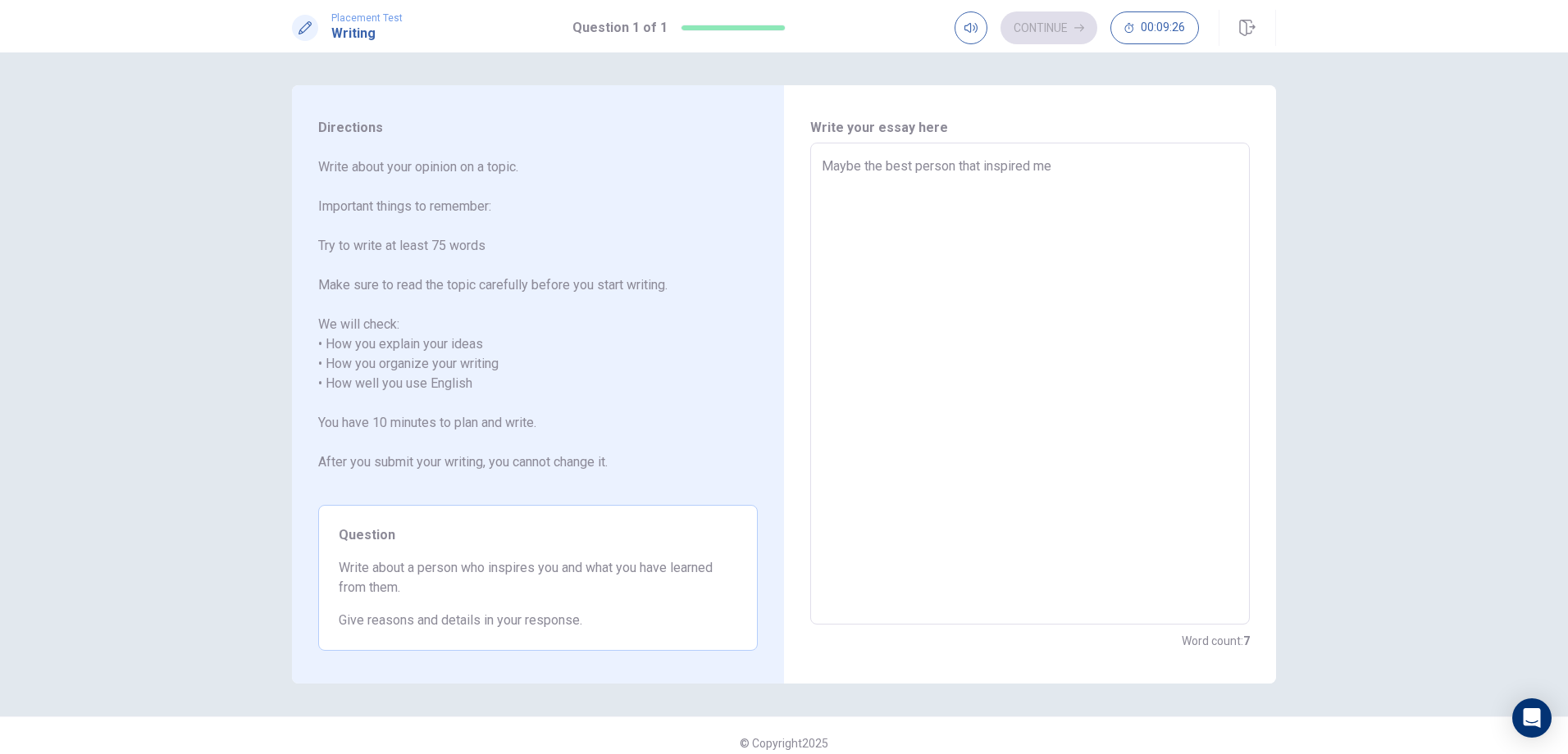 type on "Maybe the best person that inspired me," 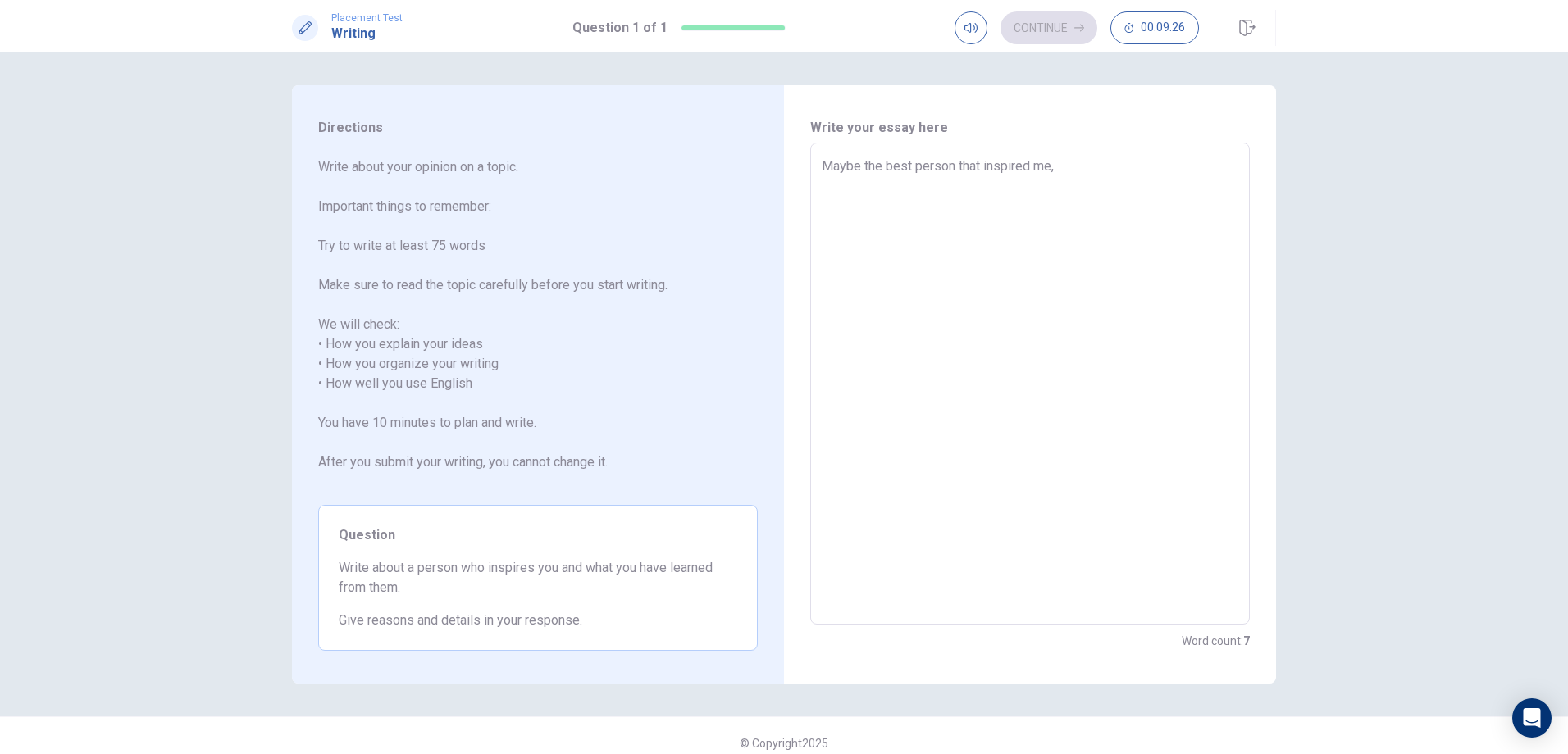 type on "x" 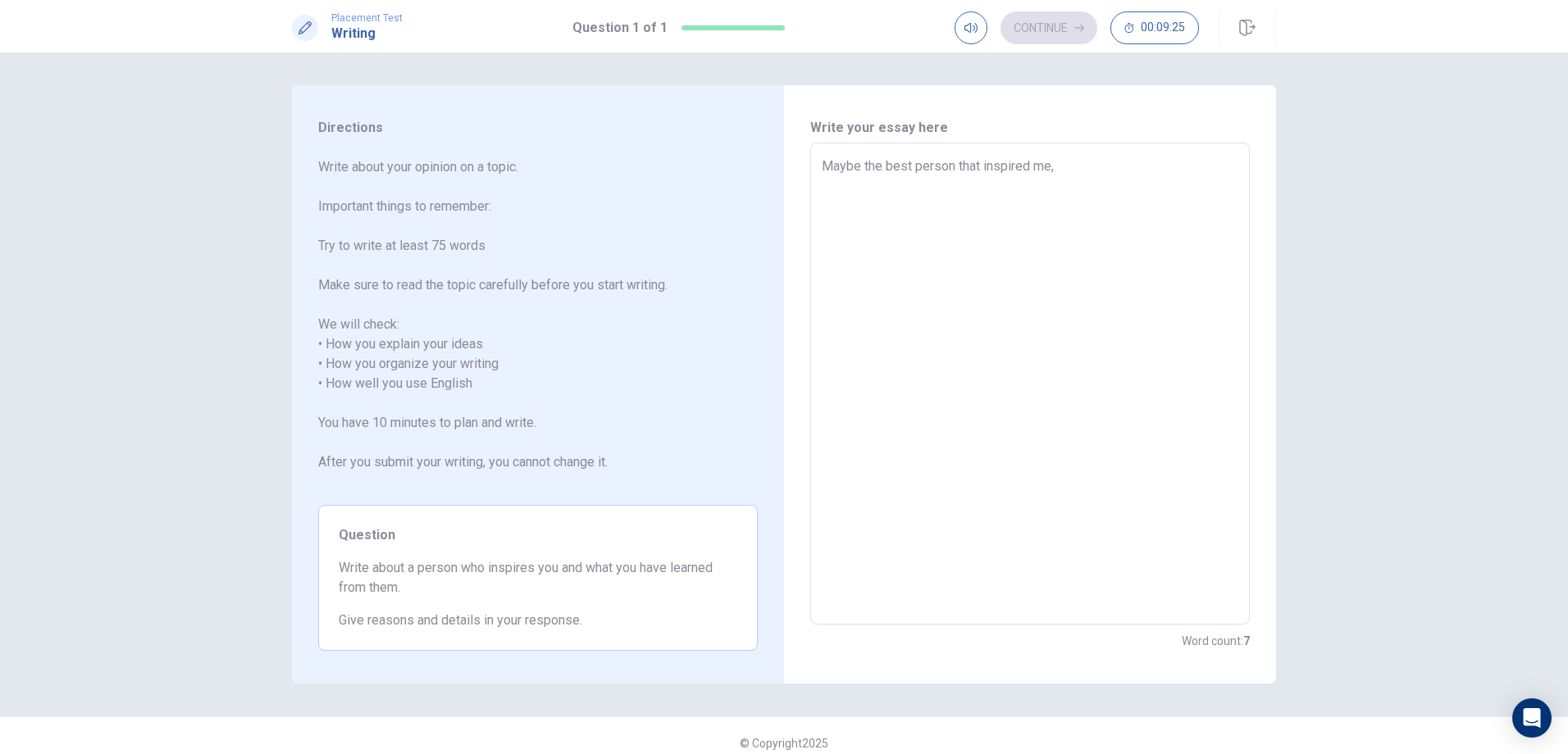 type on "Maybe the best person that inspired me," 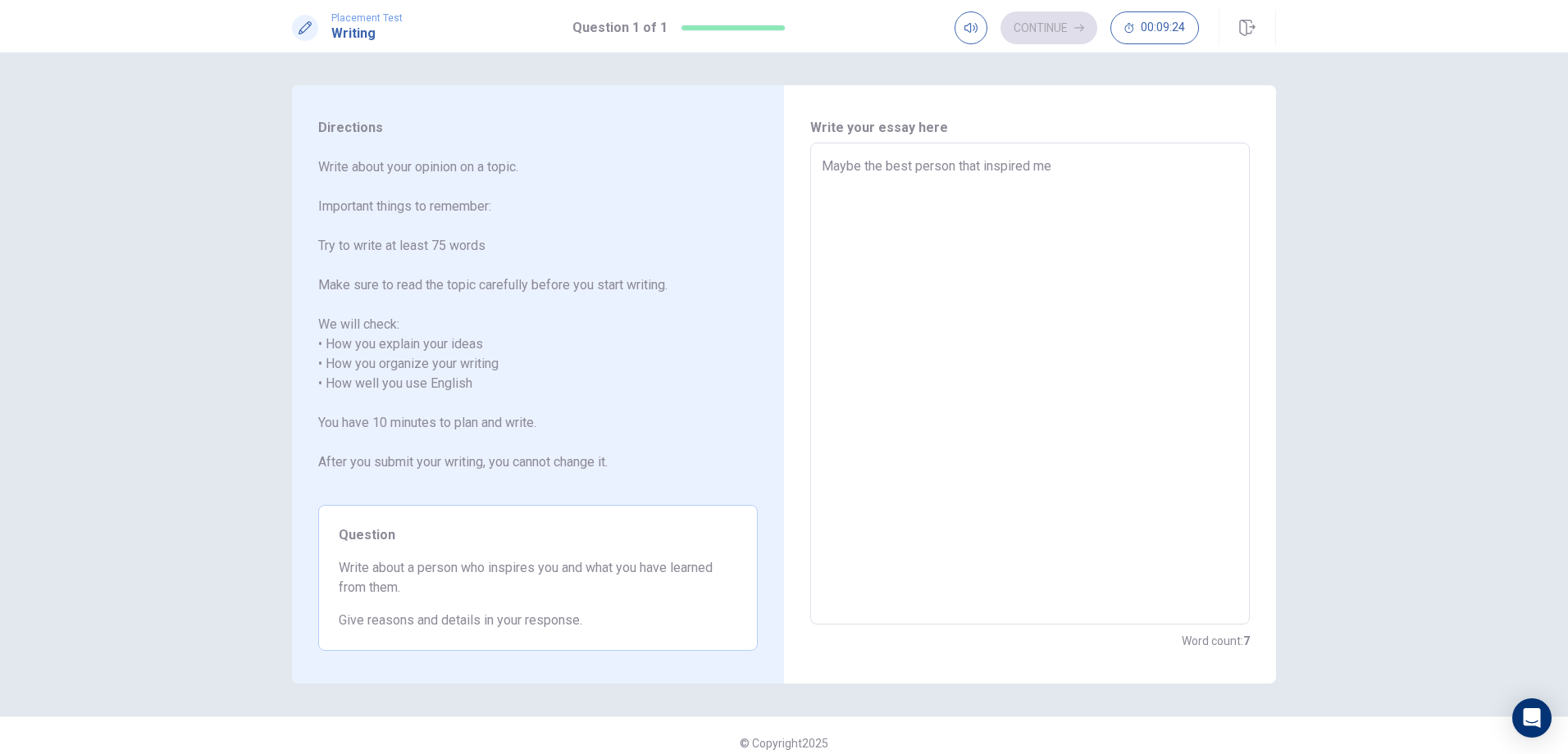 type on "Maybe the best person that inspired me" 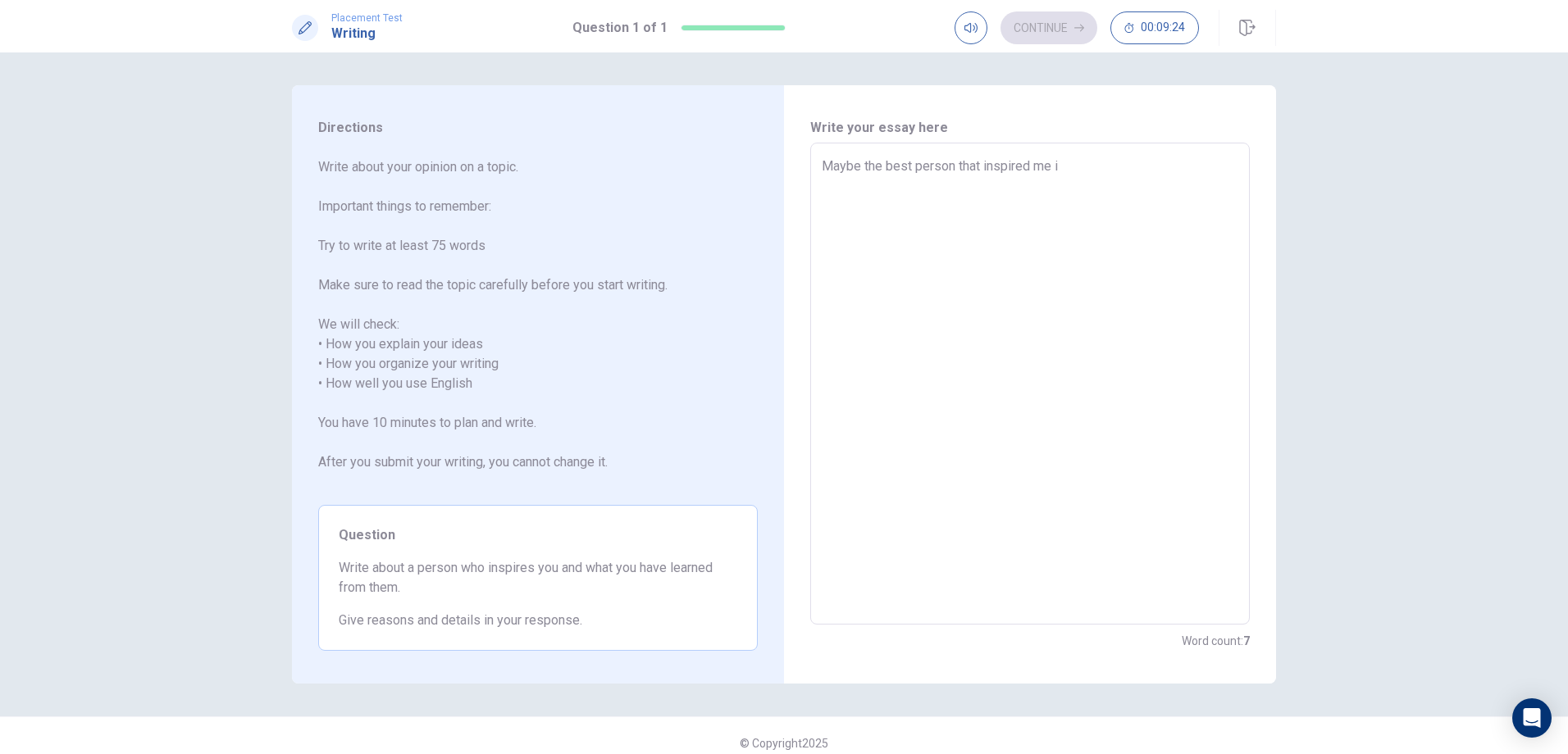type on "x" 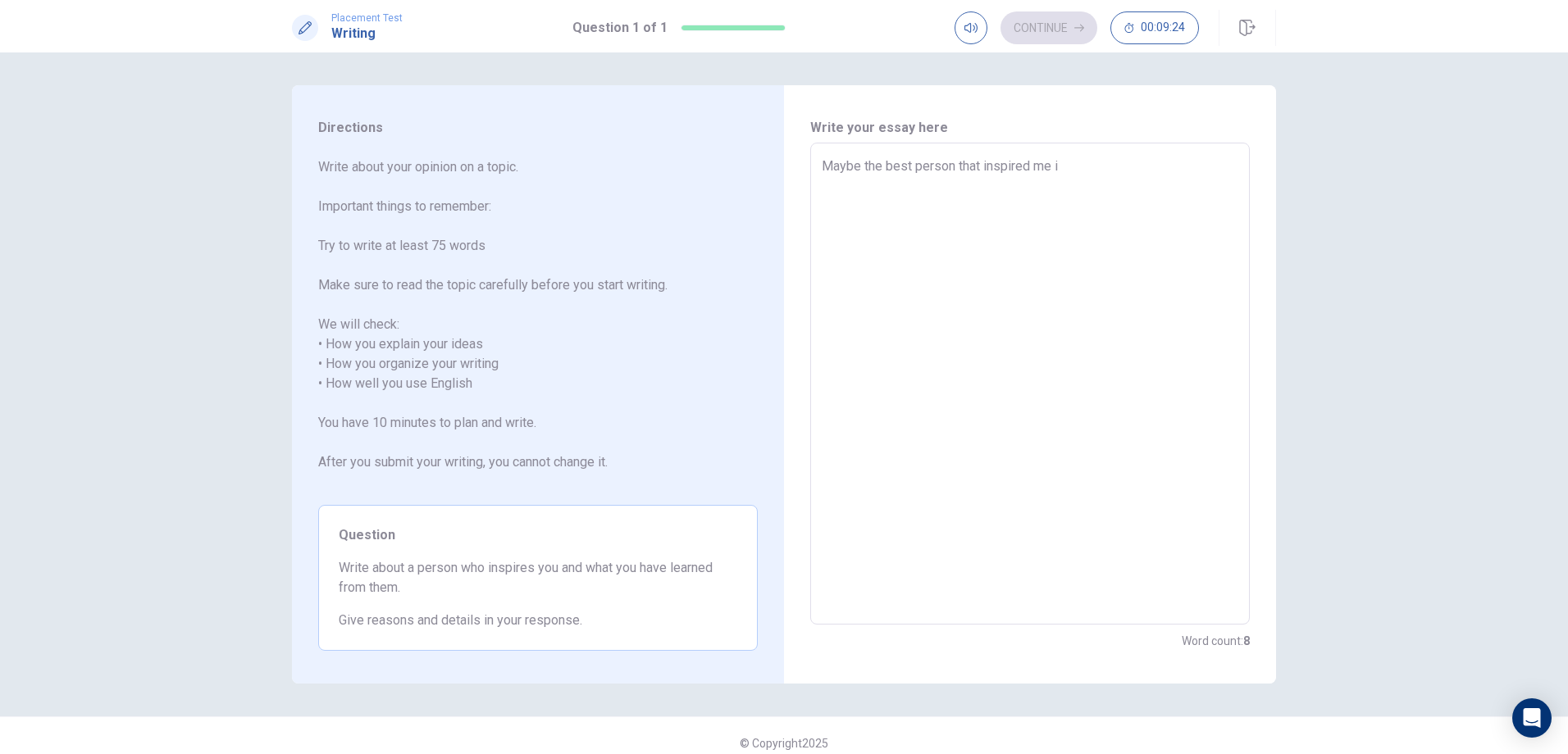 type on "Maybe the best person that inspired me is" 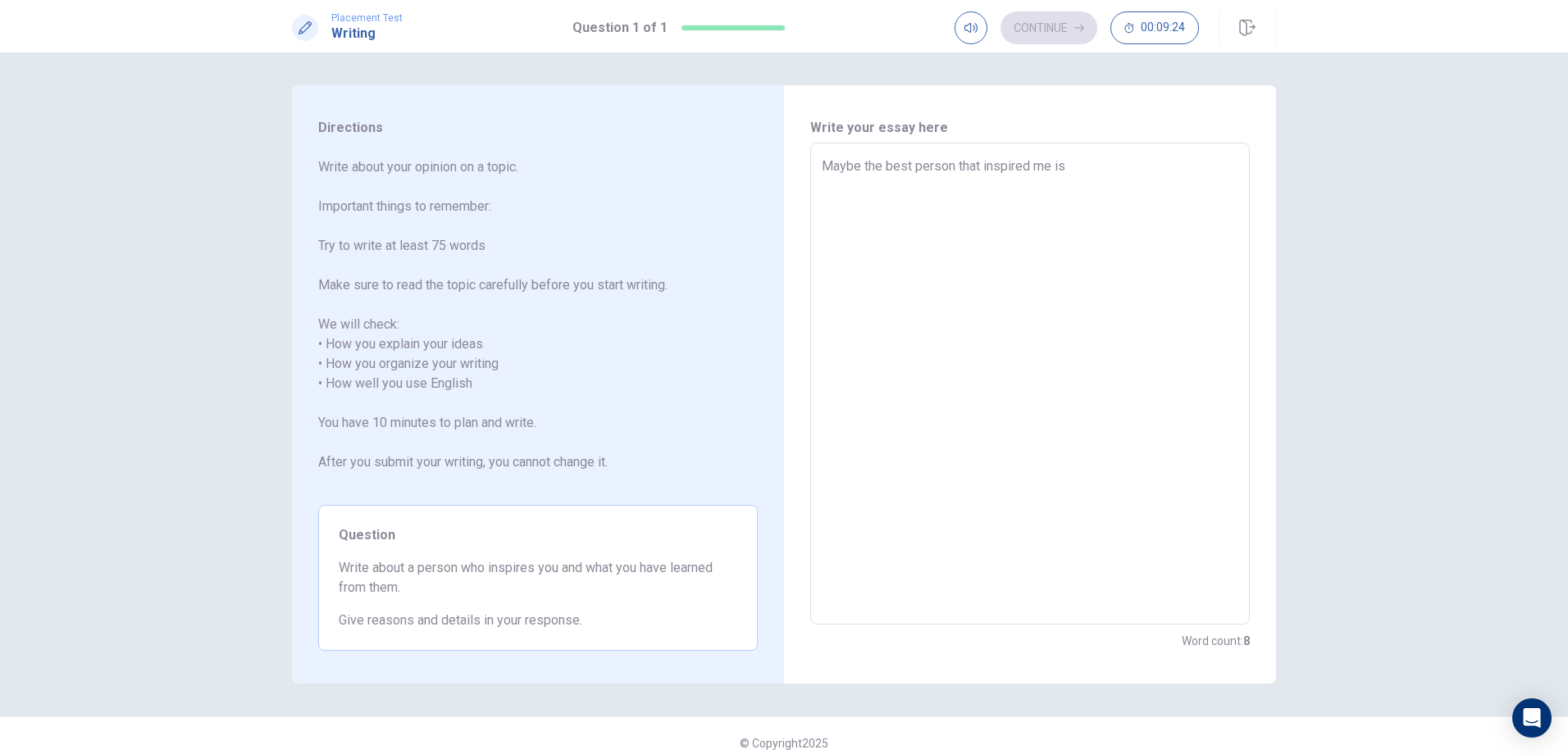 type on "x" 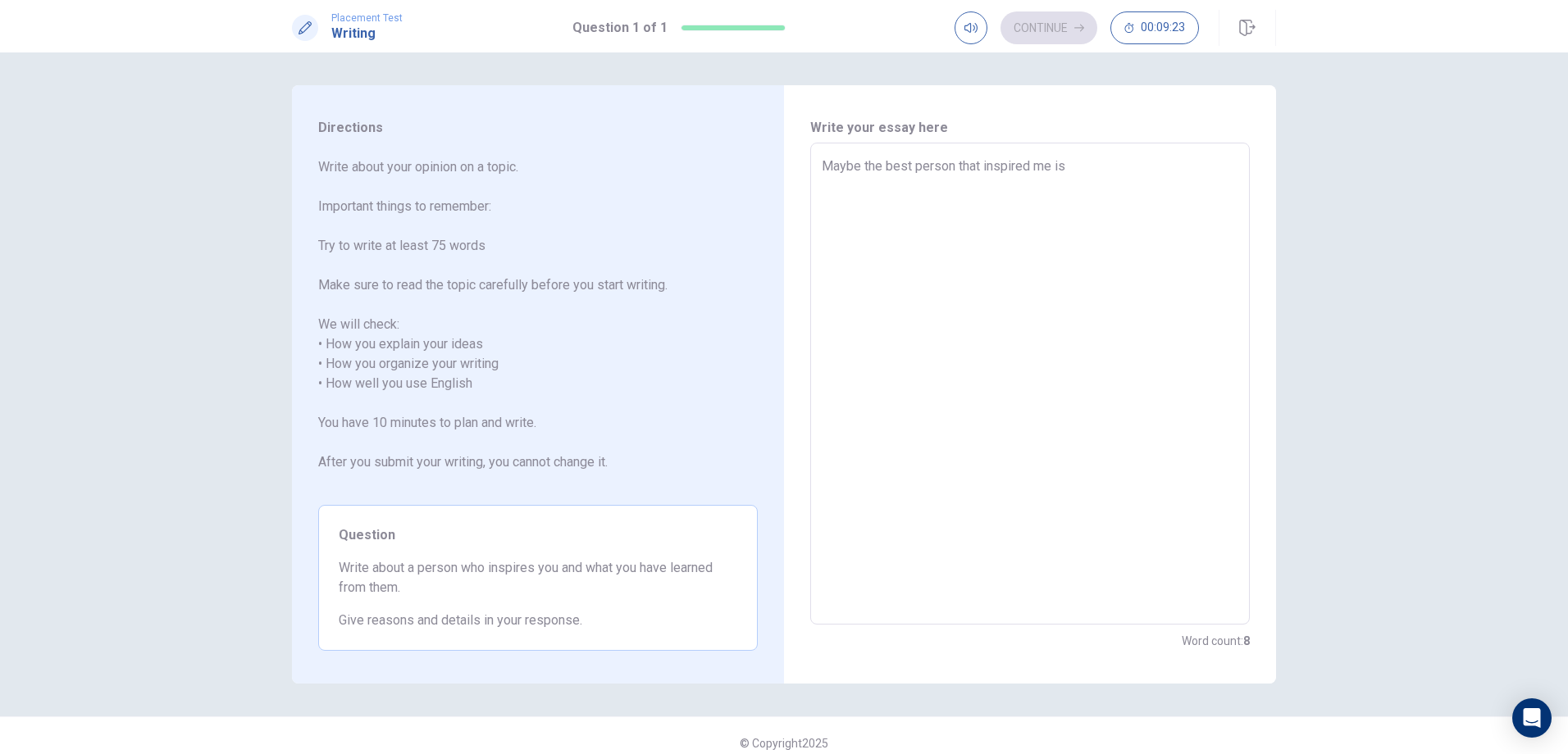 type on "Maybe the best person that inspired me is m" 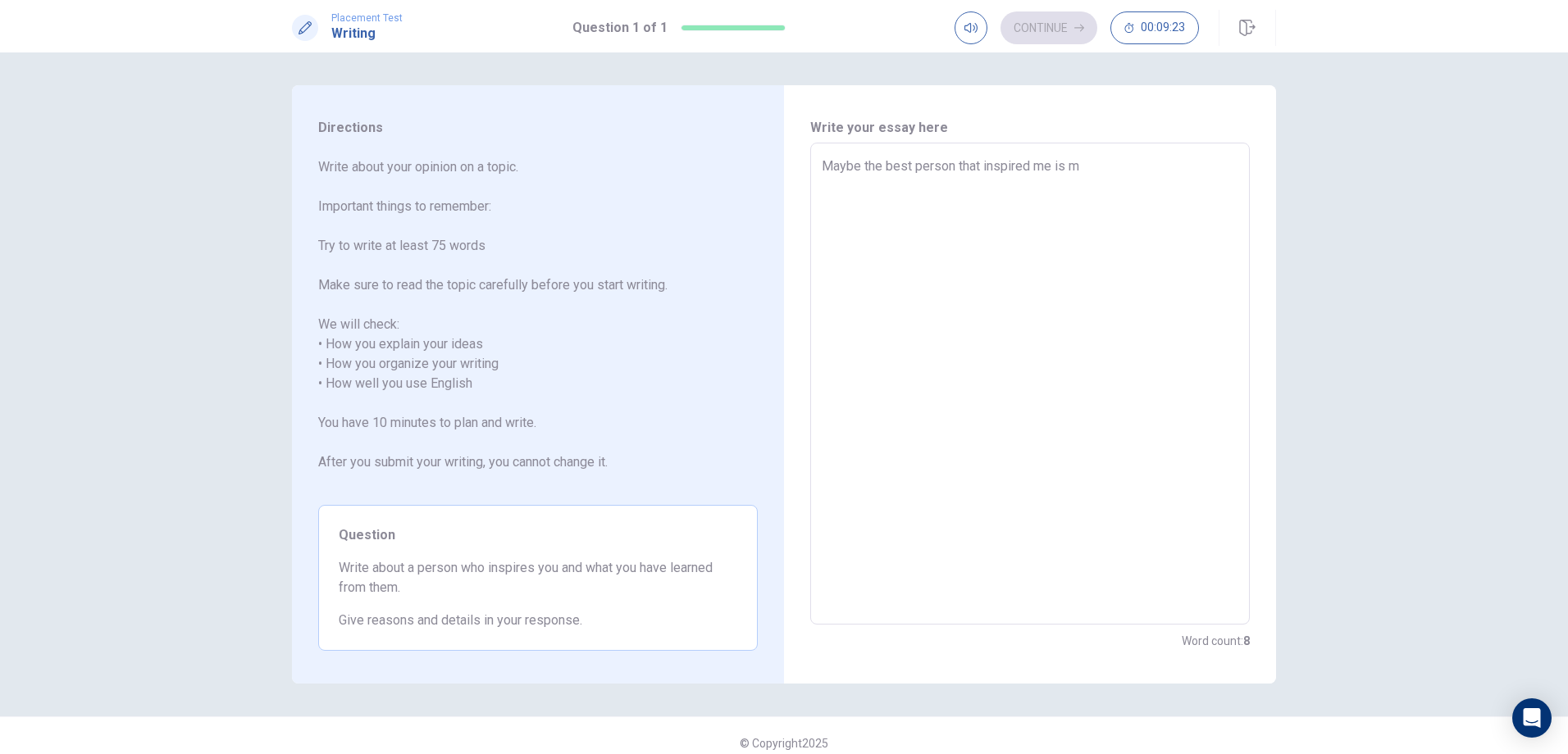 type on "x" 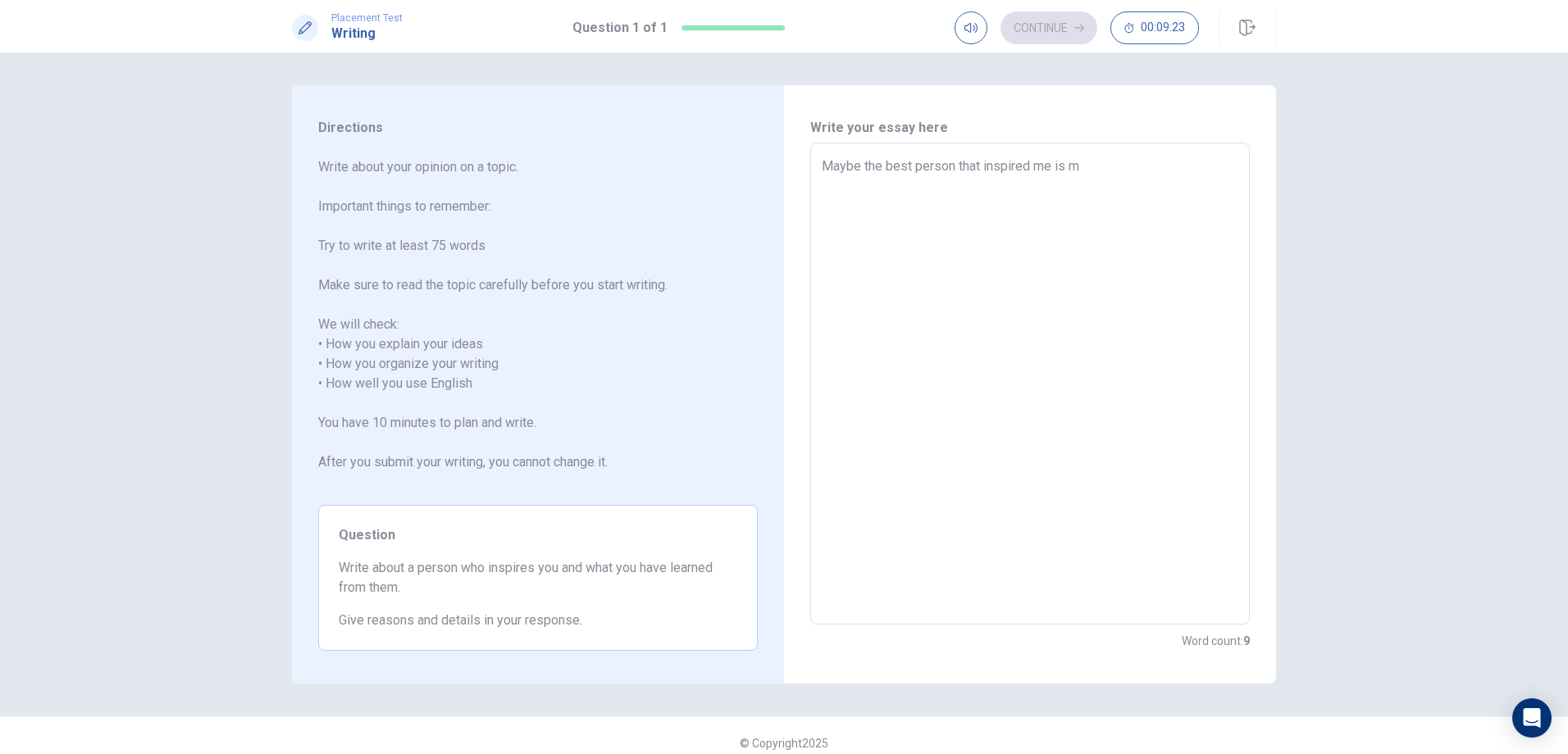type on "Maybe the best person that inspired me is my" 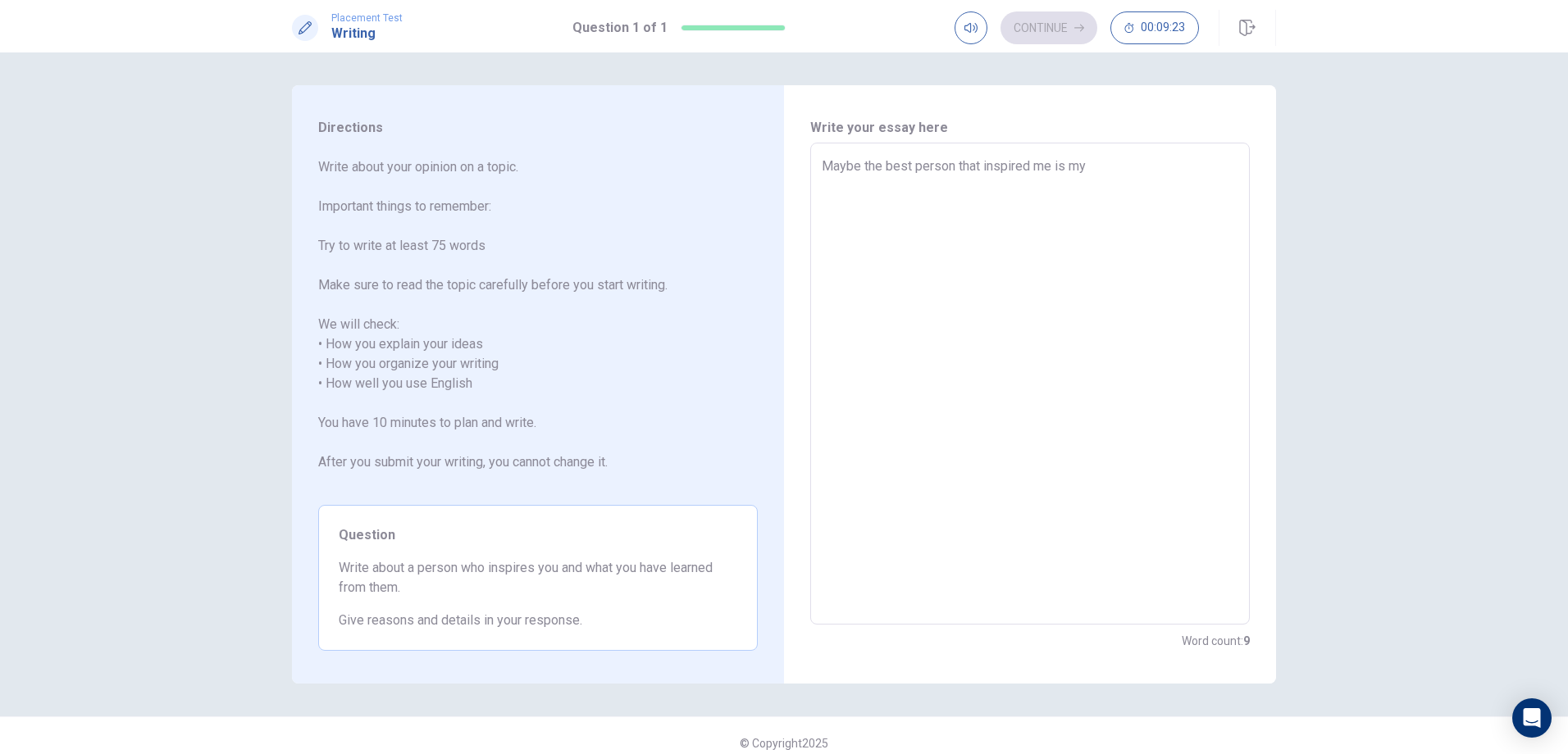 type on "x" 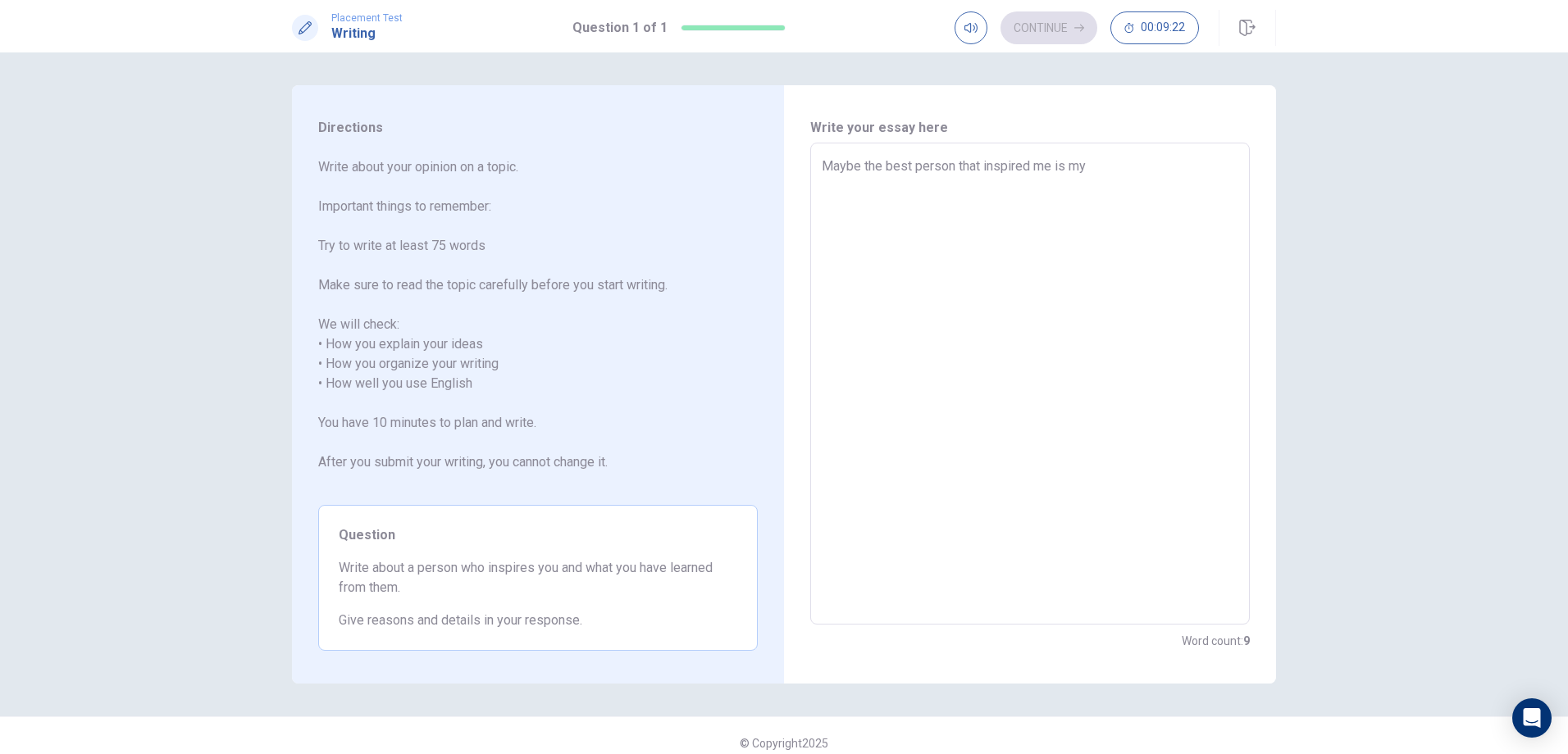 type on "Maybe the best person that inspired me is my d" 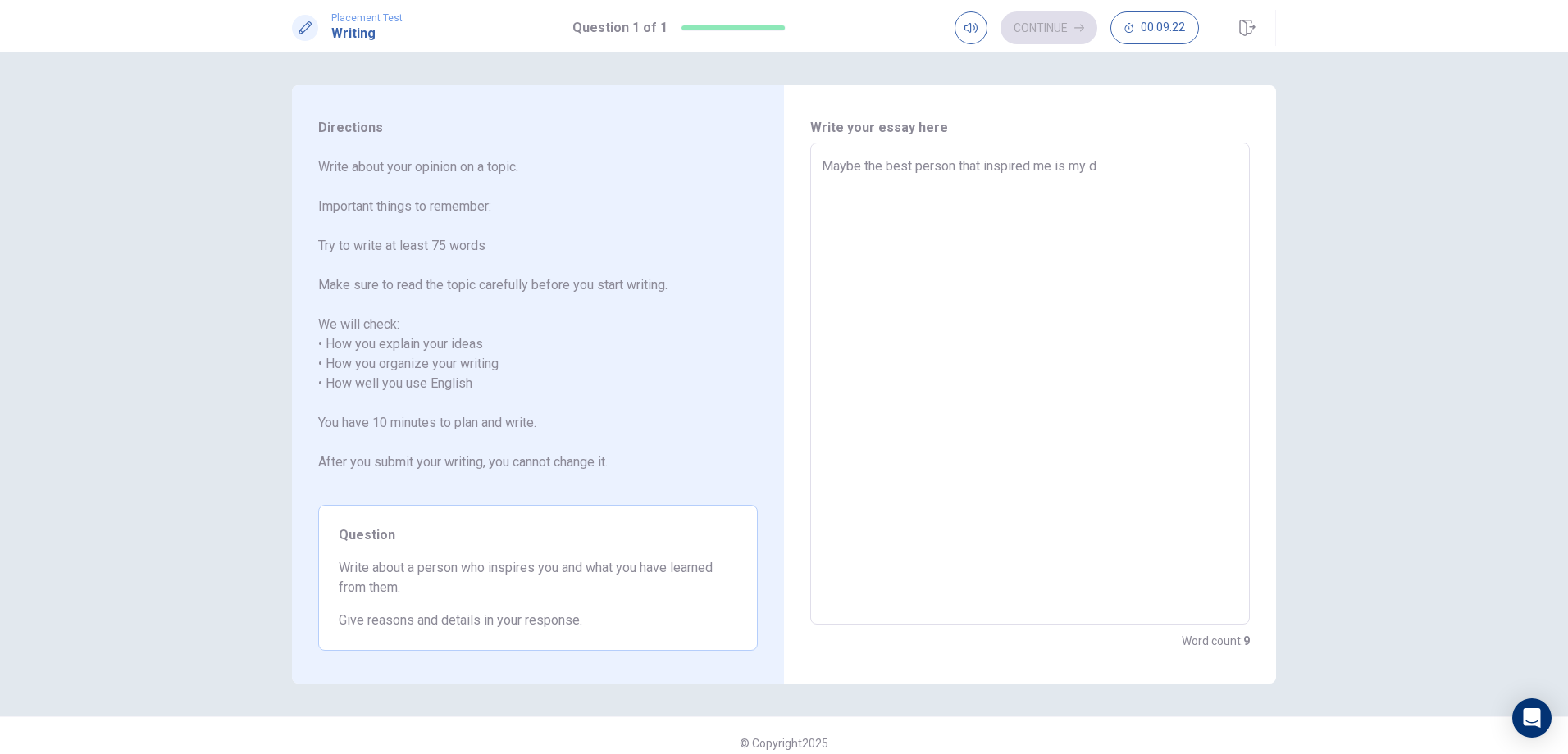 type on "x" 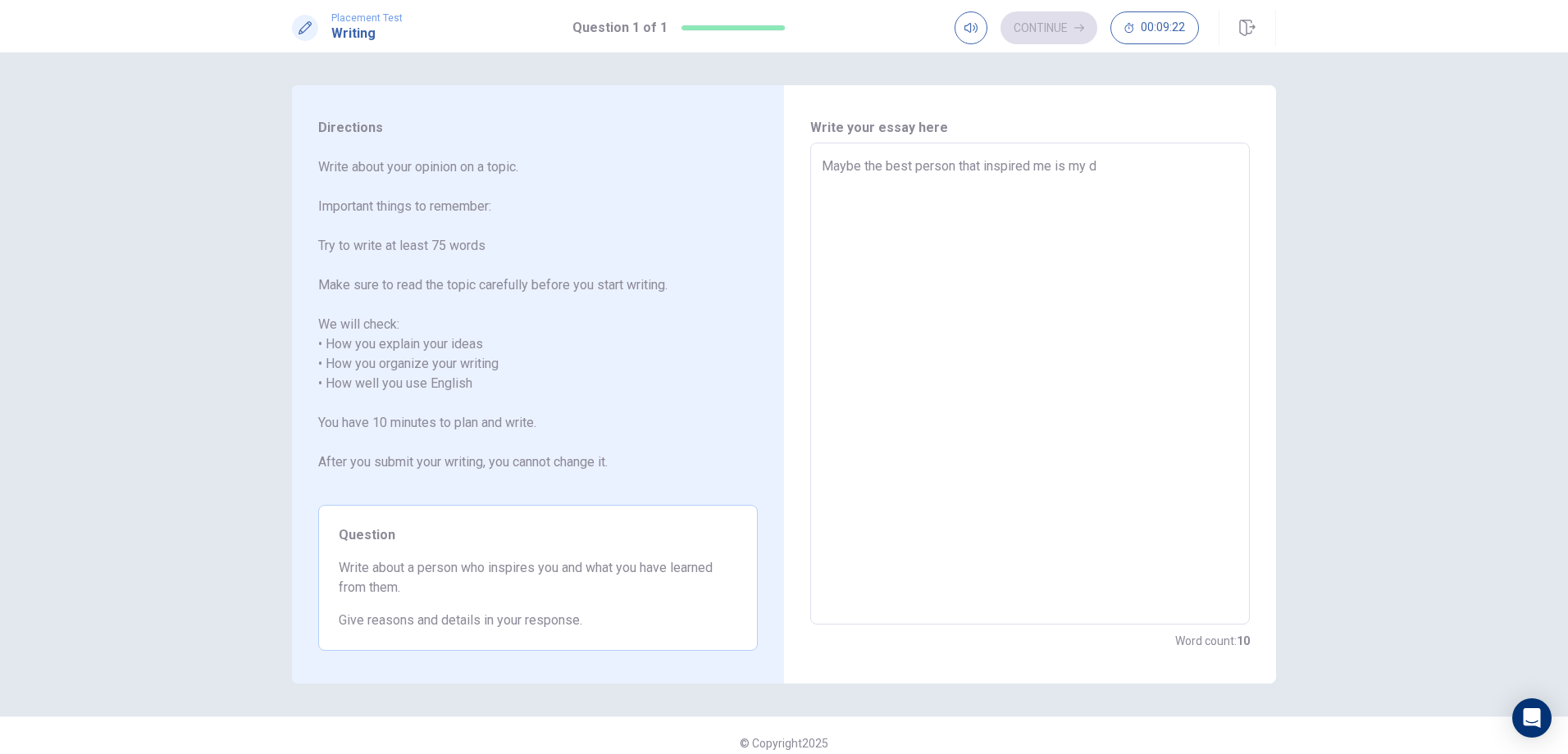 type on "Maybe the best person that inspired me is my da" 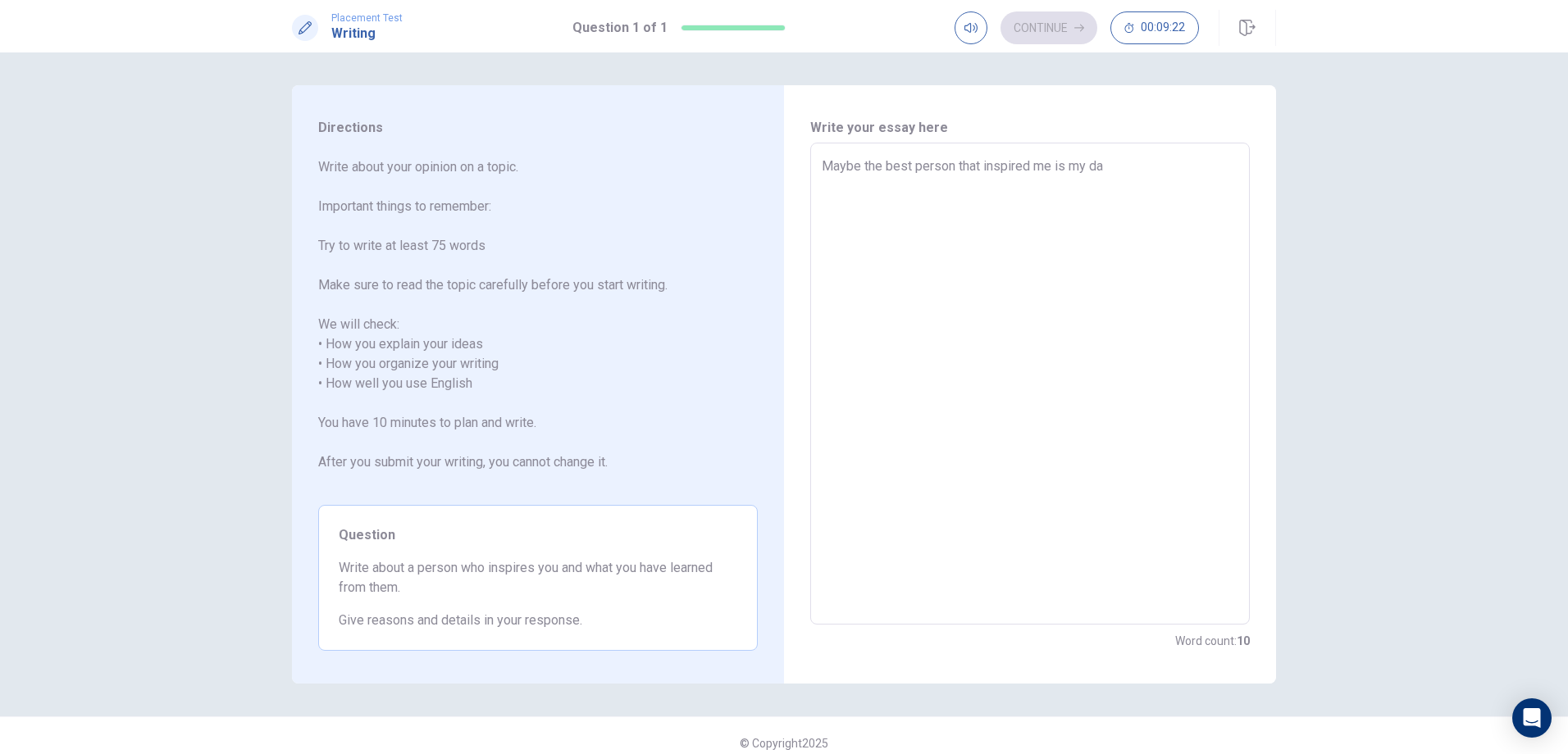 type on "x" 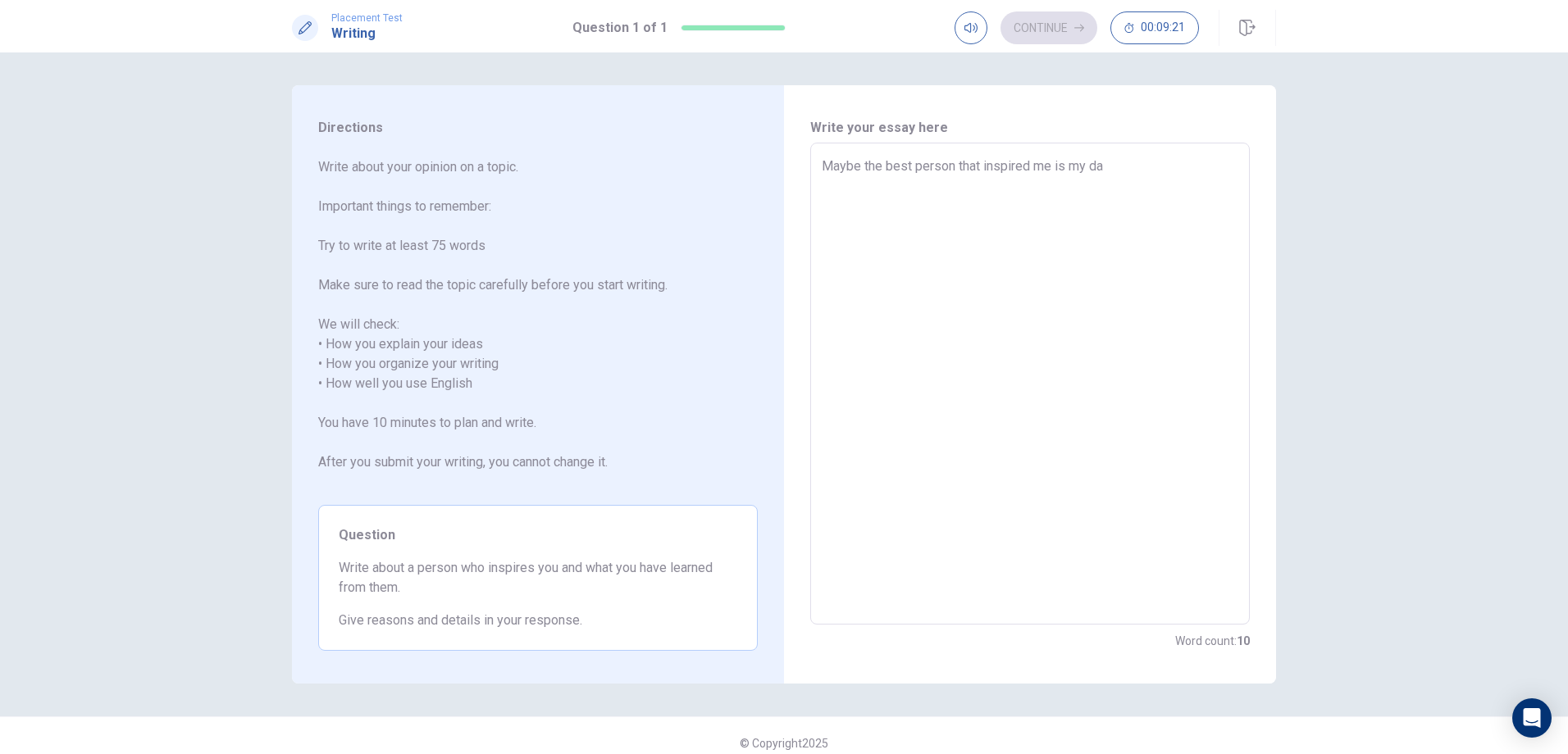 type on "Maybe the best person that inspired me is my dau" 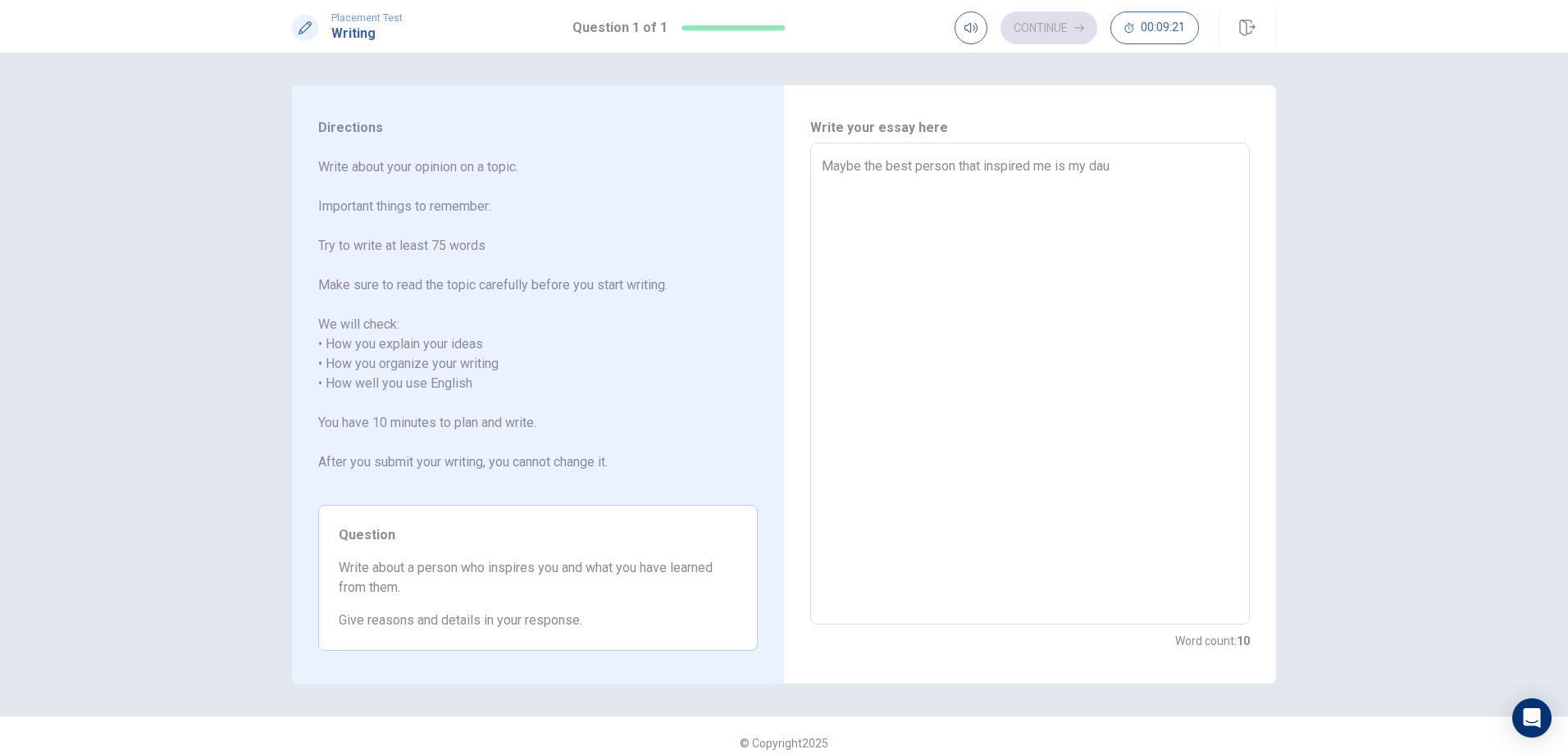 type on "x" 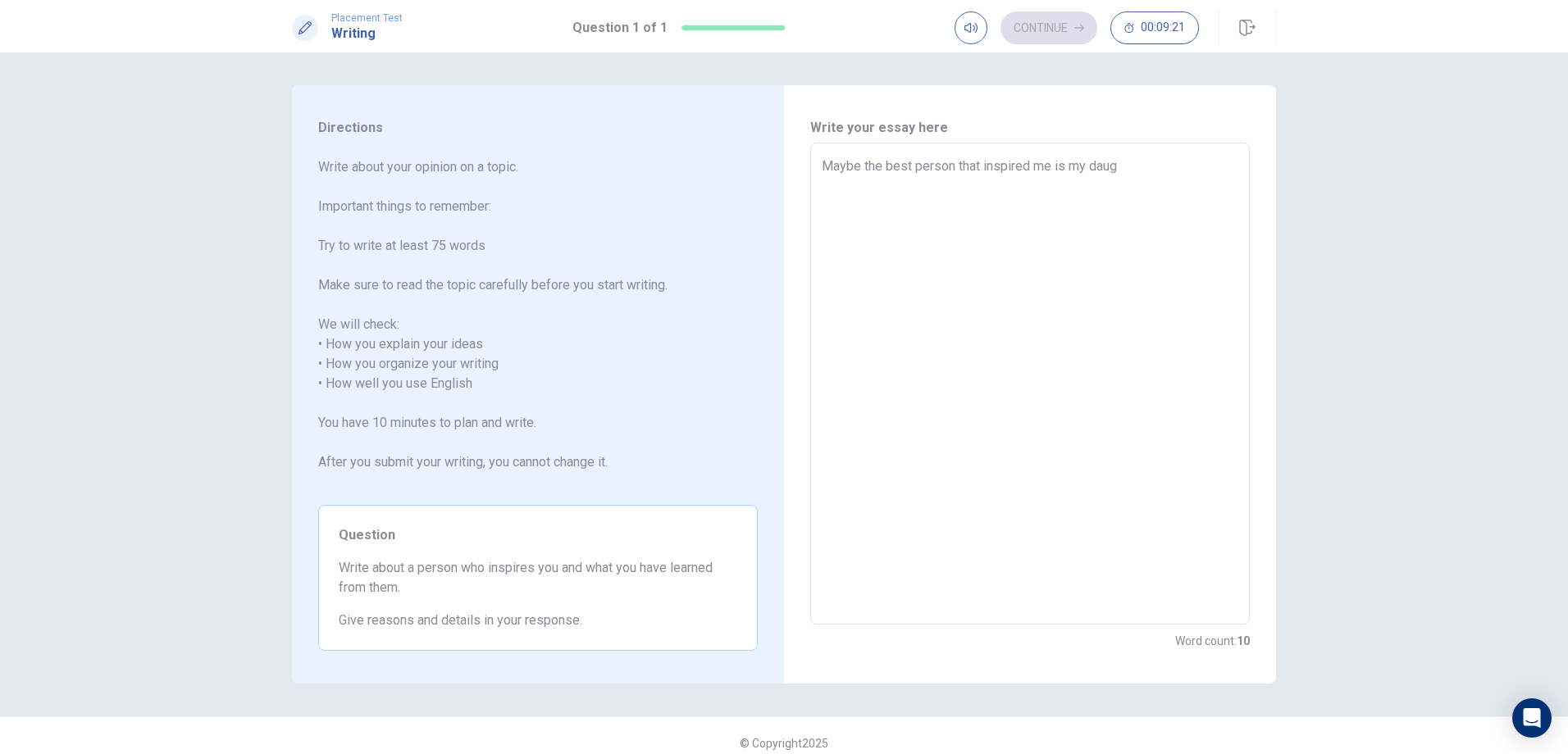 type on "x" 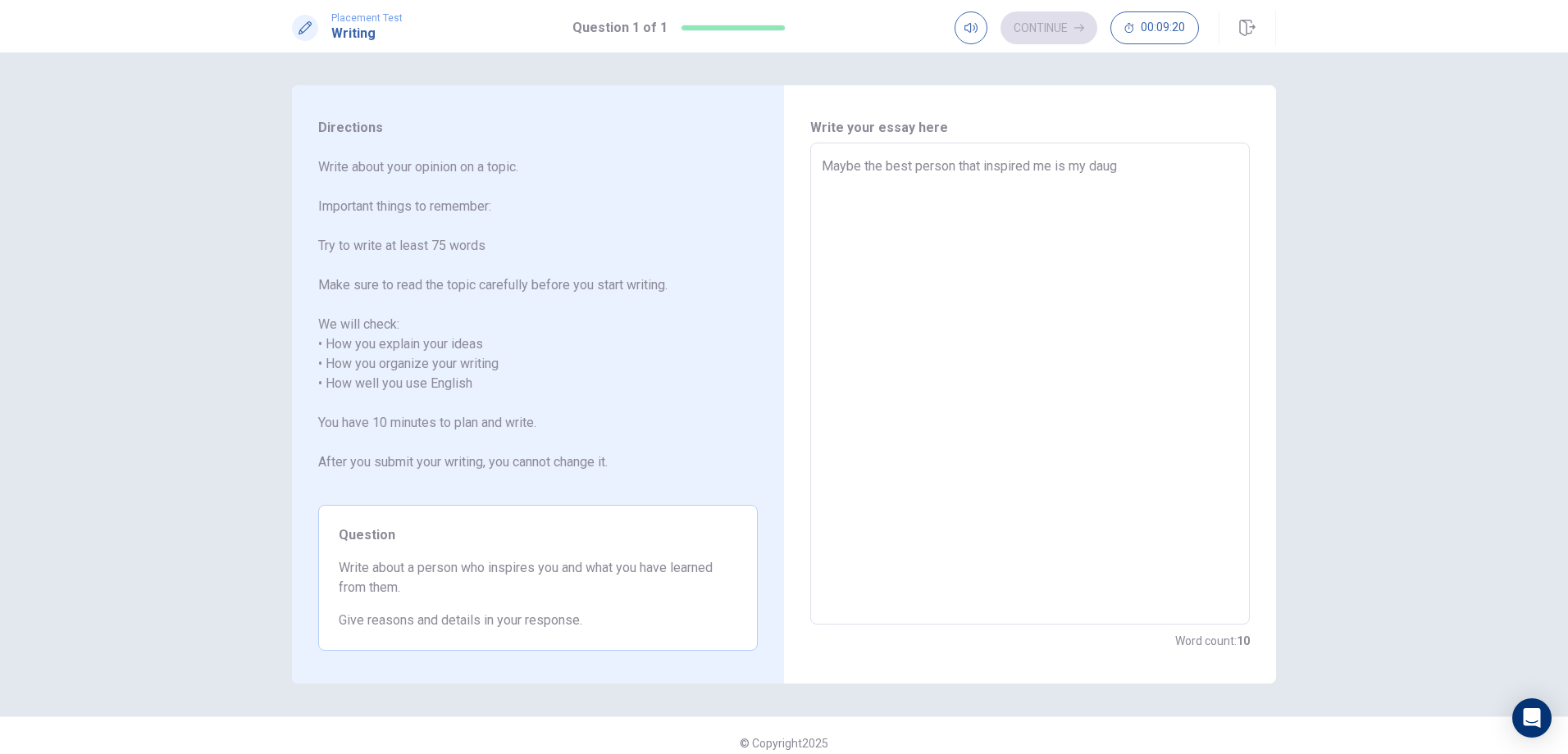 type on "Maybe the best person that inspired me is my daugt" 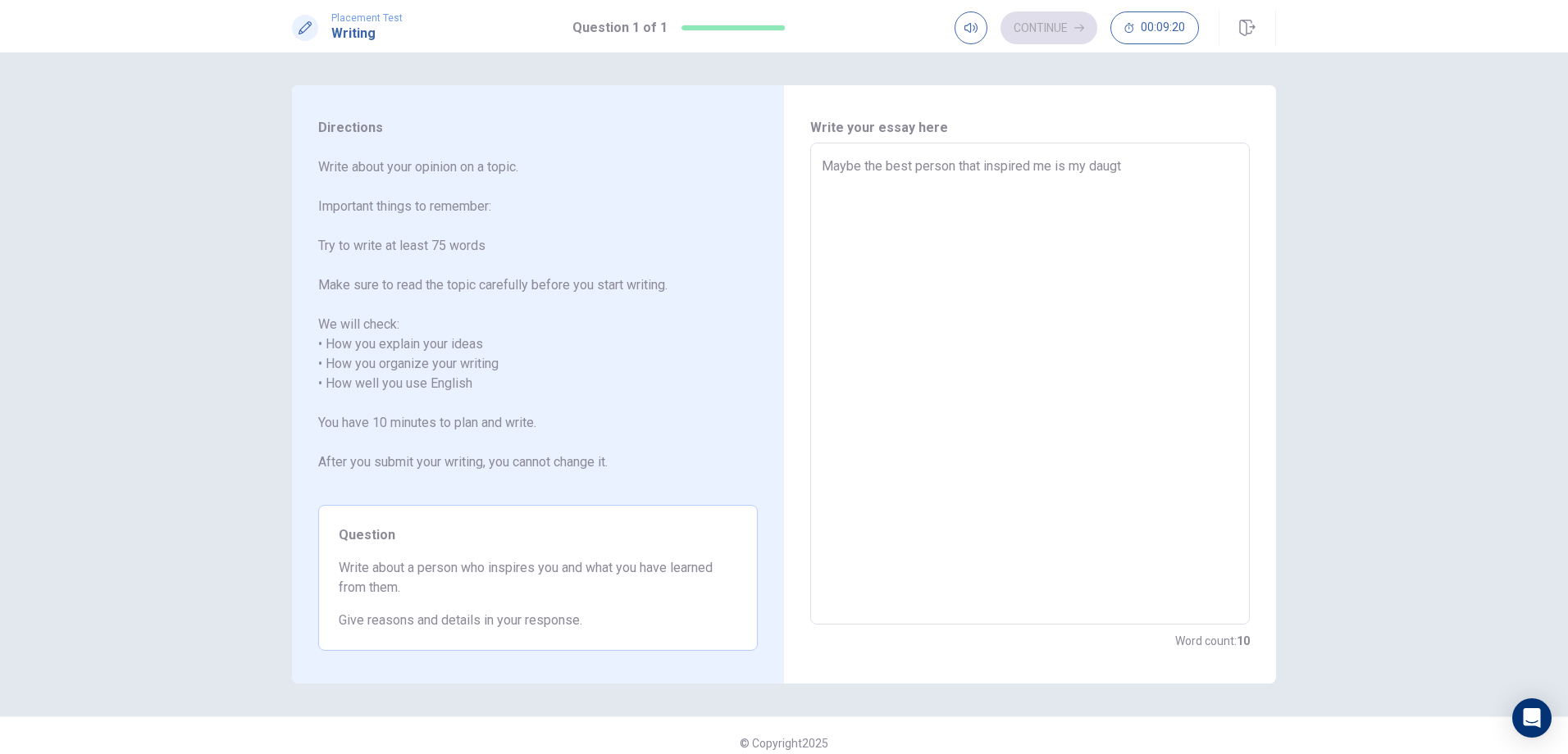 type on "x" 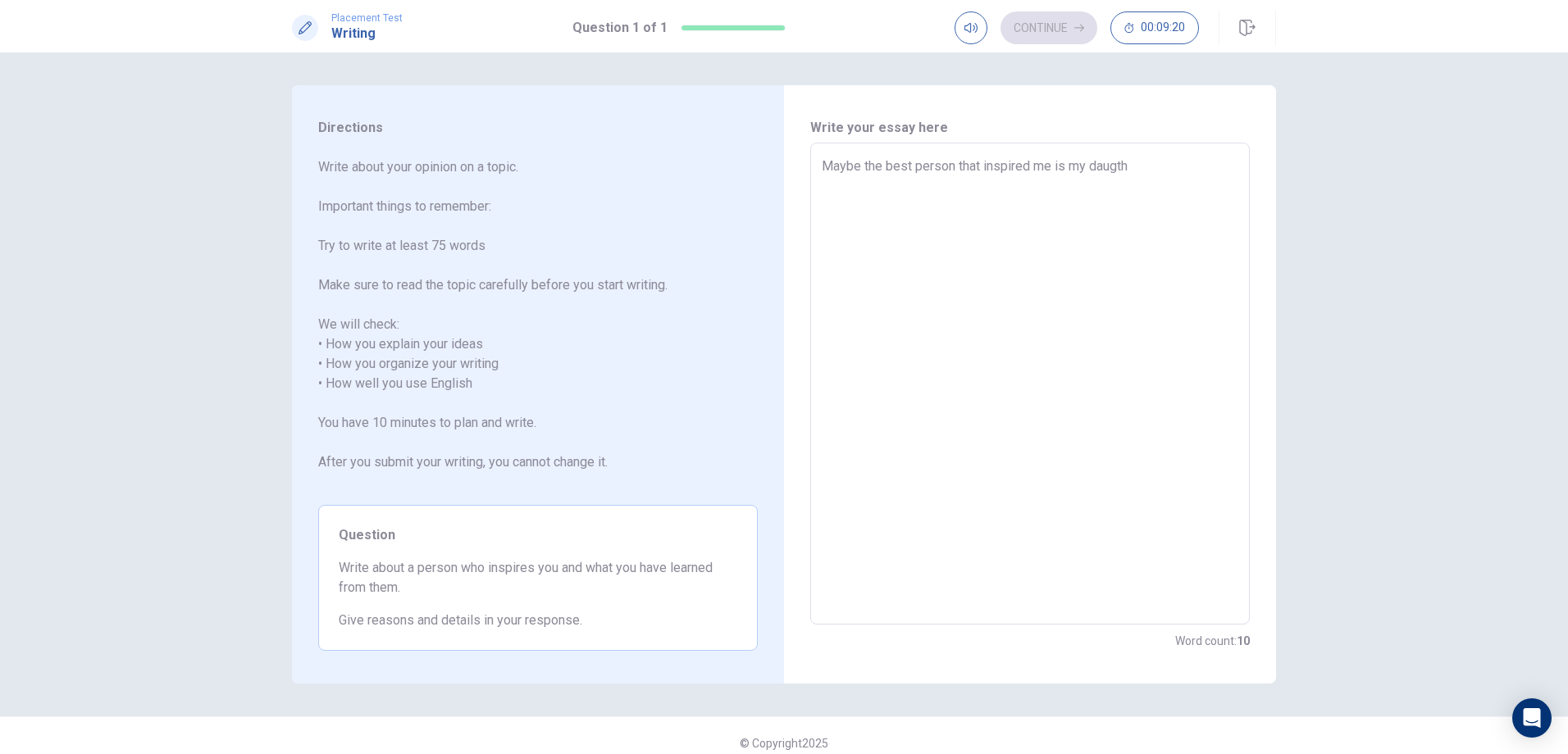 type on "x" 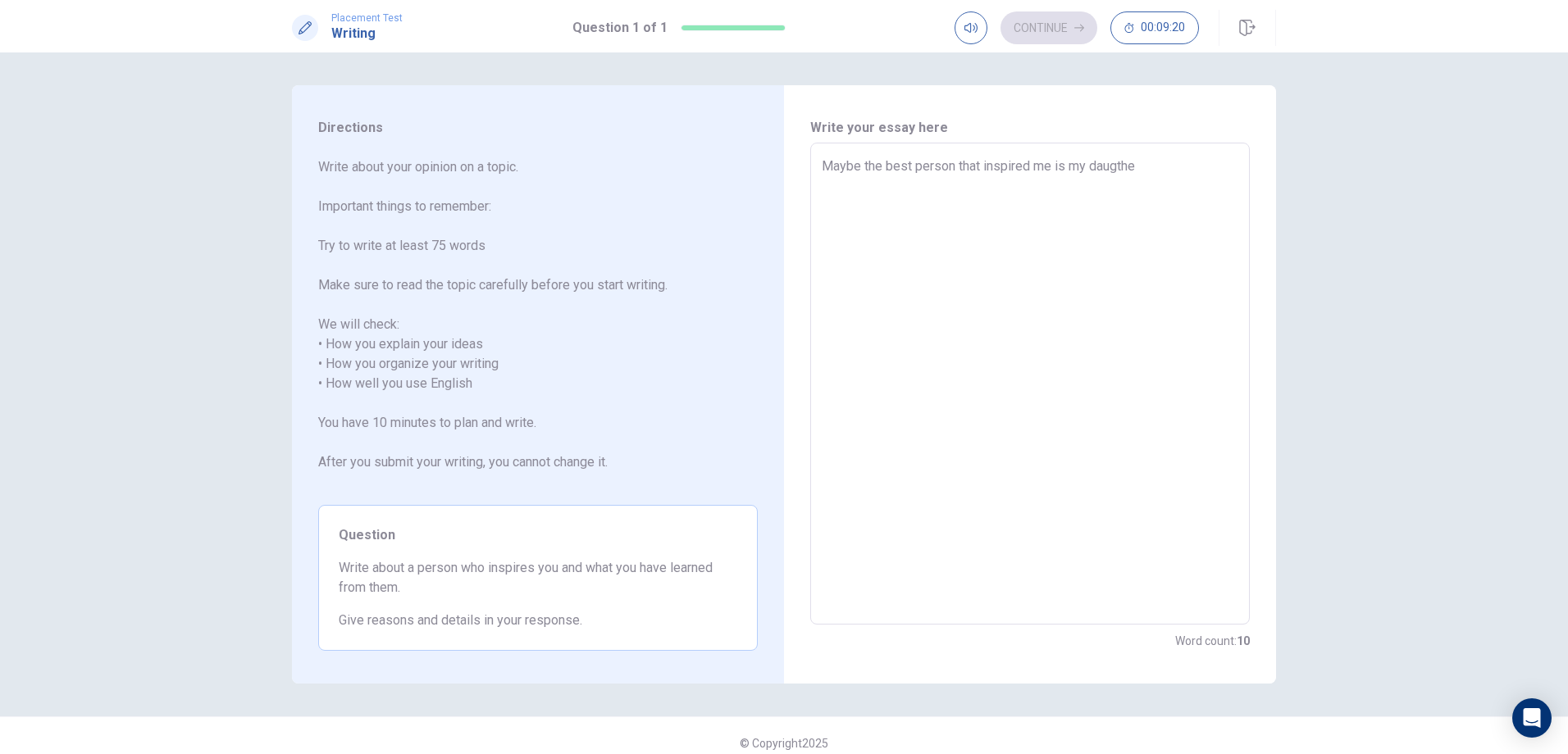 type on "x" 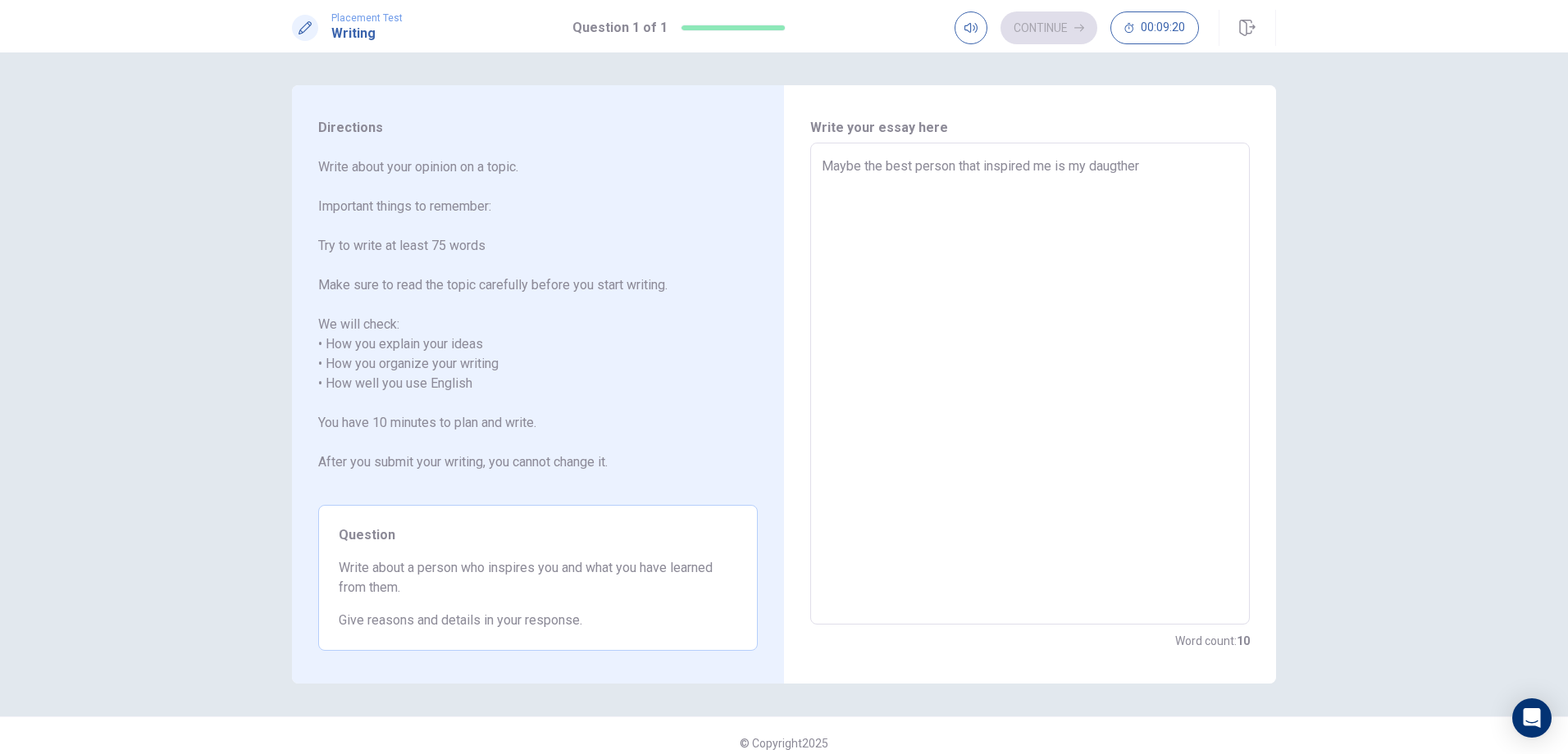 type on "x" 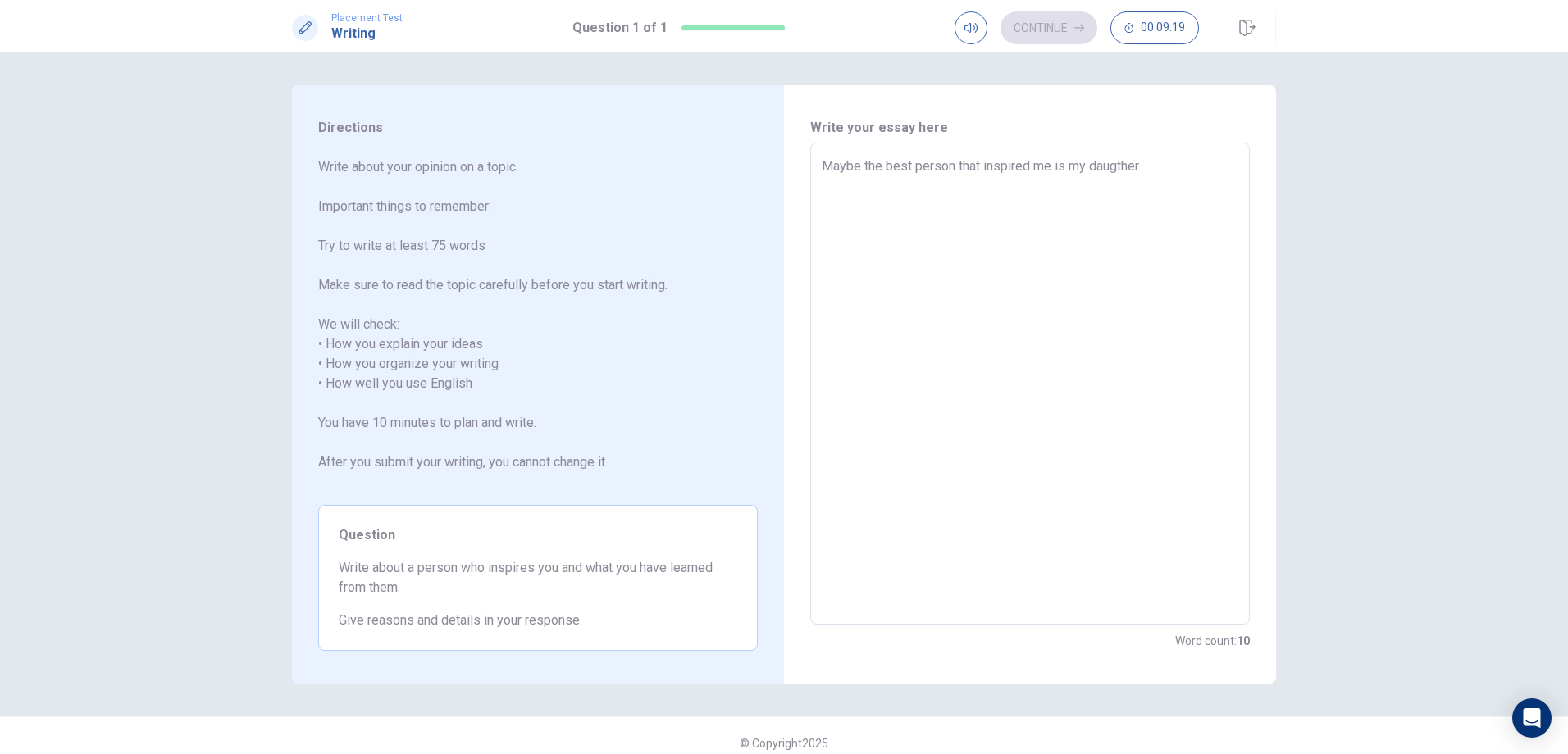 type on "Maybe the best person that inspired me is my daugther," 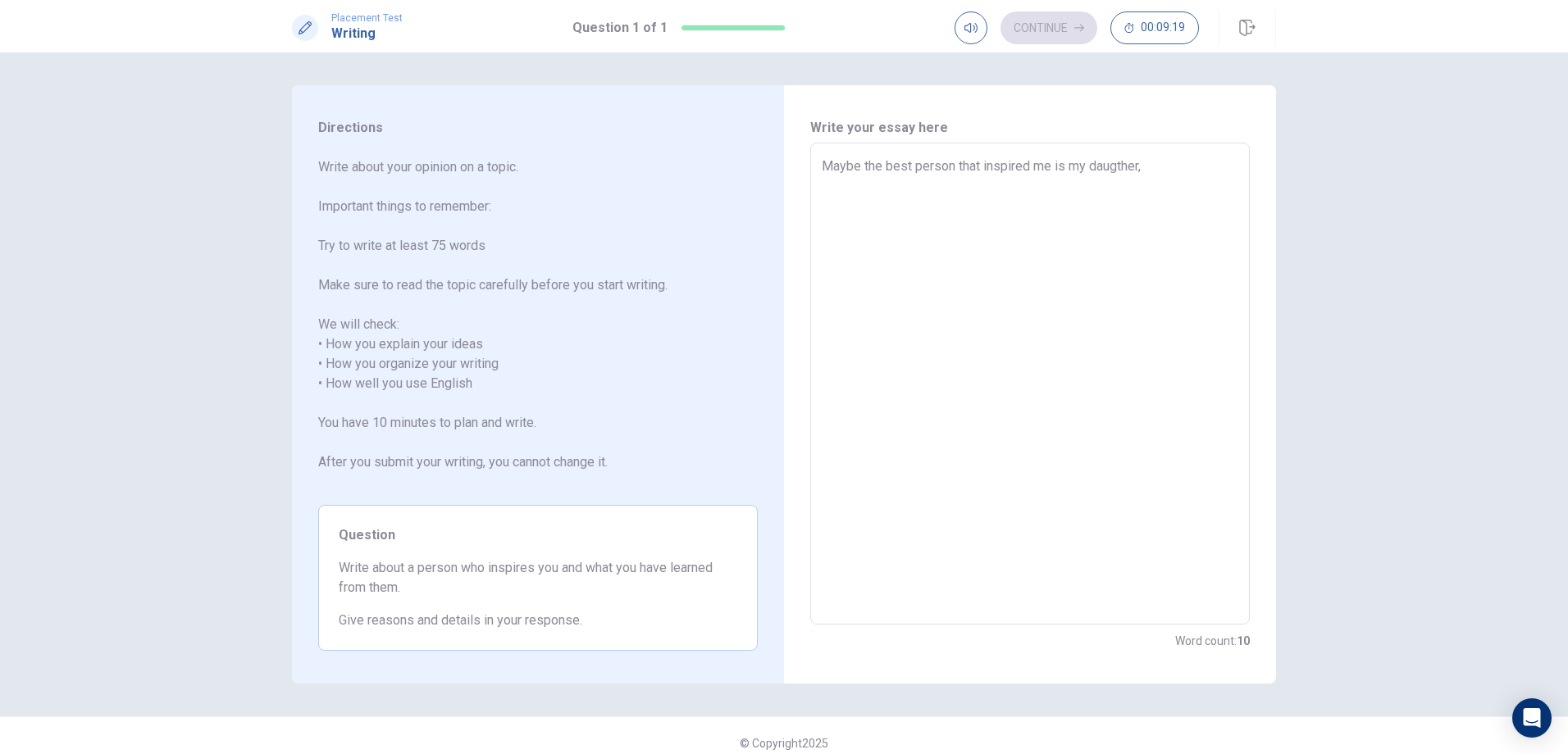 type on "x" 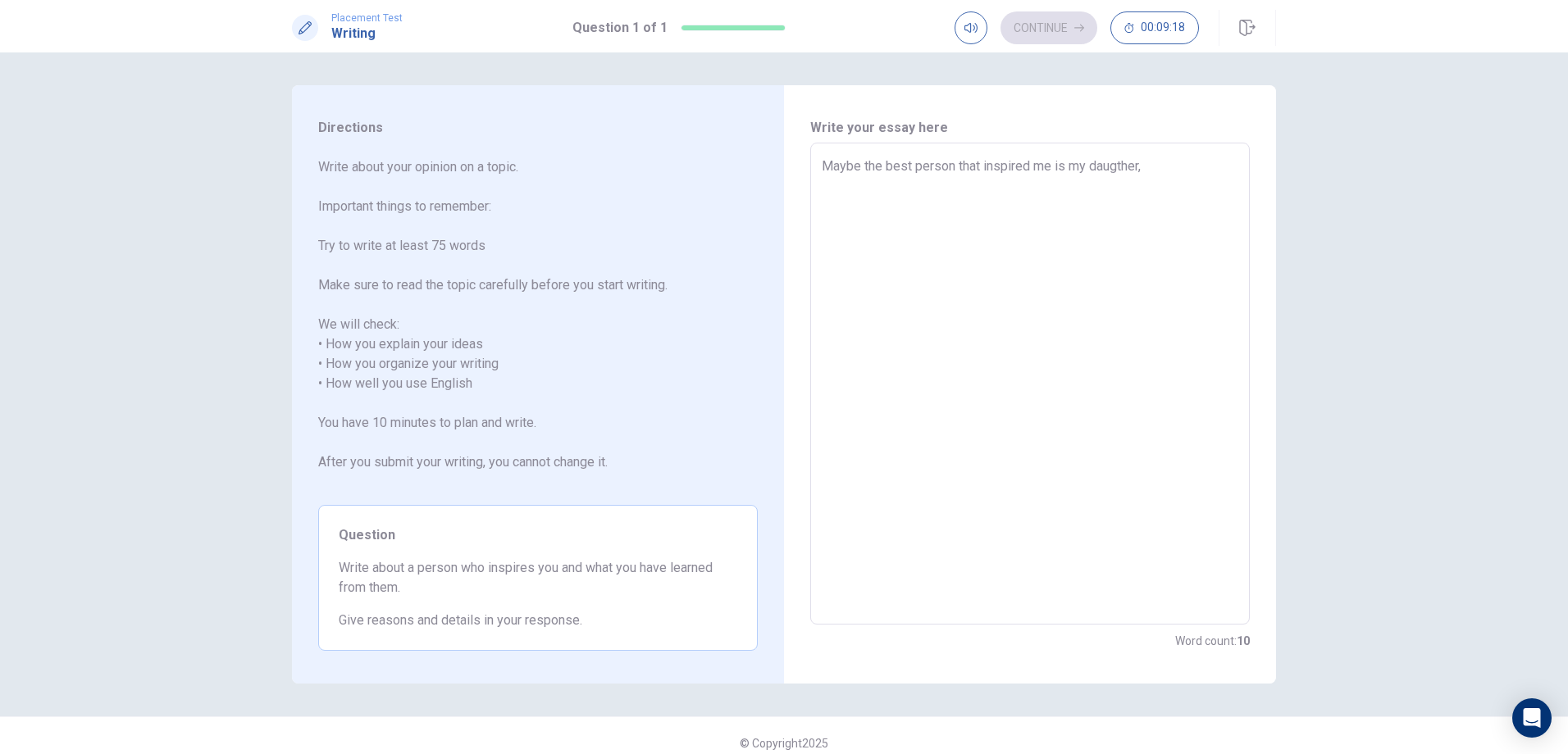 type on "Maybe the best person that inspired me is my daugther, s" 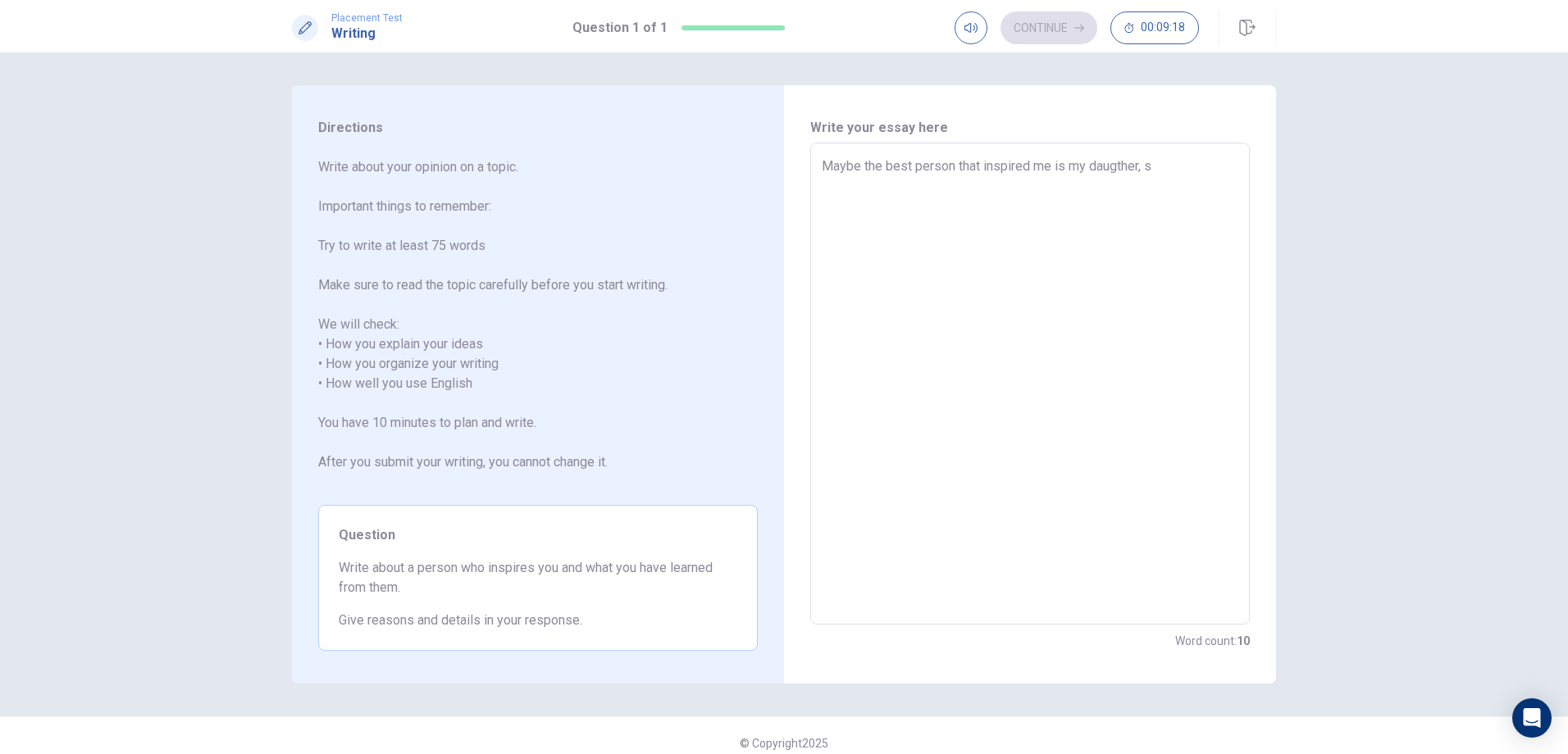 type on "x" 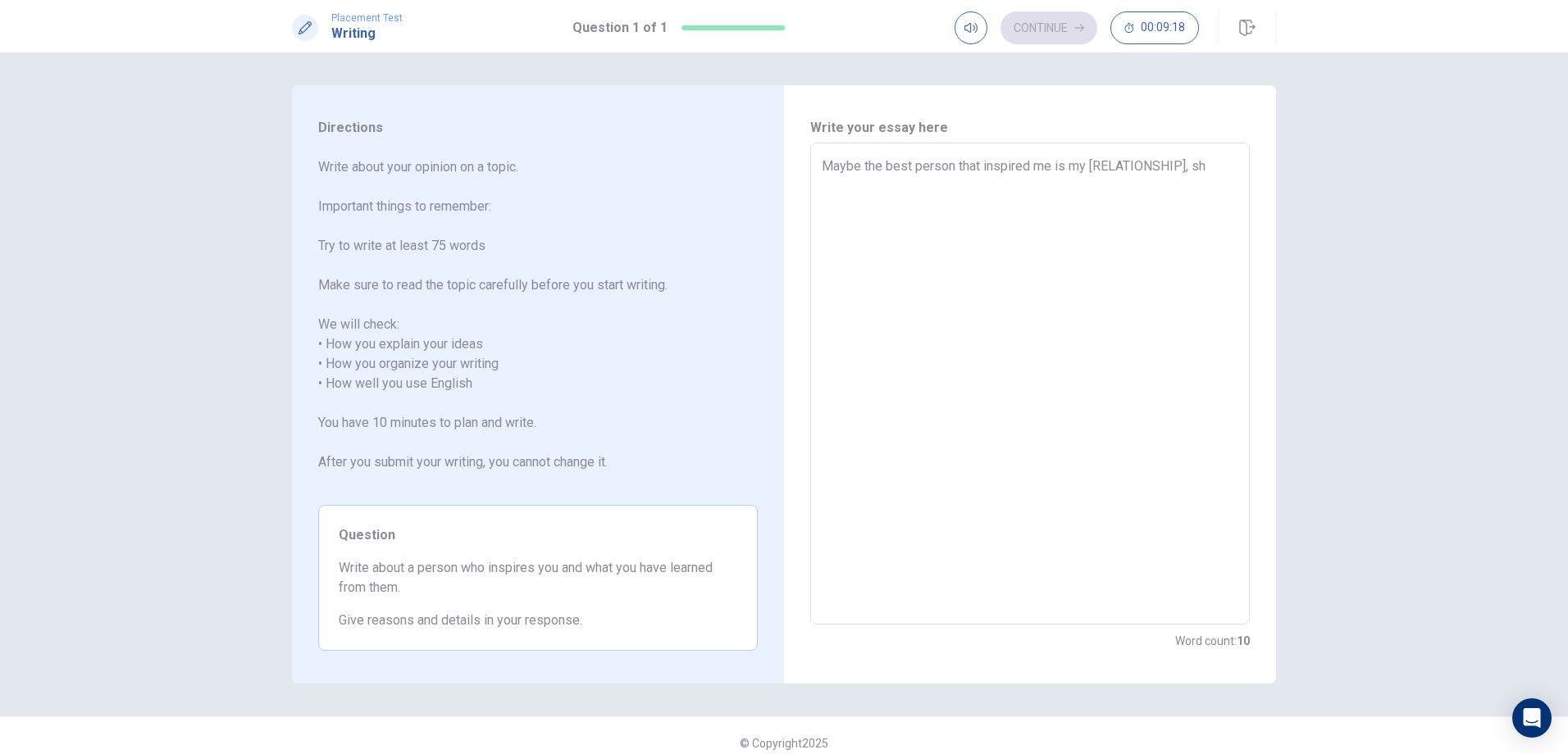 type on "x" 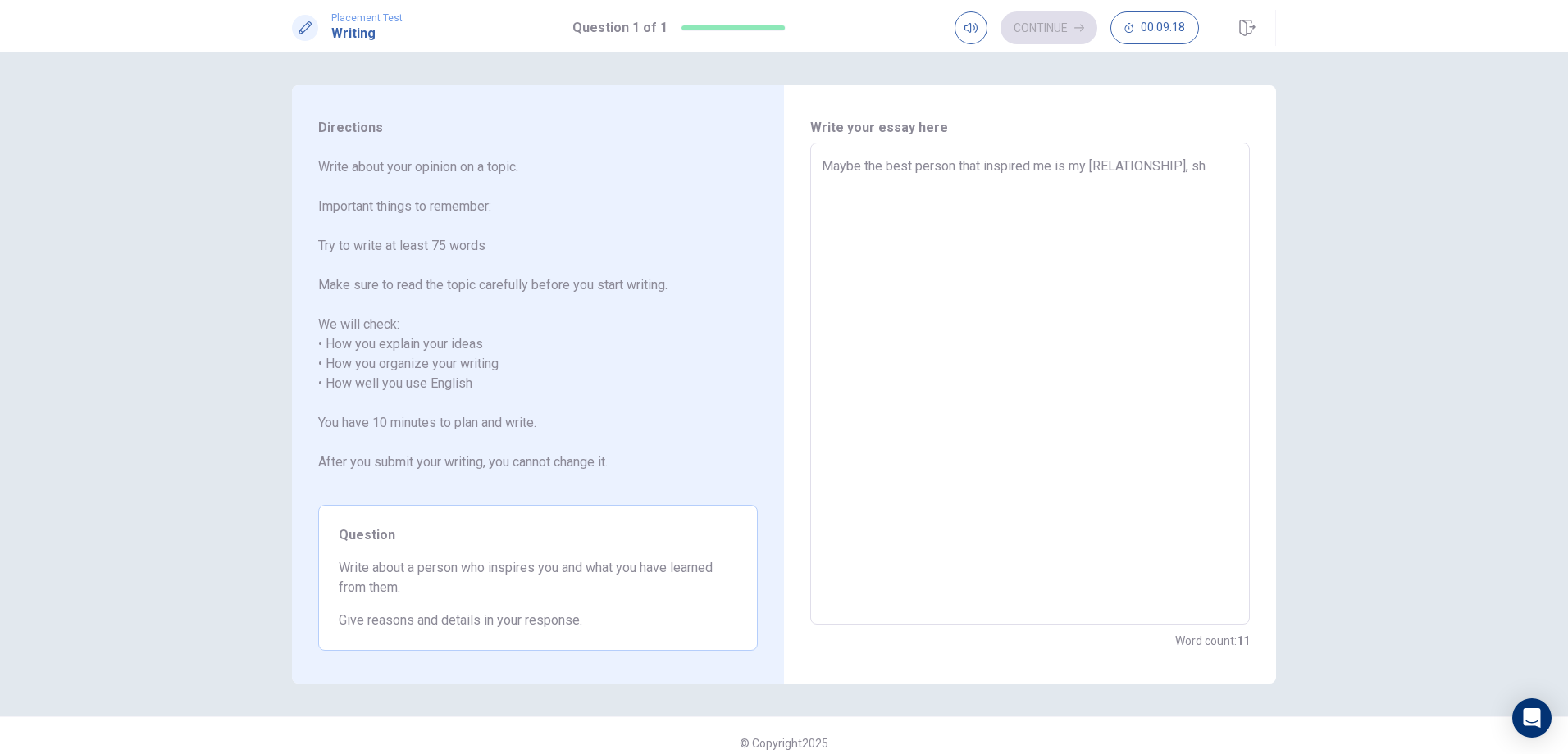 type on "Maybe the best person that inspired me is my daugther, she is a roller and she" 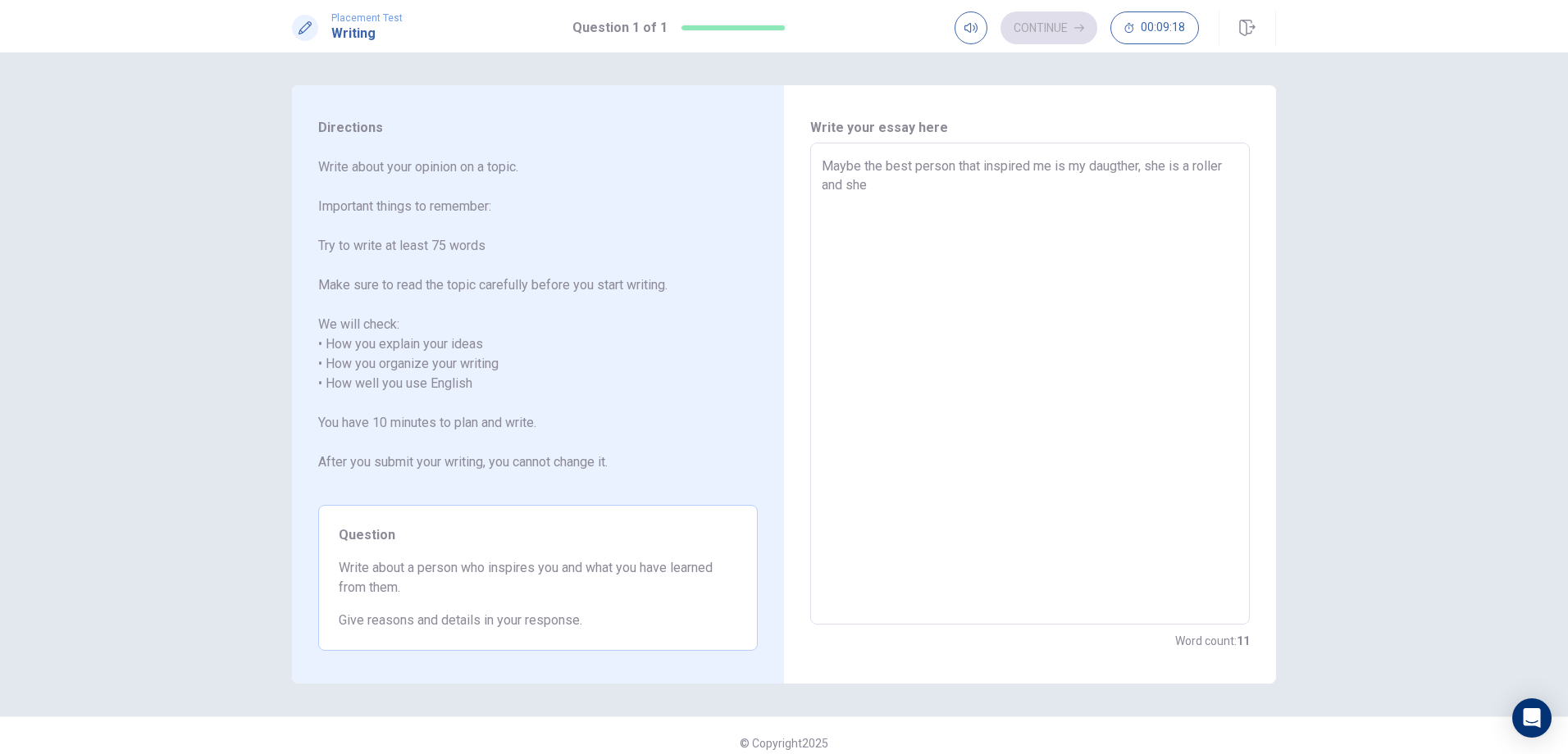 type on "x" 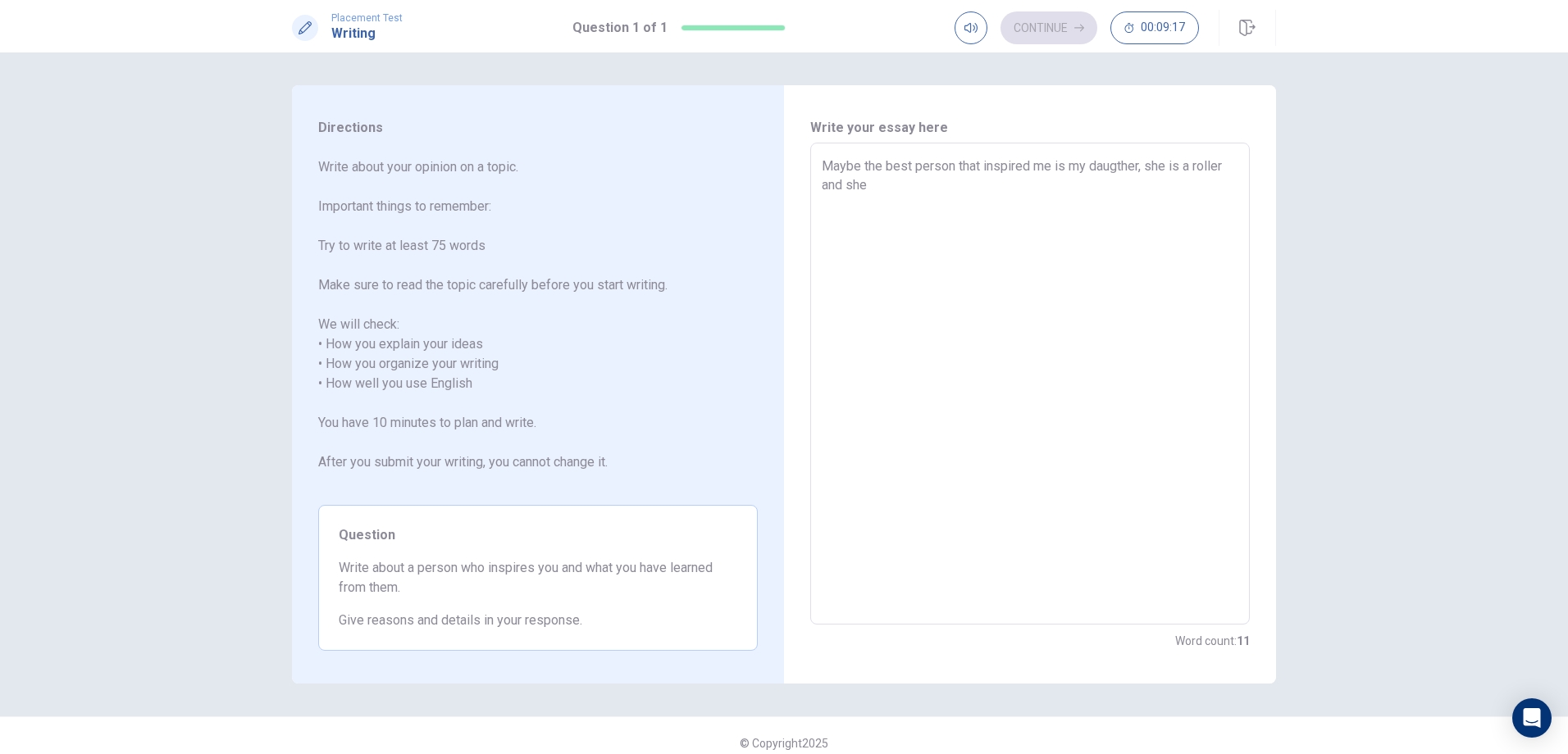 type on "Maybe the best person that inspired me is my [RELATION], she is a" 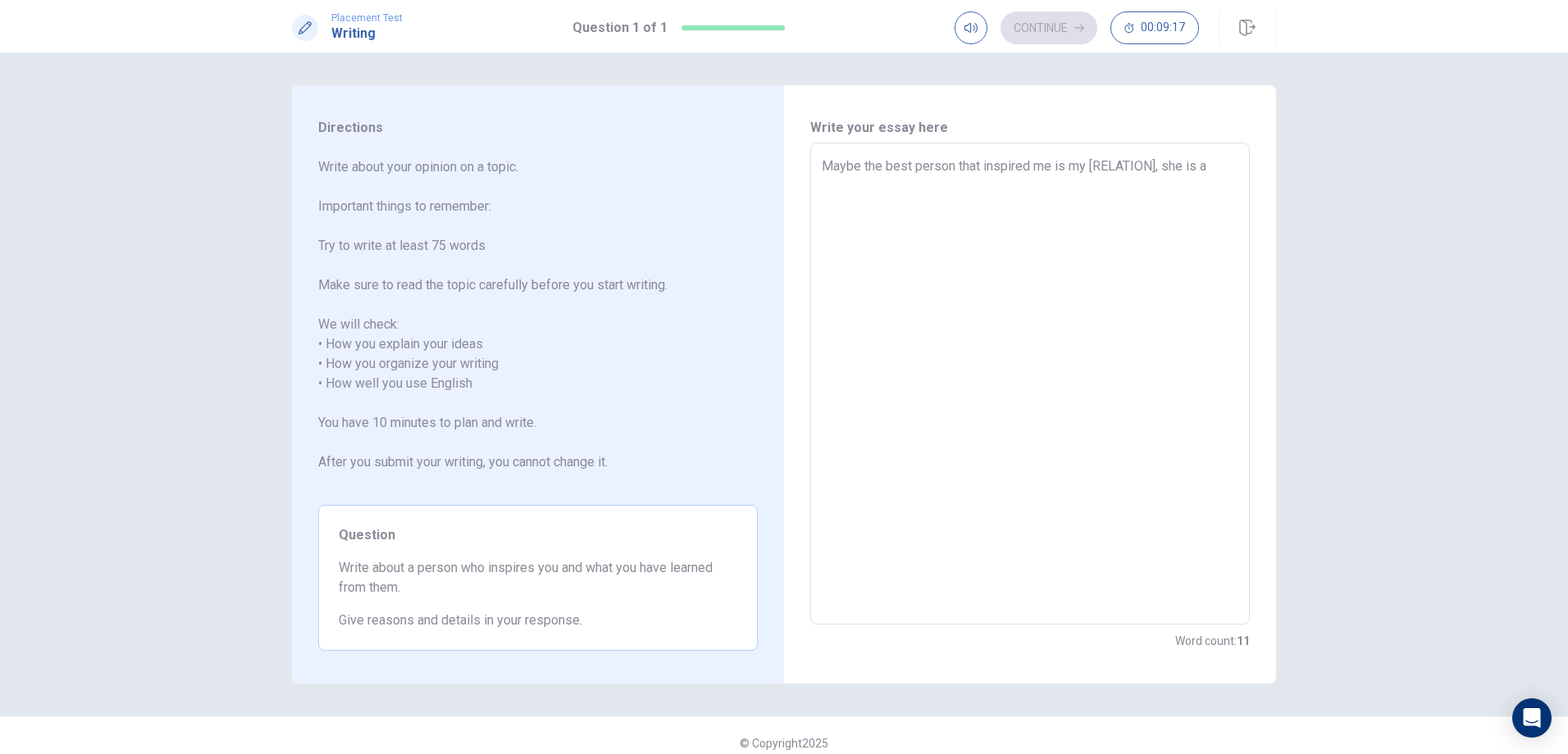 type on "x" 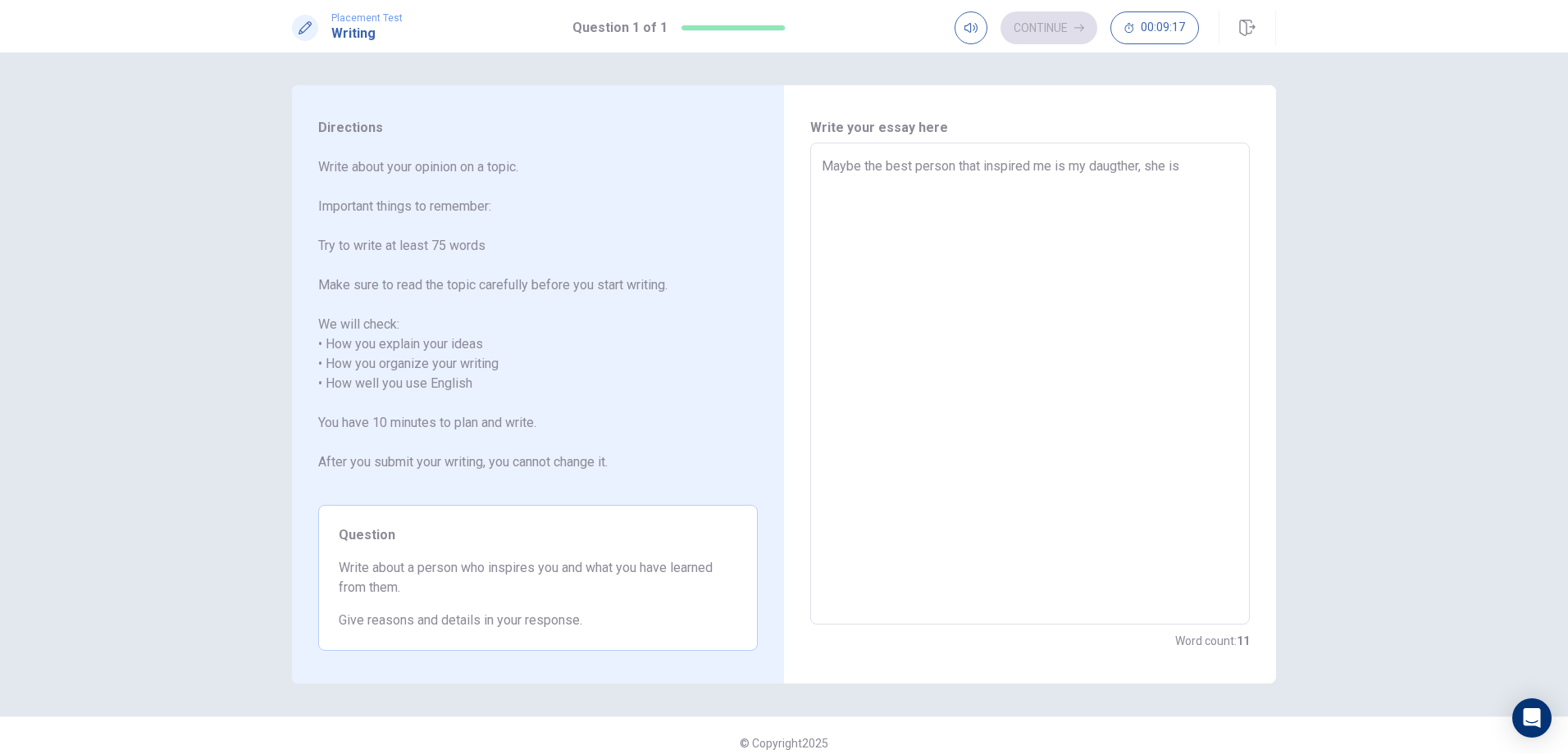 type on "x" 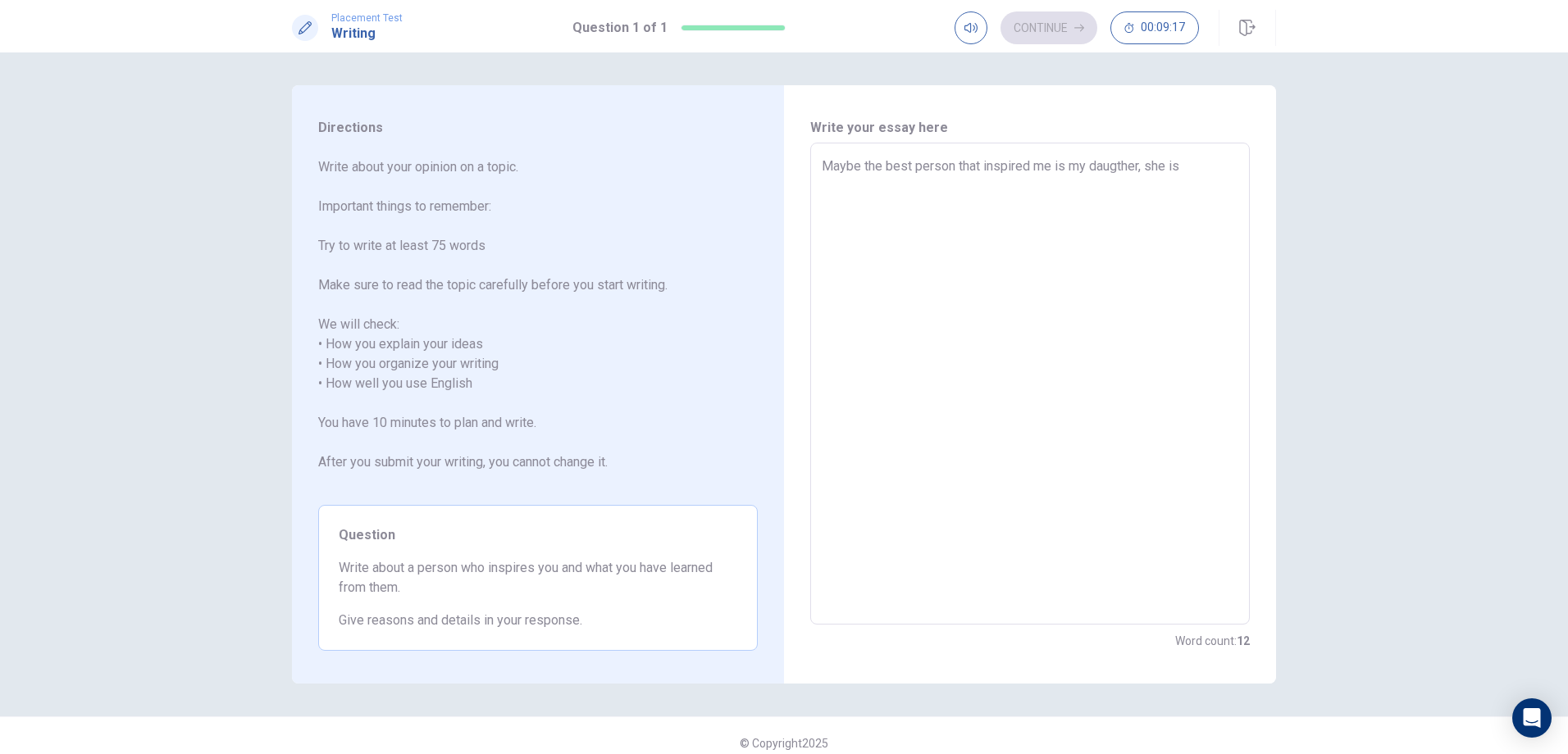 type on "Maybe the best person that inspired me is my daugther, she is" 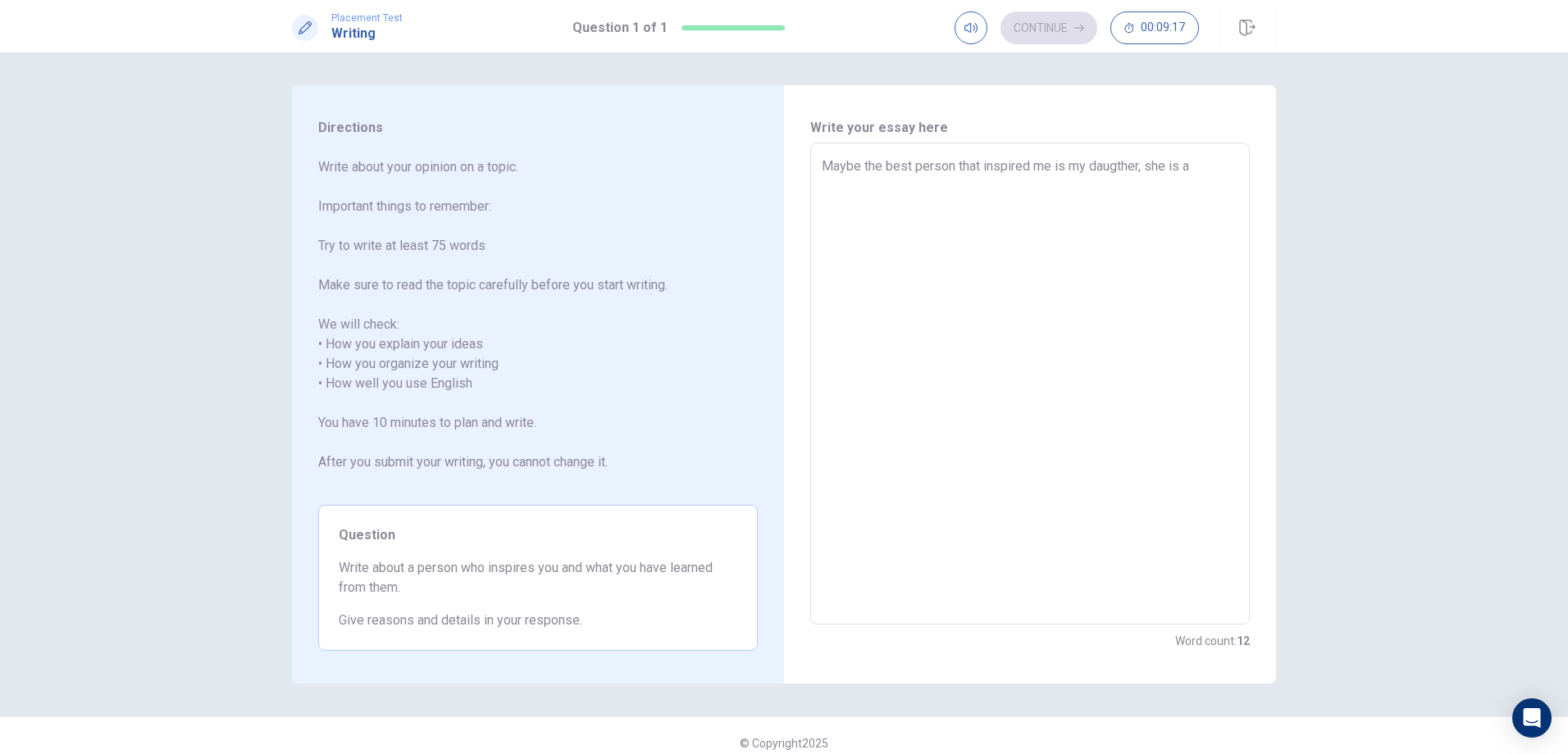 type on "x" 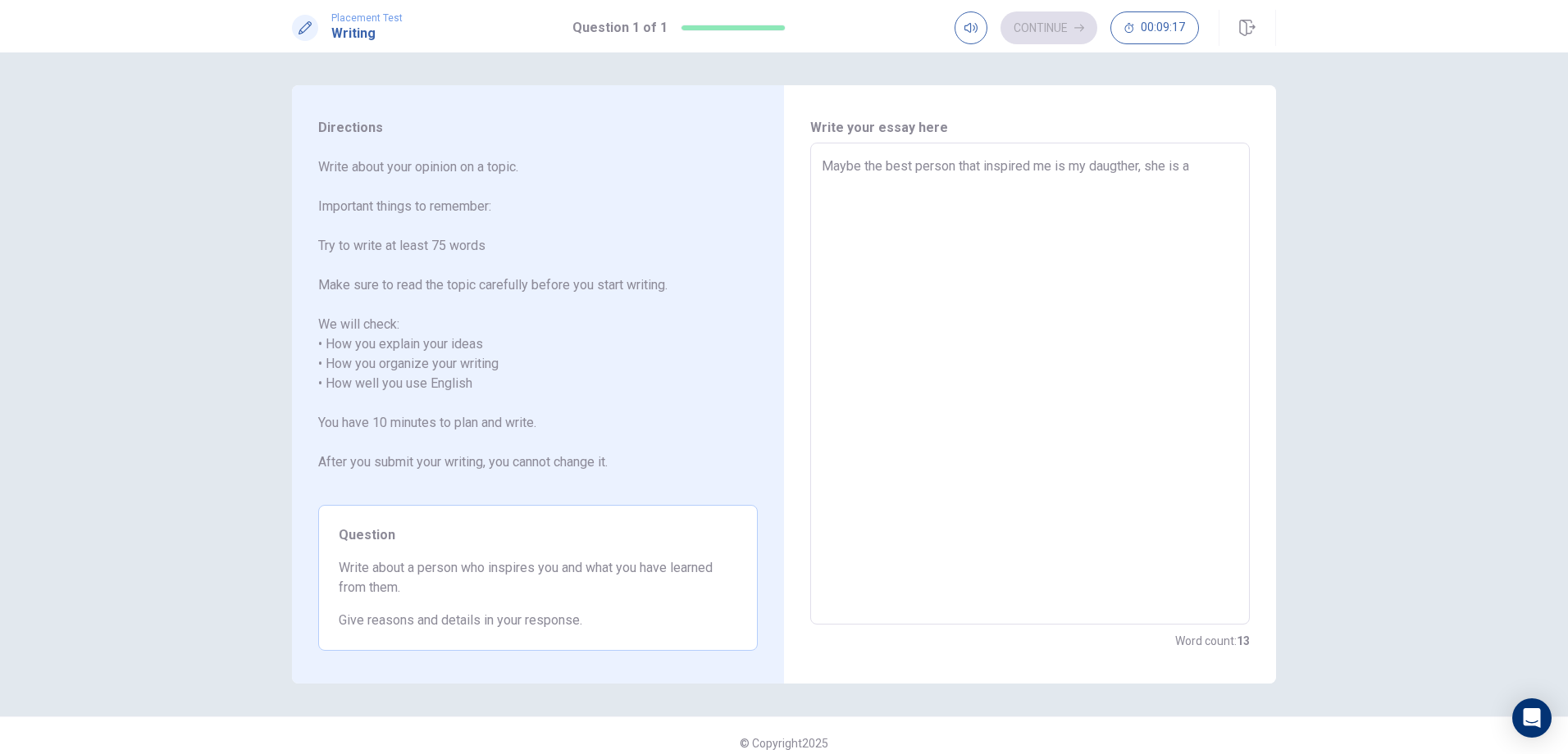 type on "Maybe the best person that inspired me is my daugther, she is a" 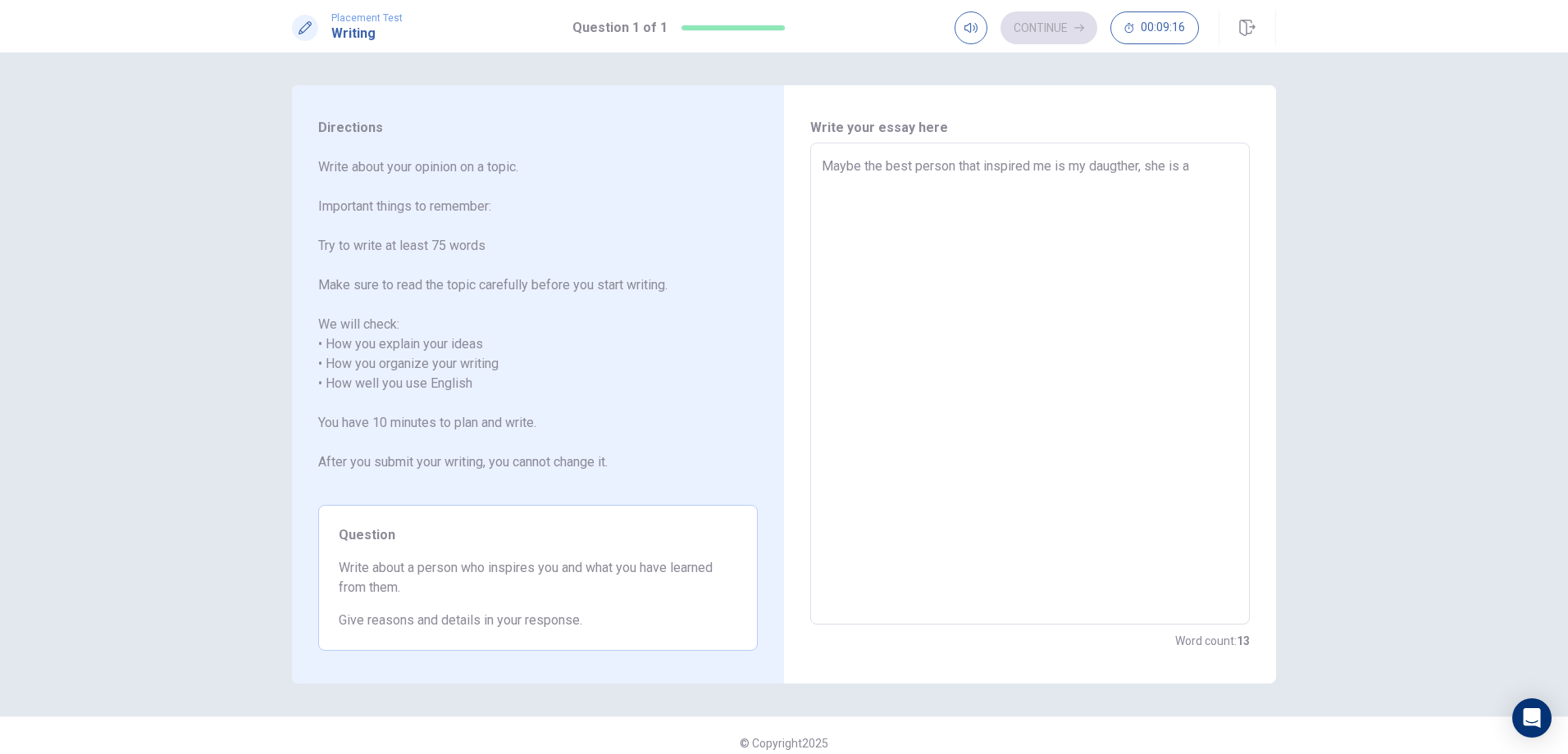 type on "x" 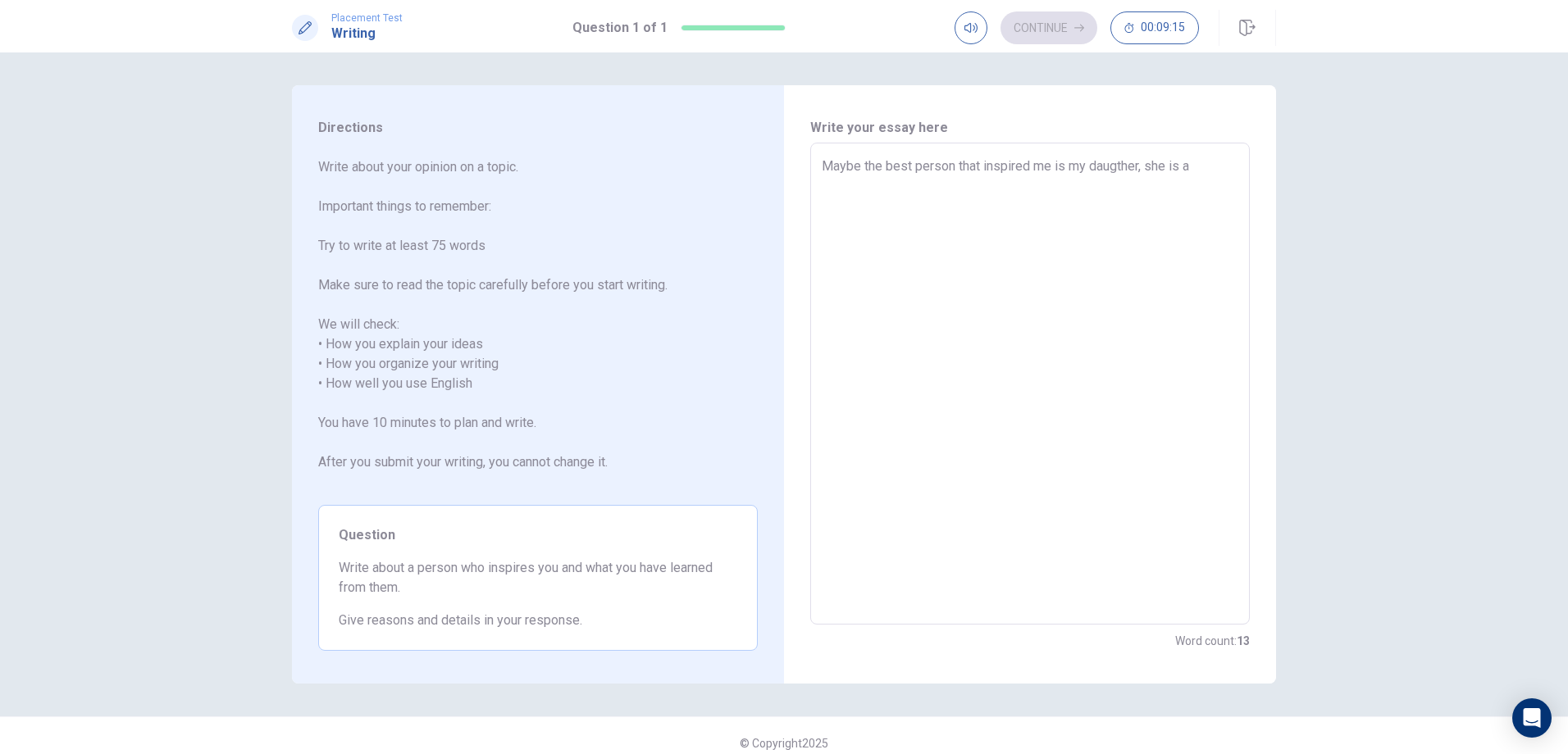 type on "Maybe the best person that inspired me is my [RELATION], she is a r" 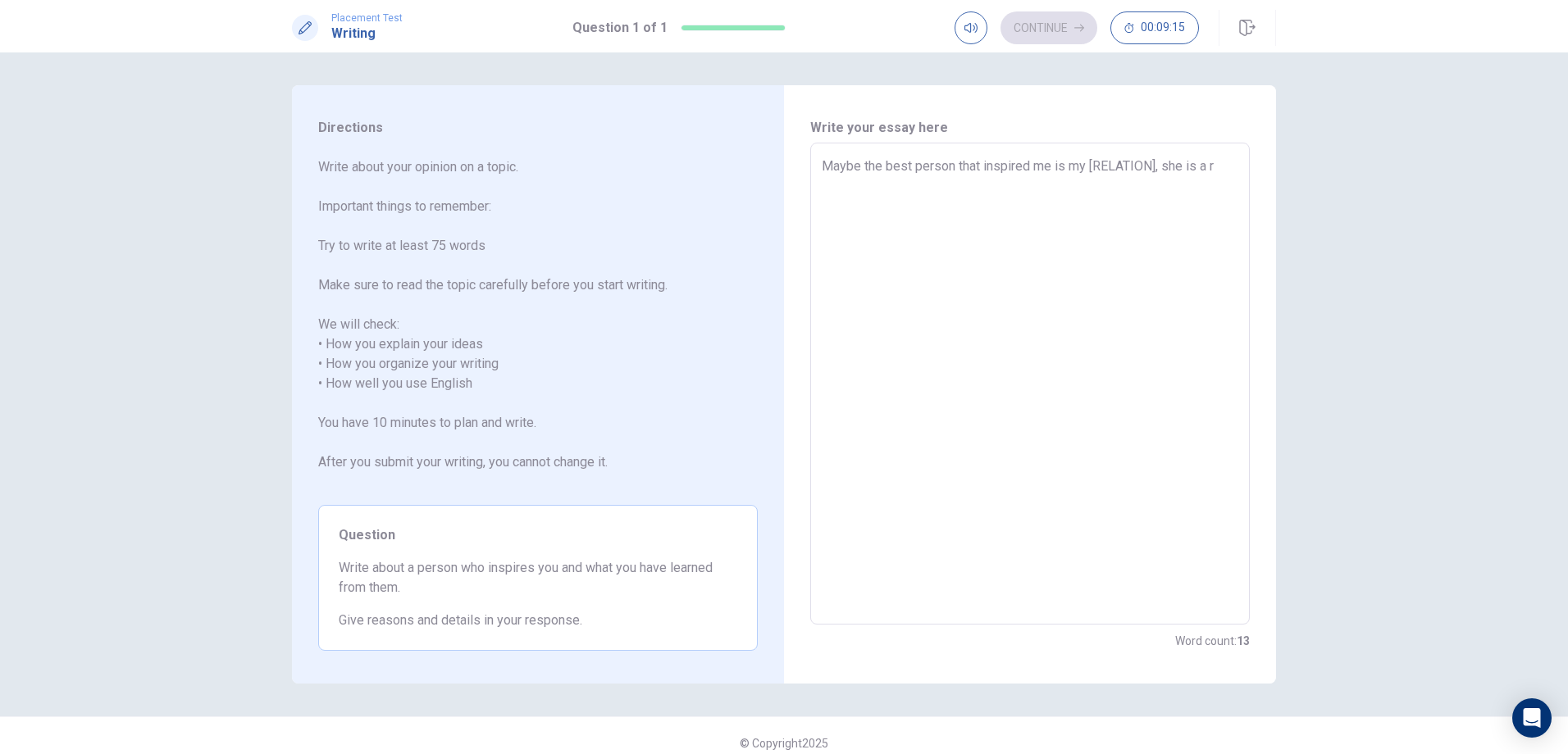 type on "x" 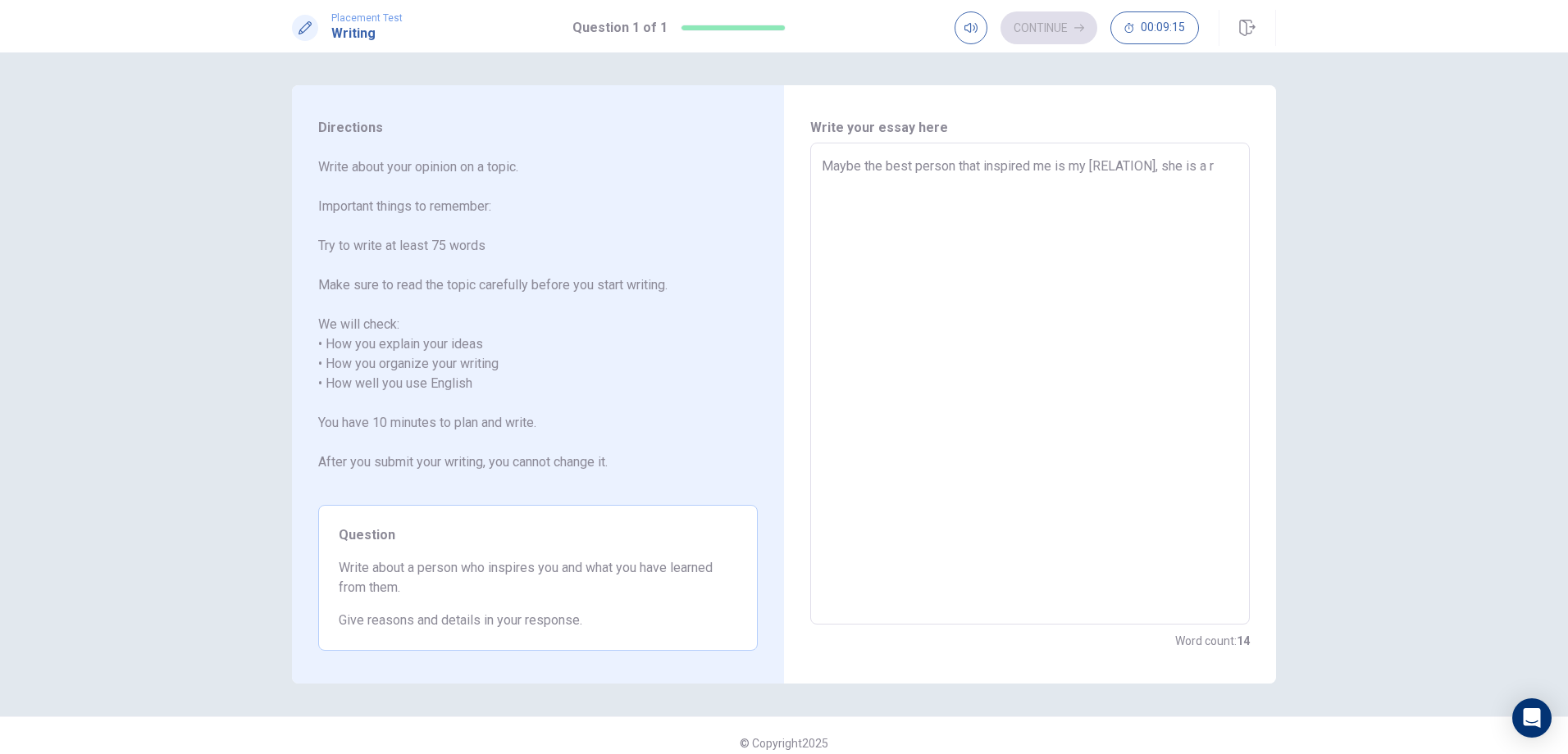 type on "Maybe the best person that inspired me is my daugther, she is a ro" 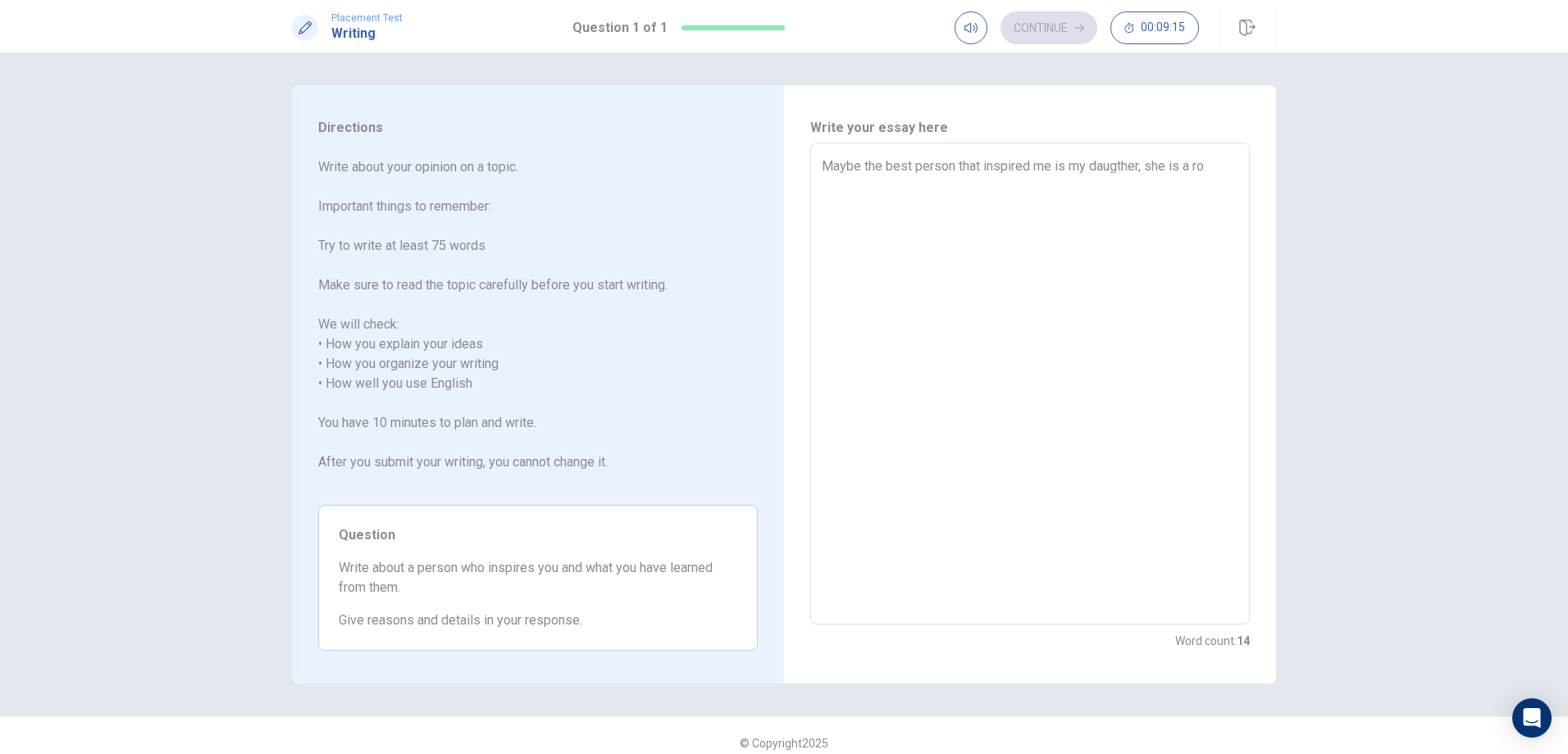 type on "x" 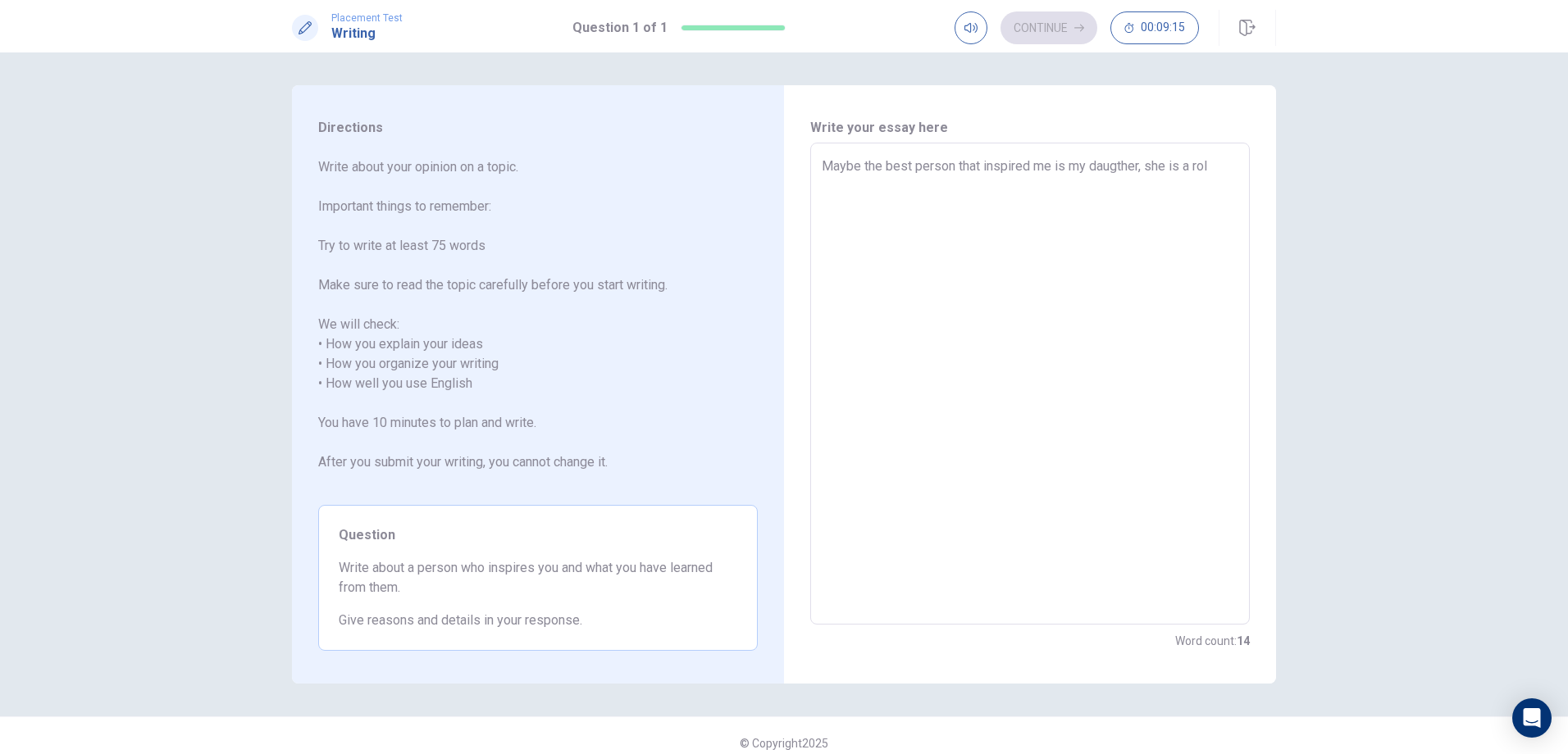 type on "x" 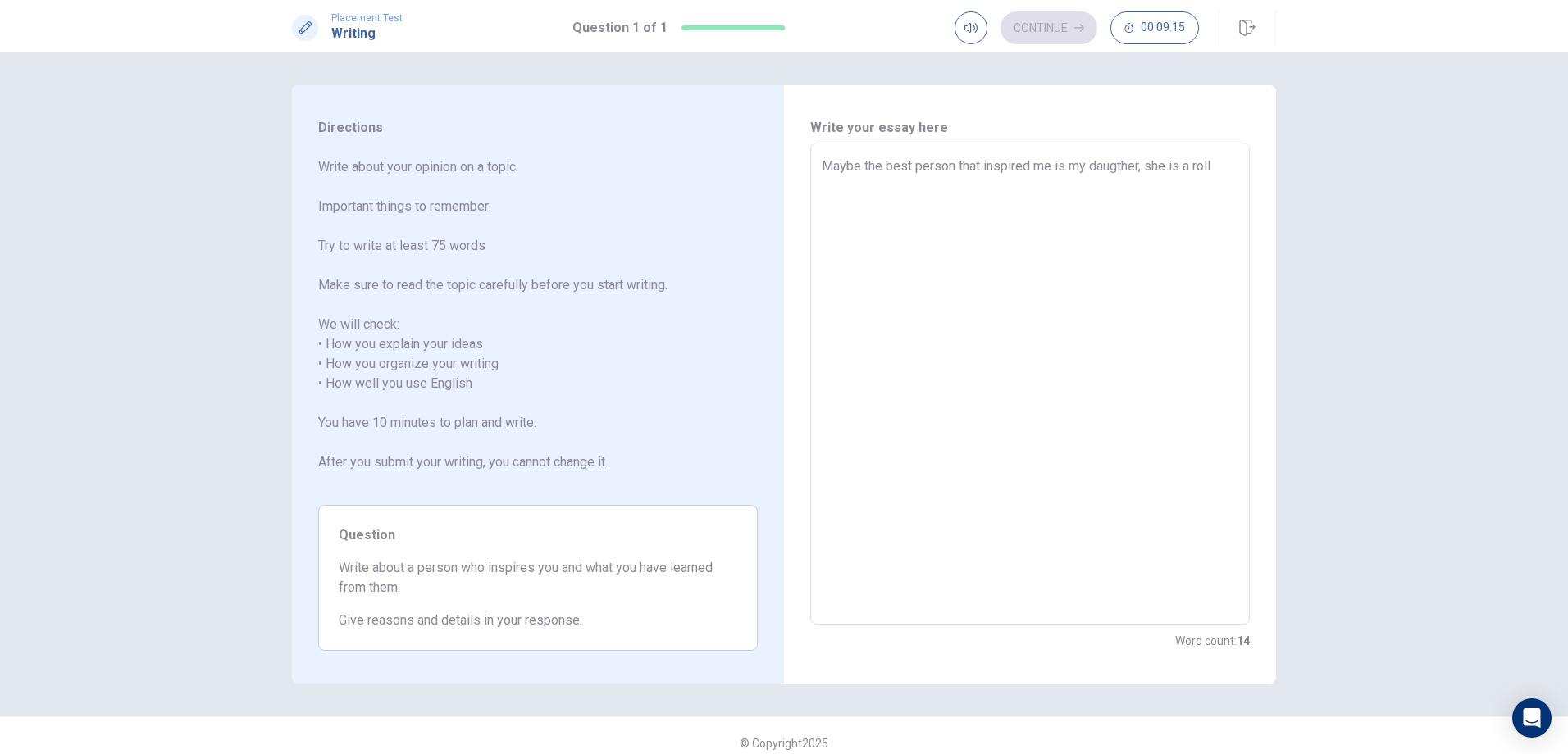 type on "x" 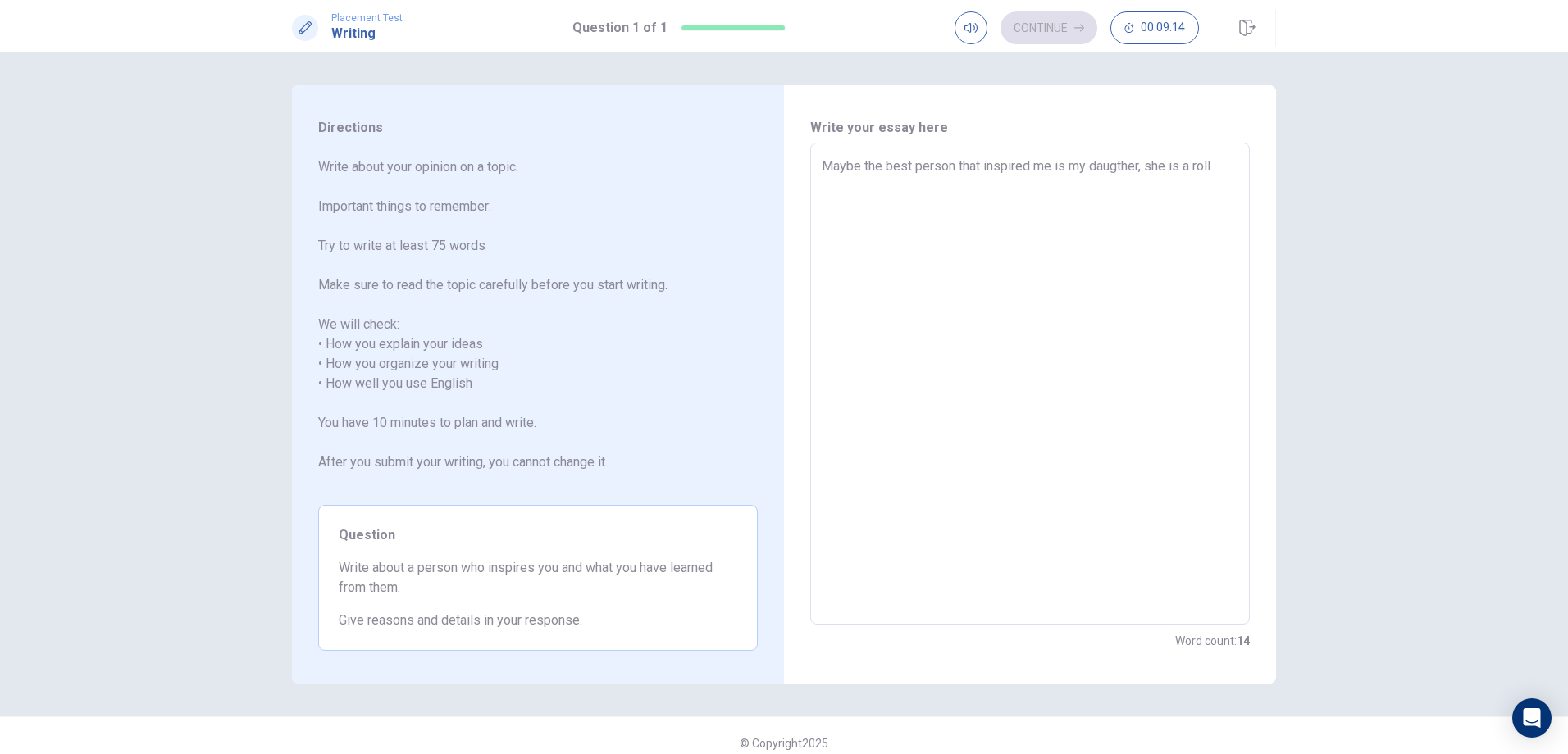 type on "Maybe the best person that inspired me is my daugther, she is a rolle" 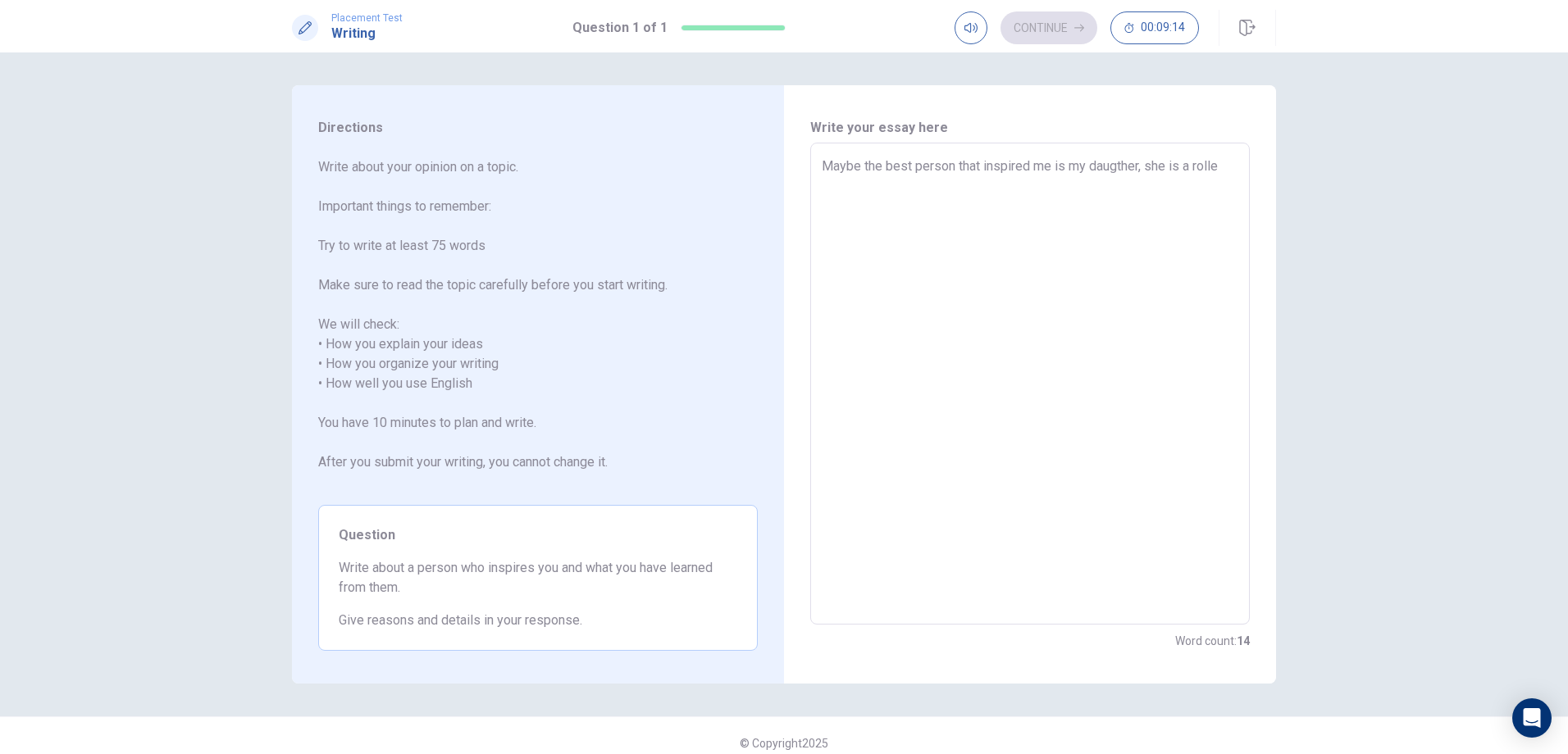 type on "x" 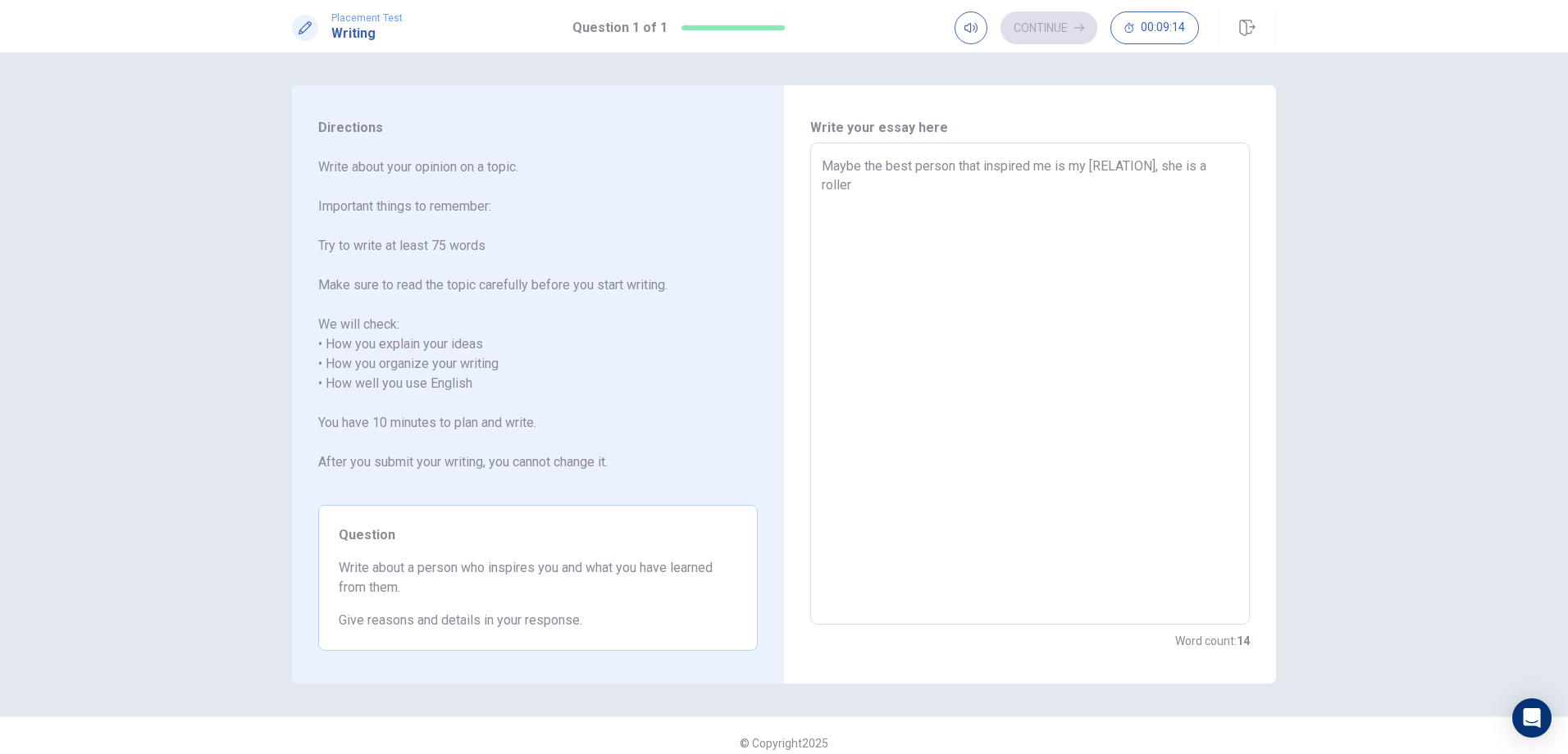 type on "x" 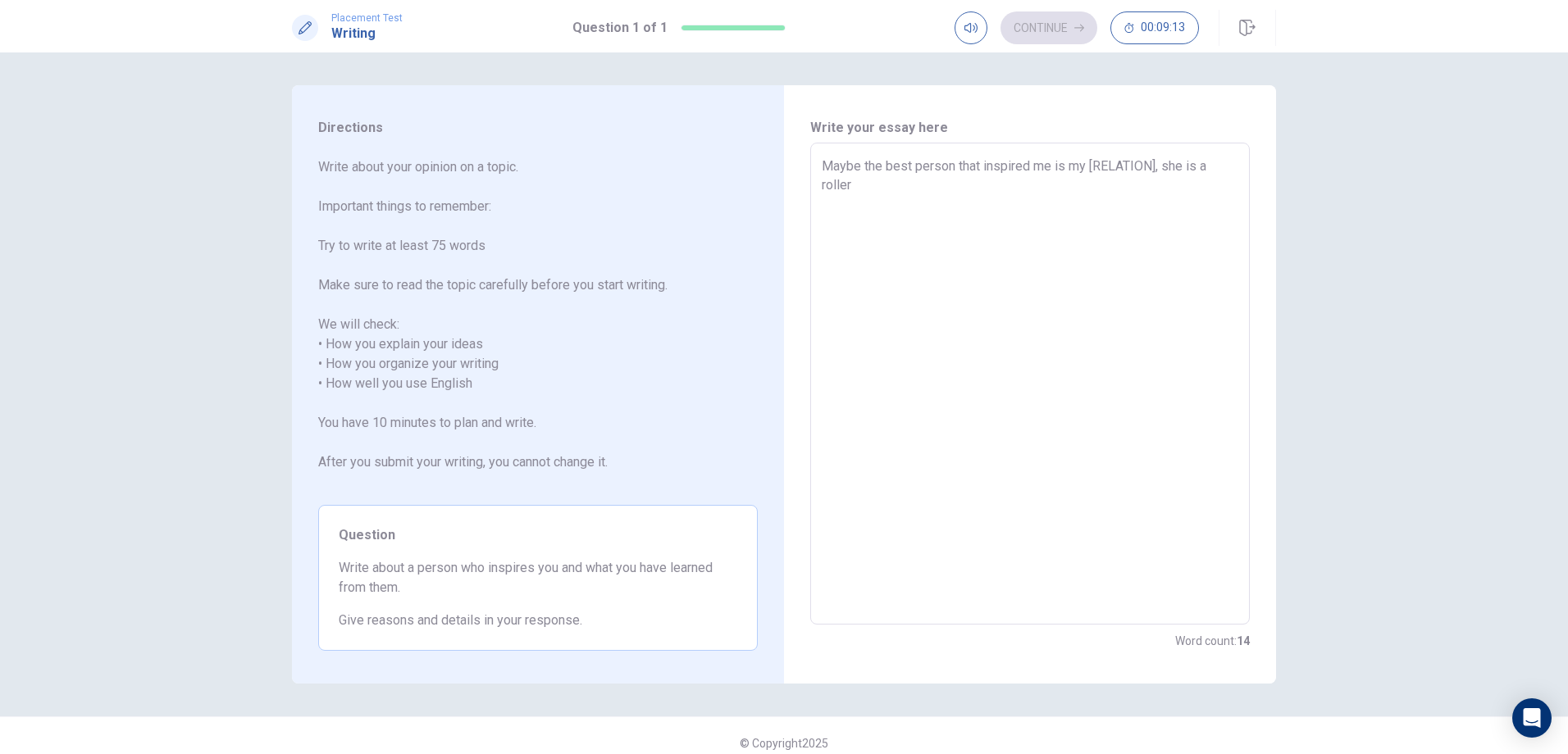 type on "Maybe the best person that inspired me is my daugther, she is a roller a" 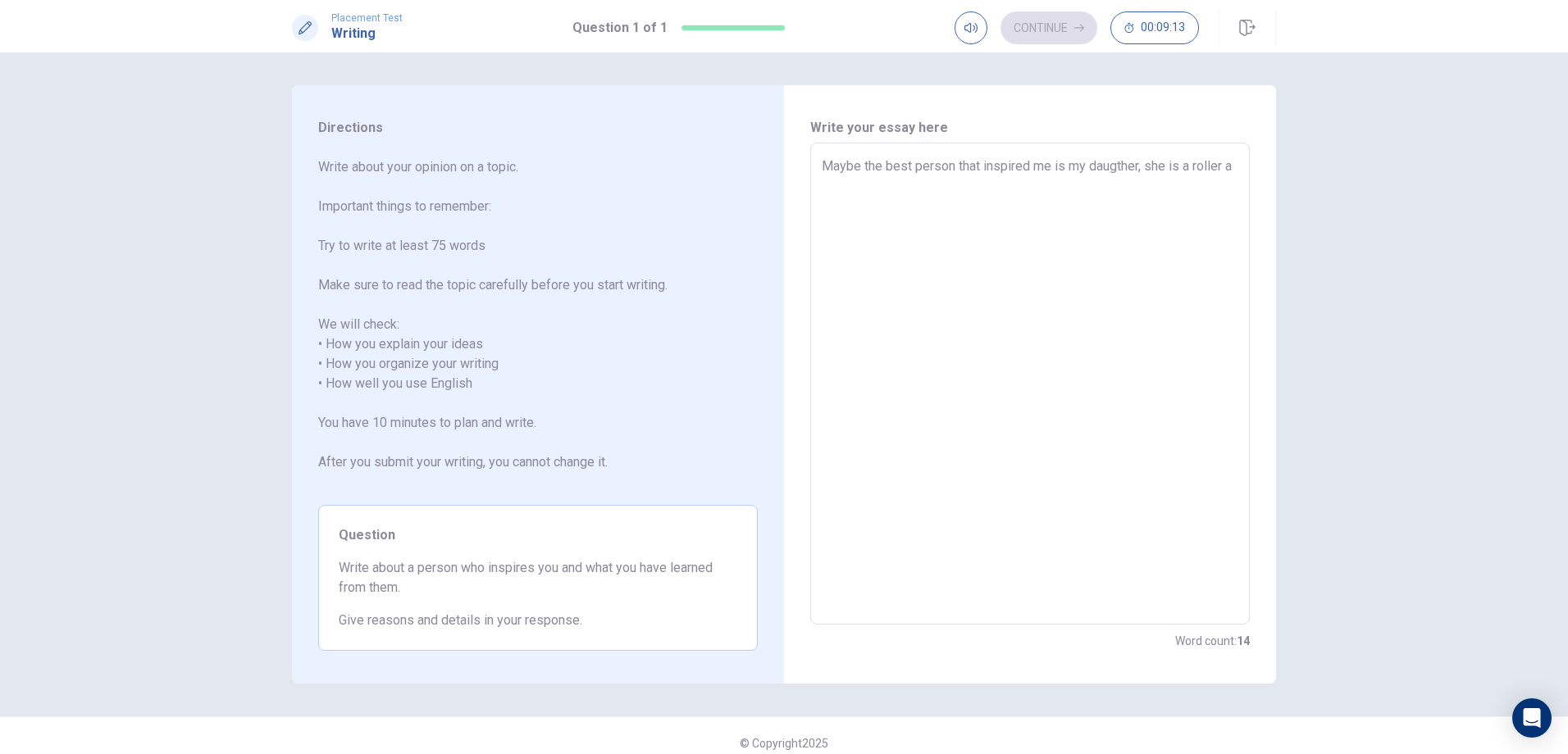 type on "x" 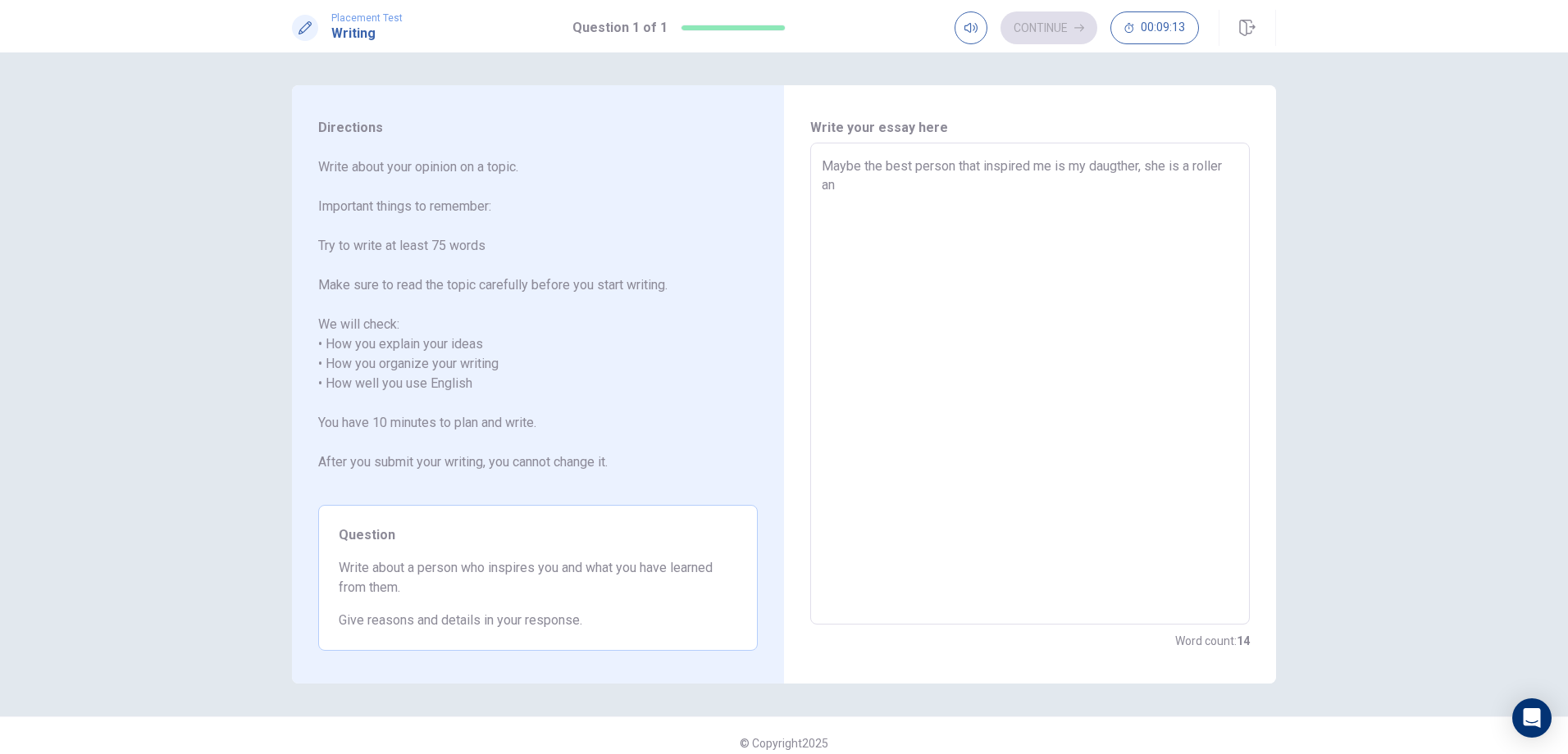 type on "x" 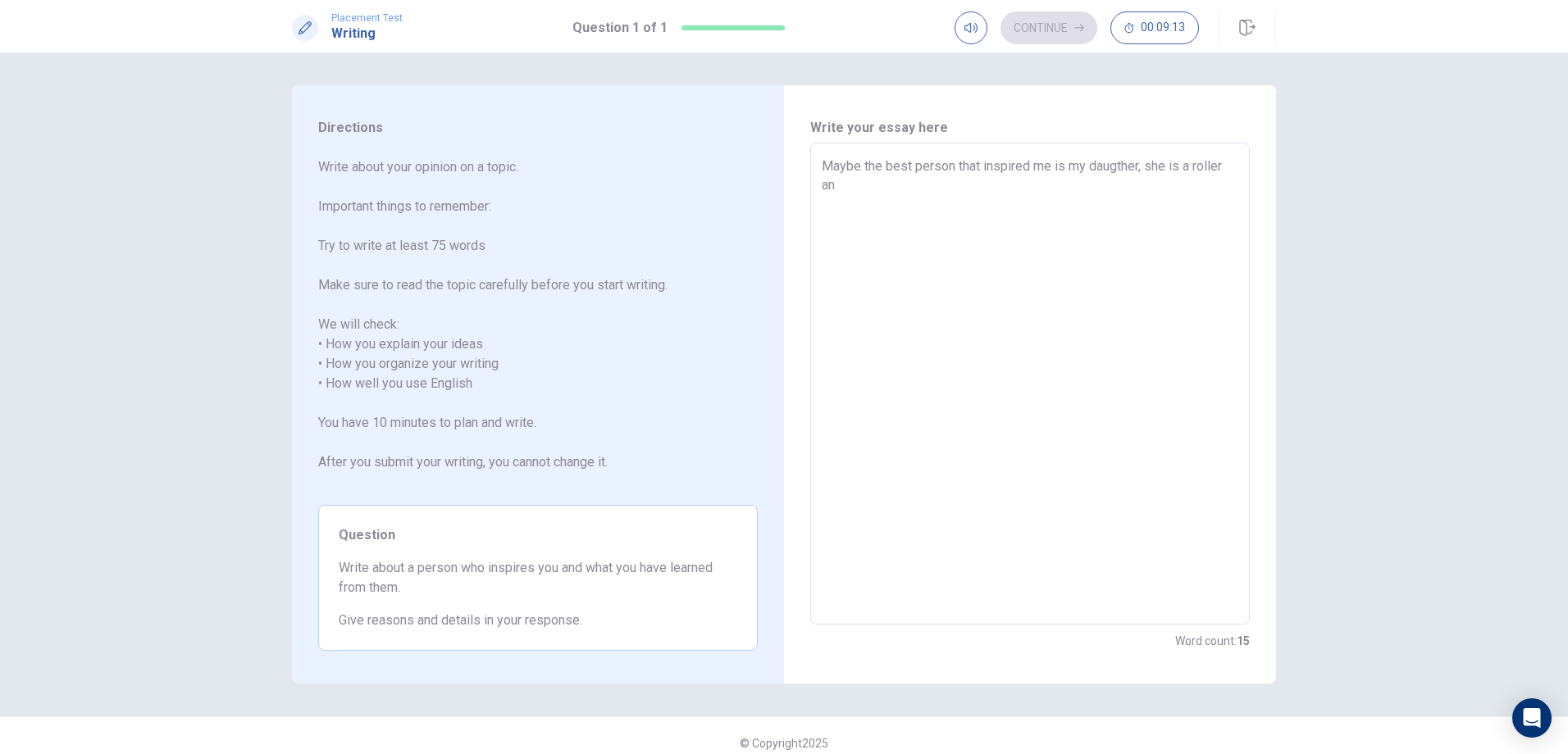 type on "Maybe the best person that inspired me is my daugther, she is a roller and" 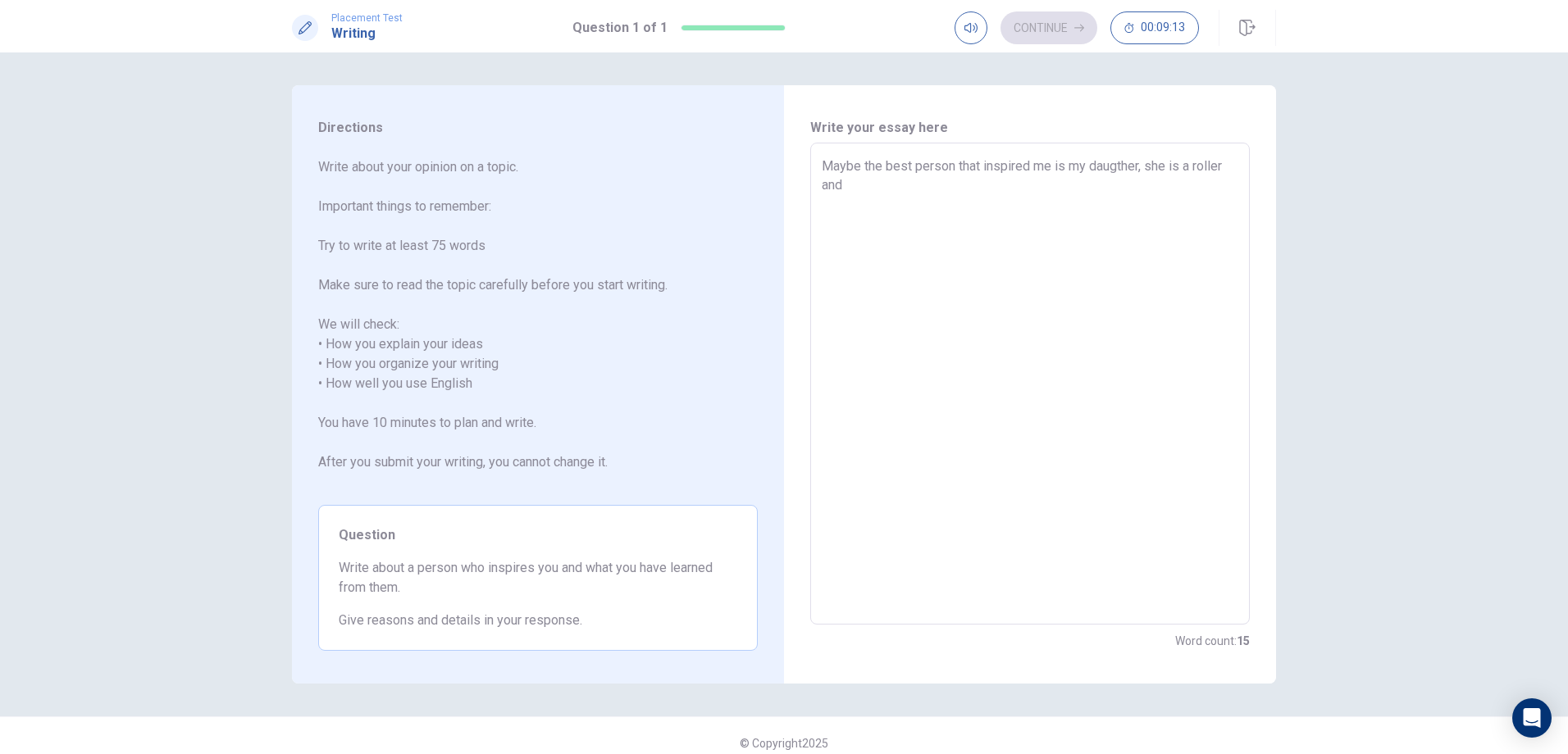 type on "x" 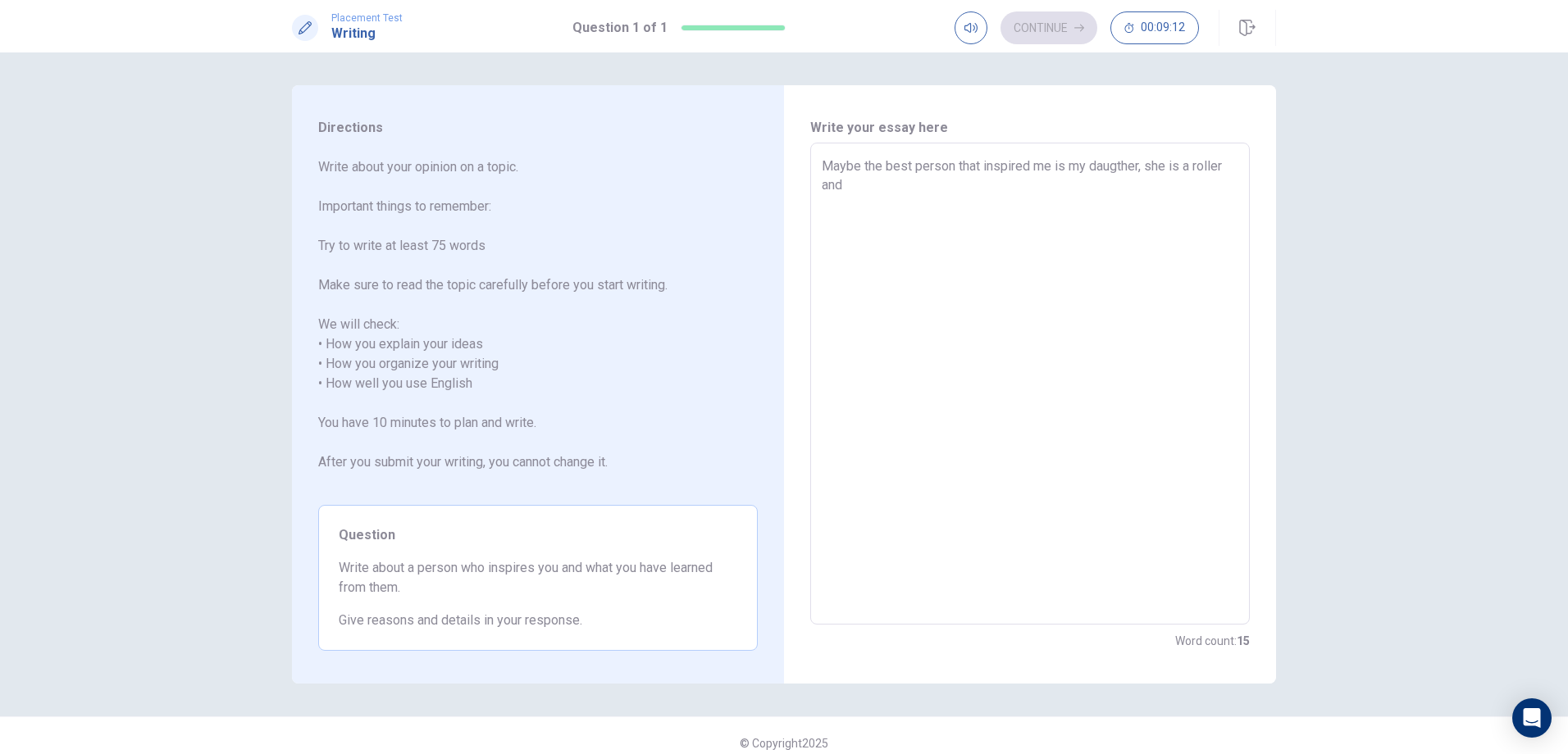 type on "x" 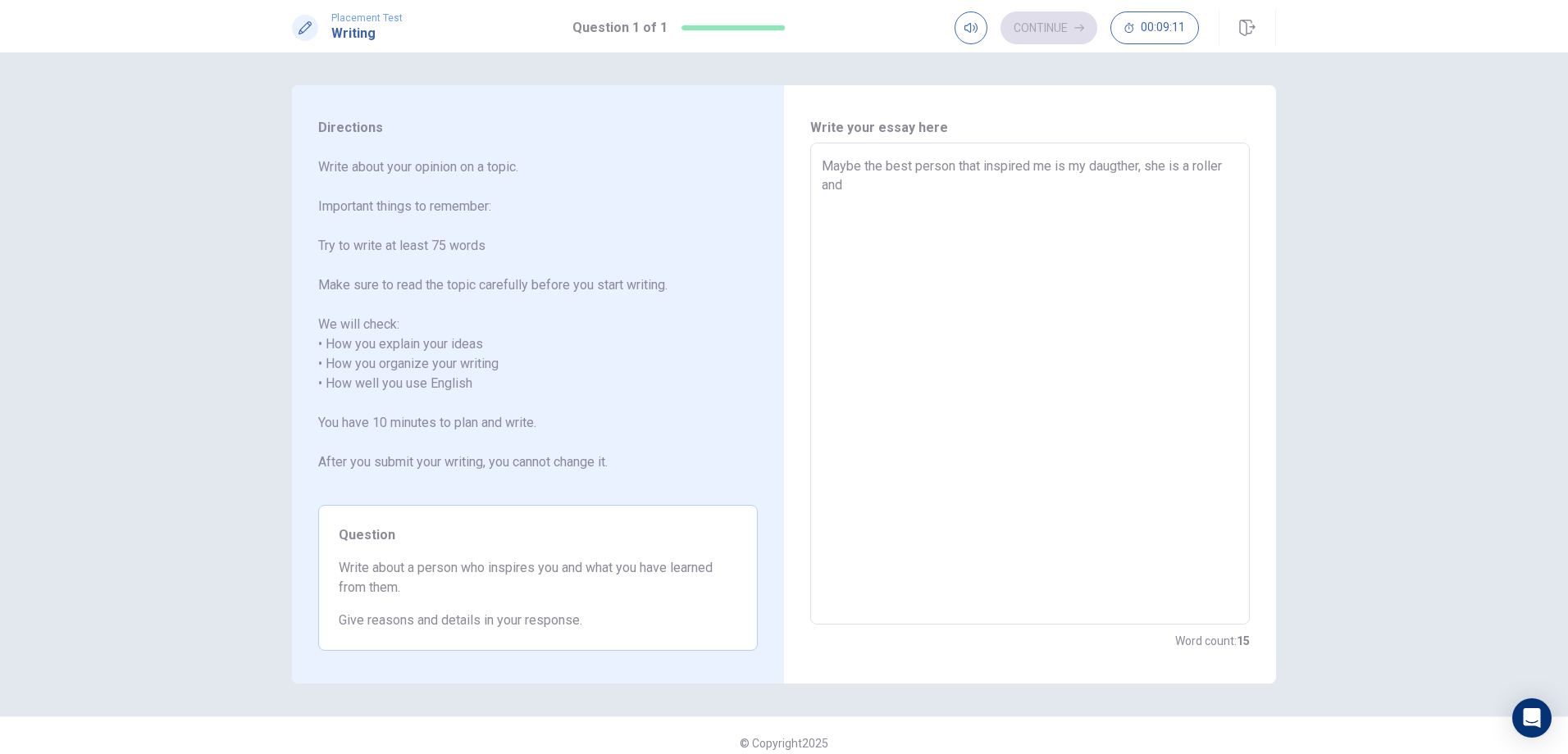 type on "Maybe the best person that inspired me is my daugther, she is a roller and w" 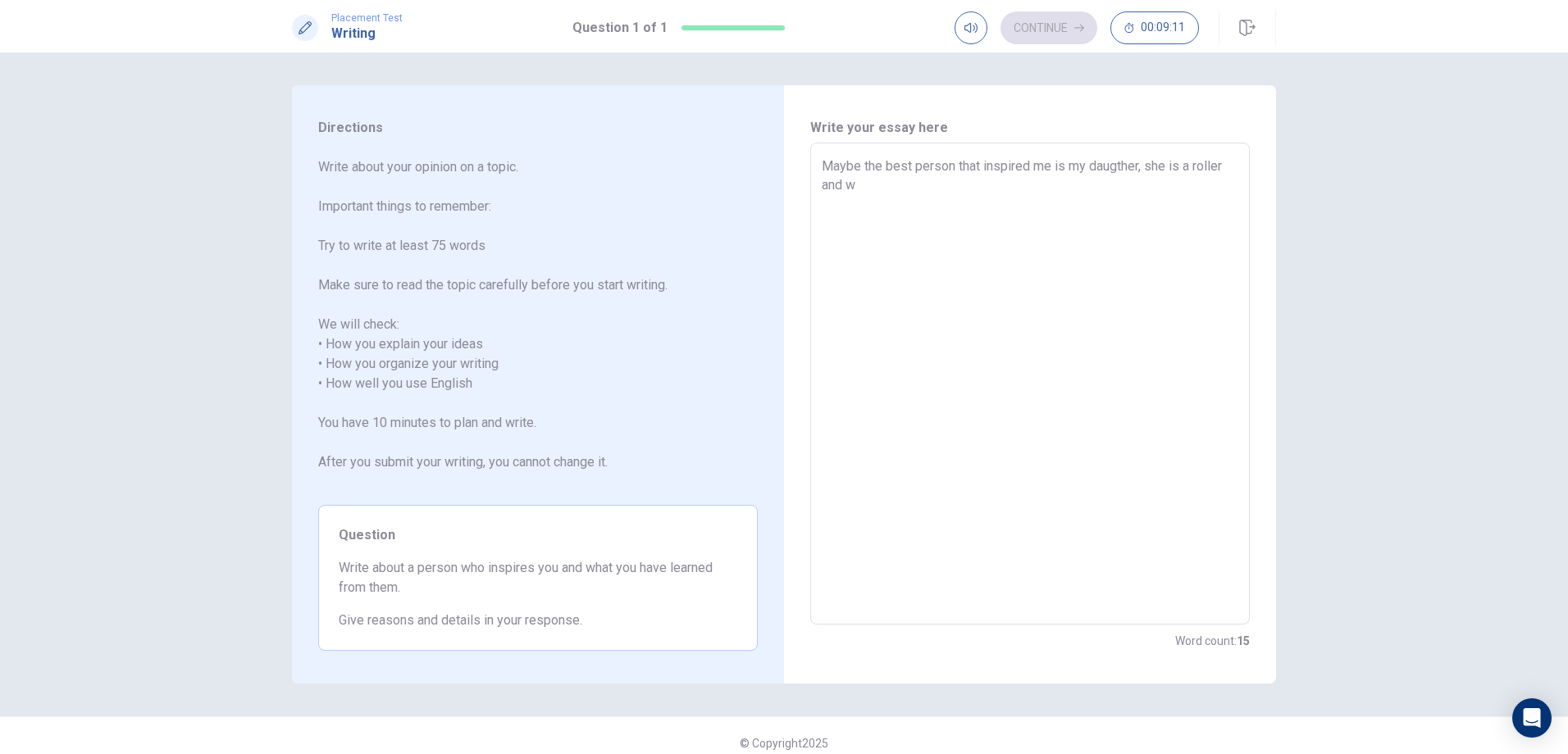 type on "x" 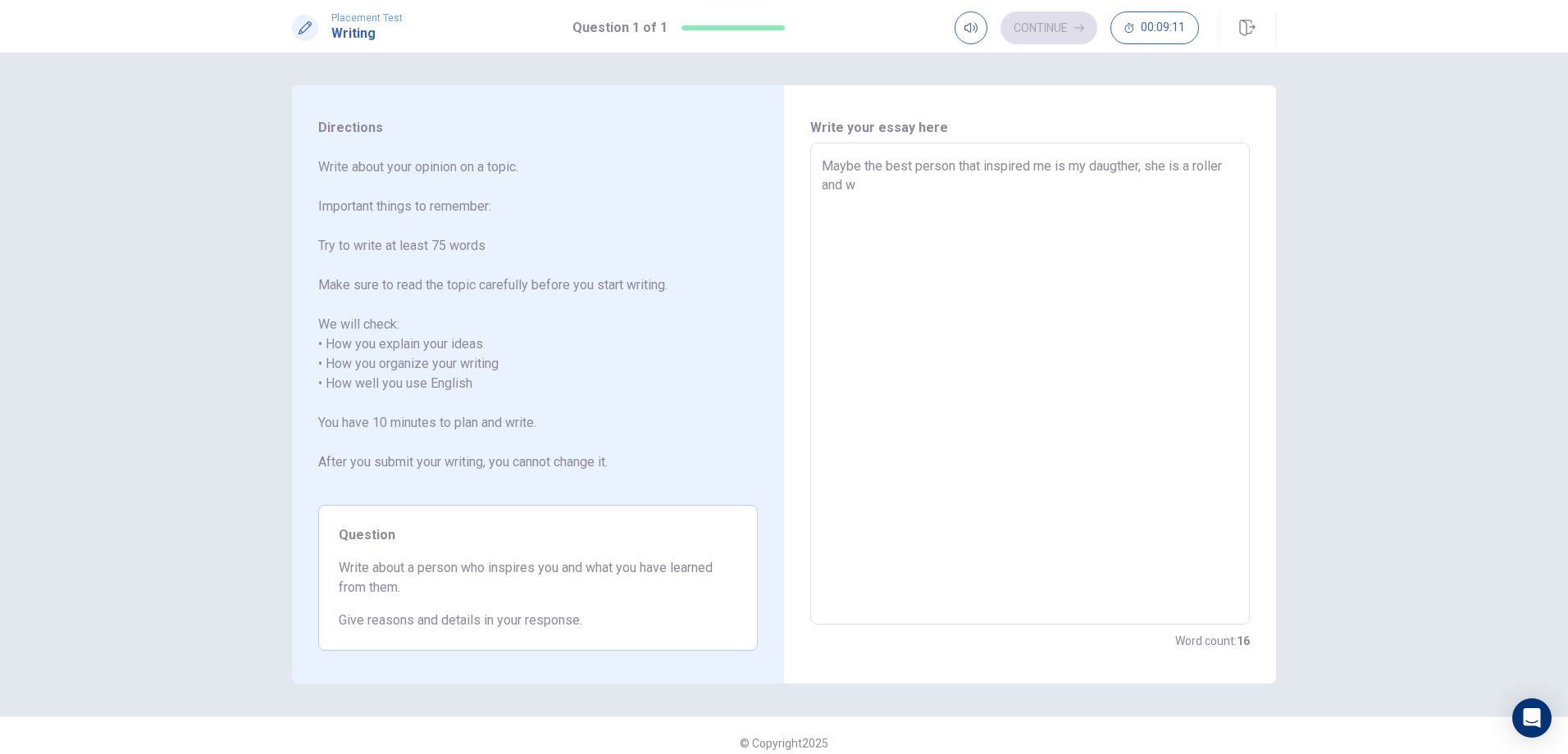 type on "Maybe the best person that inspired me is my daugther, she is a roller and wo" 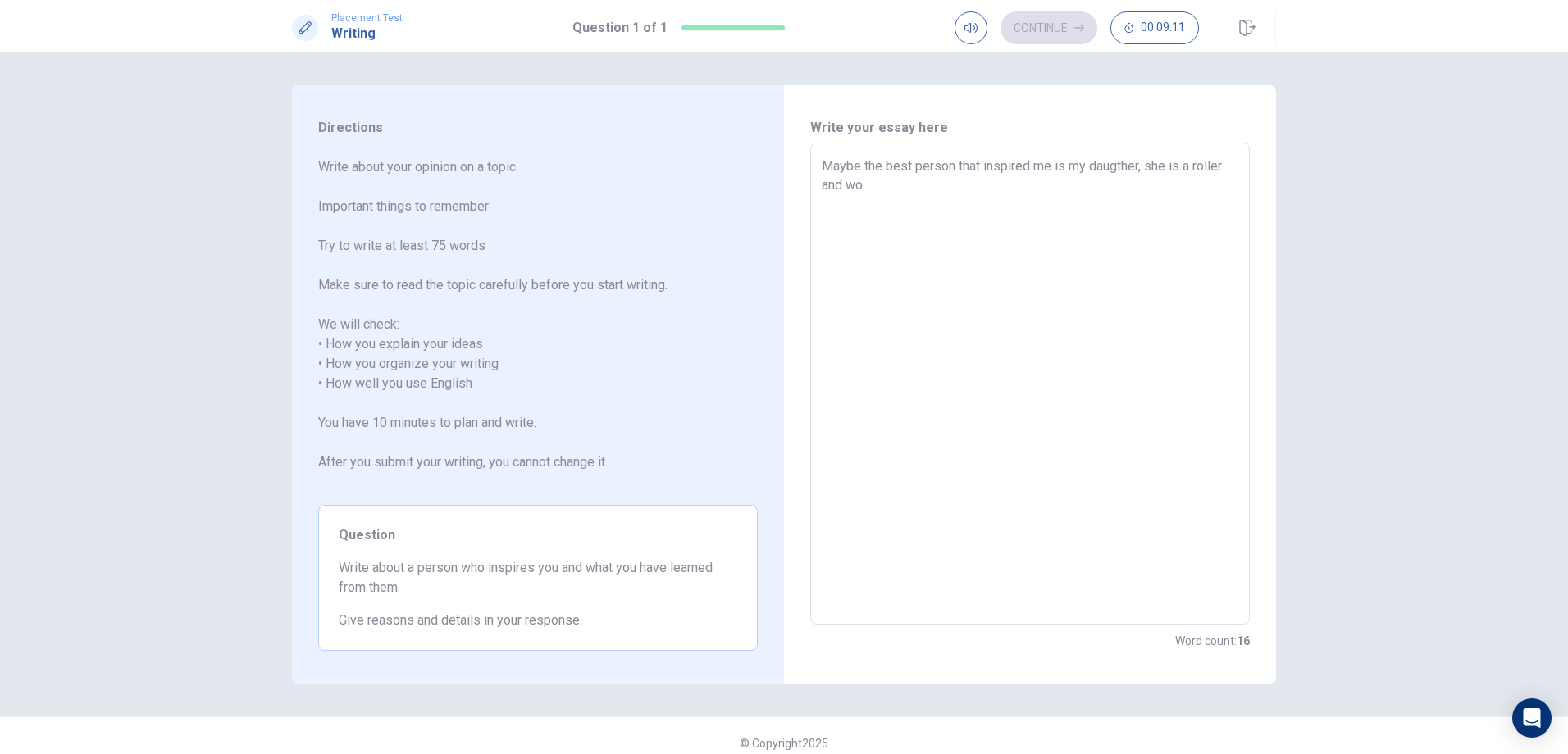 type on "x" 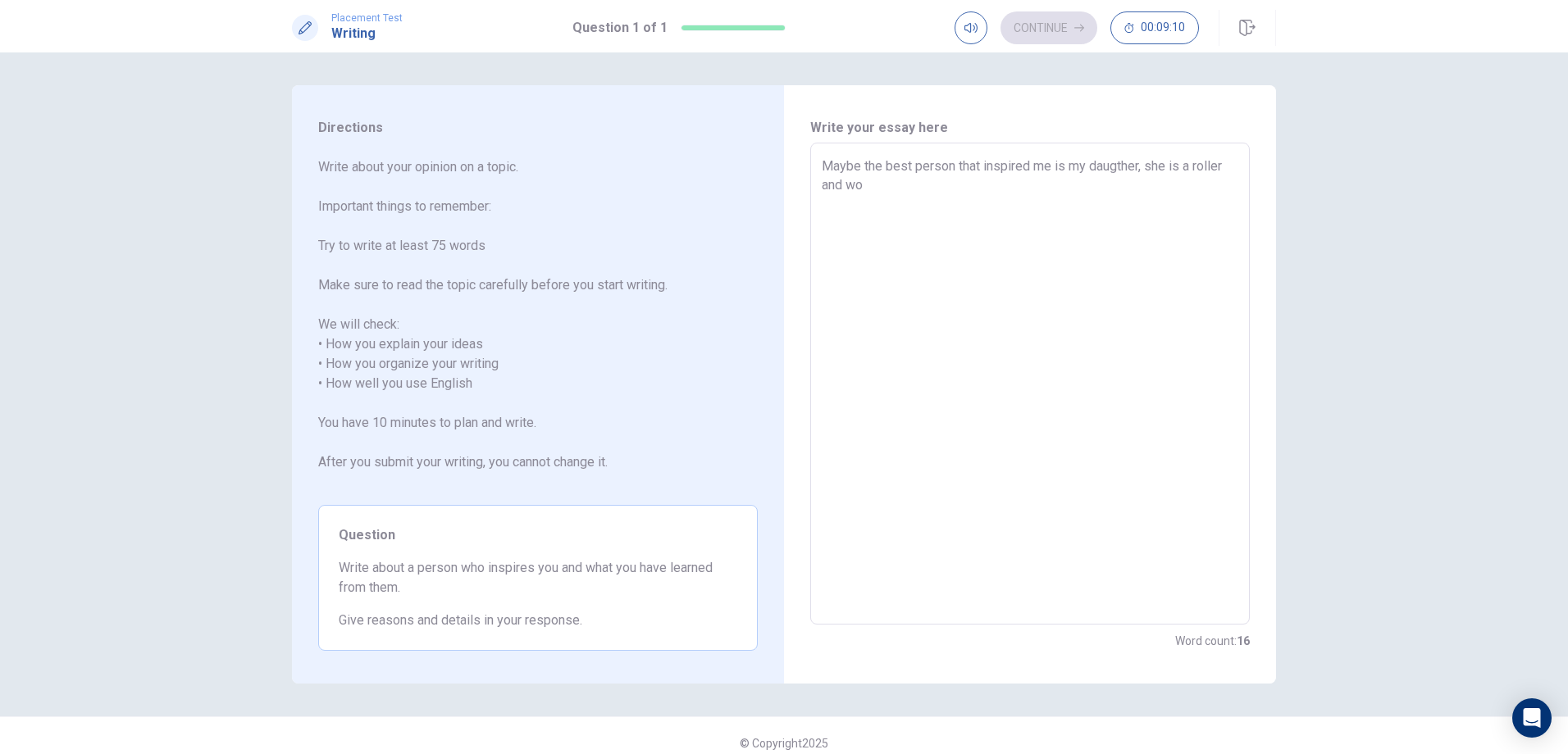 type on "Maybe the best person that inspired me is my daugther, she is a roller and w" 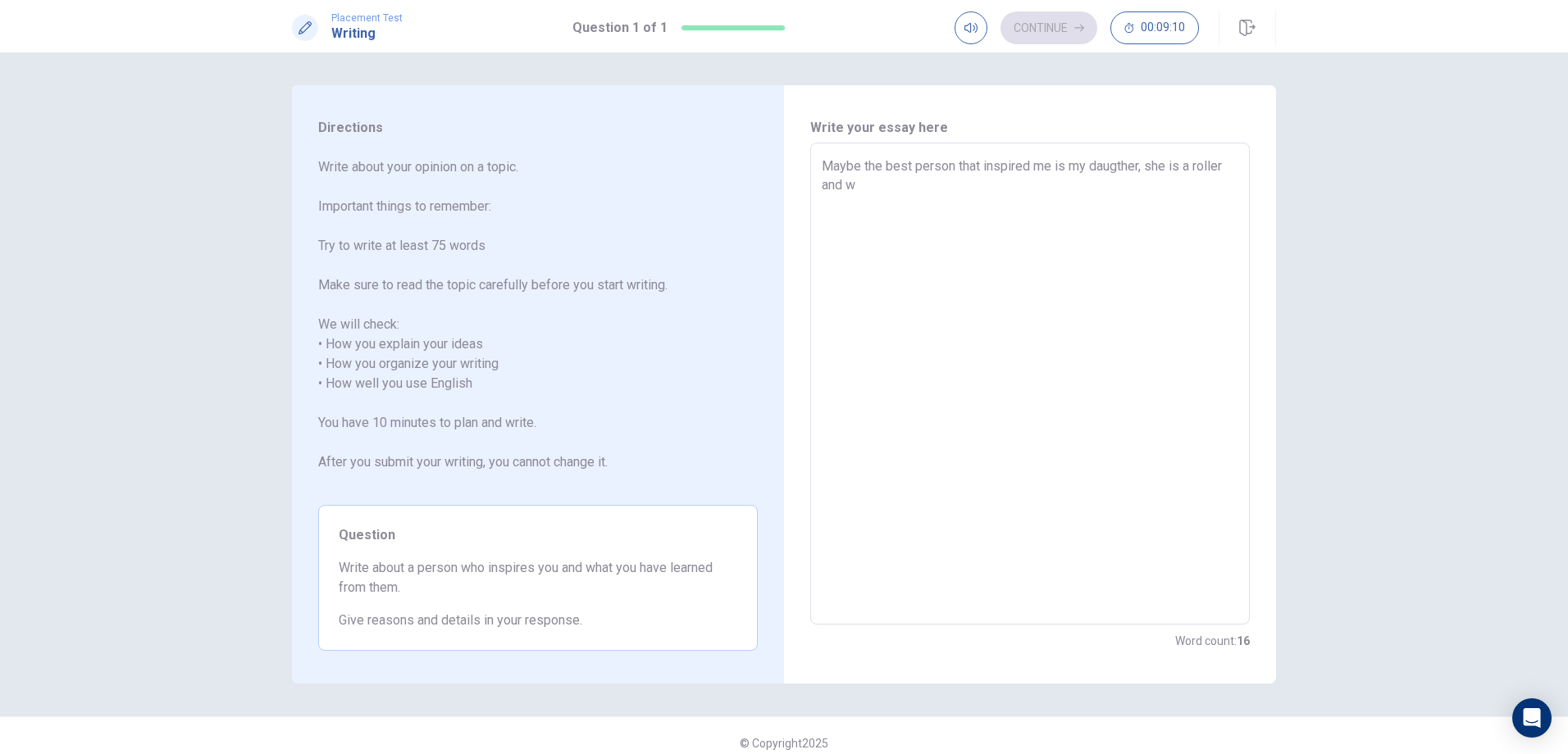 type on "x" 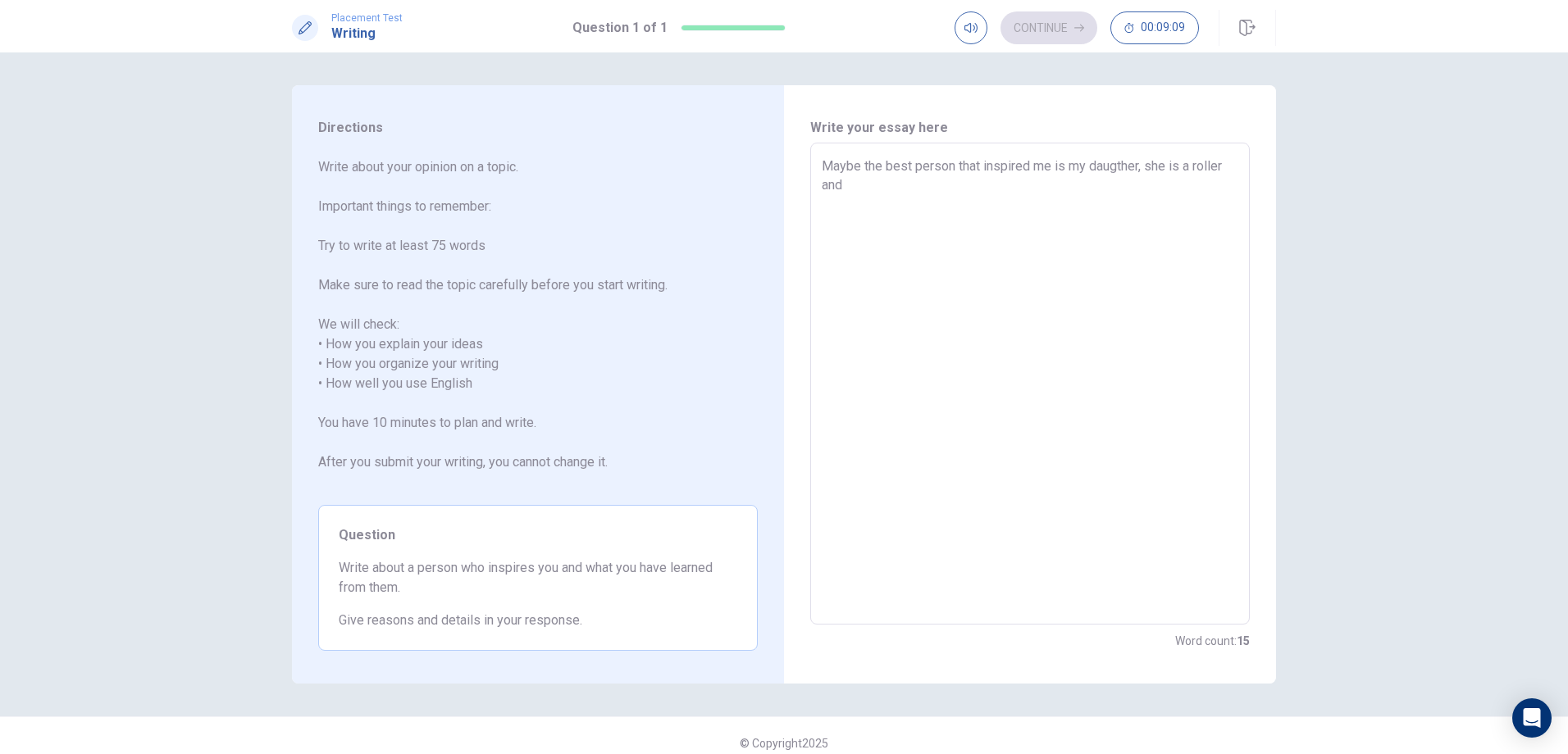 type on "x" 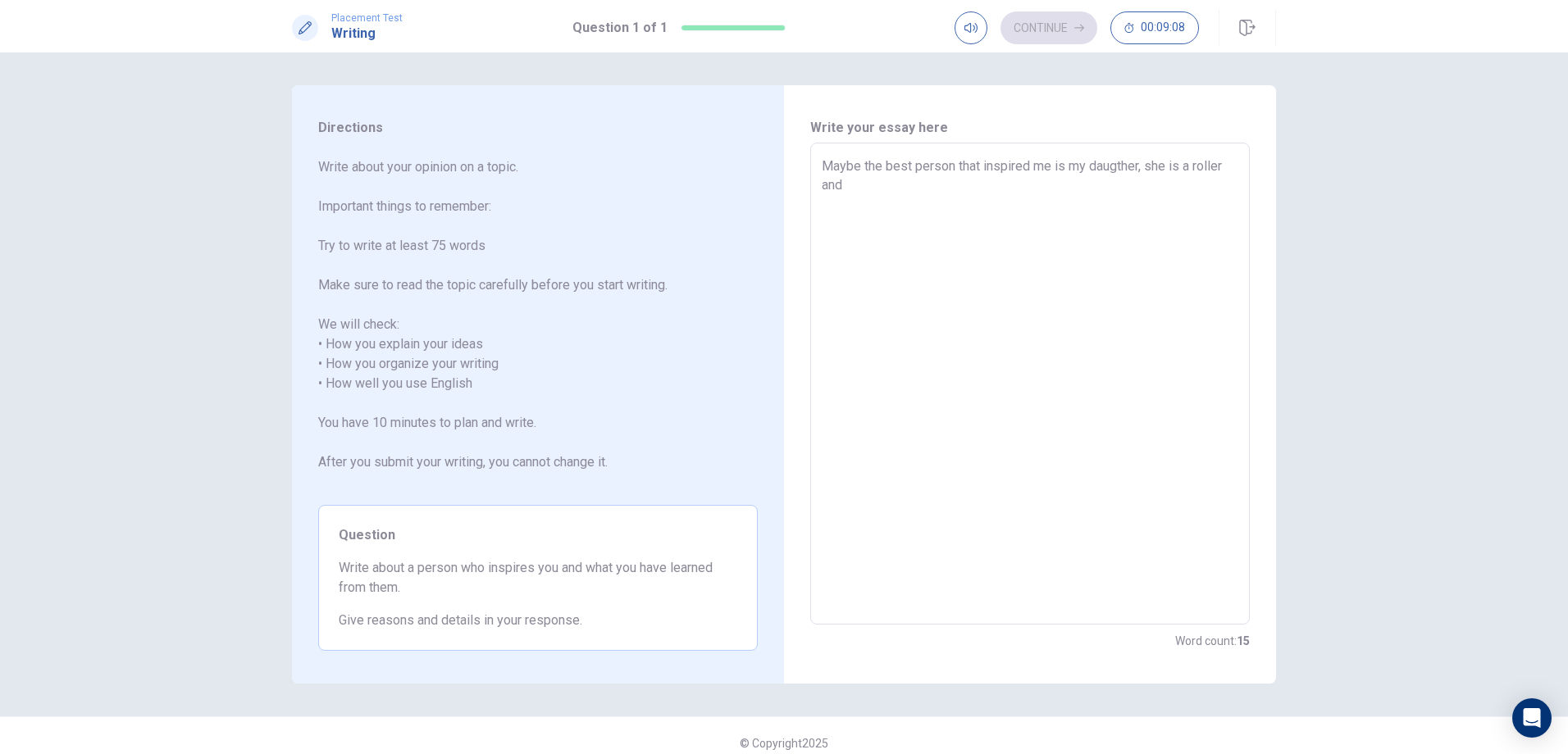 type on "Maybe the best person that inspired me is my daugther, she is a roller and h" 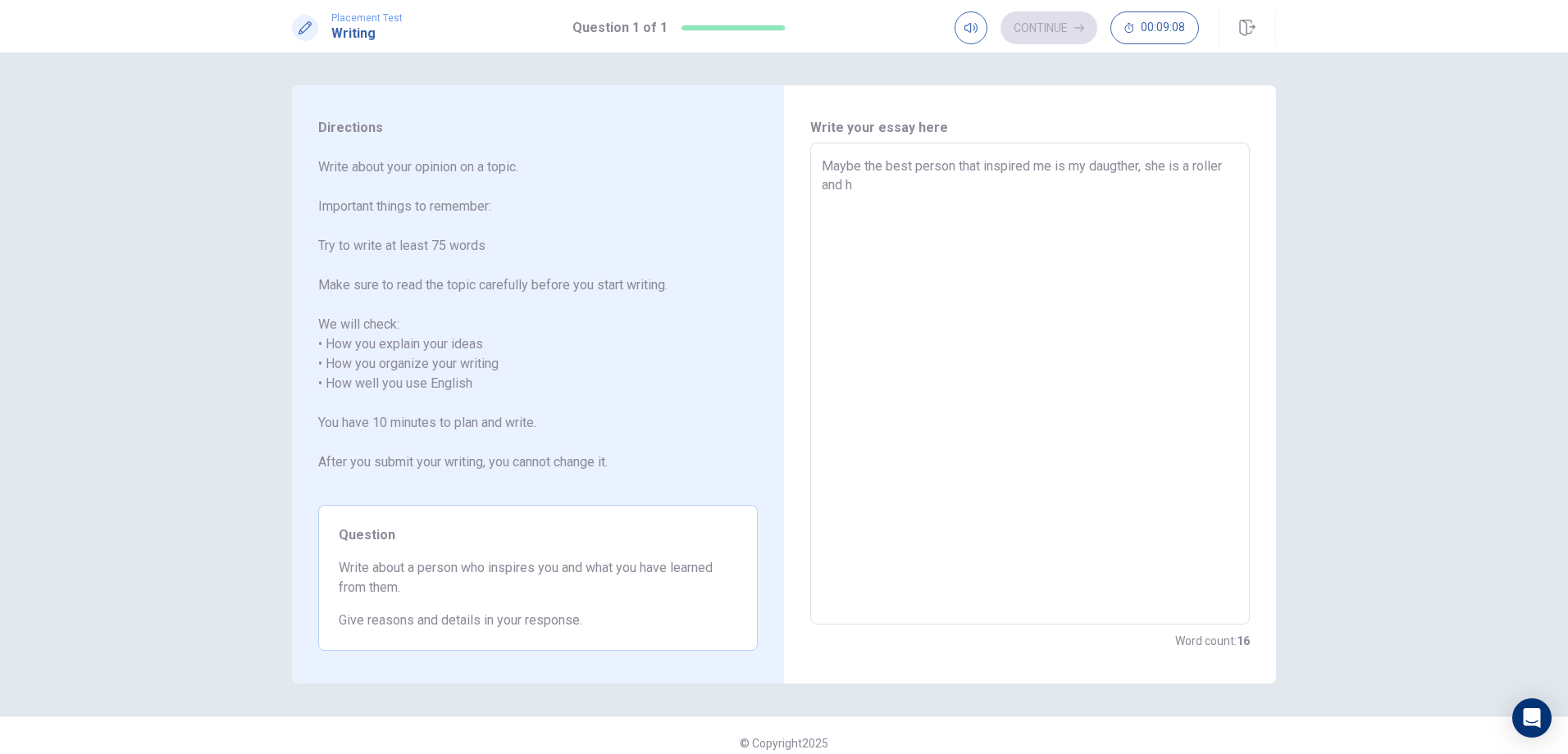 type on "x" 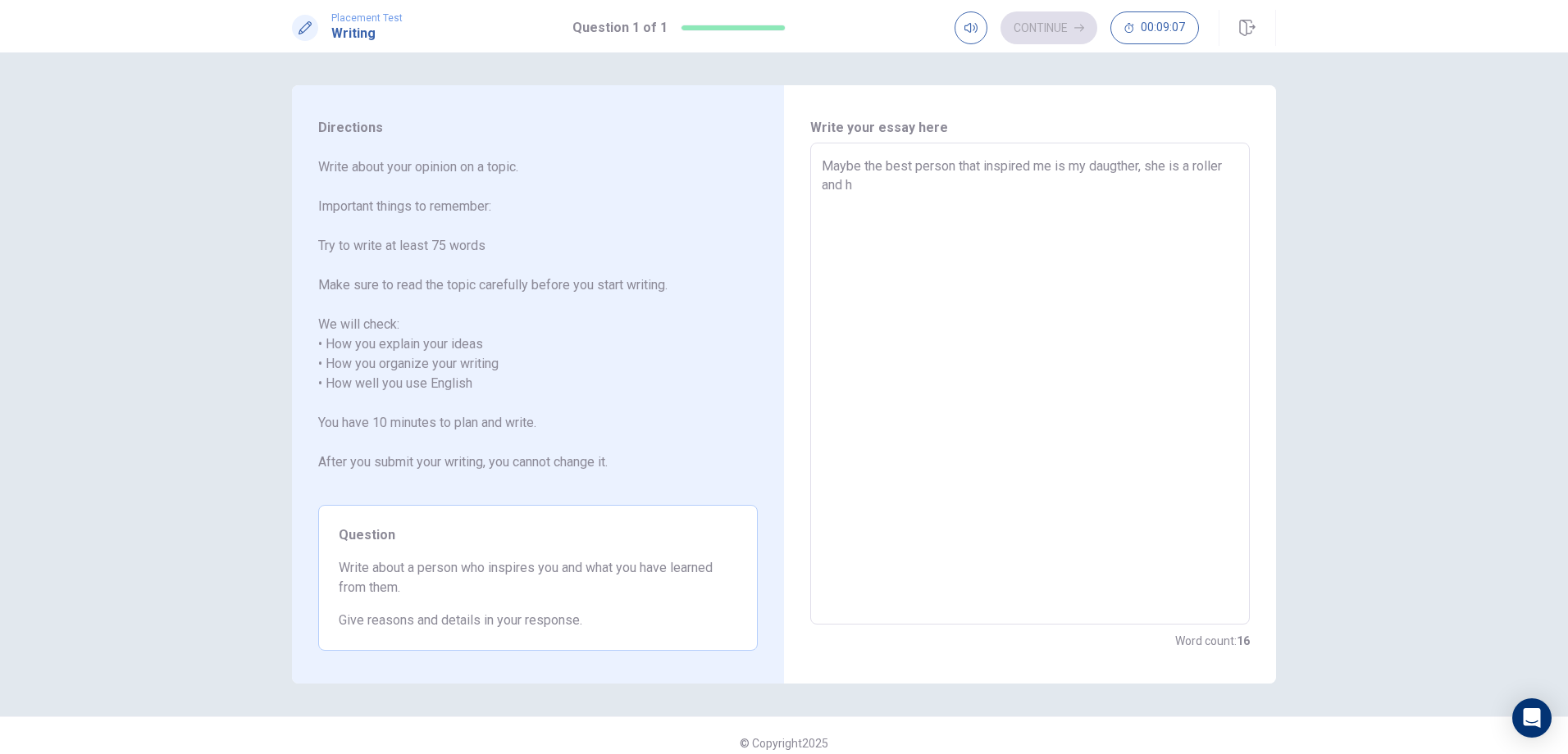 type on "Maybe the best person that inspired me is my daugther, she is a roller and" 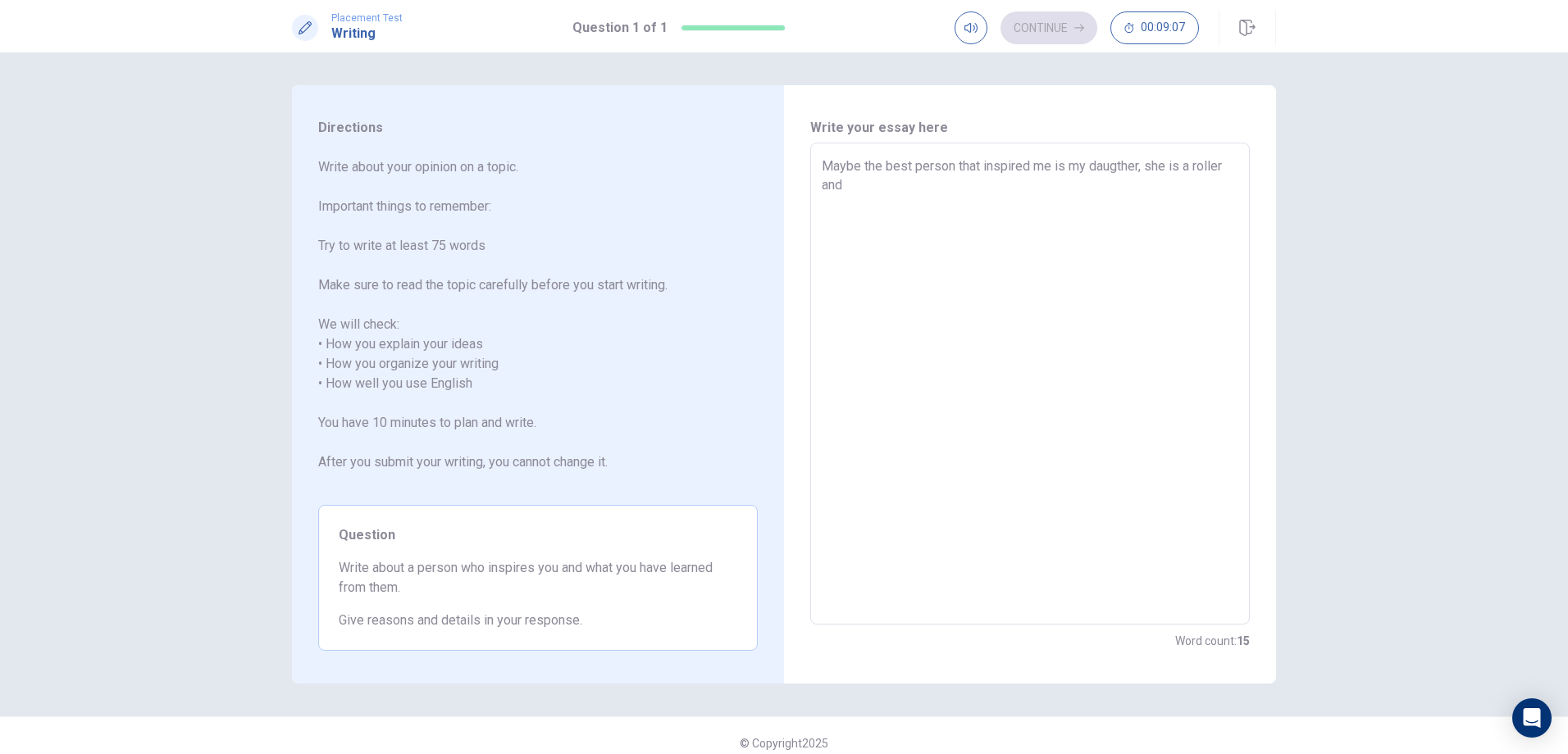 type on "x" 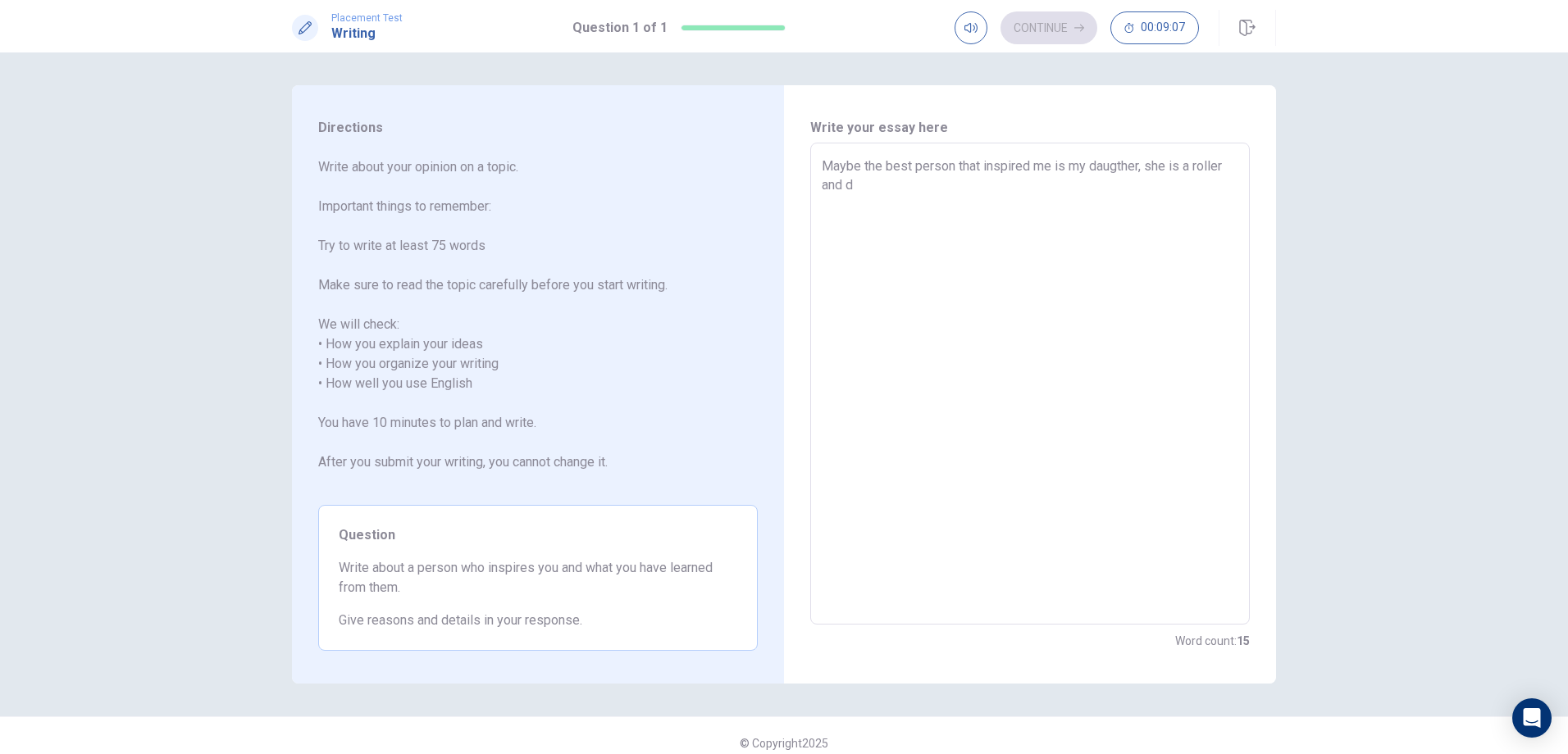 type on "x" 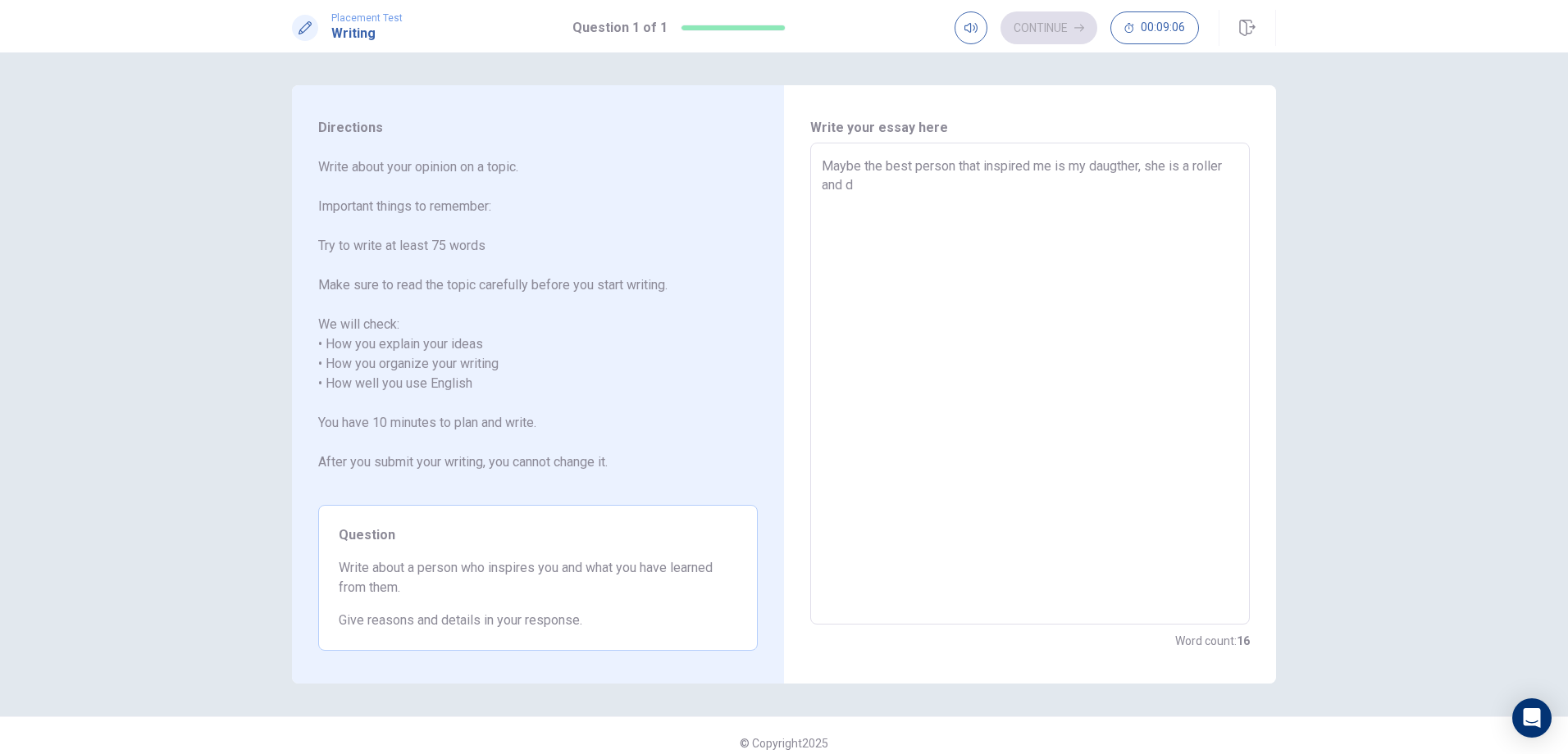 type on "Maybe the best person that inspired me is my daugther, she is a roller and" 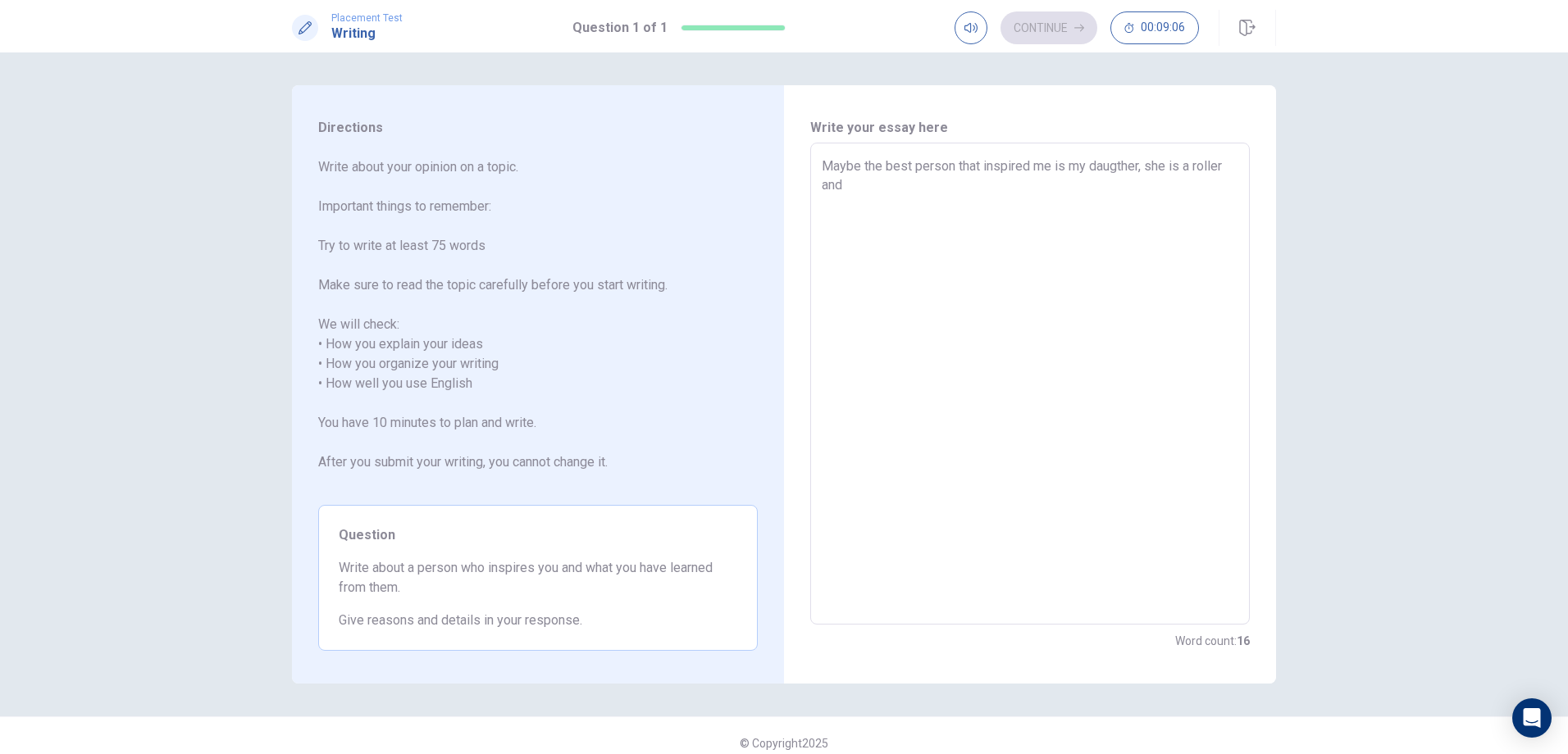 type on "x" 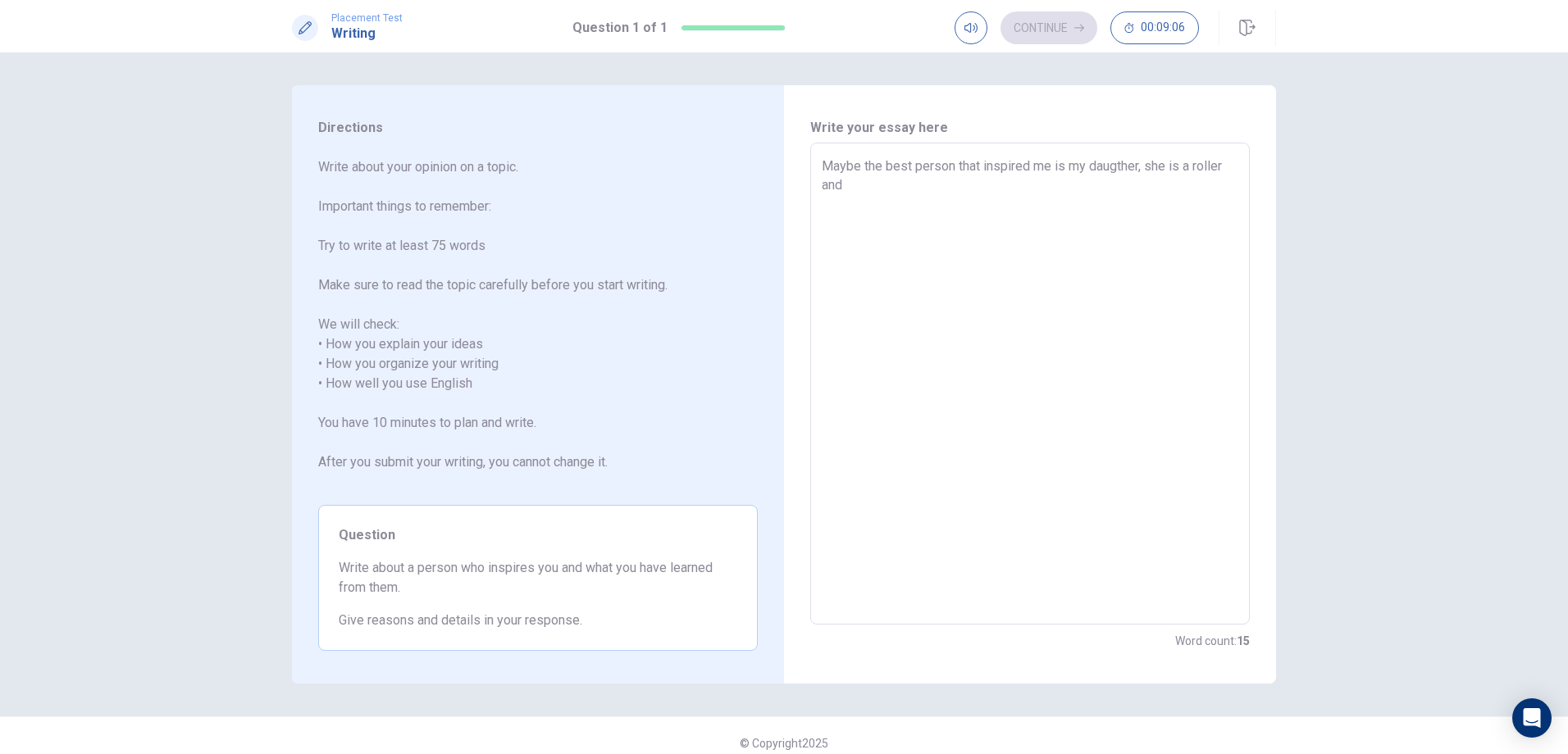 type on "Maybe the best person that inspired me is my daugther, she is a roller and h" 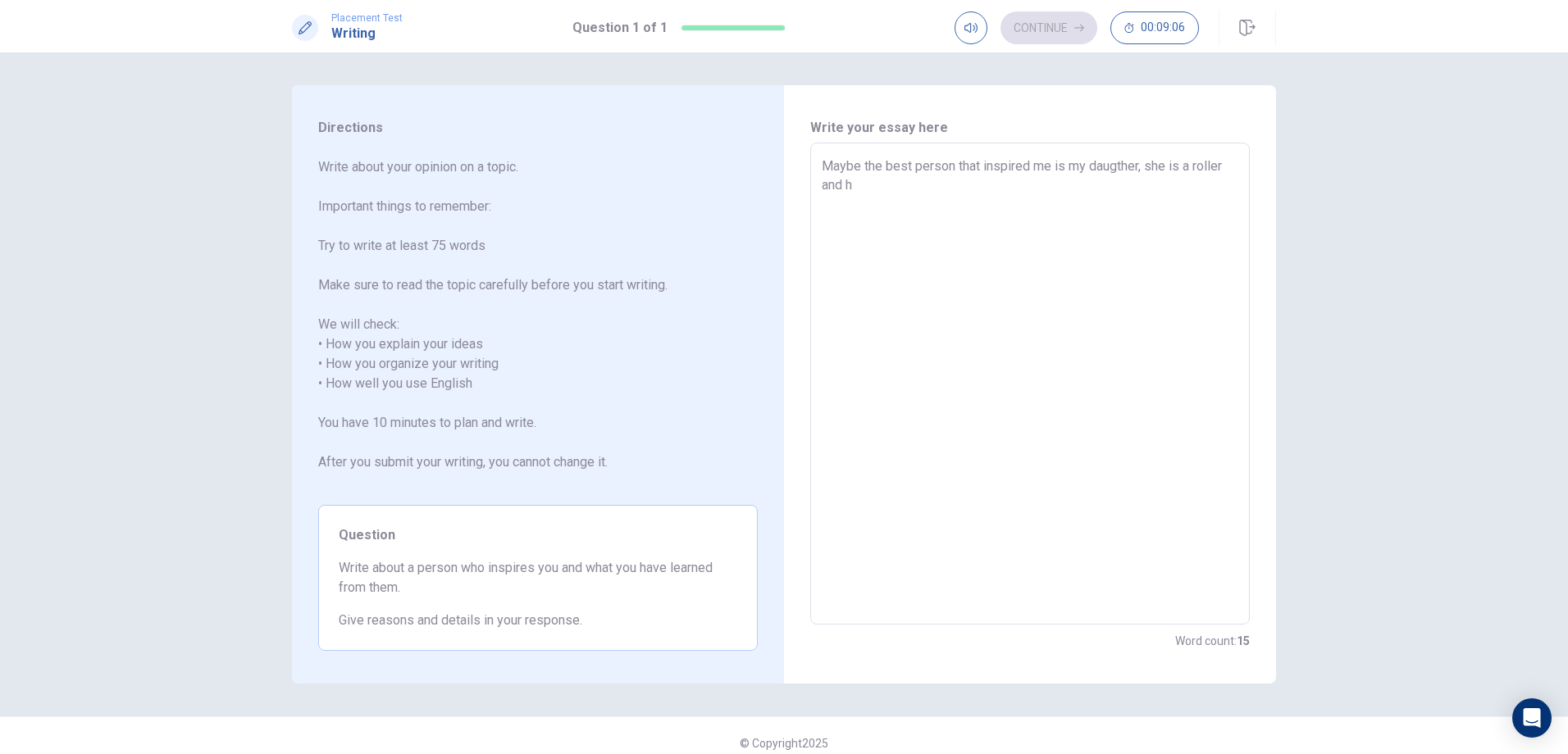 type on "x" 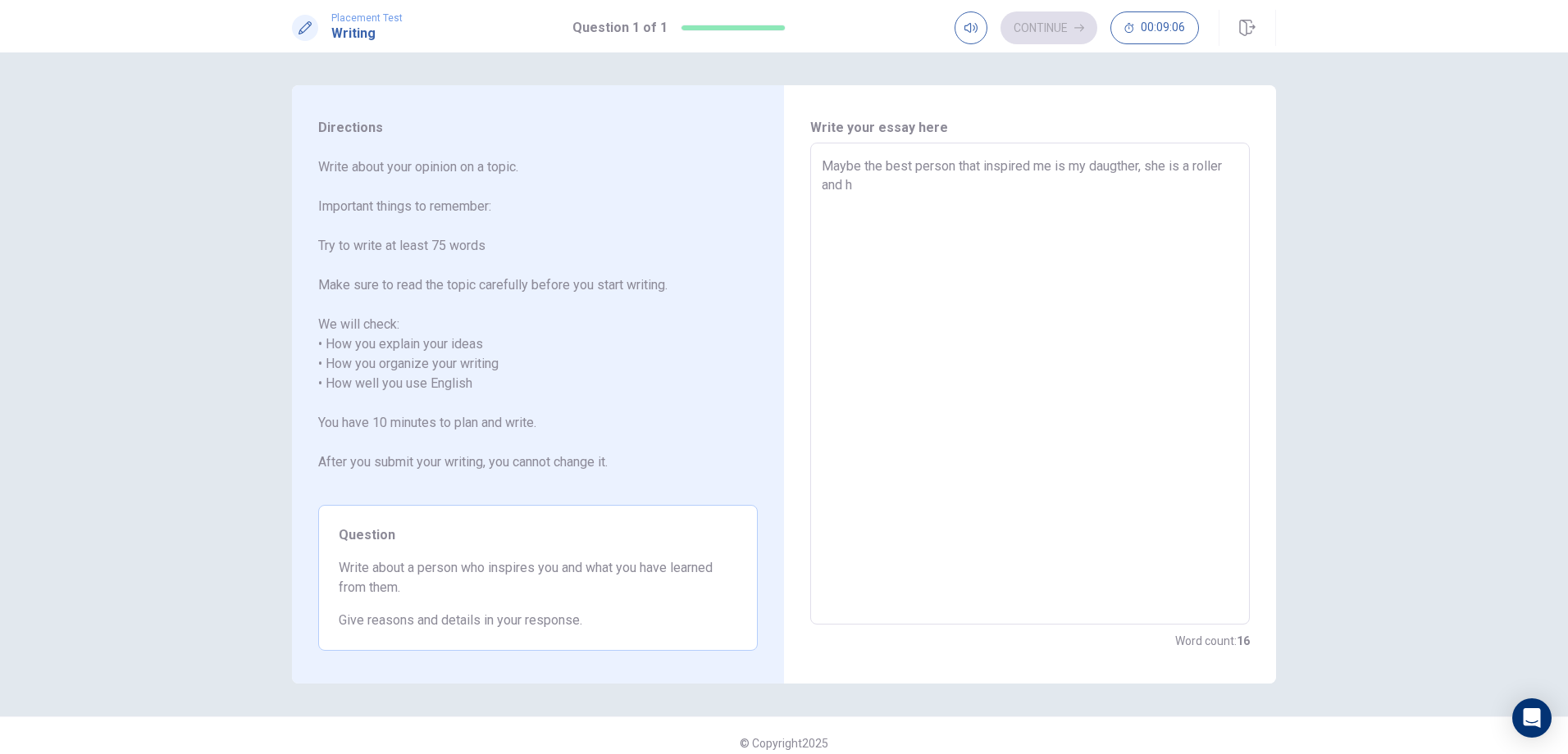 type on "Maybe the best person that inspired me is my daugther, she is a roller and hi" 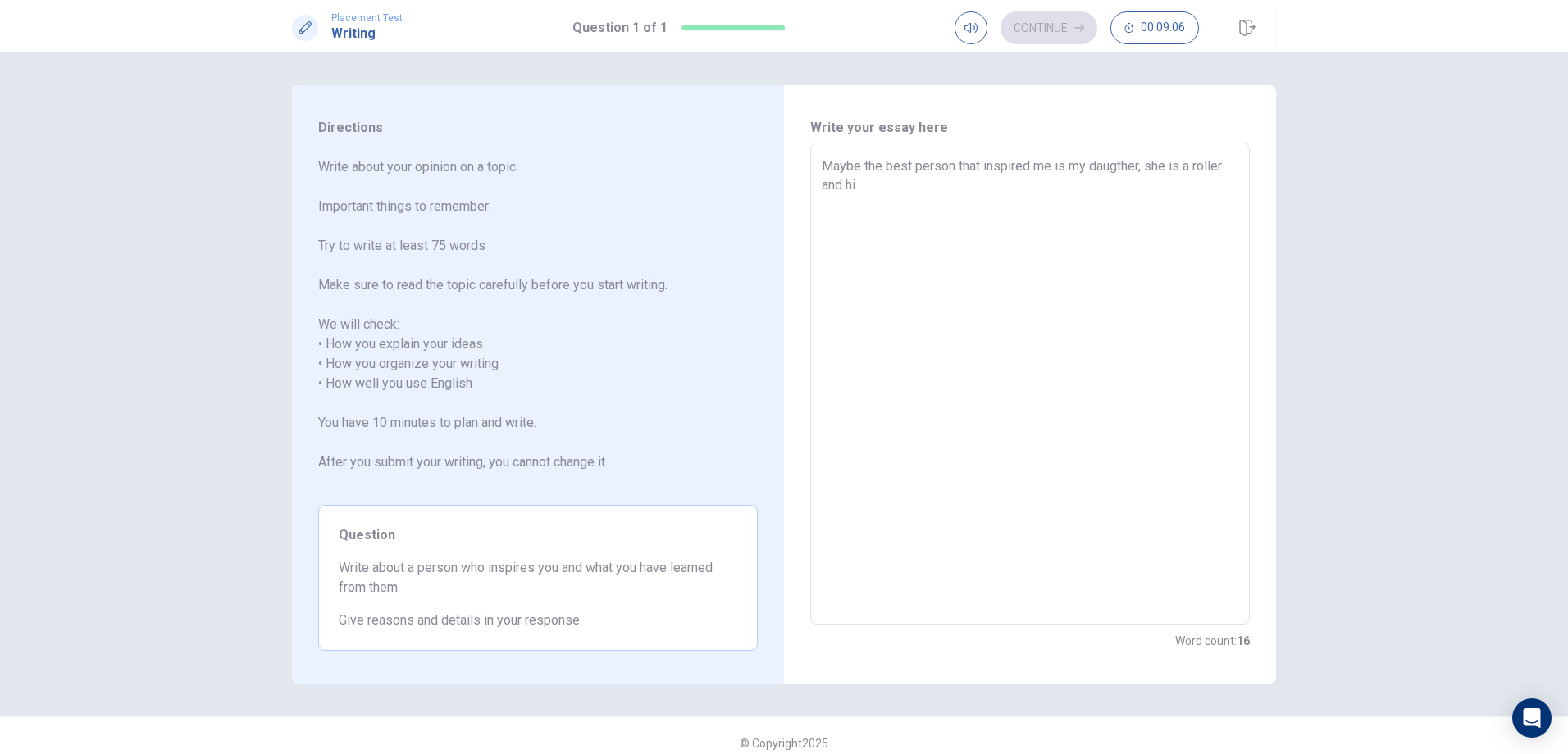type on "x" 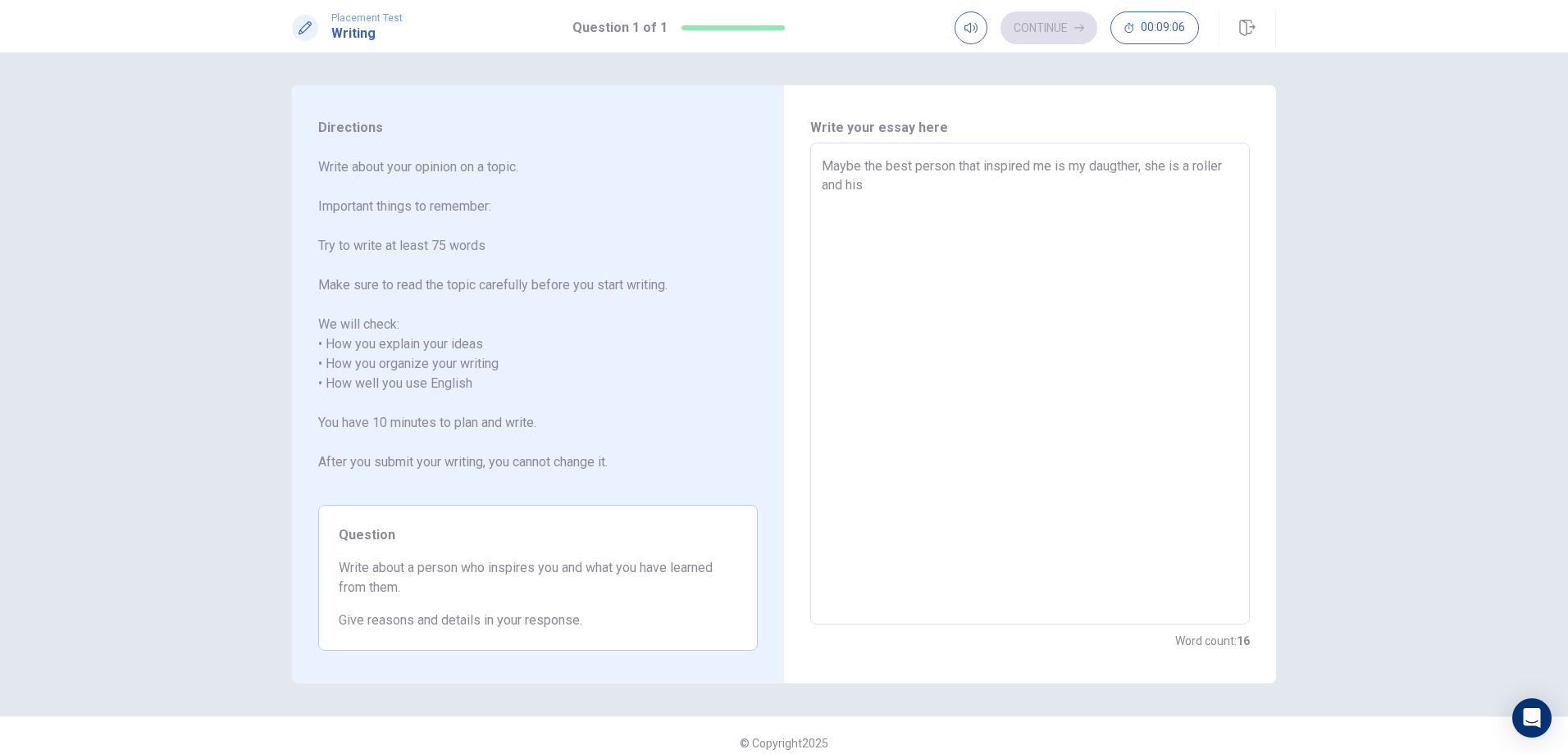 type on "x" 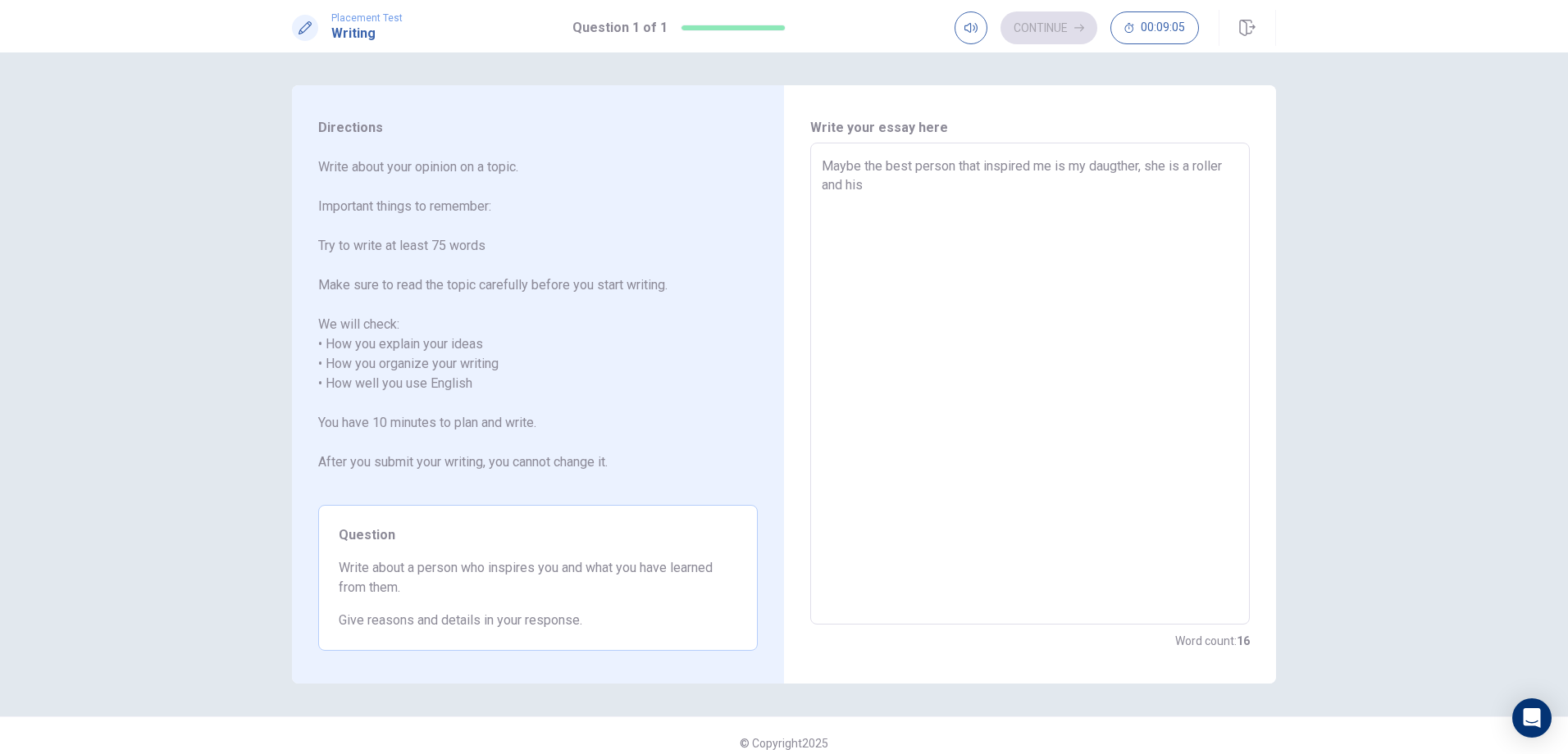 type on "Maybe the best person that inspired me is my daugther, she is a roller and his" 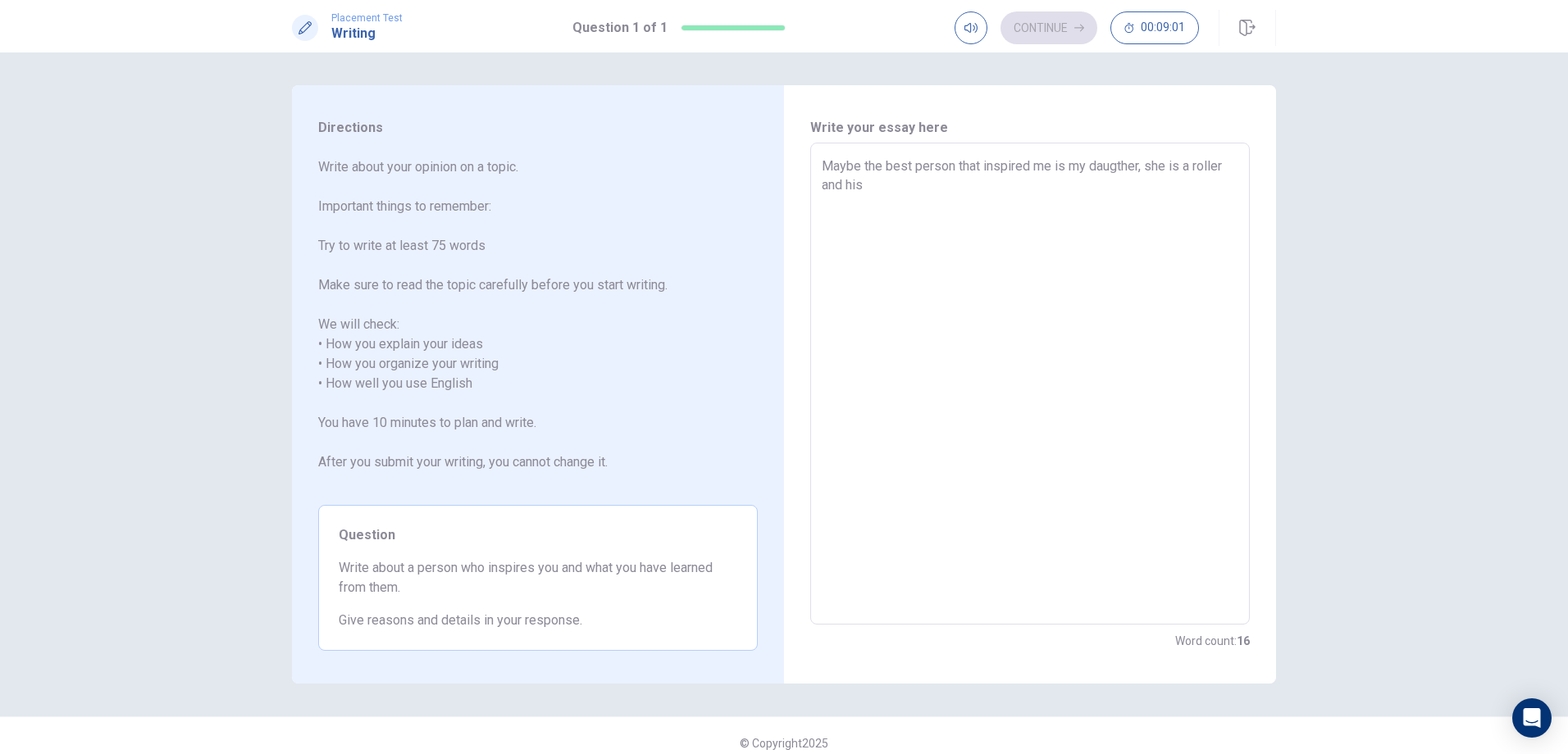 type 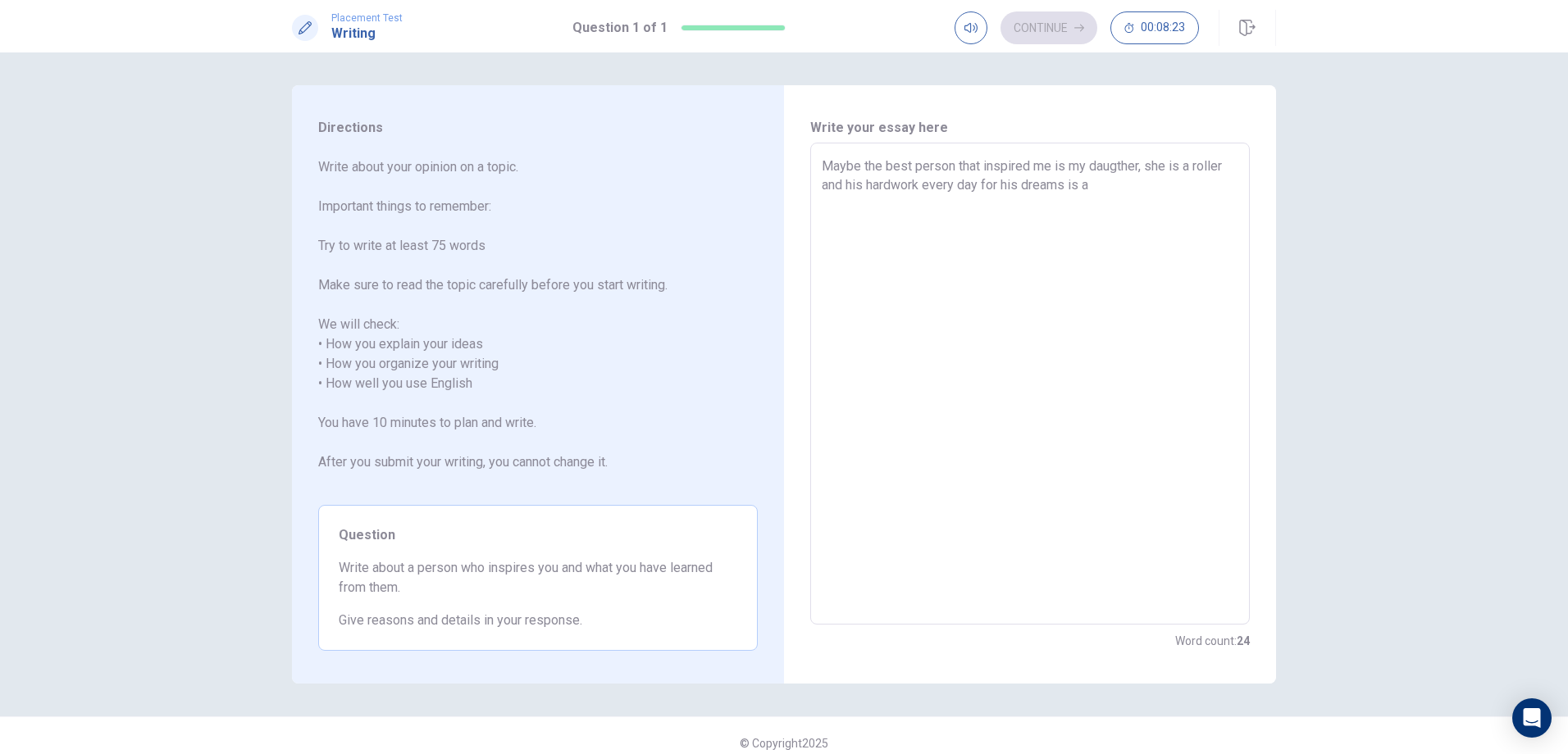 click on "Maybe the best person that inspired me is my daugther, she is a roller and his hardwork every day for his dreams is a" at bounding box center (1030, 384) 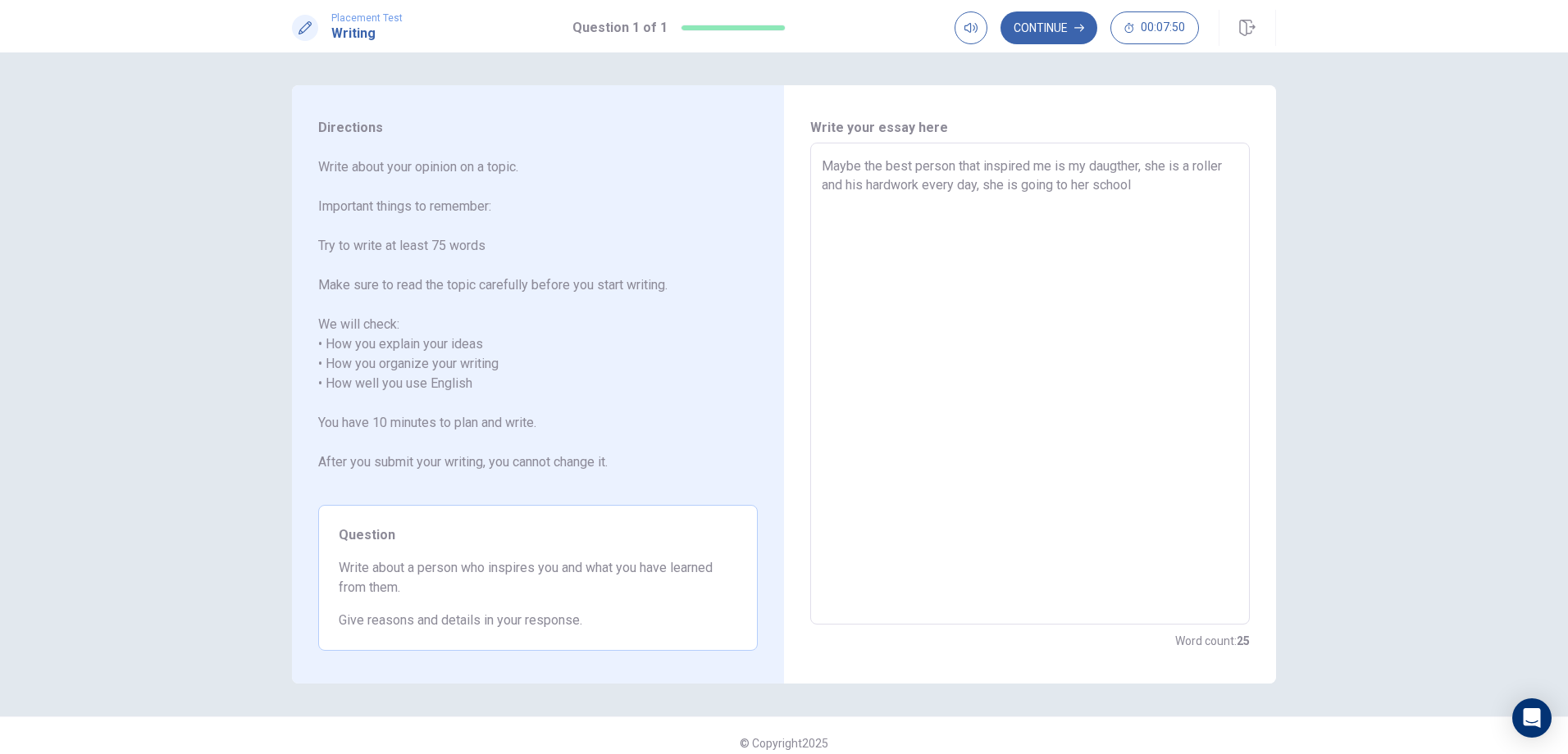 click on "Maybe the best person that inspired me is my daugther, she is a roller and his hardwork every day, she is going to her school" at bounding box center (1030, 384) 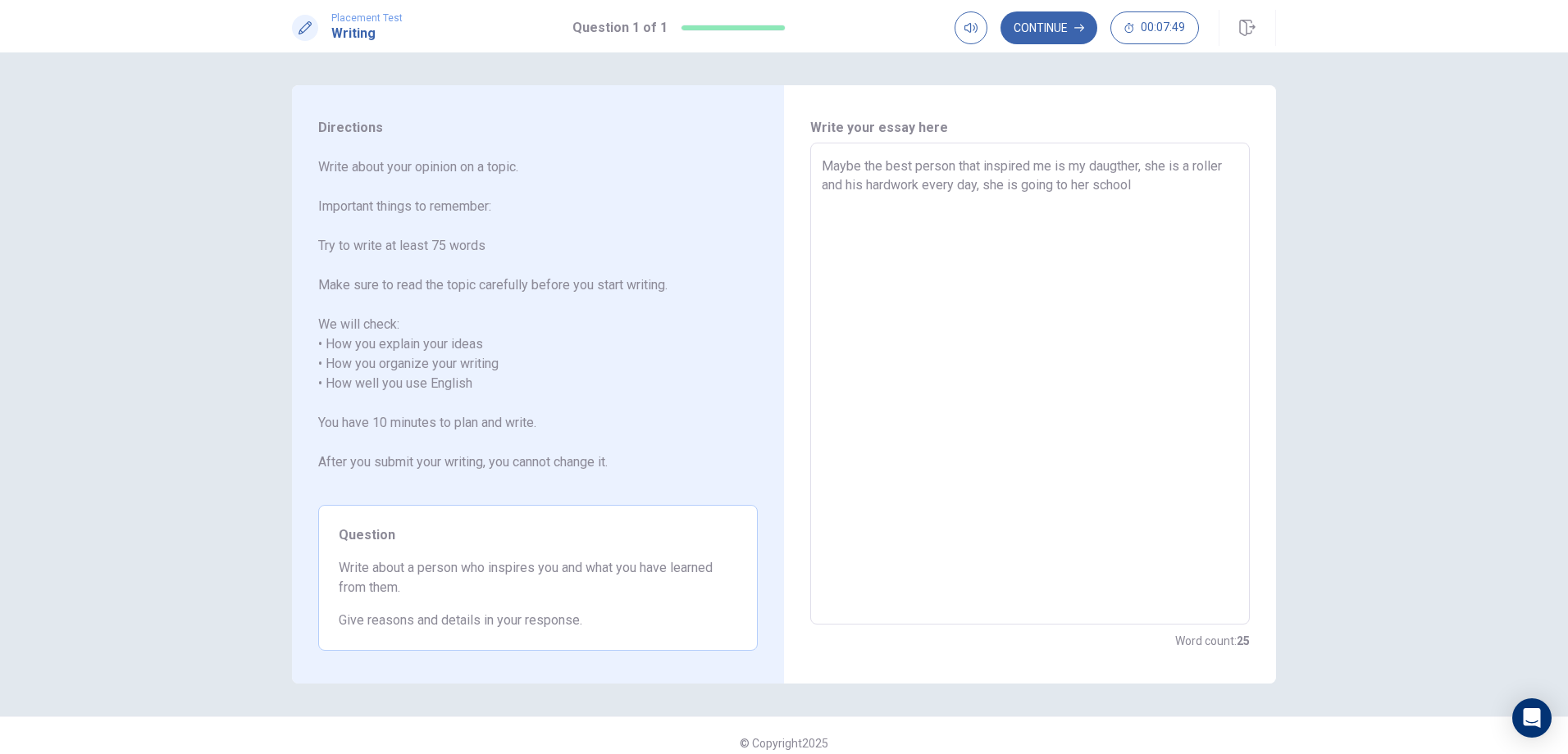 click on "Maybe the best person that inspired me is my daugther, she is a roller and his hardwork every day, she is going to her school" at bounding box center (1030, 384) 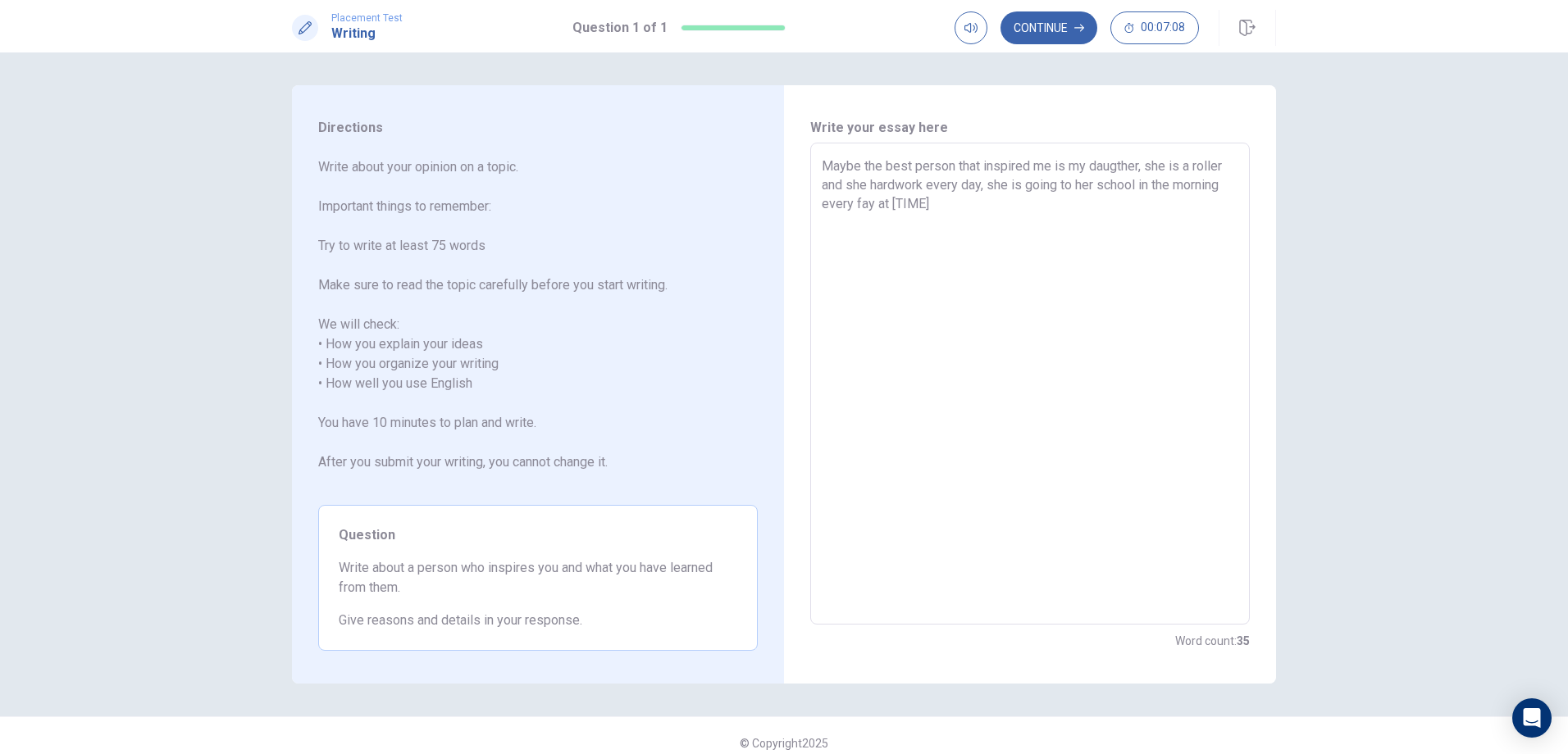 click on "Maybe the best person that inspired me is my daugther, she is a roller and she hardwork every day, she is going to her school in the morning every fay at [TIME]" at bounding box center (1030, 384) 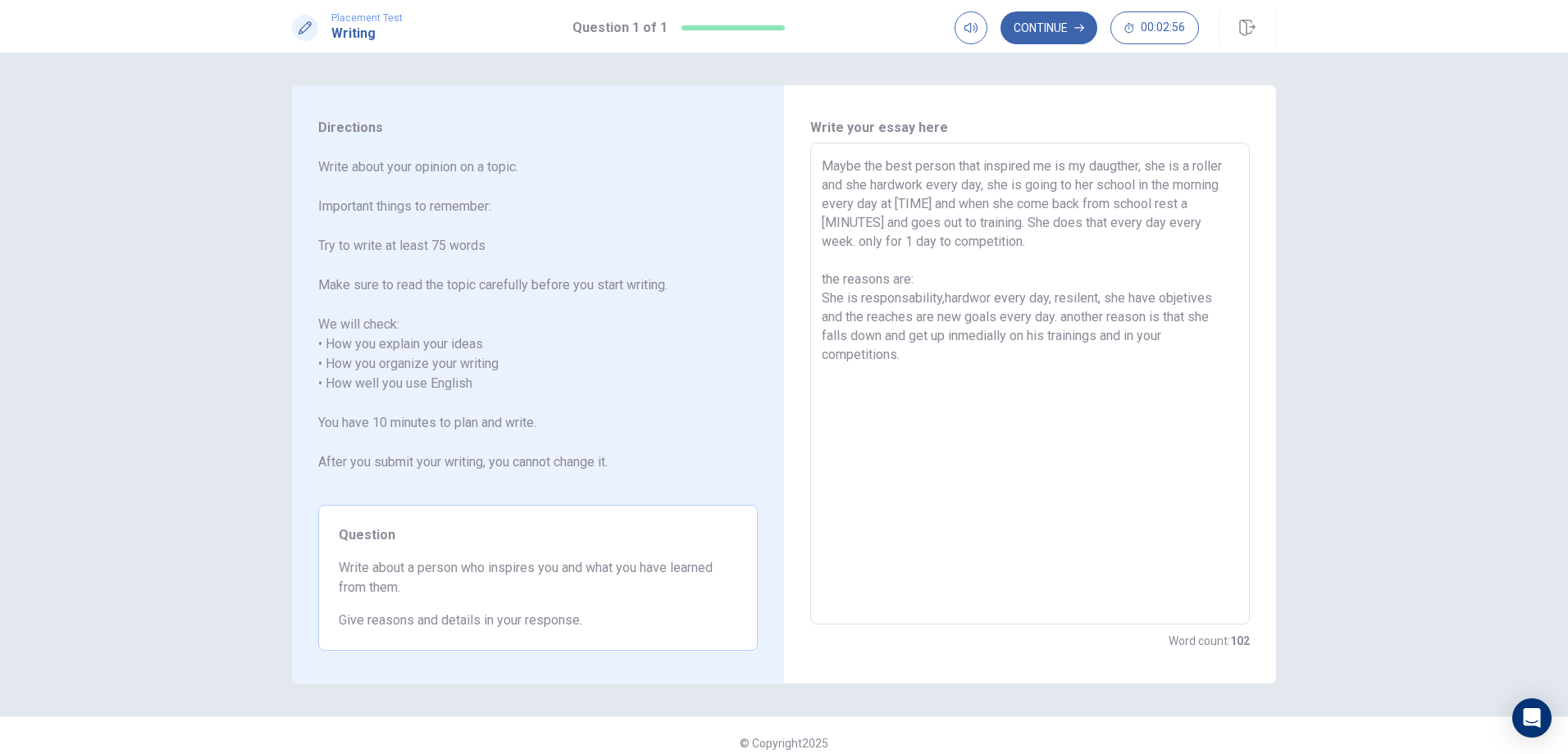 click on "Maybe the best person that inspired me is my daugther, she is a roller and she hardwork every day, she is going to her school in the morning every day at [TIME] and when she come back from school rest a [MINUTES] and goes out to training. She does that every day every week. only for 1 day to competition.
the reasons are:
She is responsability,hardwor every day, resilent, she have objetives and the reaches are new goals every day. another reason is that she falls down and get up inmedially on his trainings and in your competitions." at bounding box center [1030, 384] 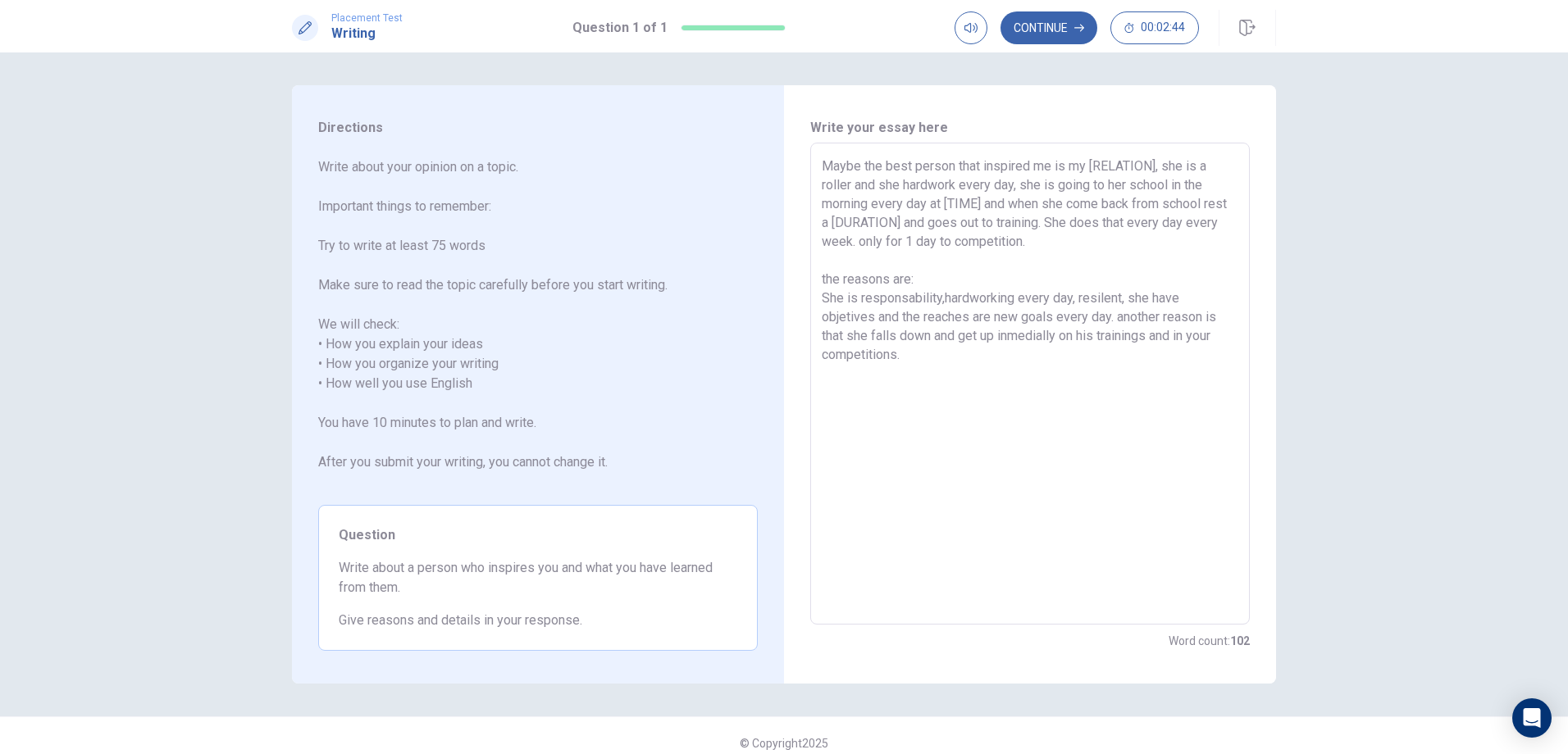 click on "Maybe the best person that inspired me is my [RELATION], she is a roller and she hardwork every day, she is going to her school in the morning every day at [TIME] and when she come back from school rest a [DURATION] and goes out to training. She does that every day every week. only for 1 day to competition.
the reasons are:
She is responsability,hardworking every day, resilent, she have objetives and the reaches are new goals every day. another reason is that she falls down and get up inmedially on his trainings and in your competitions." at bounding box center (1030, 384) 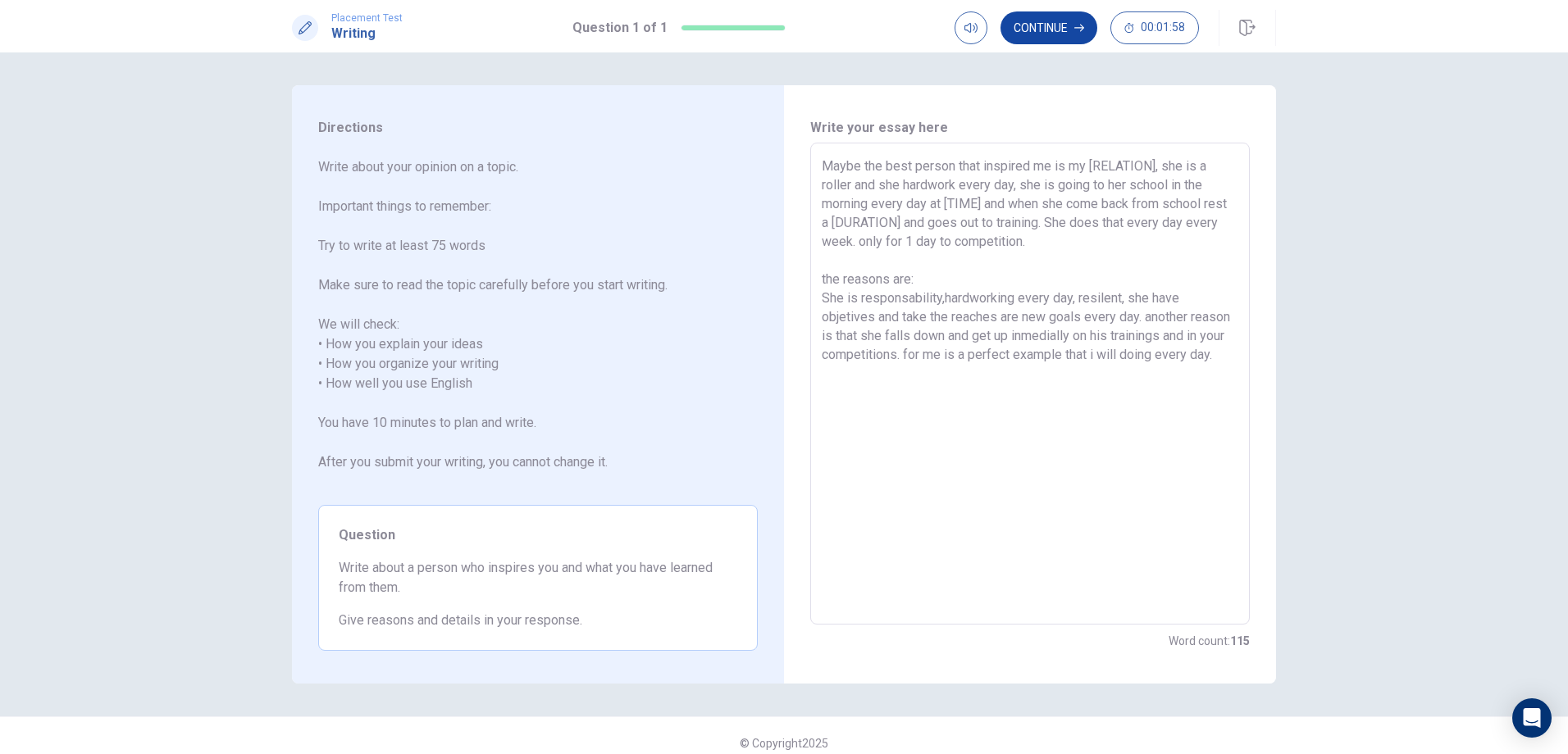 click on "Continue" at bounding box center [1049, 28] 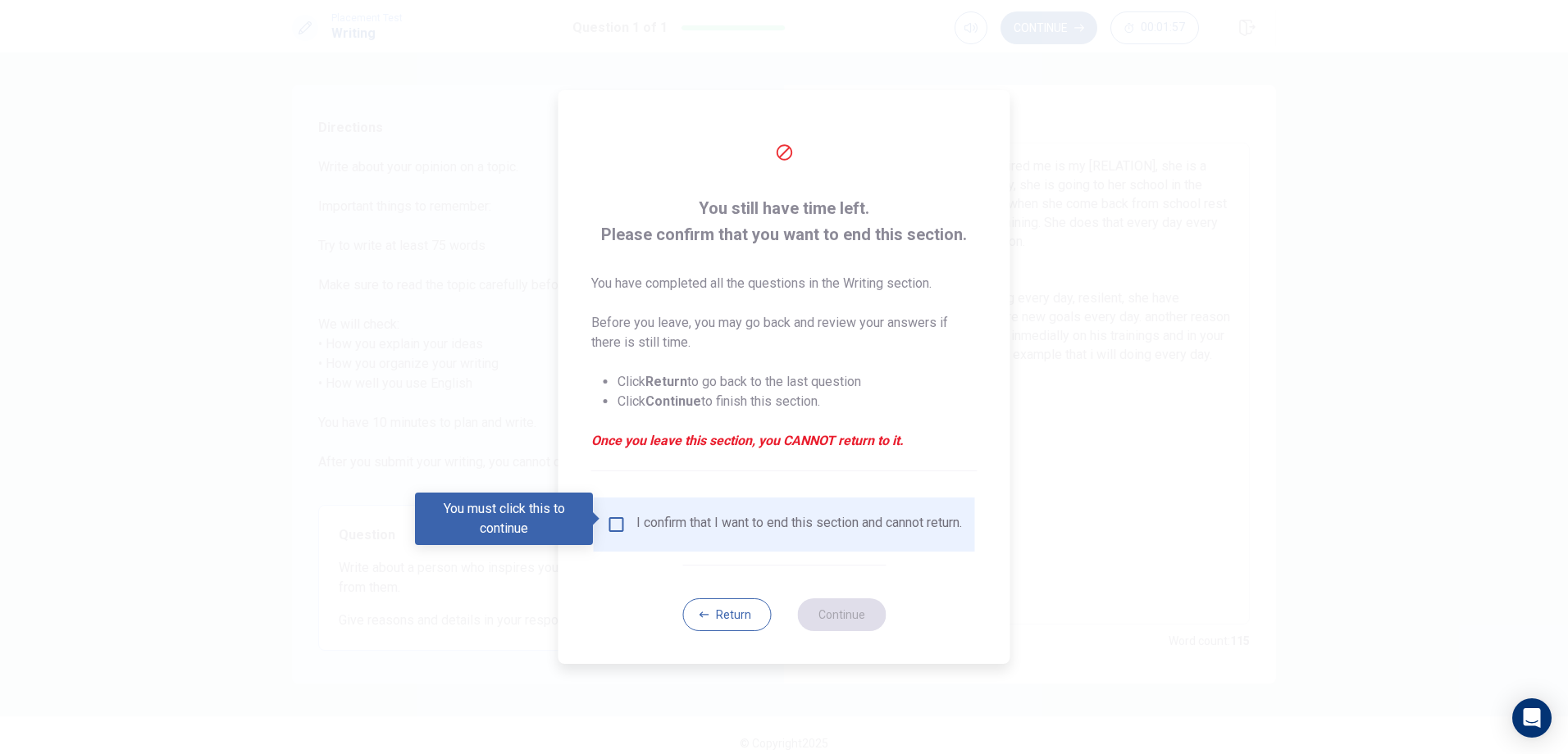 click at bounding box center (617, 525) 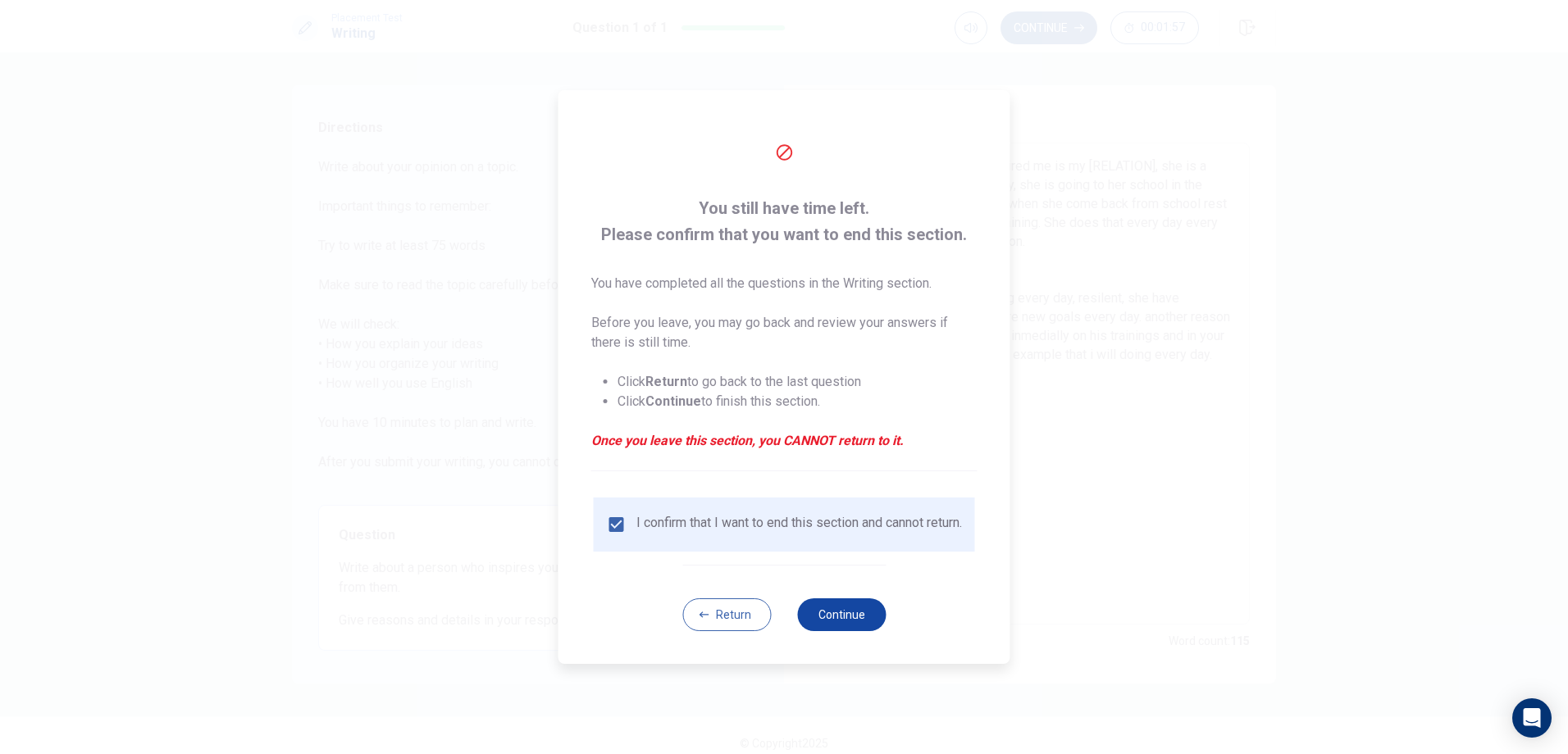click on "Continue" at bounding box center [841, 615] 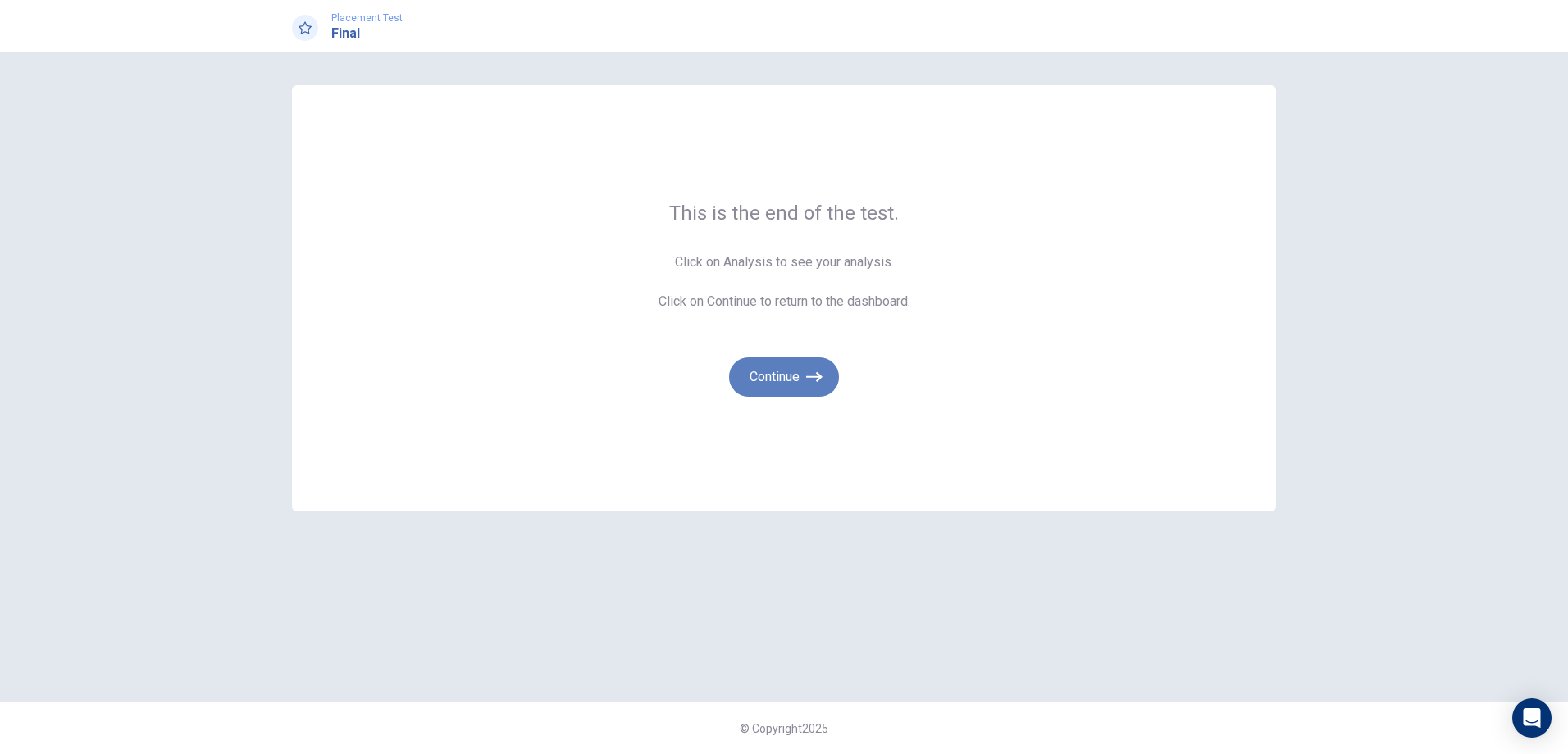 click on "Continue" at bounding box center (784, 377) 